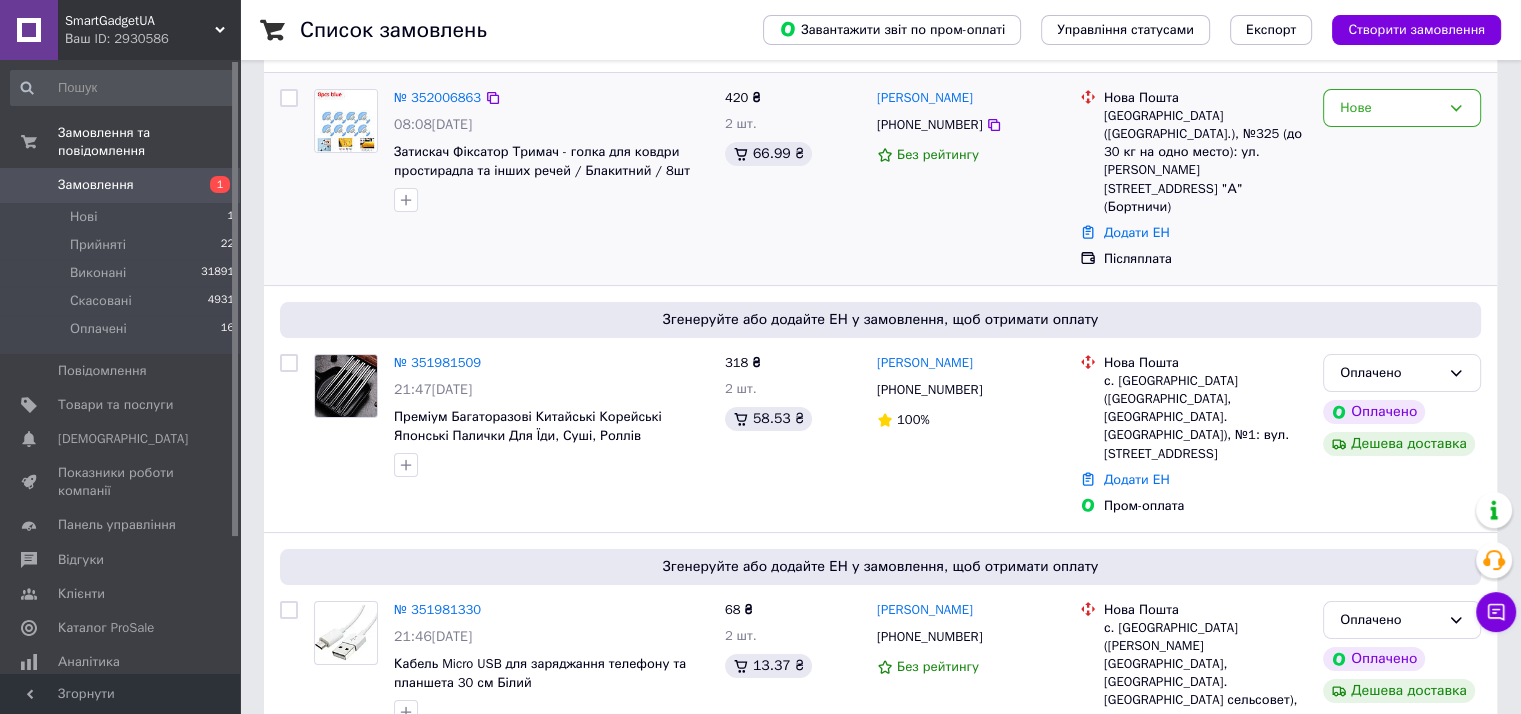 scroll, scrollTop: 466, scrollLeft: 0, axis: vertical 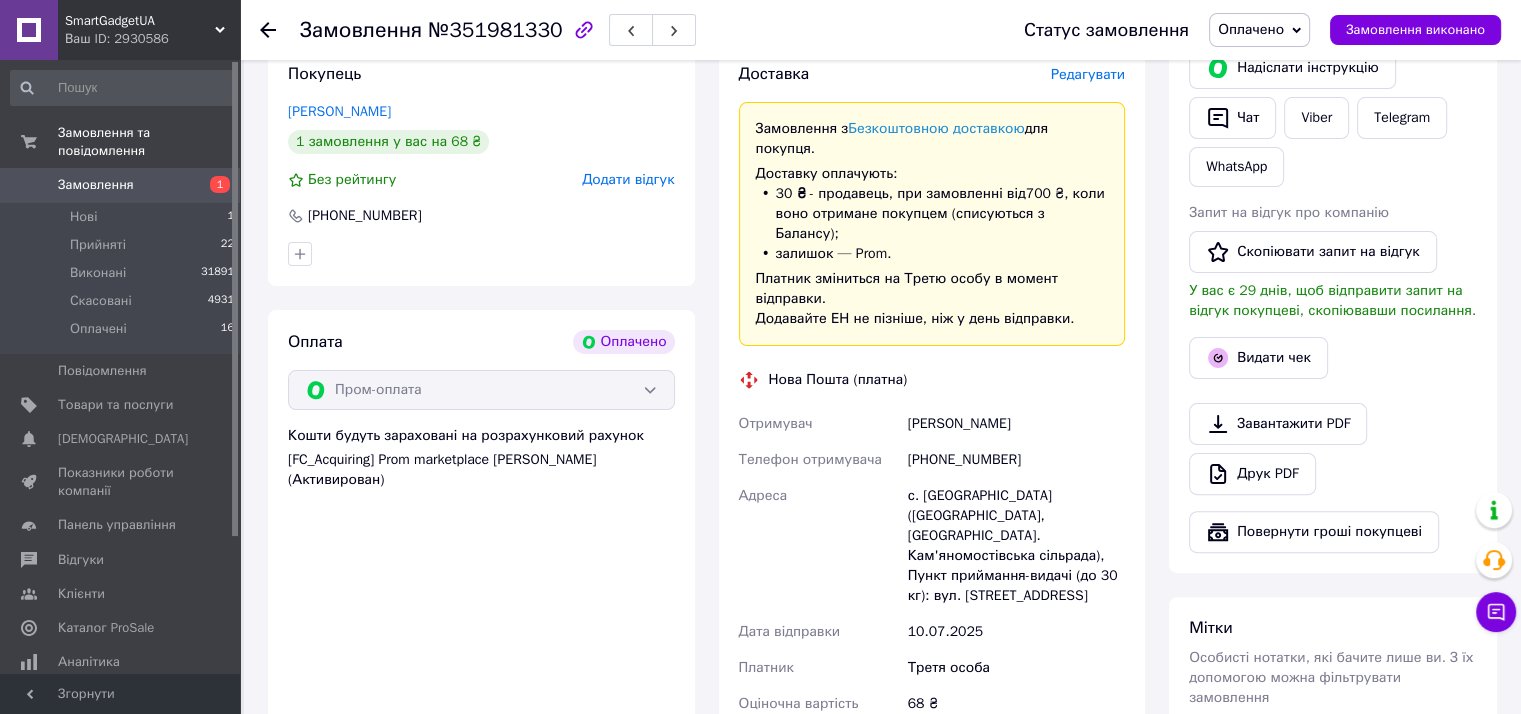 click on "Редагувати" at bounding box center (1088, 74) 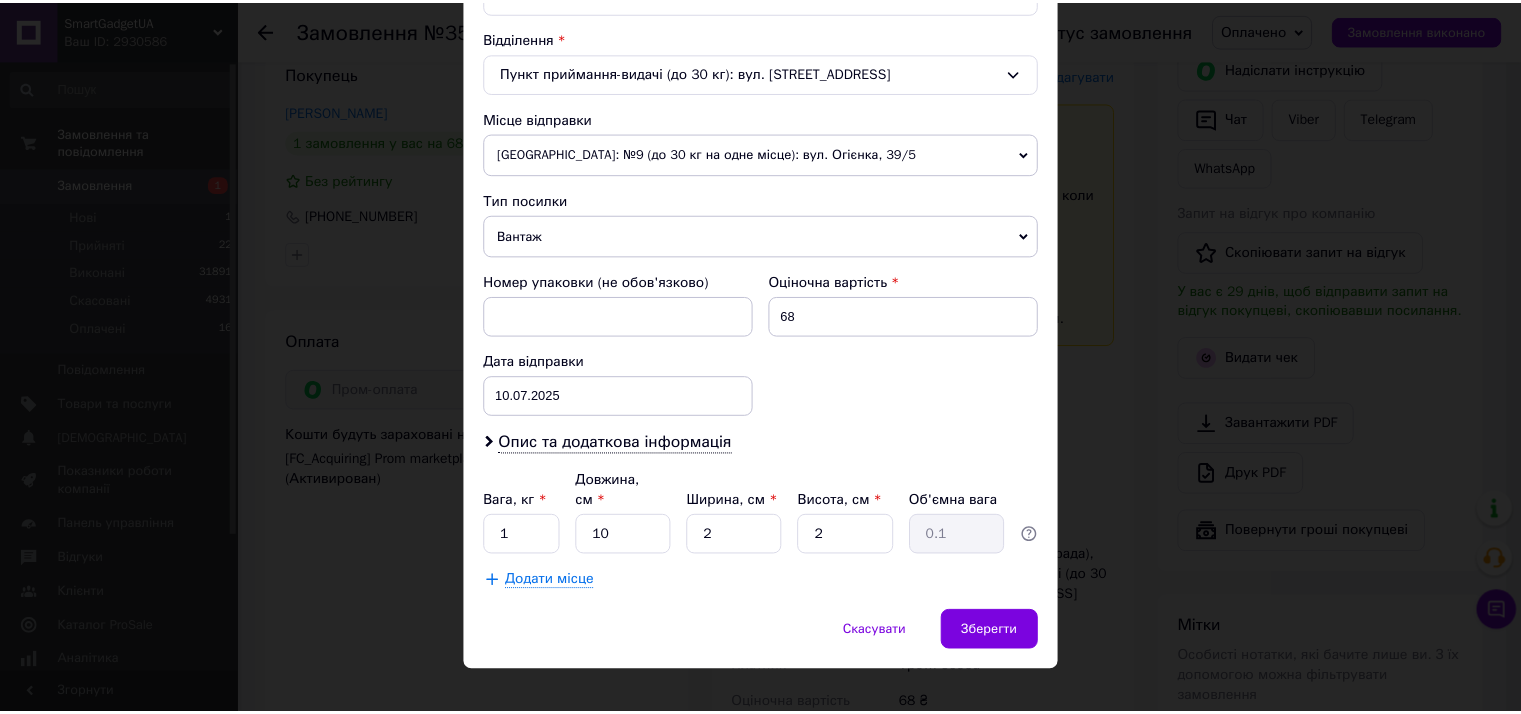 scroll, scrollTop: 631, scrollLeft: 0, axis: vertical 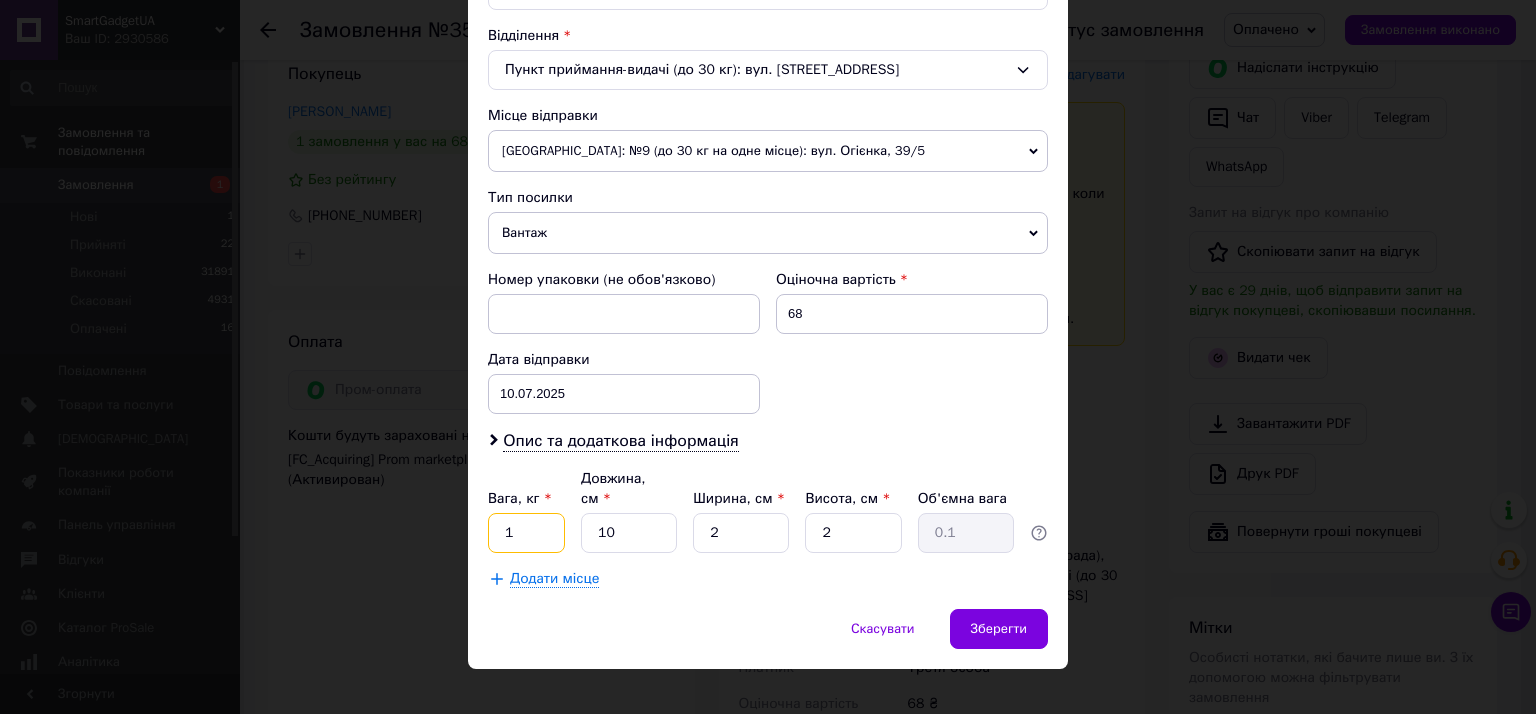 drag, startPoint x: 499, startPoint y: 496, endPoint x: 512, endPoint y: 507, distance: 17.029387 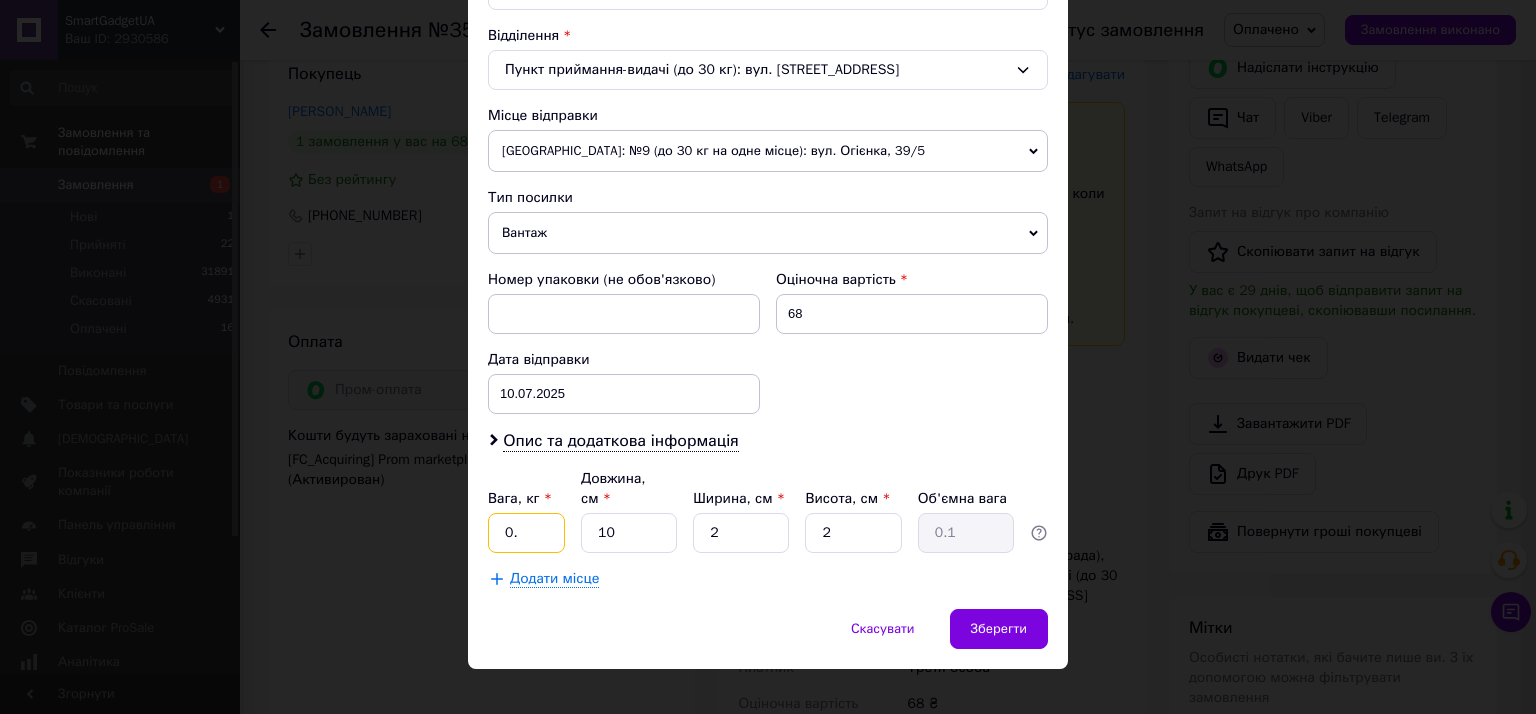 type on "0.5" 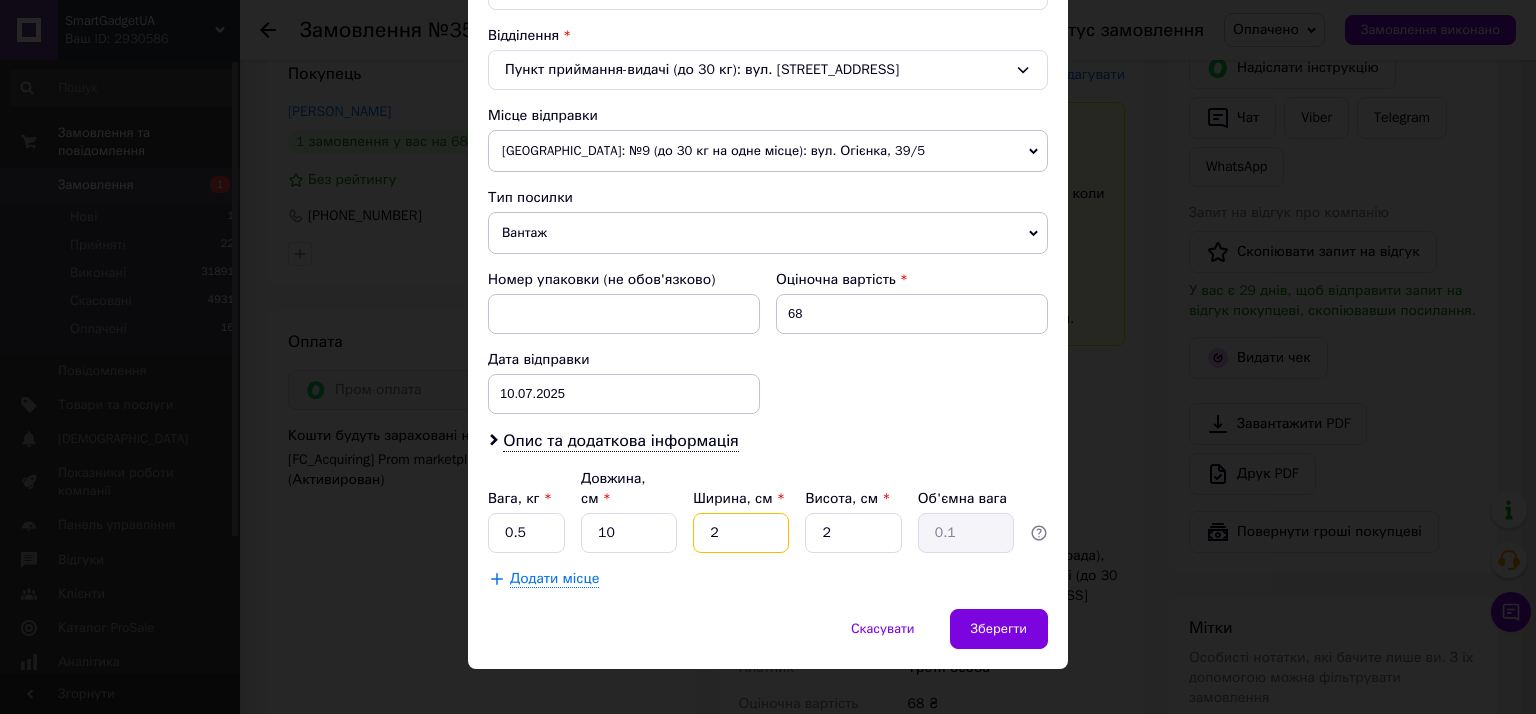 drag, startPoint x: 702, startPoint y: 521, endPoint x: 728, endPoint y: 516, distance: 26.476404 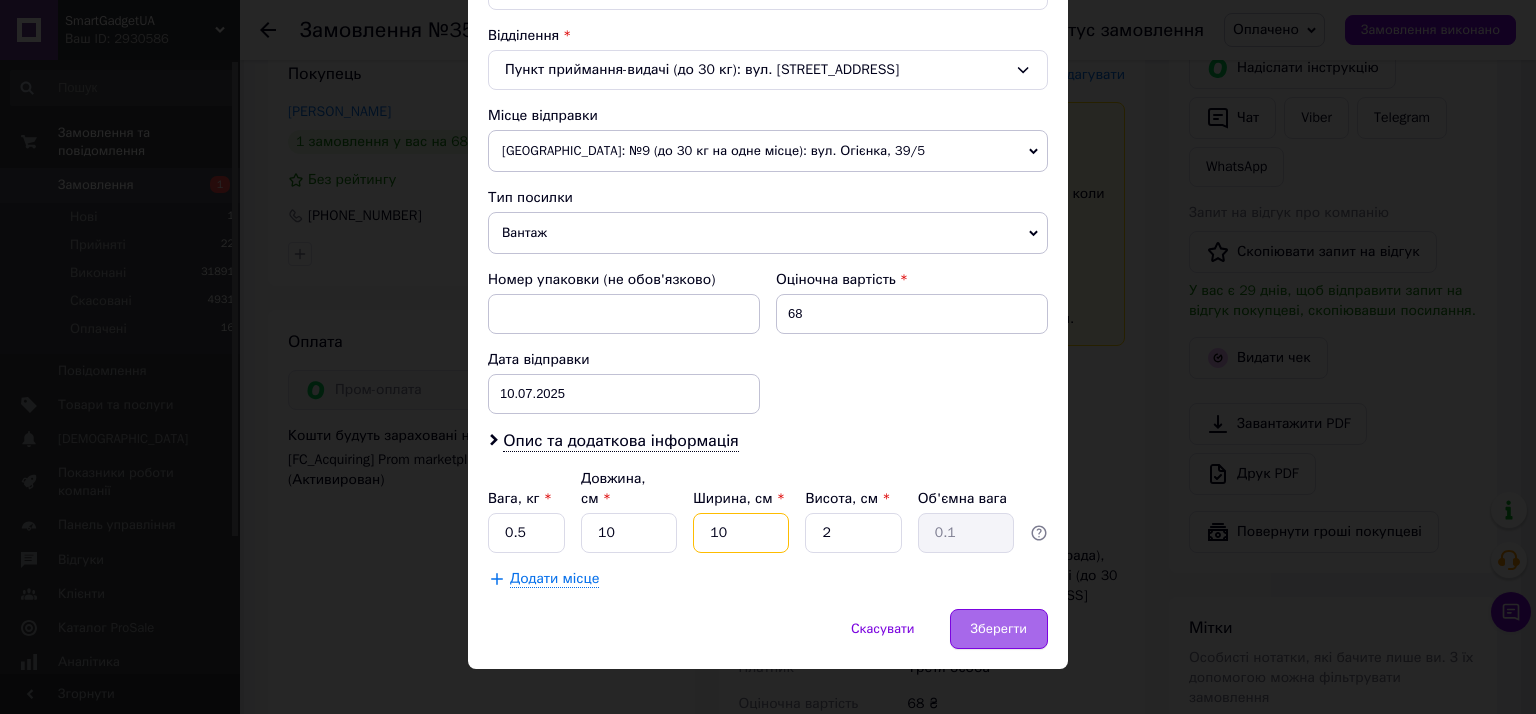 type on "10" 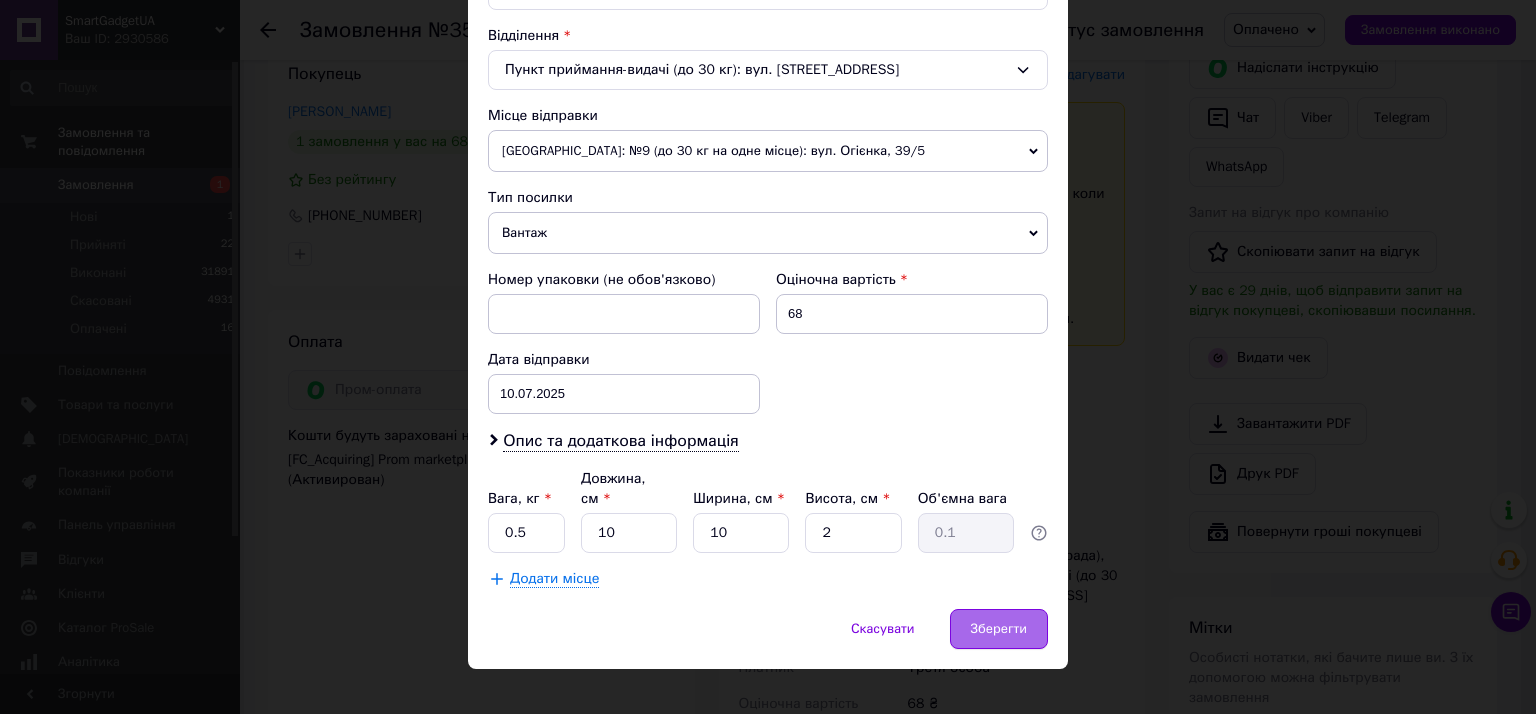 click on "Зберегти" at bounding box center [999, 629] 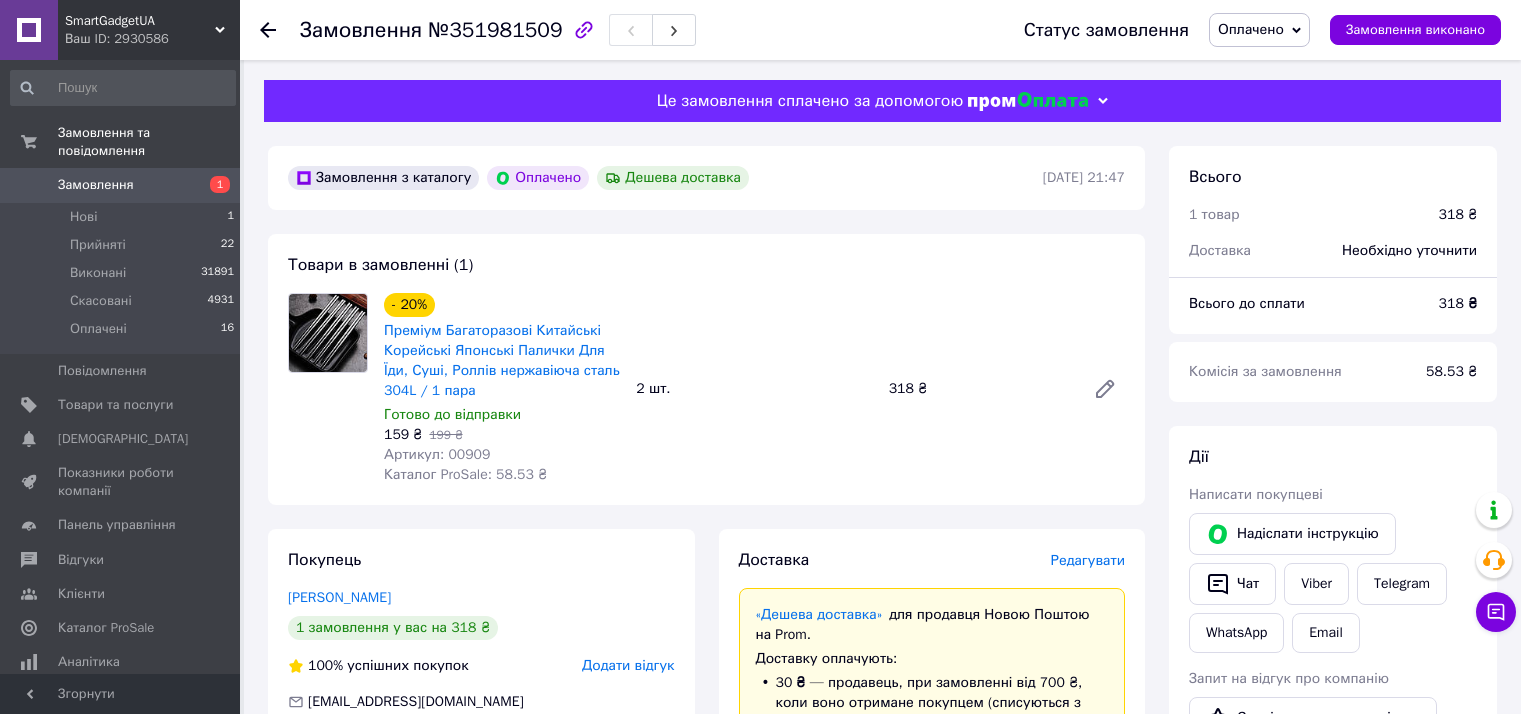 scroll, scrollTop: 0, scrollLeft: 0, axis: both 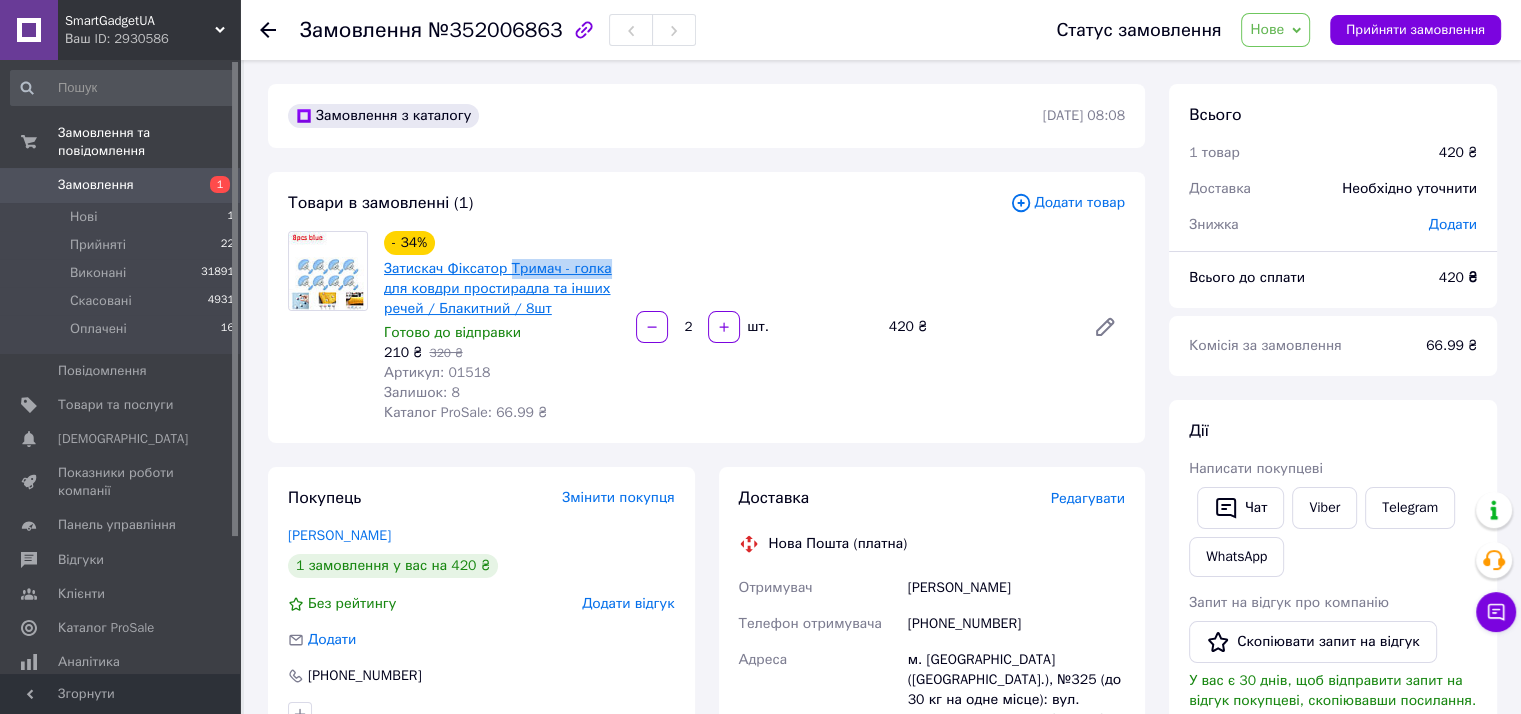 drag, startPoint x: 622, startPoint y: 271, endPoint x: 508, endPoint y: 271, distance: 114 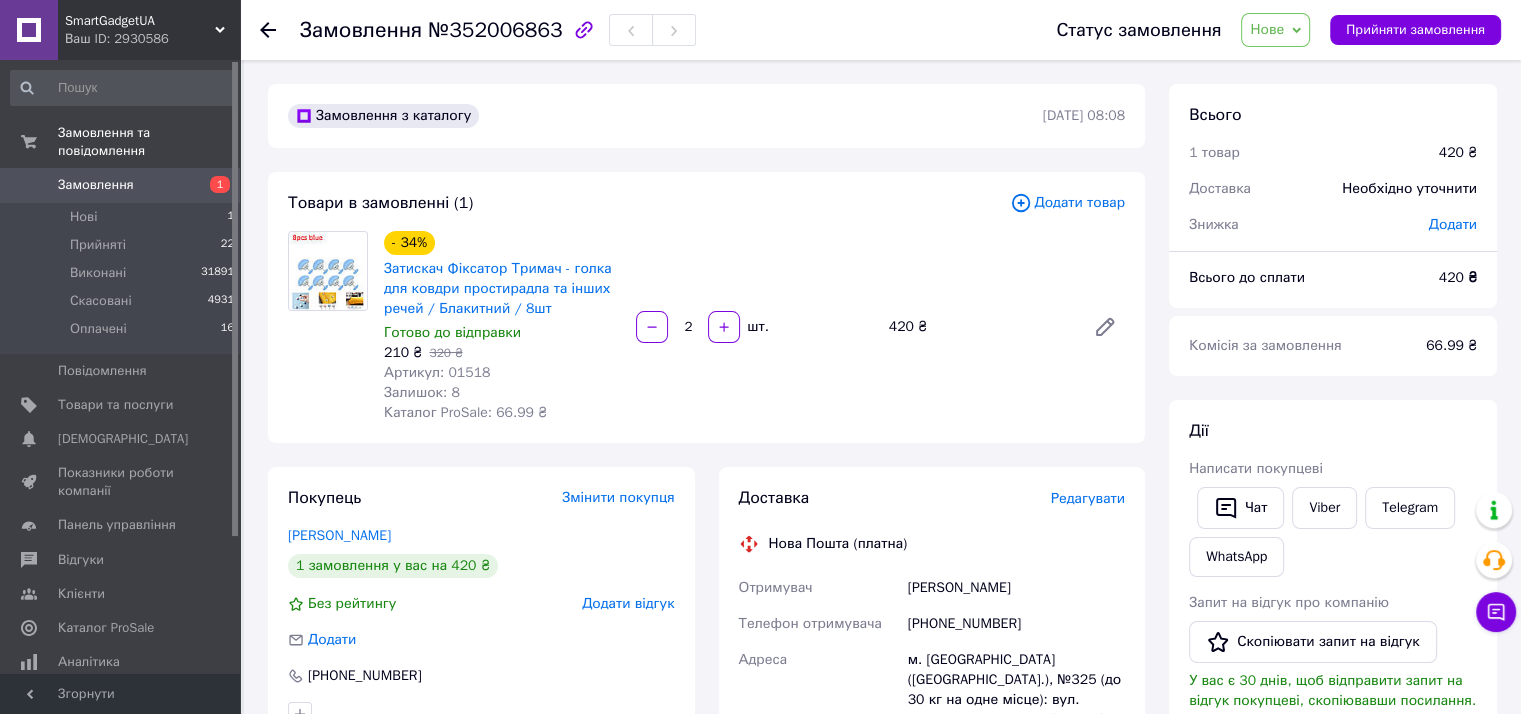 click on "Додати товар" at bounding box center [1067, 203] 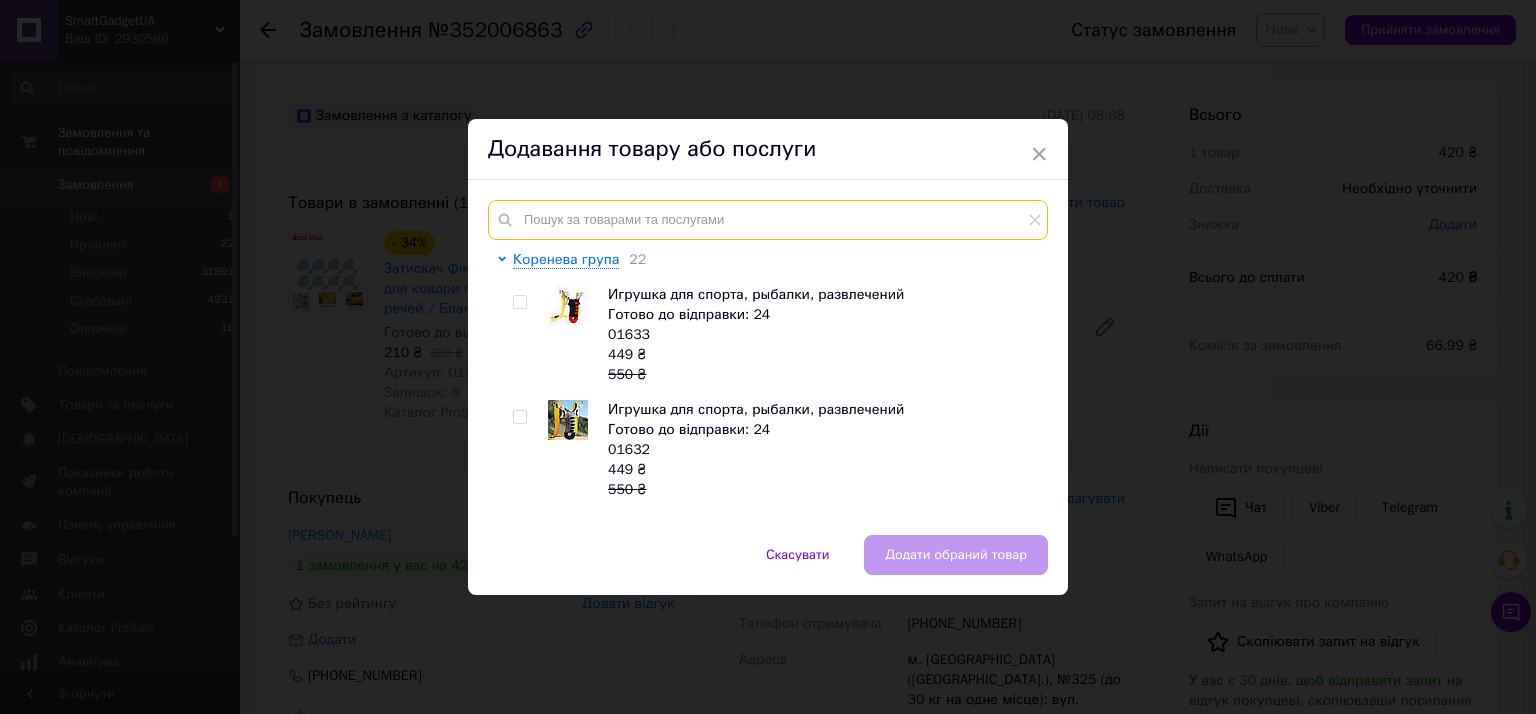 click at bounding box center (768, 220) 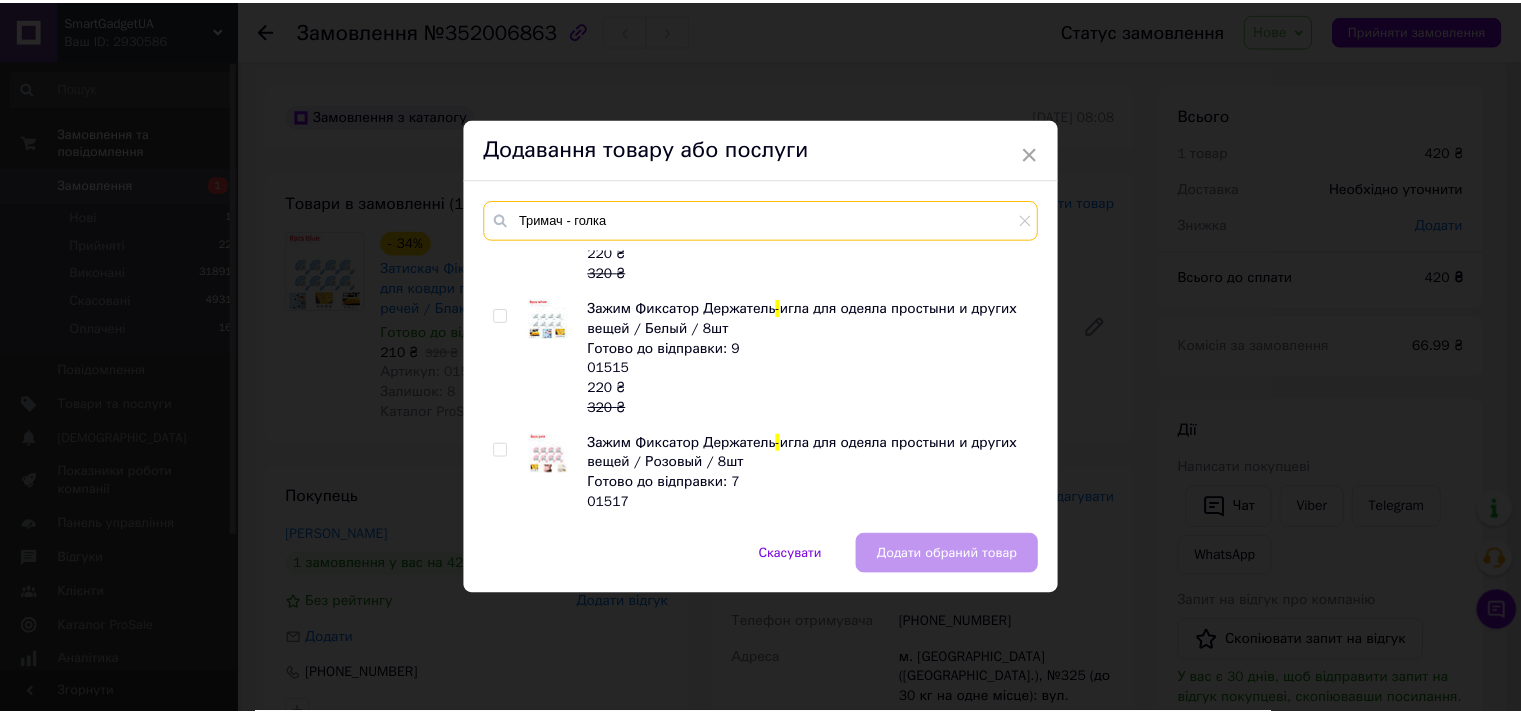 scroll, scrollTop: 933, scrollLeft: 0, axis: vertical 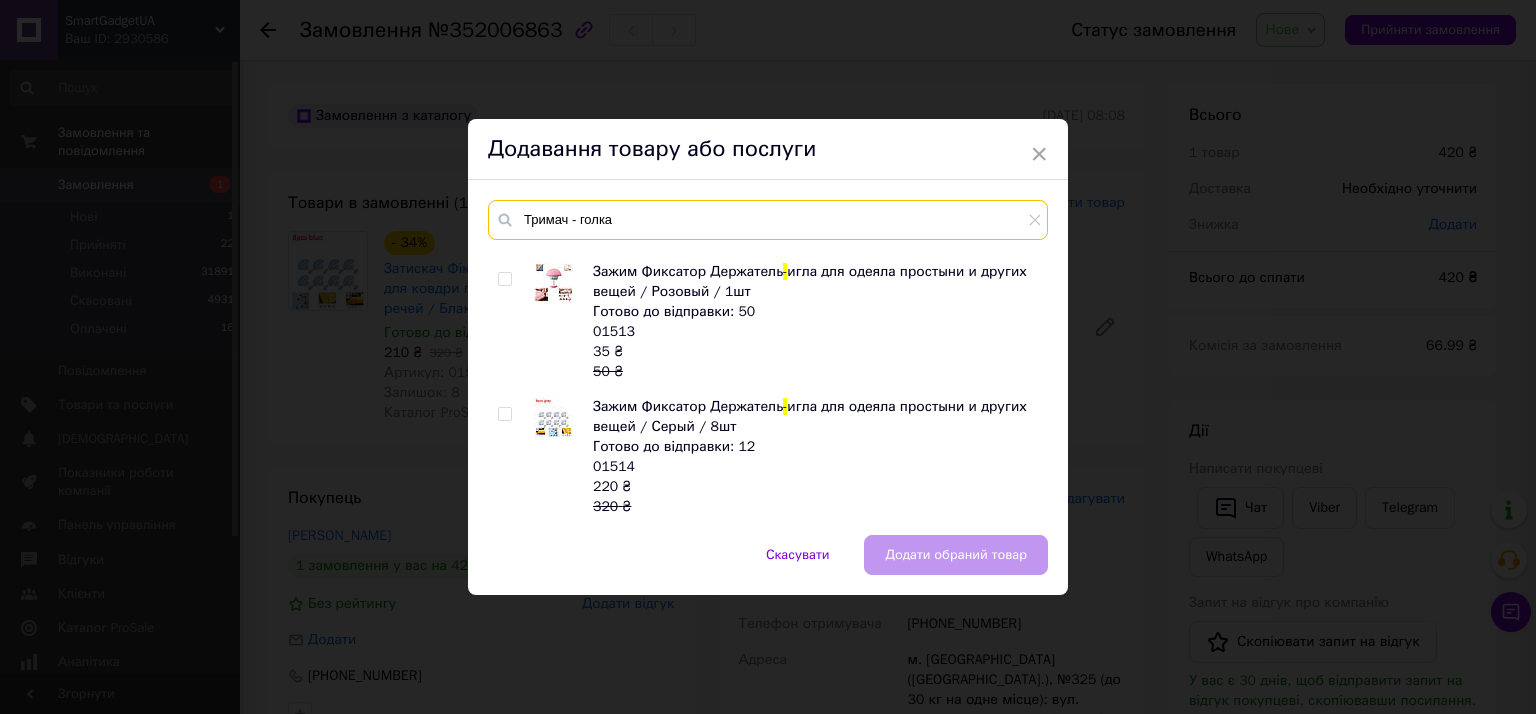 type on "Тримач - голка" 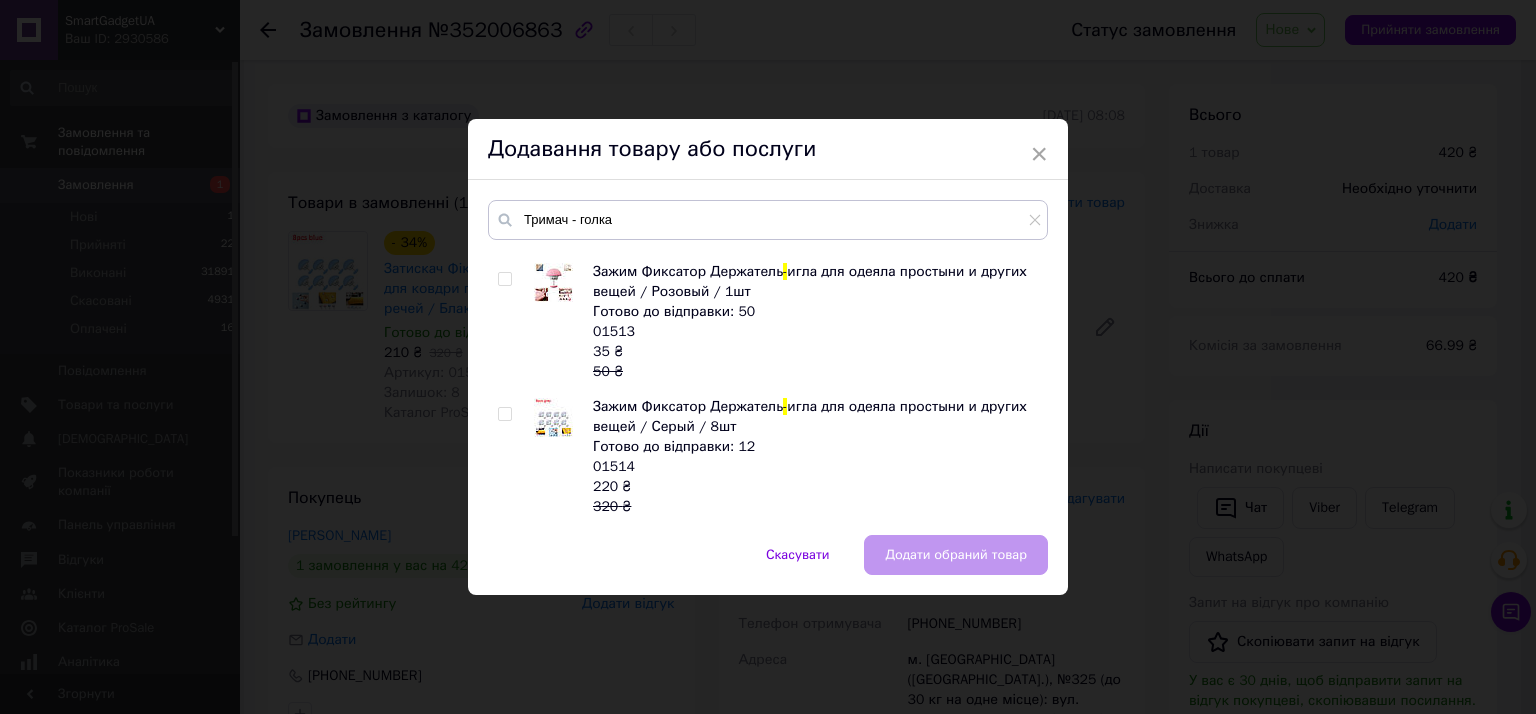 click at bounding box center [504, 414] 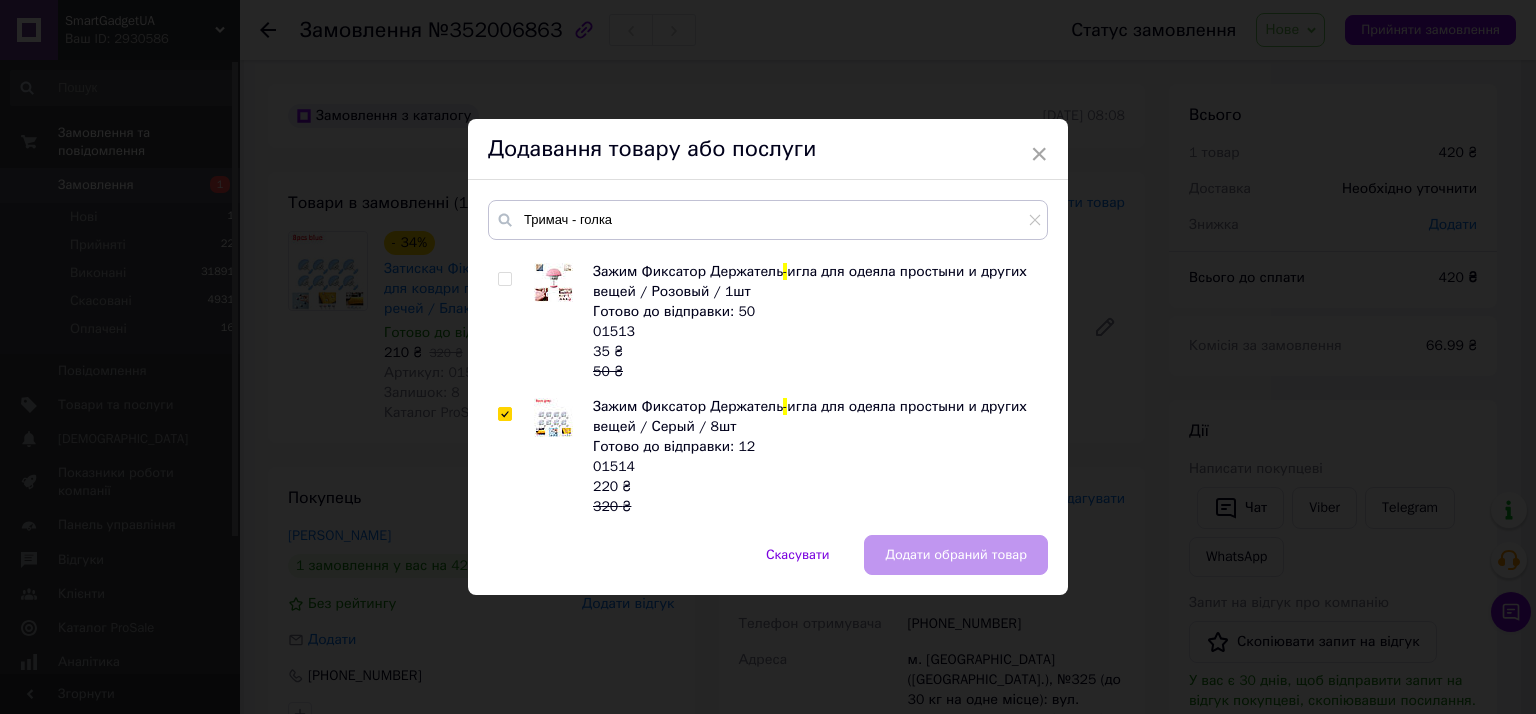 checkbox on "true" 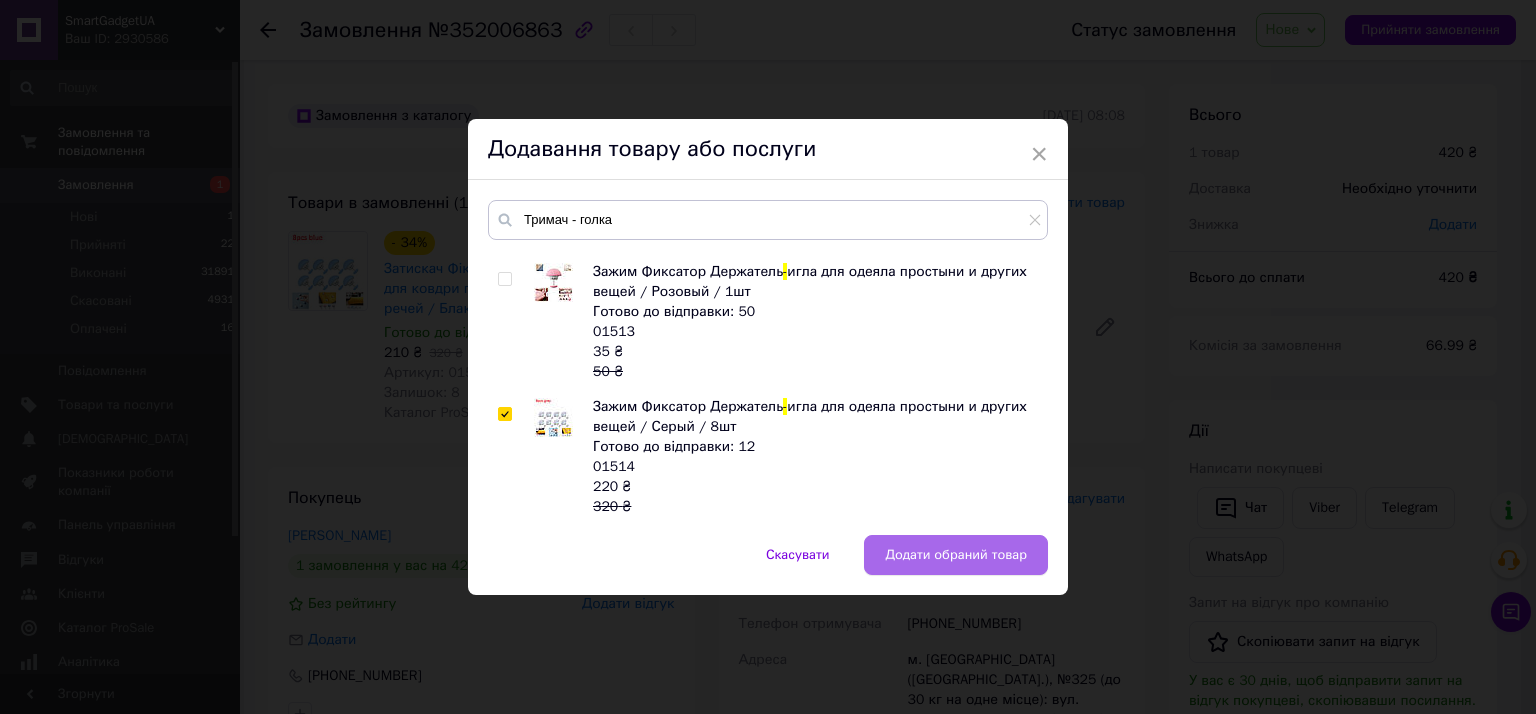 click on "Додати обраний товар" at bounding box center [956, 555] 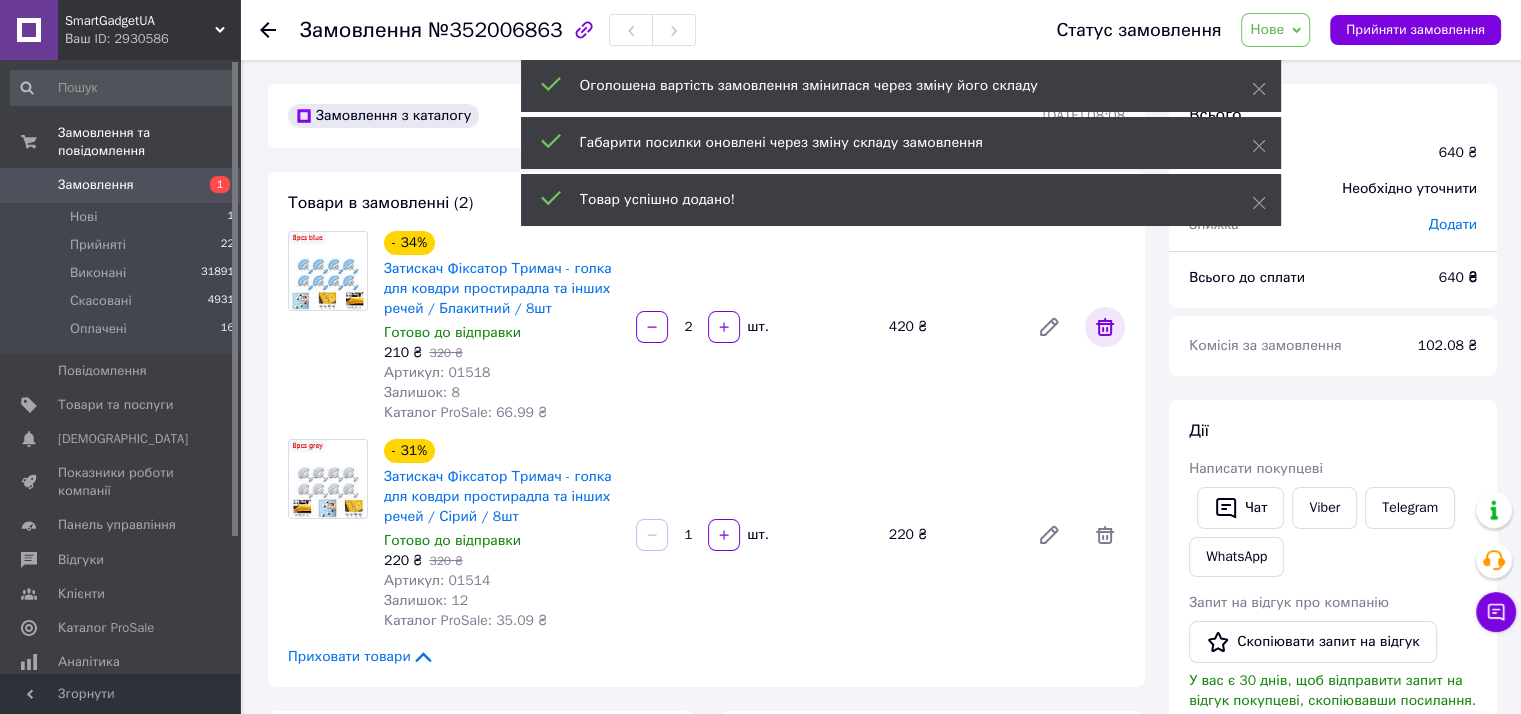 click 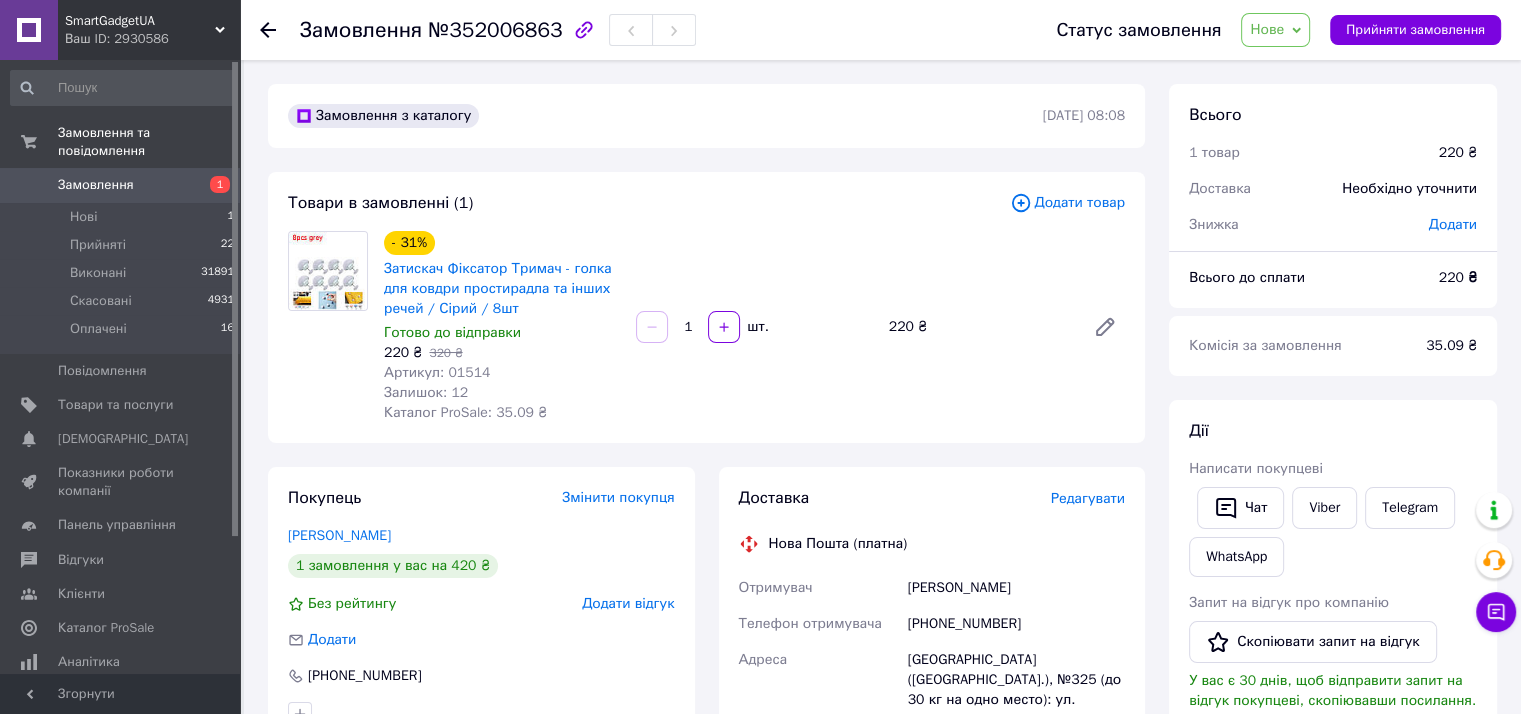 drag, startPoint x: 726, startPoint y: 325, endPoint x: 727, endPoint y: 362, distance: 37.01351 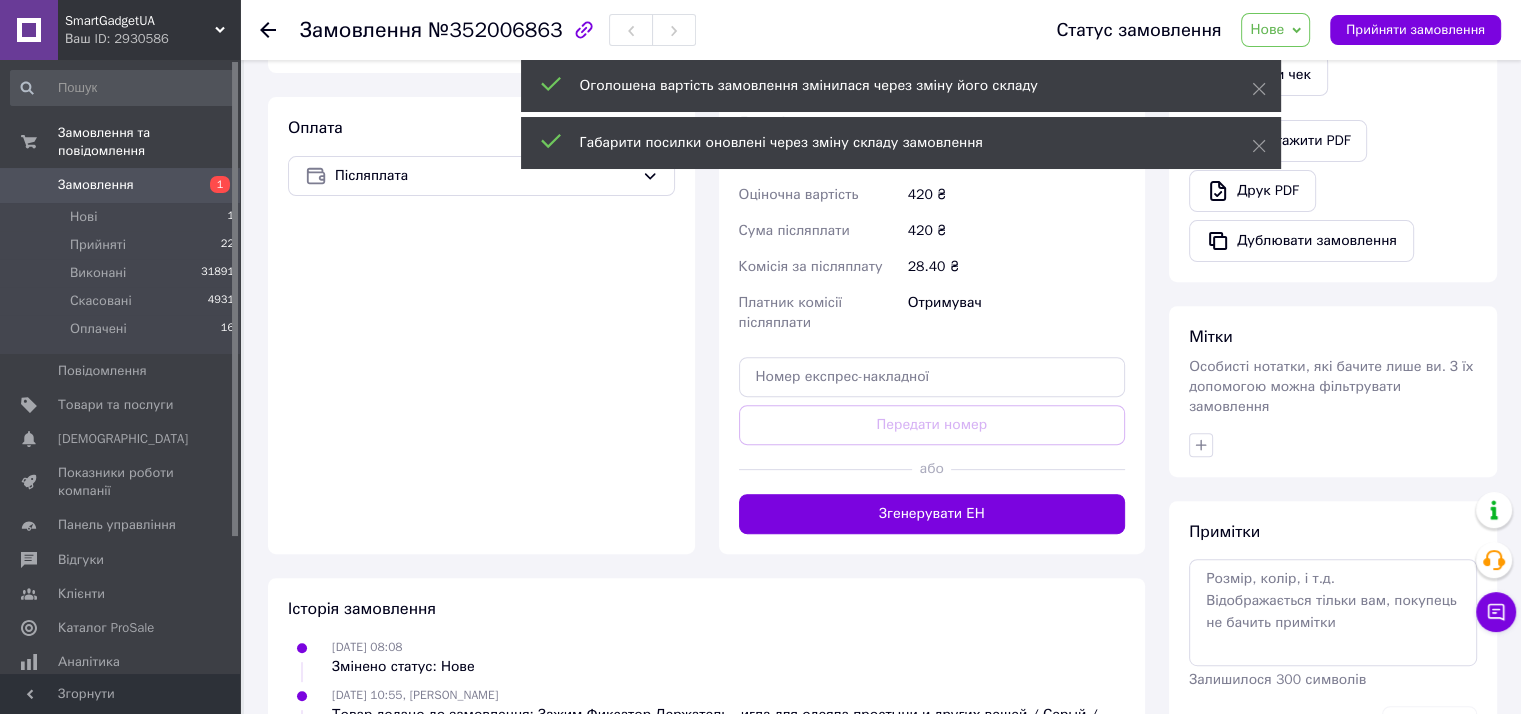 scroll, scrollTop: 700, scrollLeft: 0, axis: vertical 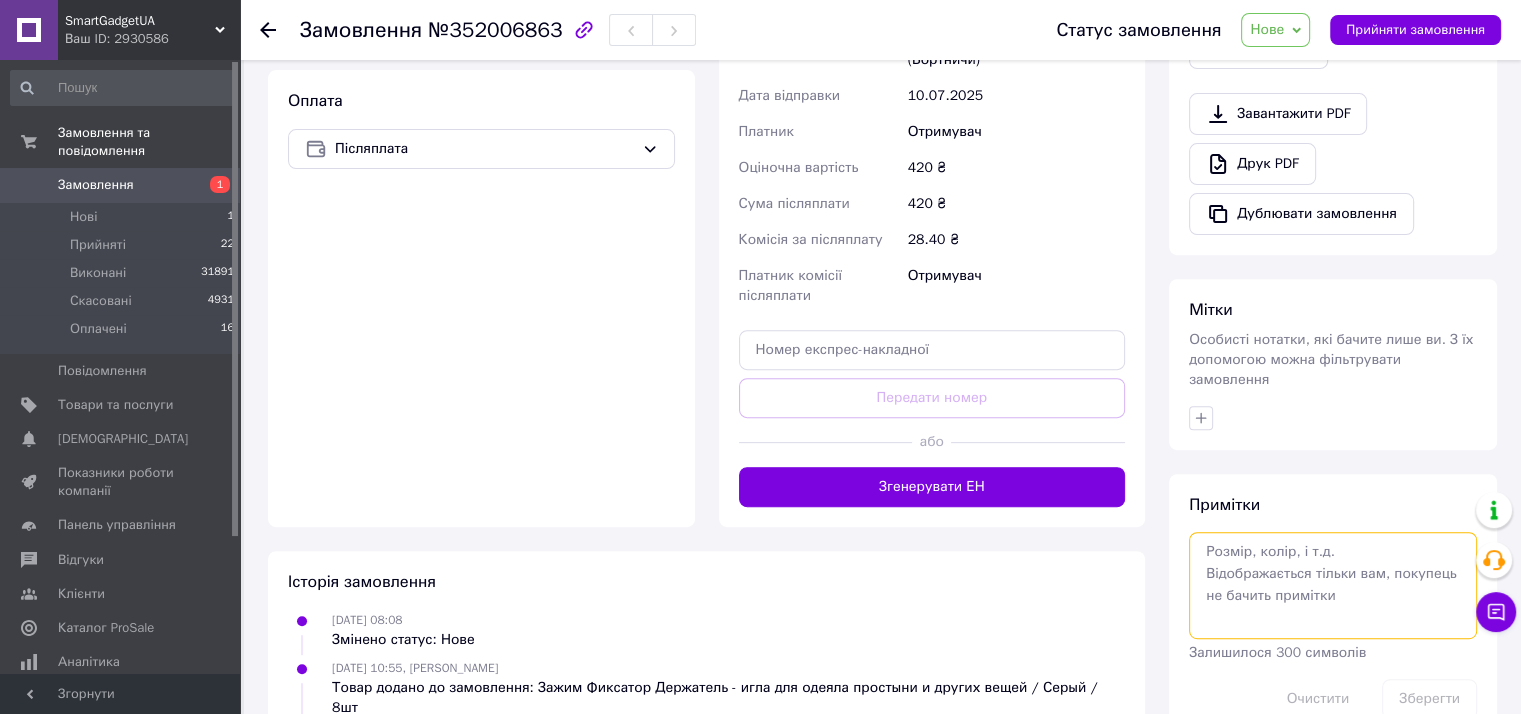 click at bounding box center (1333, 585) 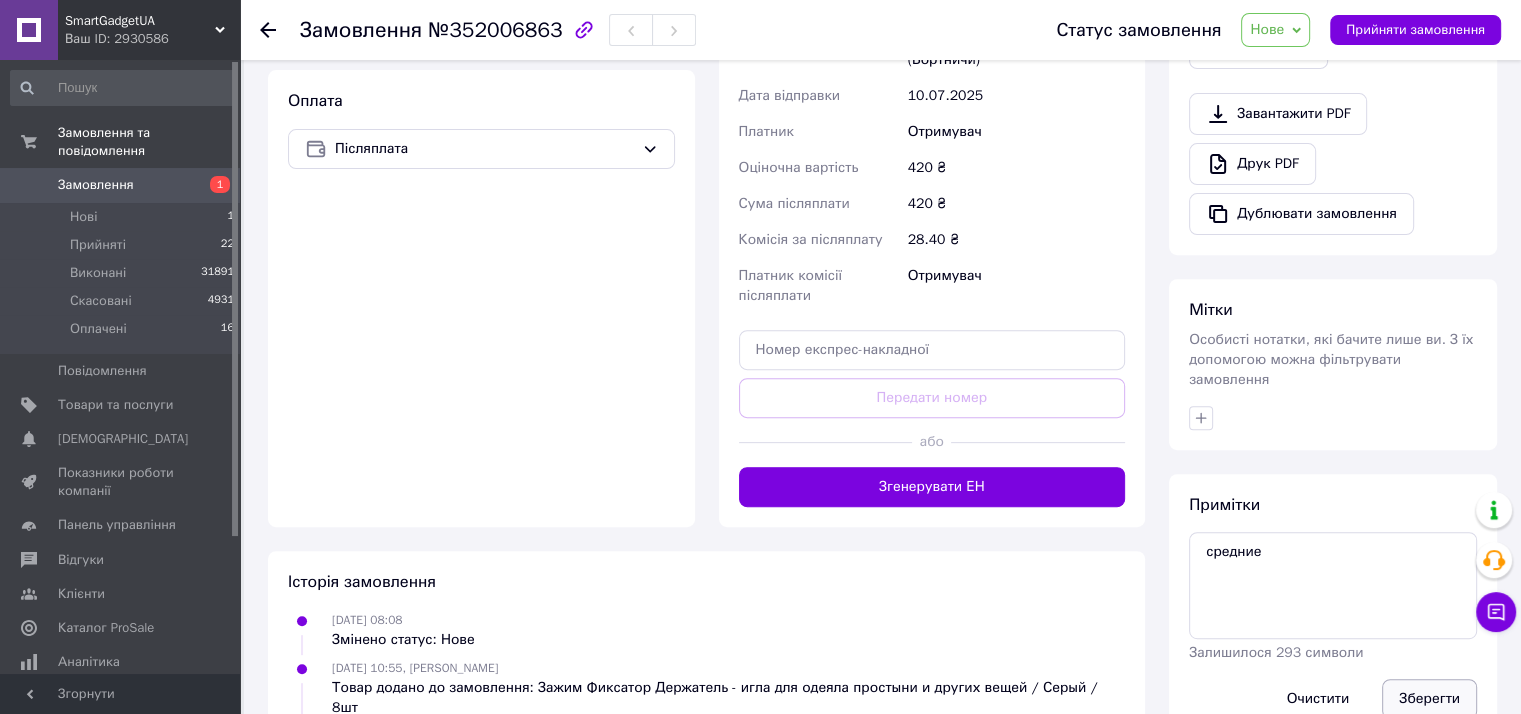 click on "Зберегти" at bounding box center [1429, 699] 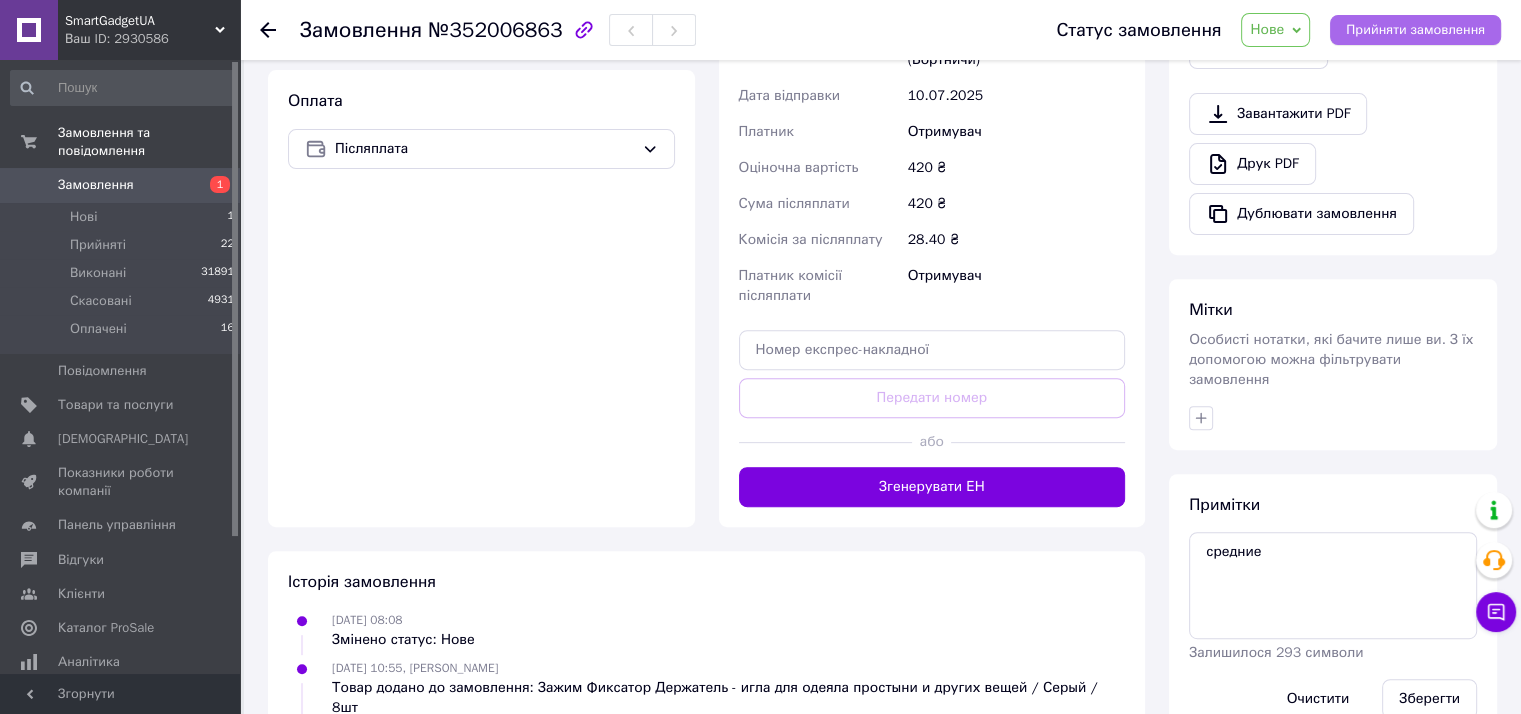 click on "Прийняти замовлення" at bounding box center (1415, 30) 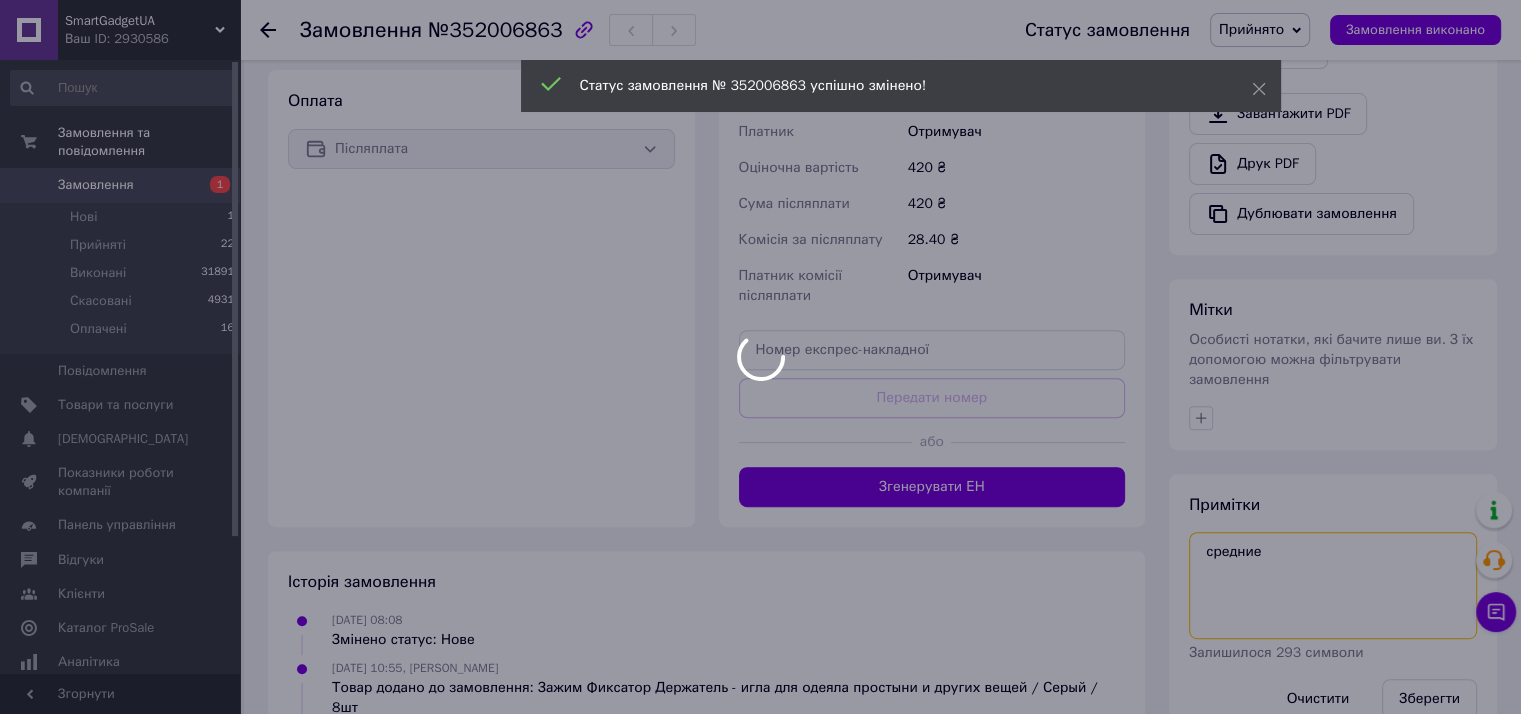 click on "SmartGadgetUA Ваш ID: 2930586 Сайт SmartGadgetUA Кабінет покупця Перевірити стан системи Сторінка на порталі Довідка Вийти Замовлення та повідомлення Замовлення 1 Нові 1 Прийняті 22 Виконані 31891 Скасовані 4931 Оплачені 16 Повідомлення 0 Товари та послуги Сповіщення 0 0 Показники роботи компанії Панель управління Відгуки Клієнти Каталог ProSale Аналітика Управління сайтом Гаманець компанії Маркет Налаштування Тарифи та рахунки Prom топ Згорнути
Замовлення №352006863 Статус замовлення Прийнято Виконано Скасовано Оплачено" at bounding box center [760, 195] 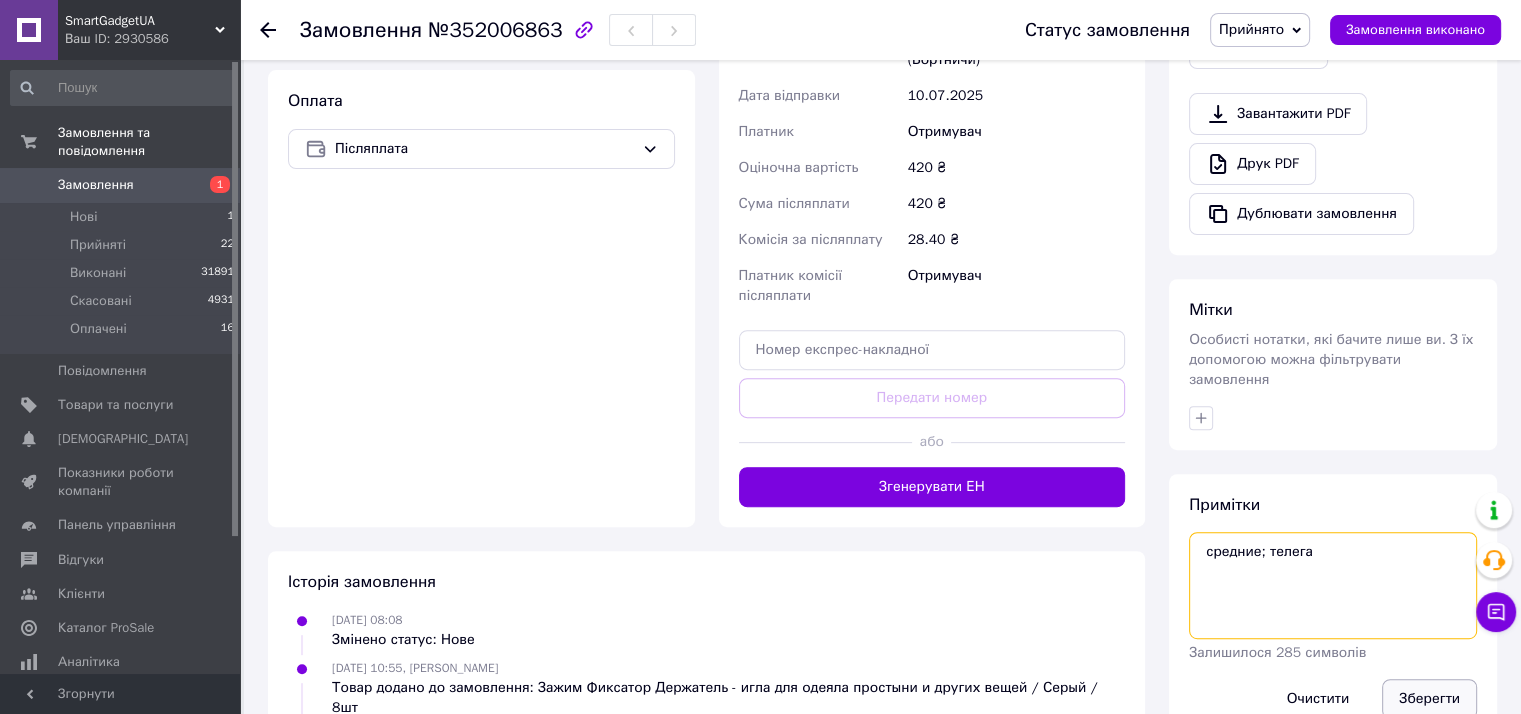 type on "средние; телега" 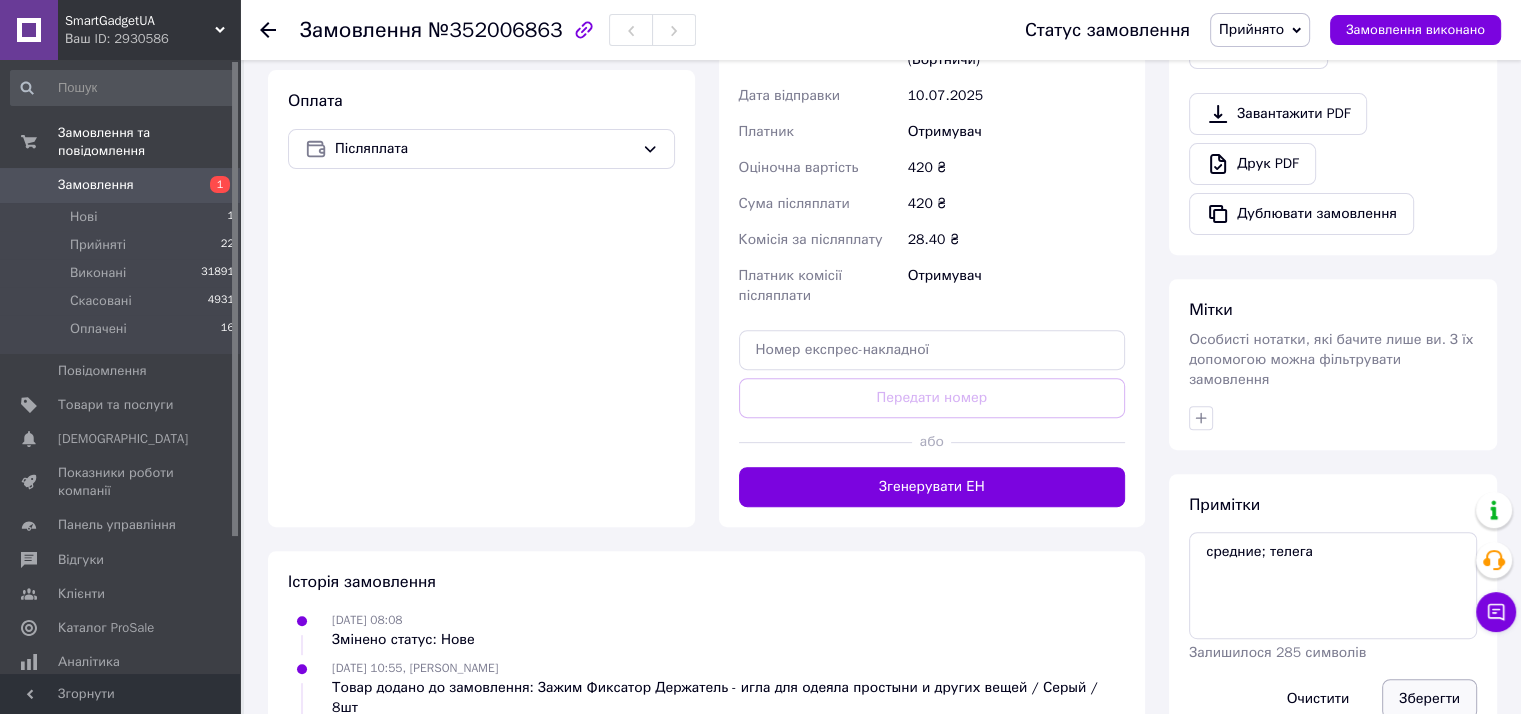 click on "Зберегти" at bounding box center (1429, 699) 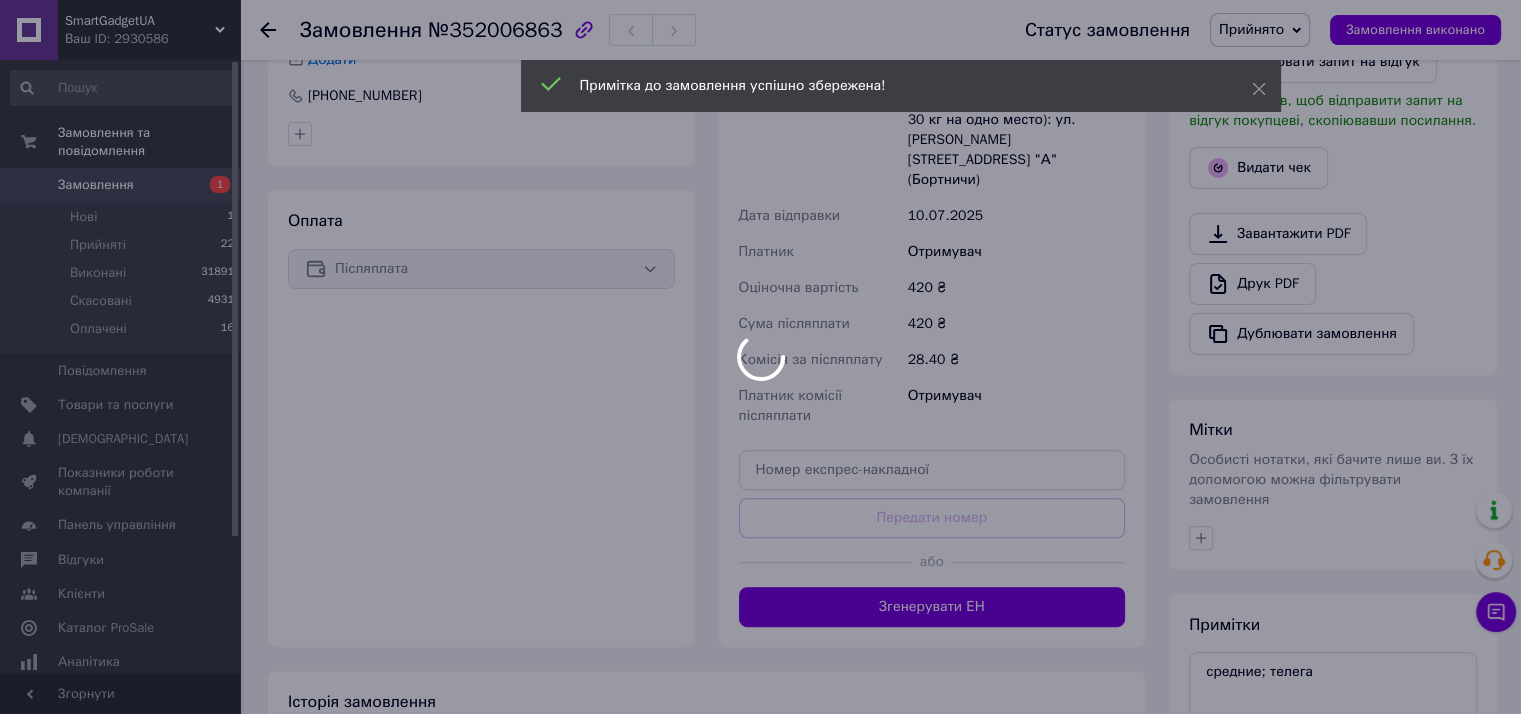 scroll, scrollTop: 466, scrollLeft: 0, axis: vertical 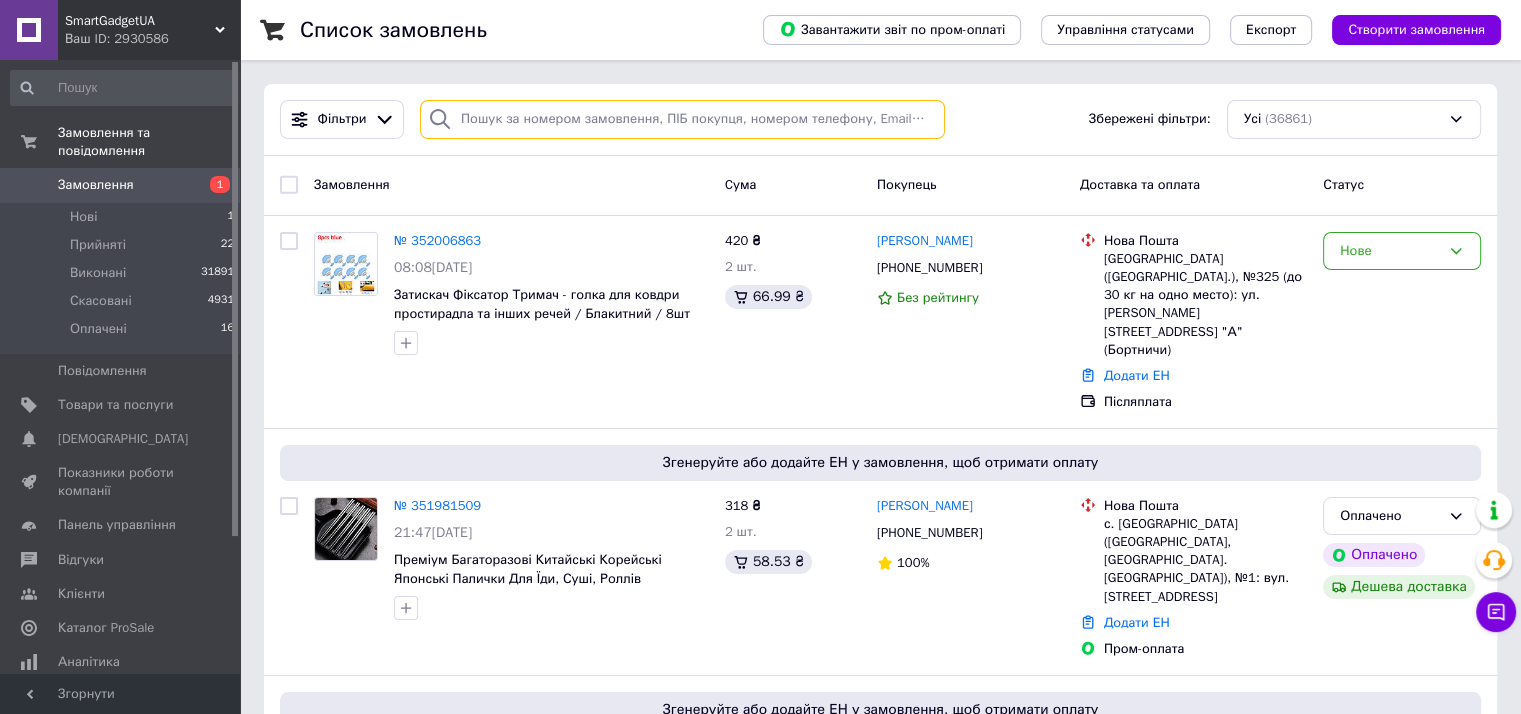 click at bounding box center [682, 119] 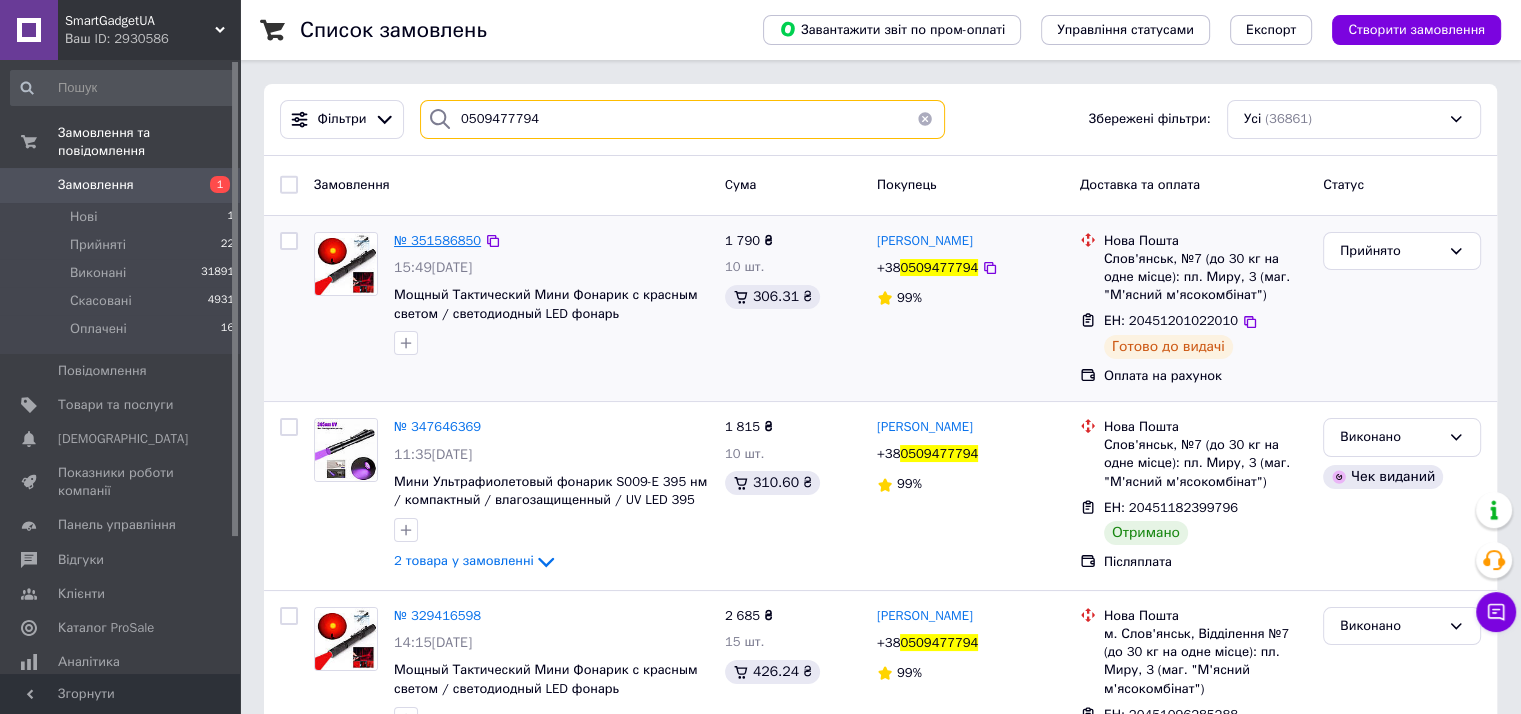 type on "0509477794" 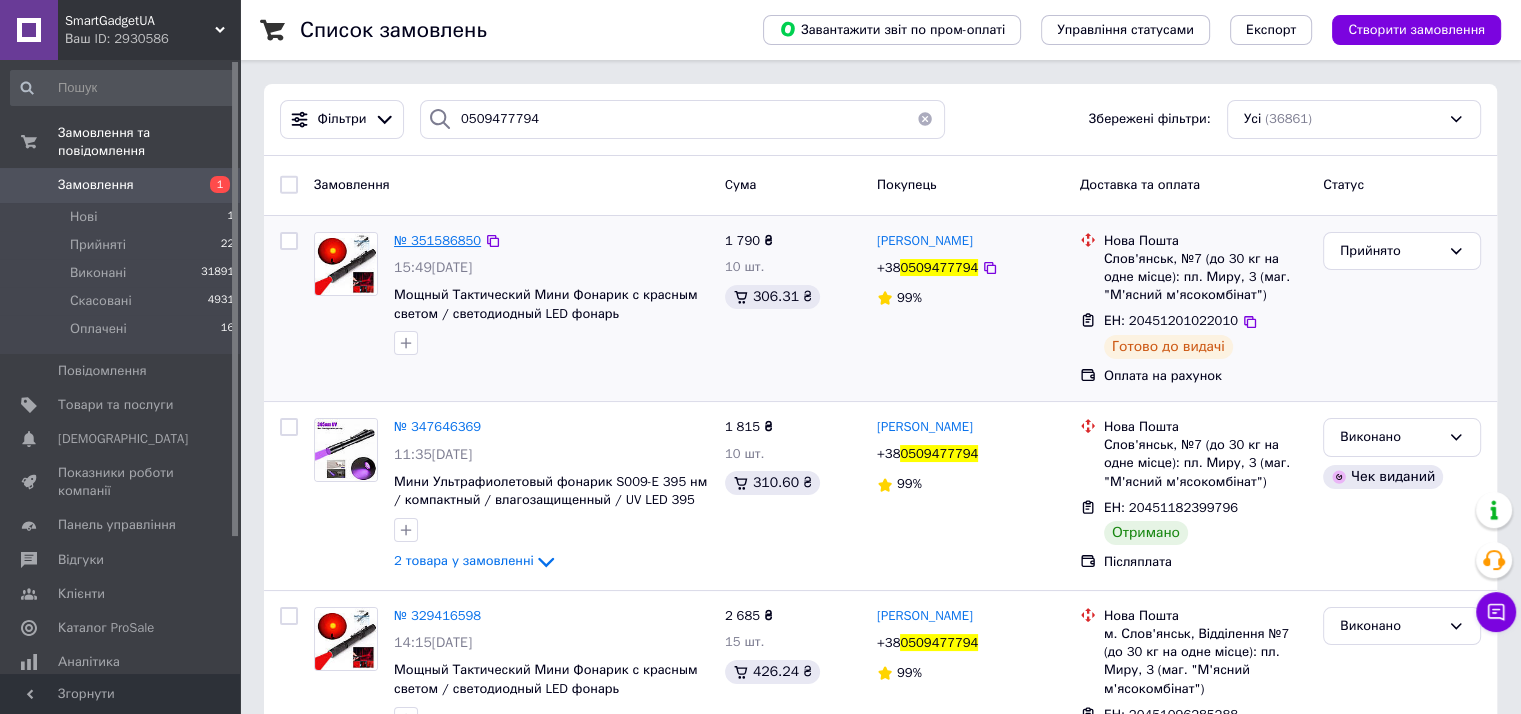 click on "№ 351586850" at bounding box center (437, 240) 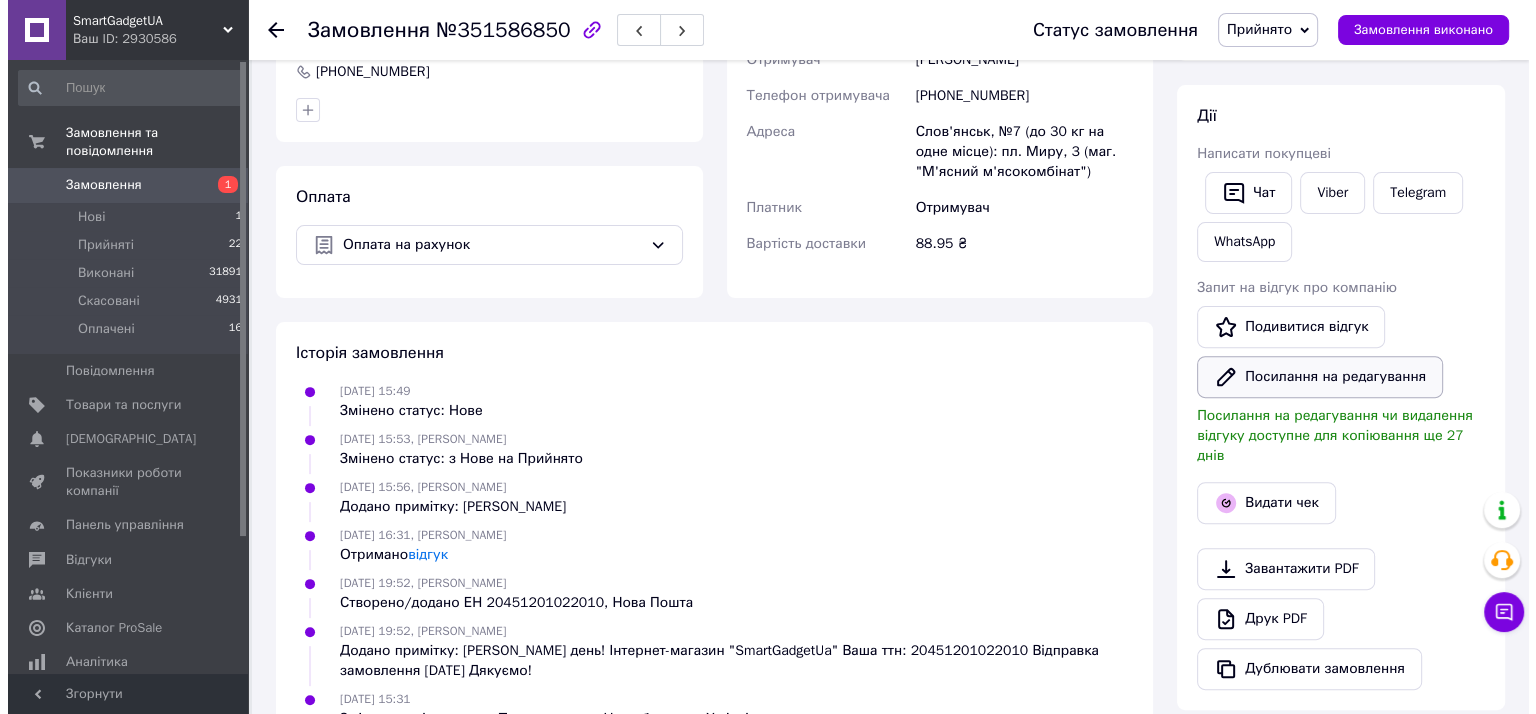 scroll, scrollTop: 700, scrollLeft: 0, axis: vertical 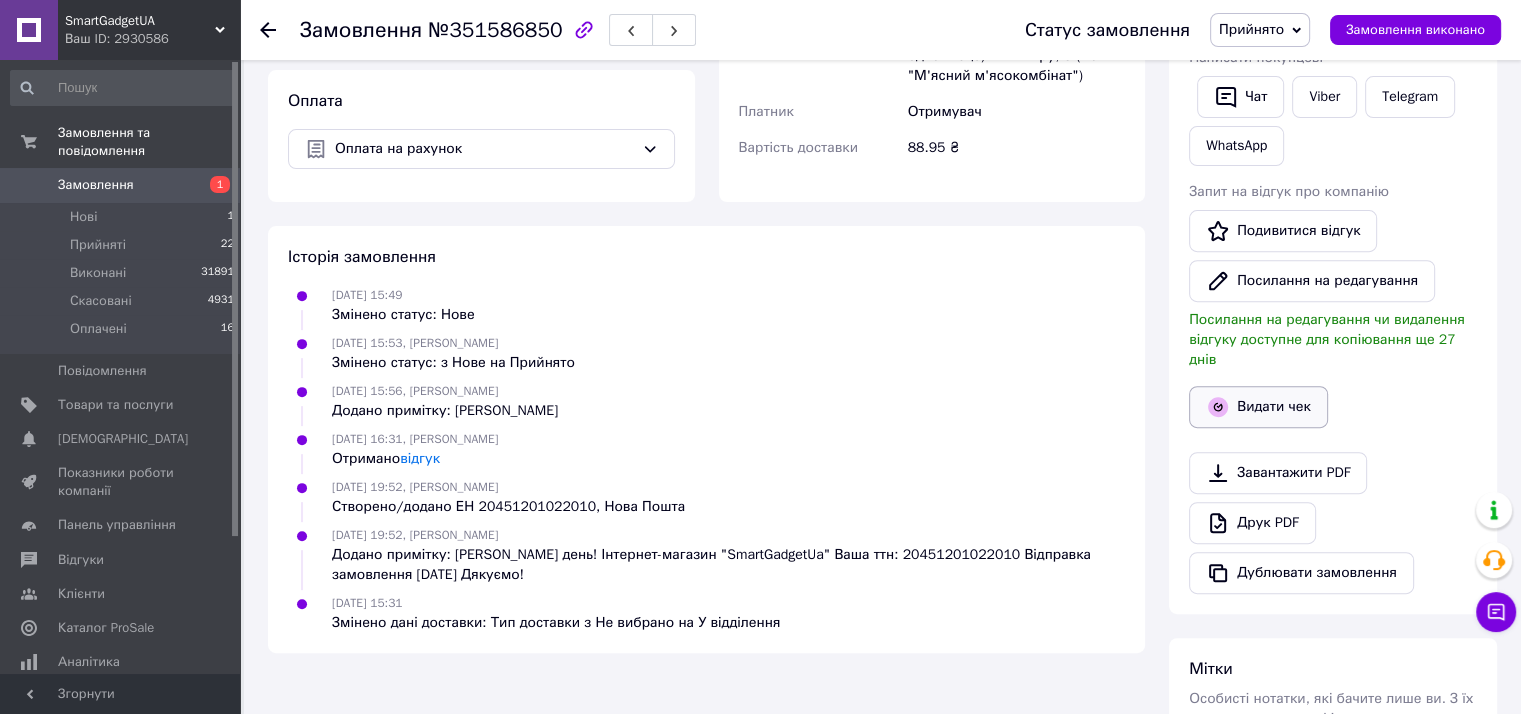 click 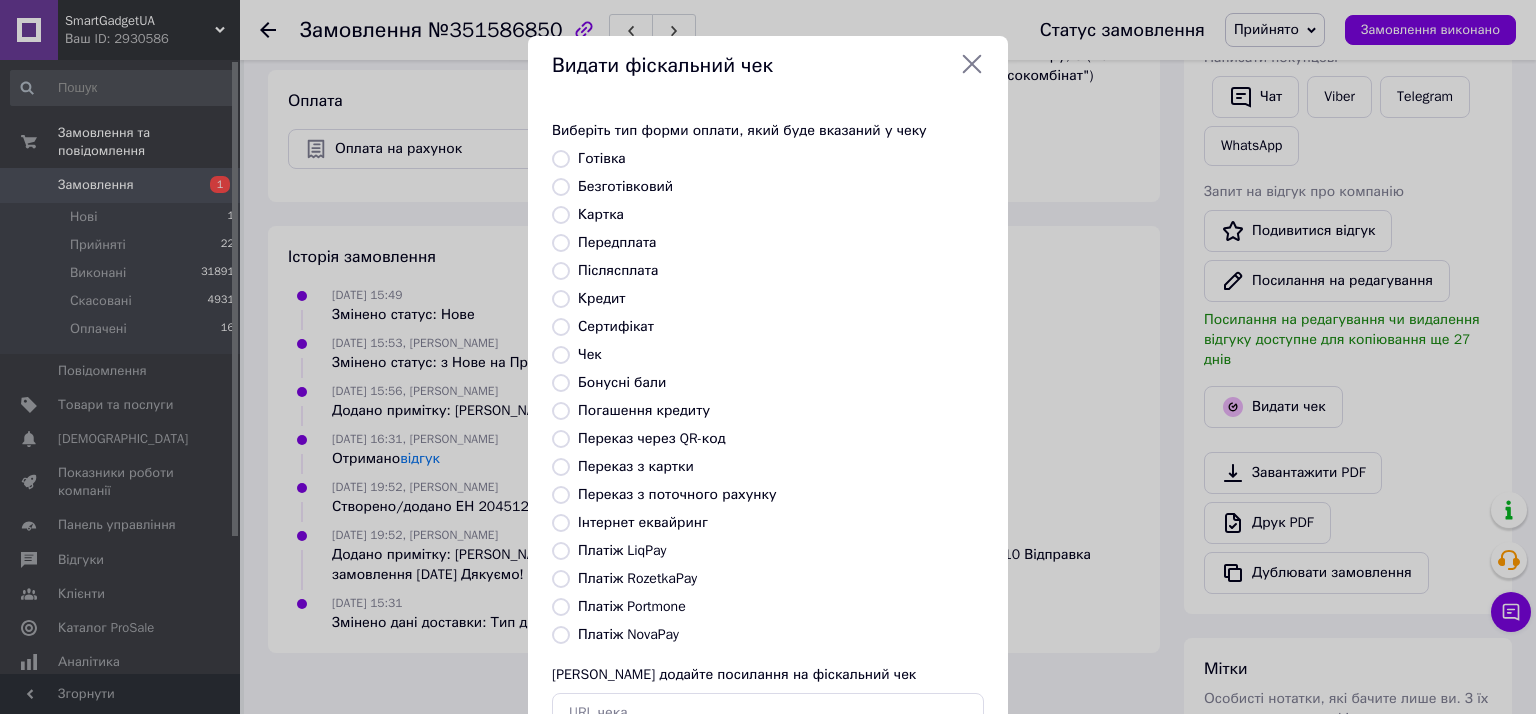 click on "Безготівковий" at bounding box center (561, 187) 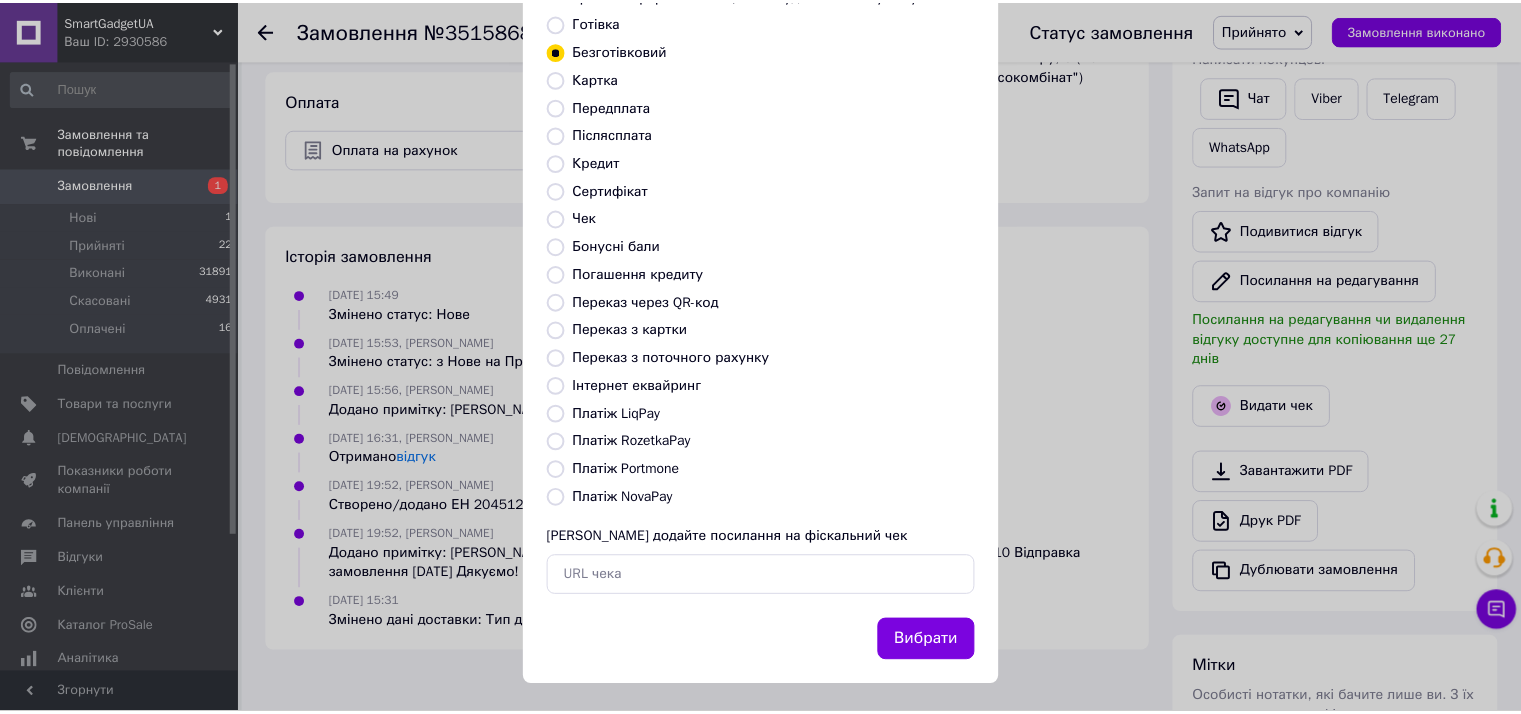 scroll, scrollTop: 144, scrollLeft: 0, axis: vertical 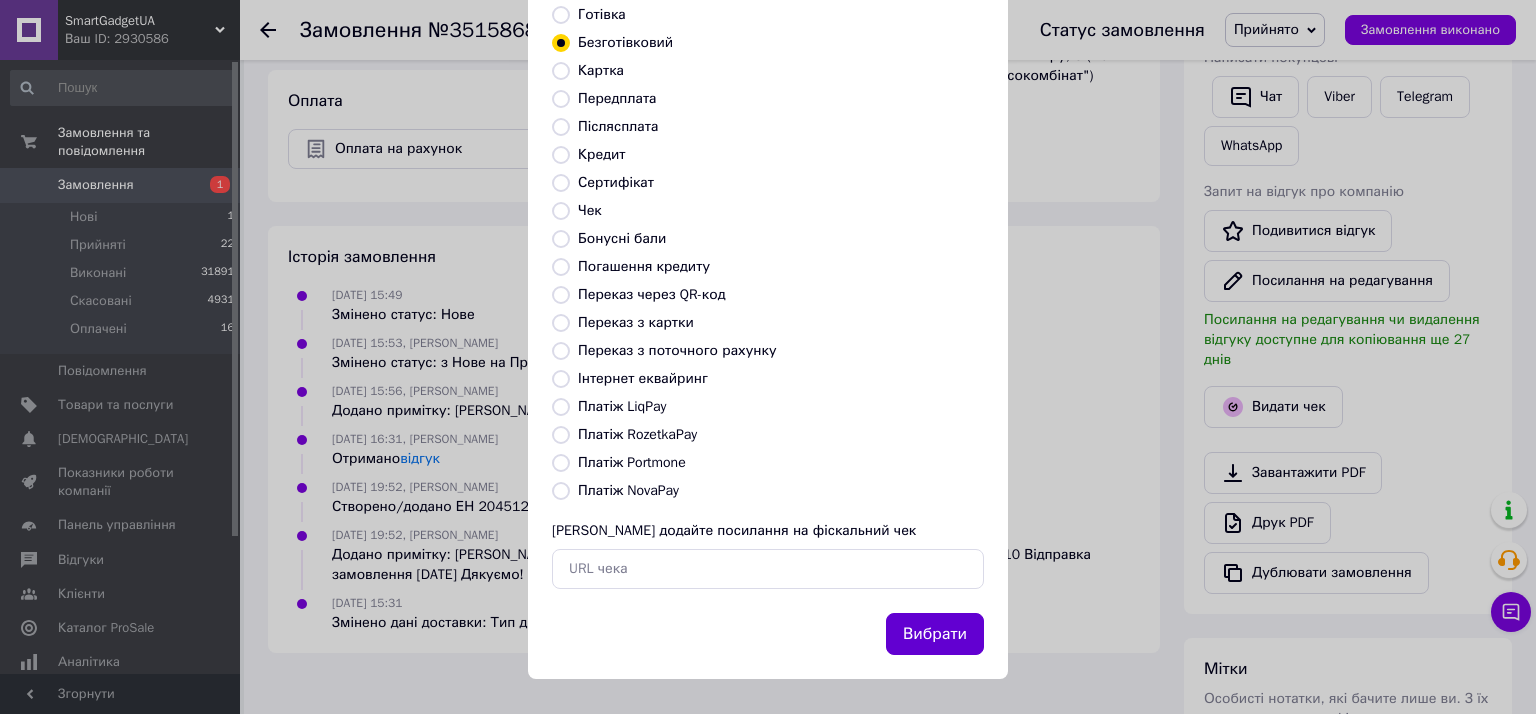 click on "Вибрати" at bounding box center [935, 634] 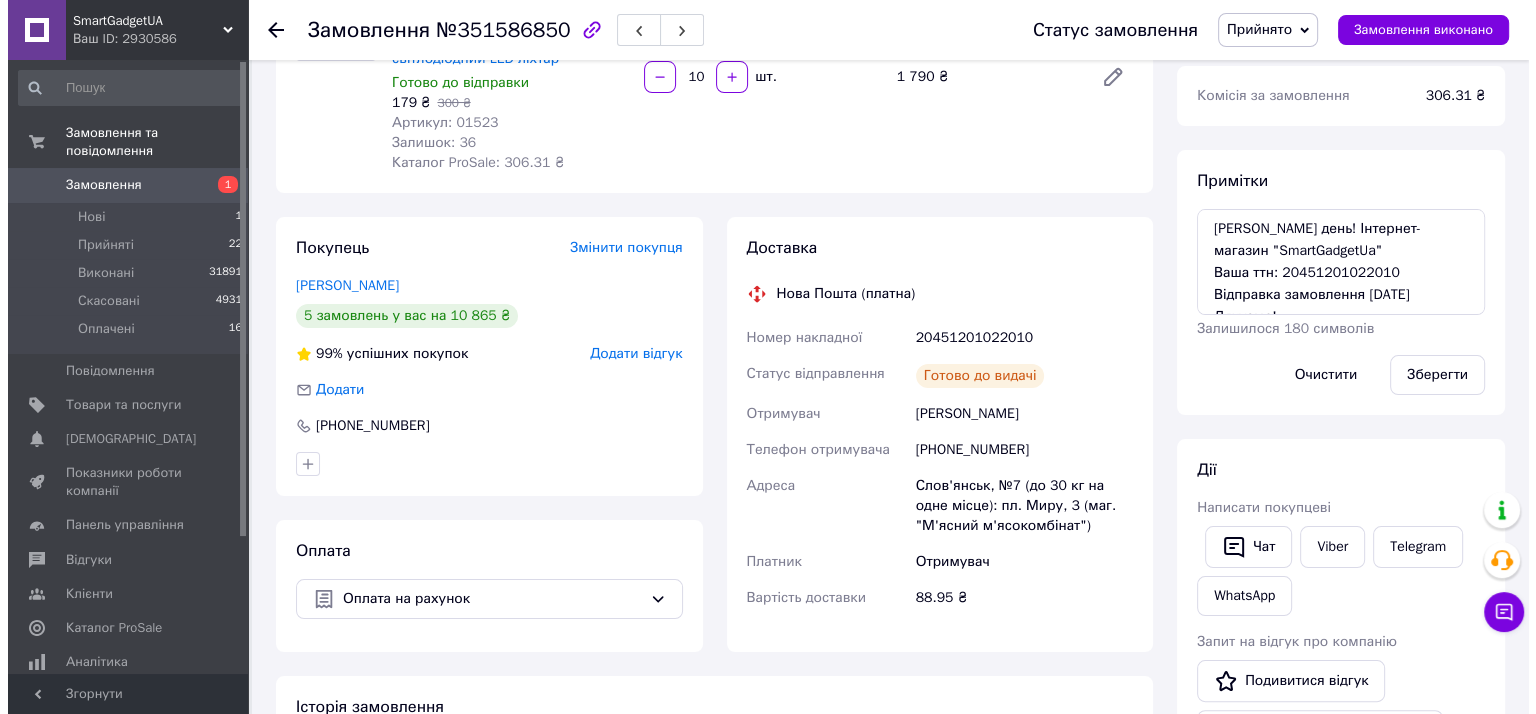 scroll, scrollTop: 233, scrollLeft: 0, axis: vertical 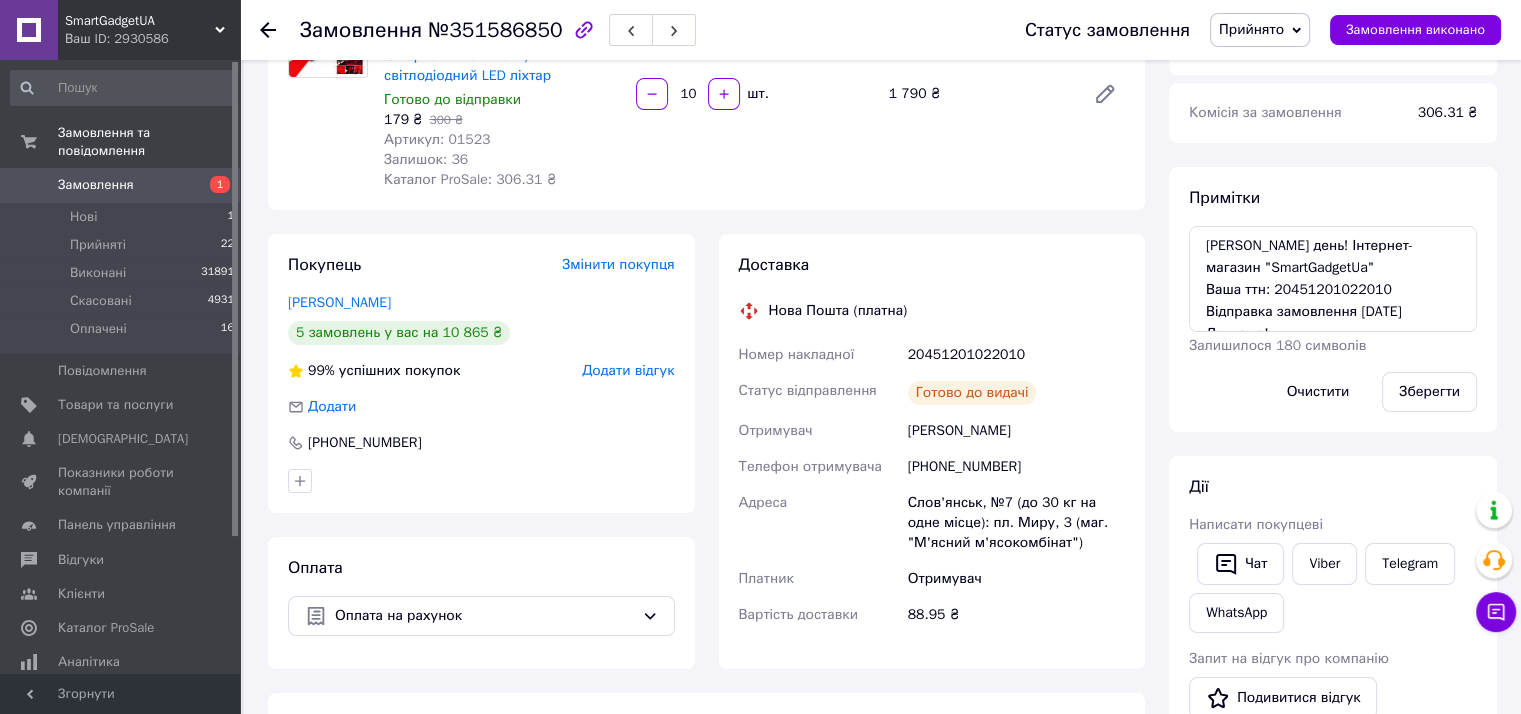 click on "Додати відгук" at bounding box center [628, 370] 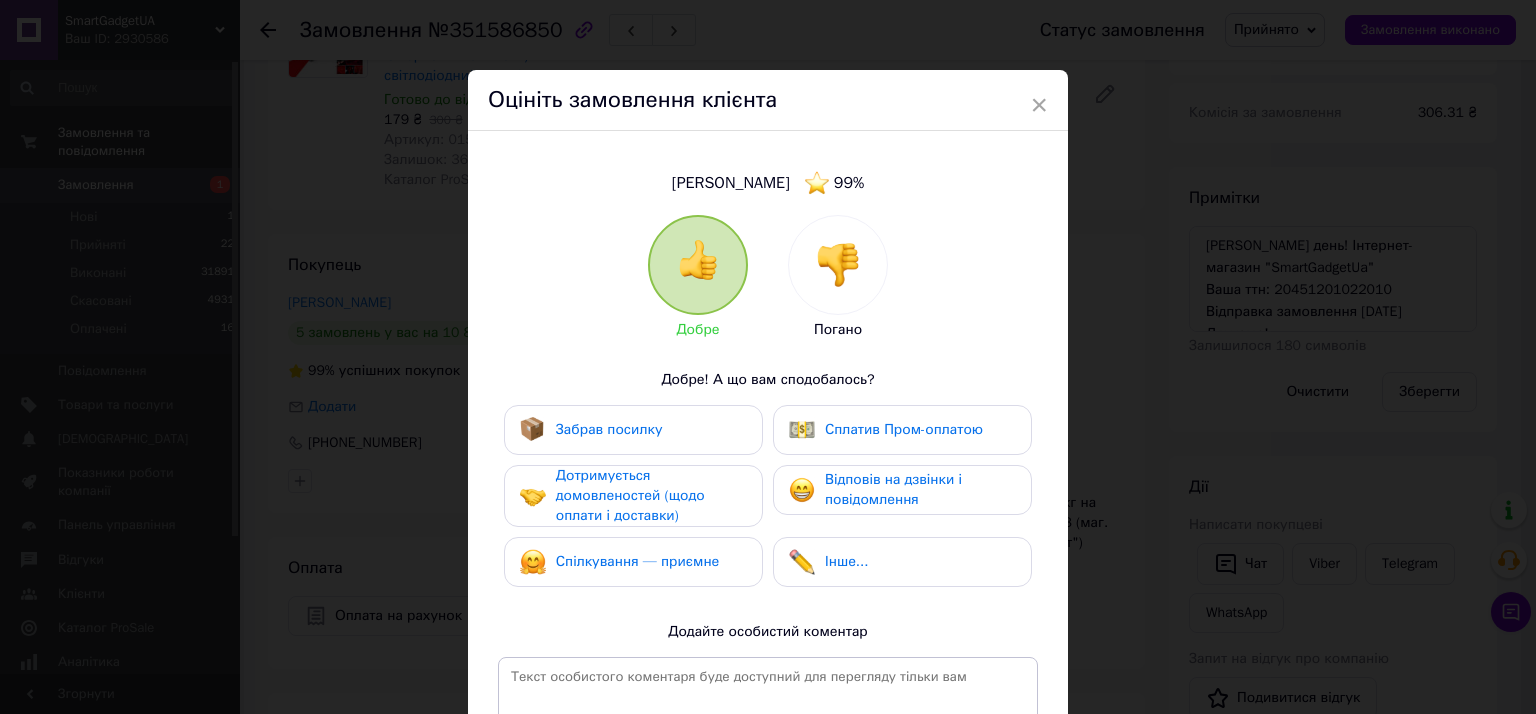 click on "Забрав посилку" at bounding box center (633, 430) 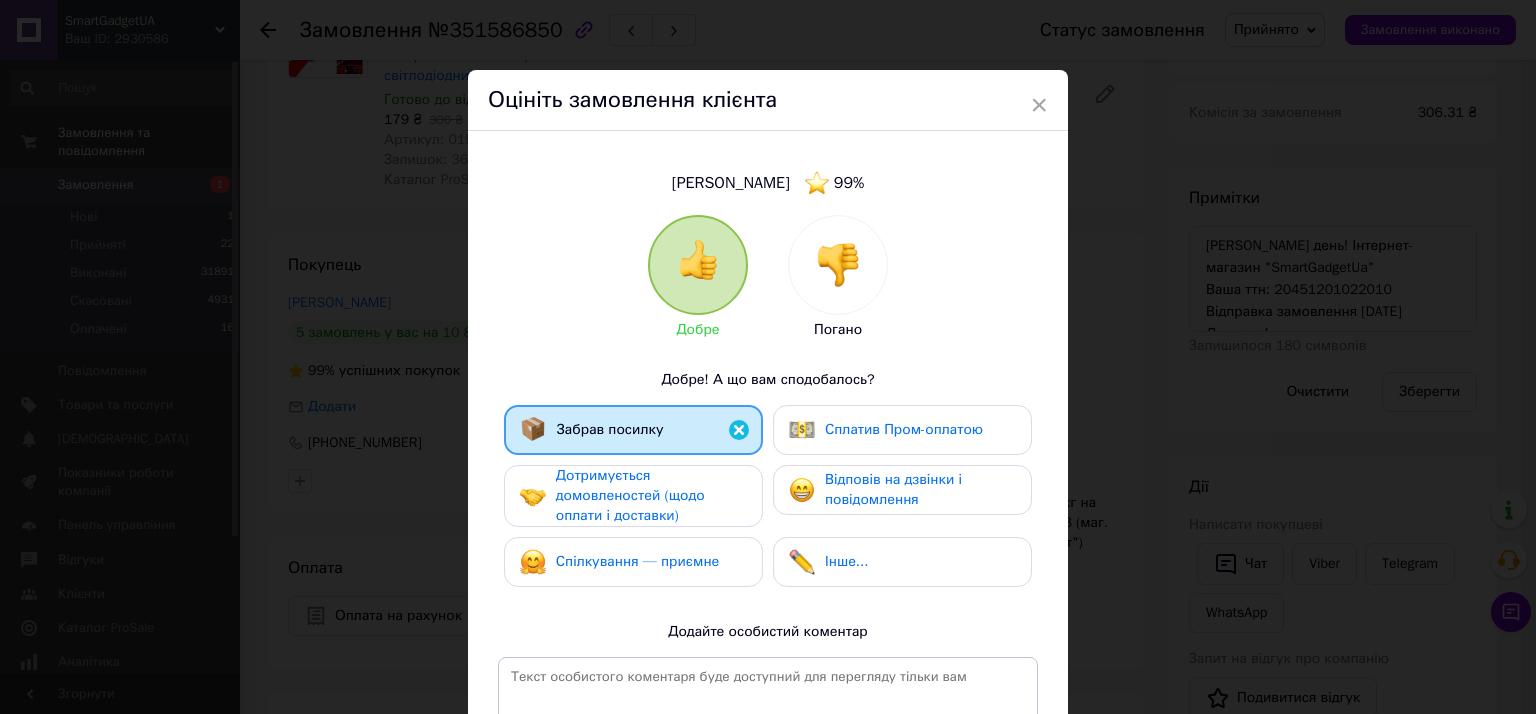 click on "Дотримується домовленостей (щодо оплати і доставки)" at bounding box center [630, 495] 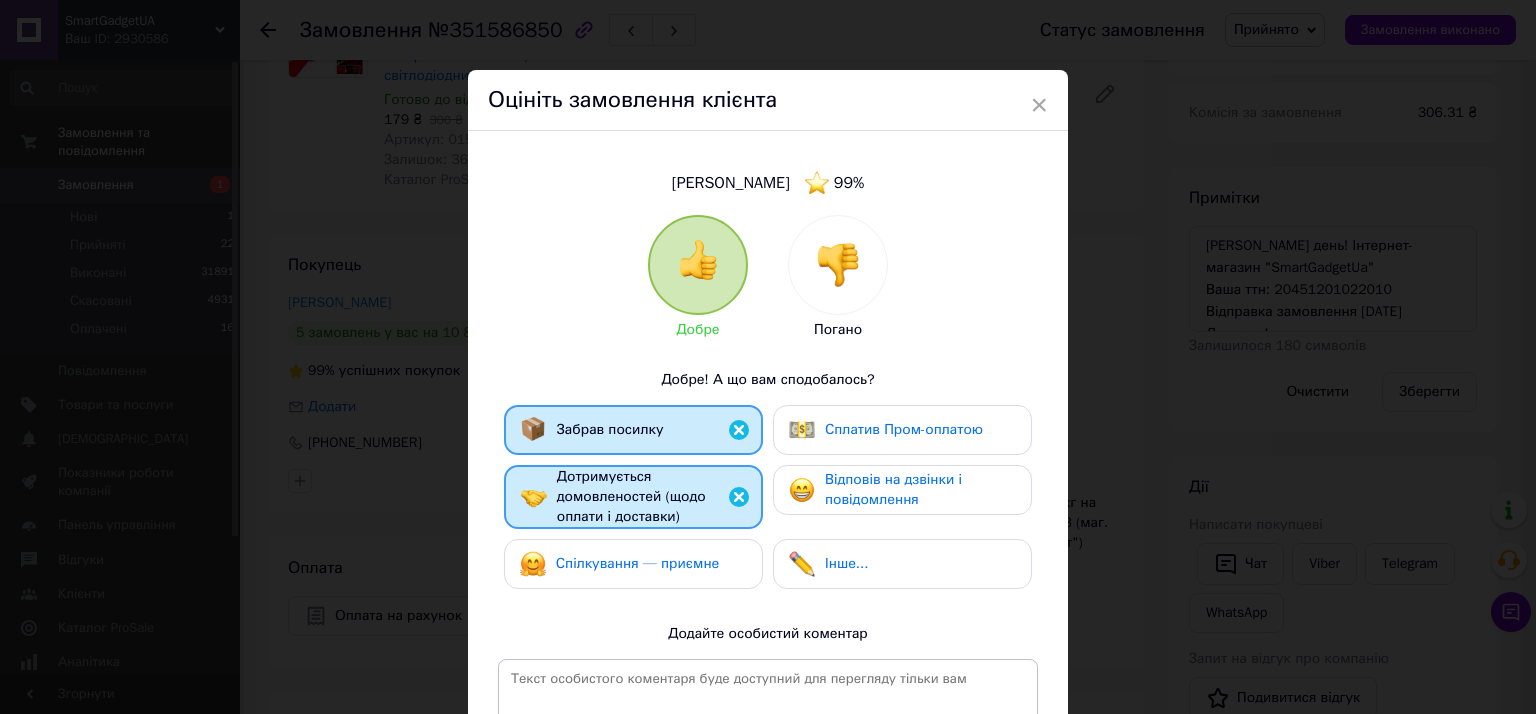 click on "Спілкування — приємне" at bounding box center (638, 563) 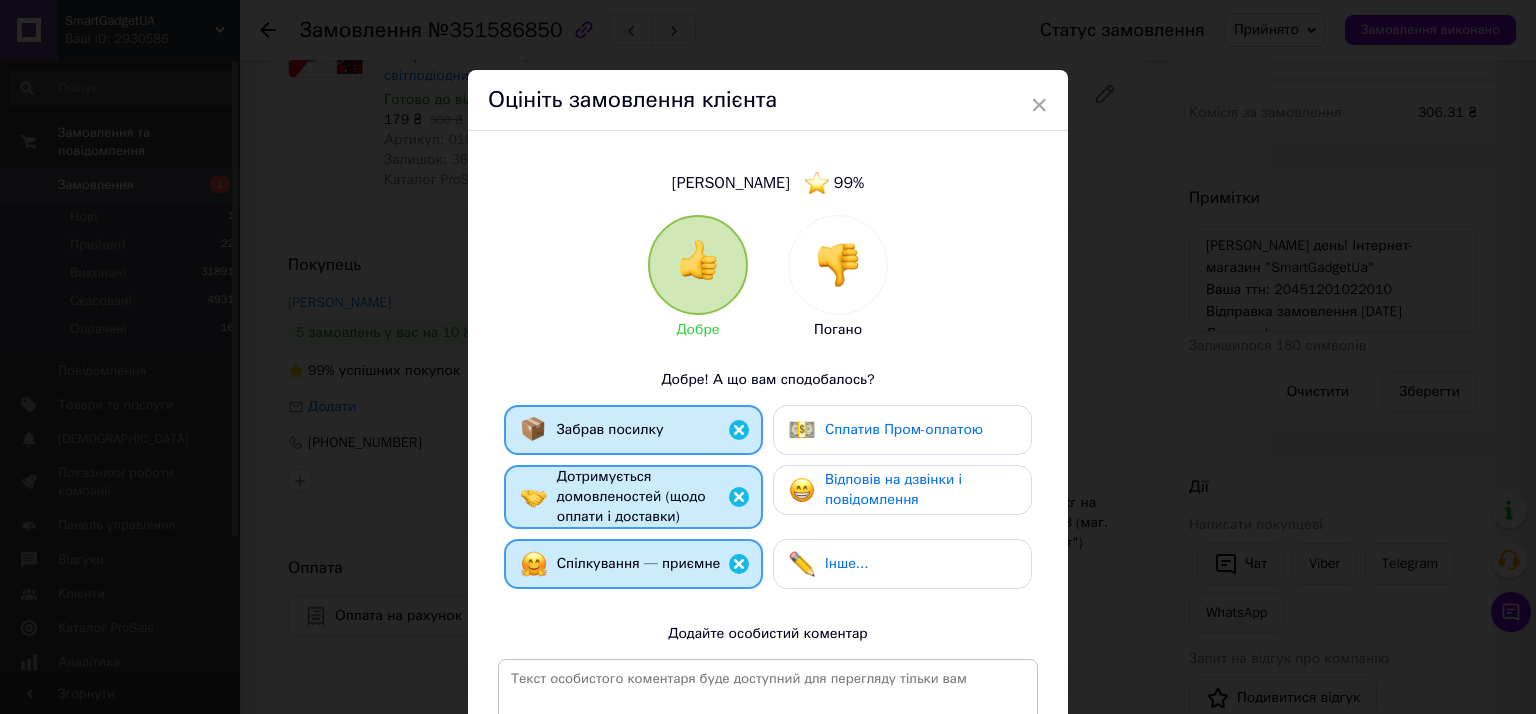 click on "Відповів на дзвінки і повідомлення" at bounding box center (893, 489) 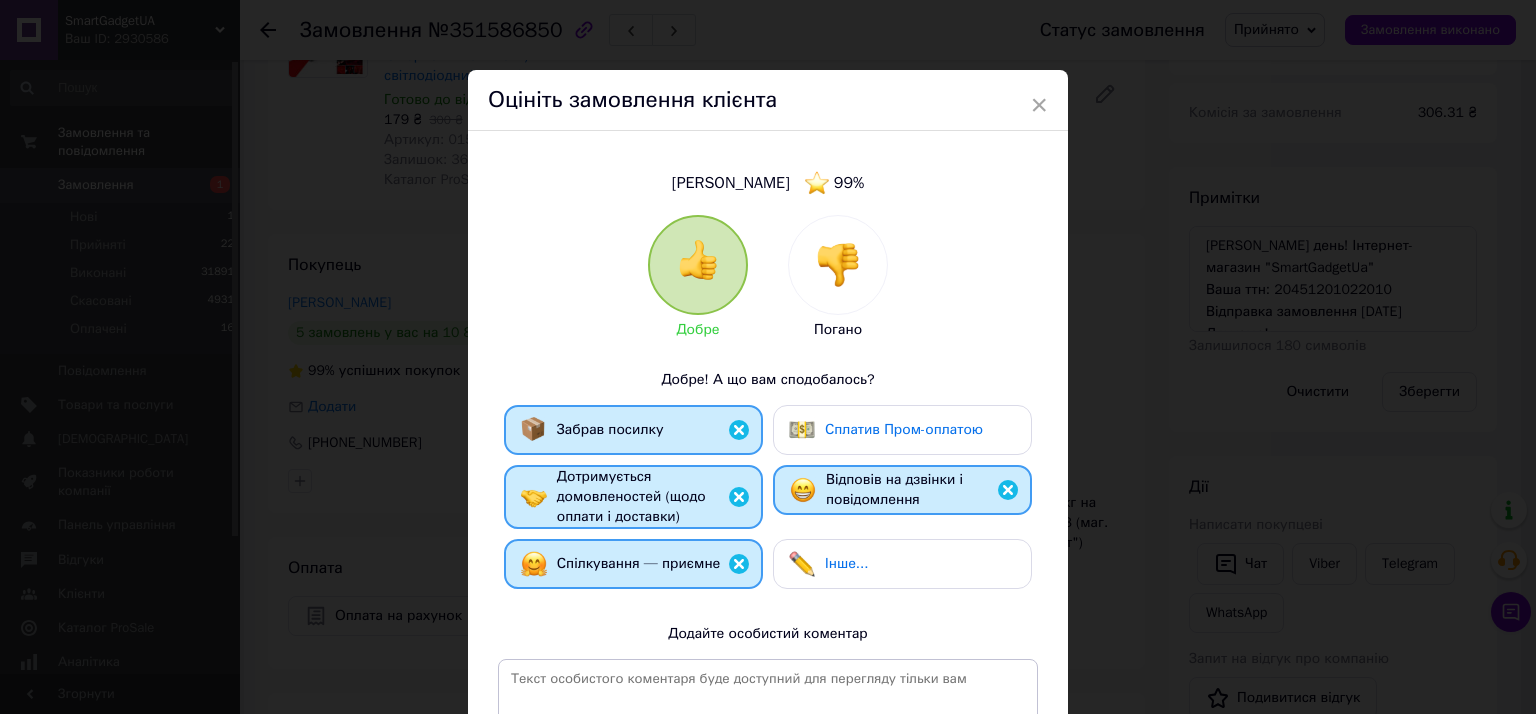 click on "Сплатив Пром-оплатою" at bounding box center [886, 430] 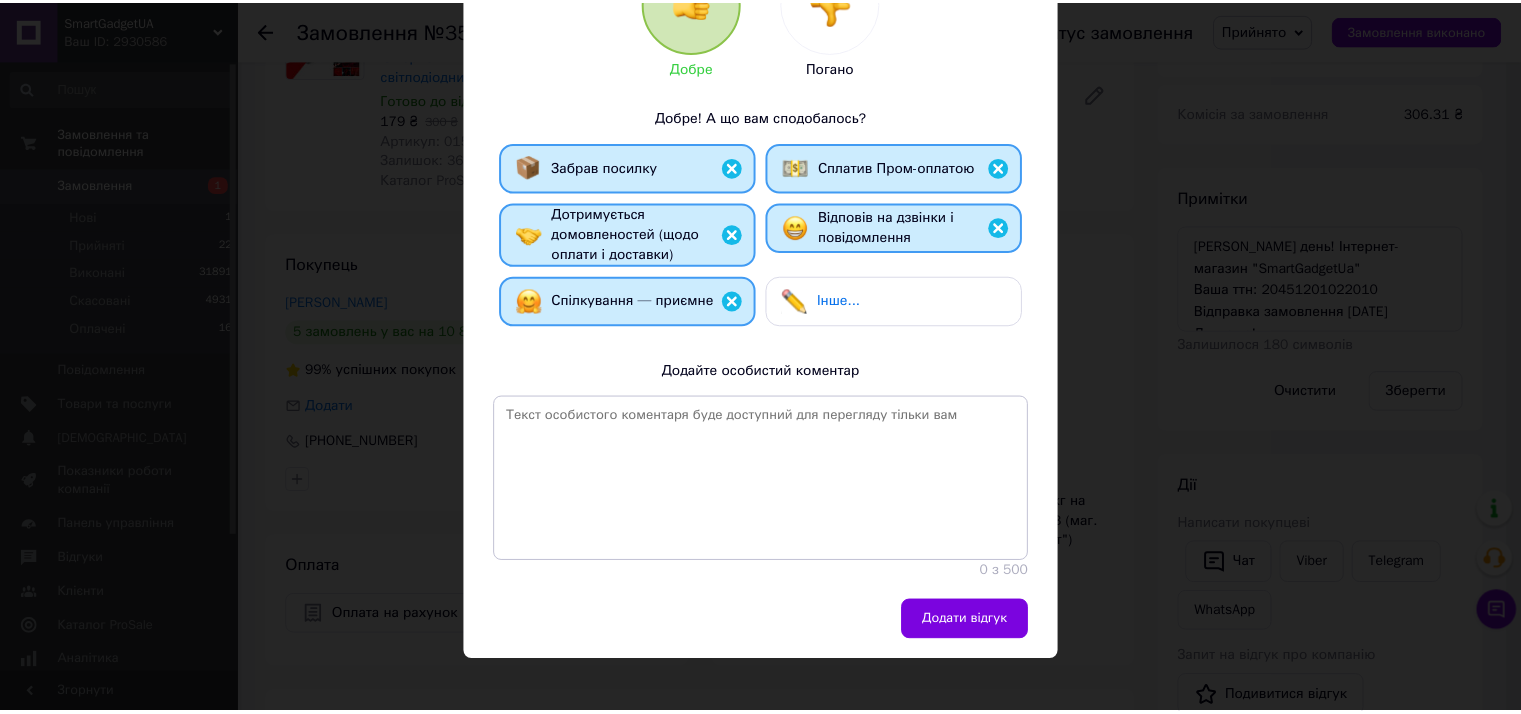 scroll, scrollTop: 278, scrollLeft: 0, axis: vertical 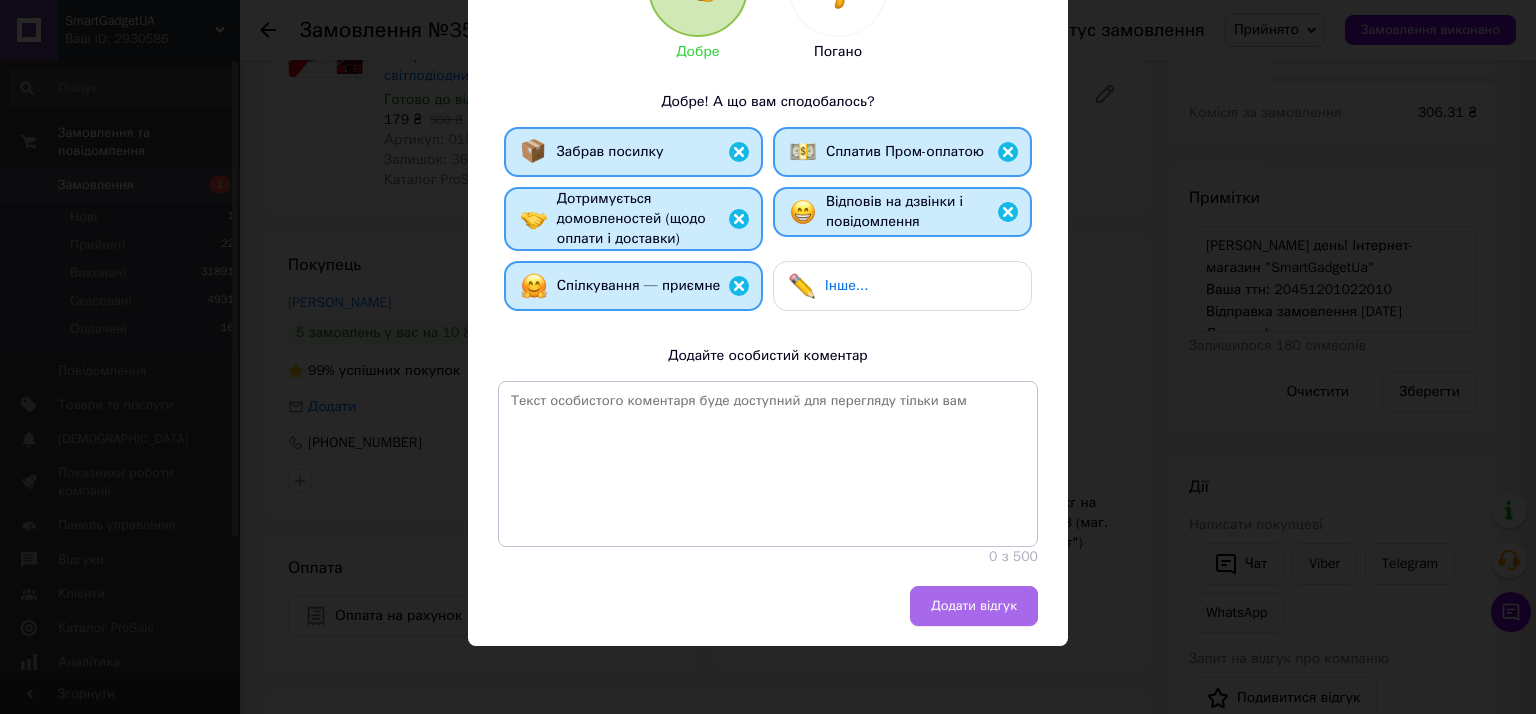 click on "Додати відгук" at bounding box center [974, 606] 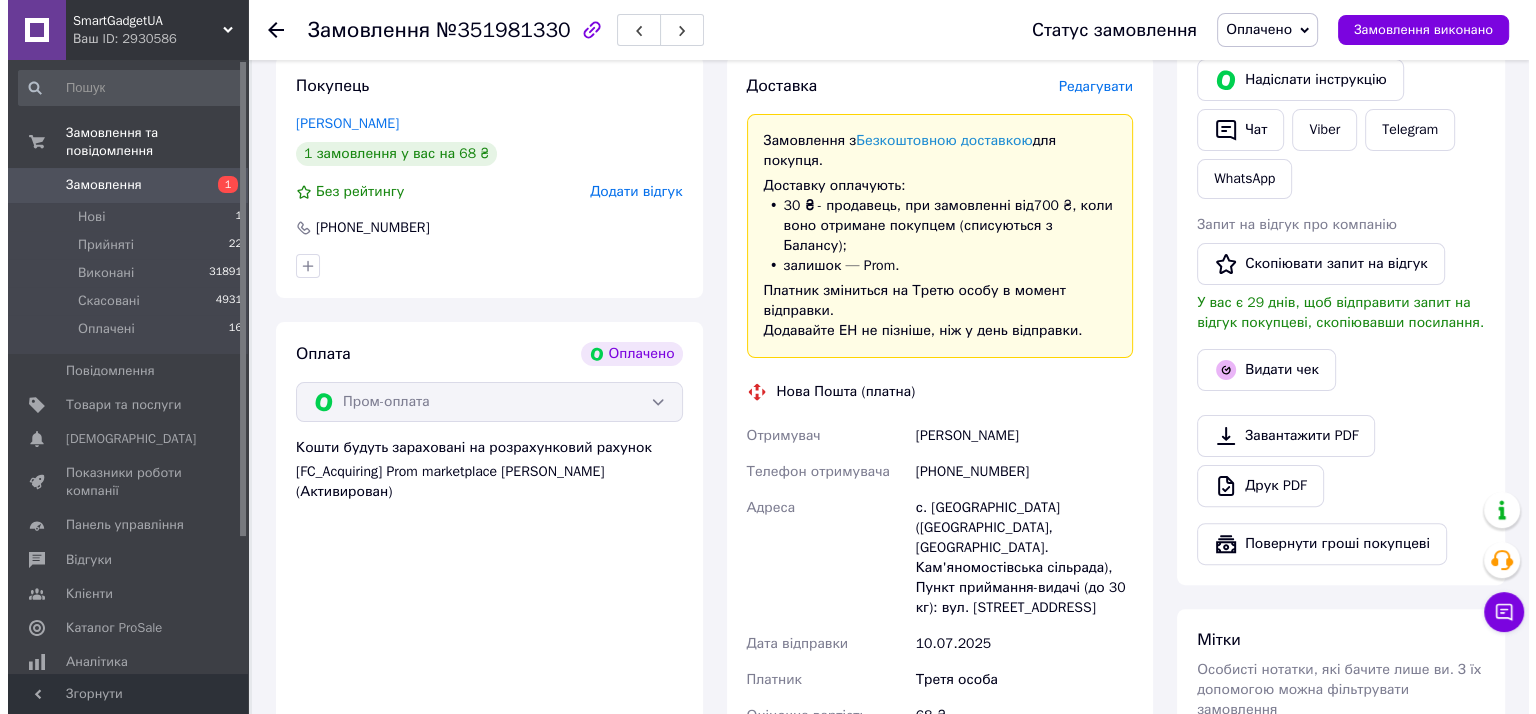 scroll, scrollTop: 0, scrollLeft: 0, axis: both 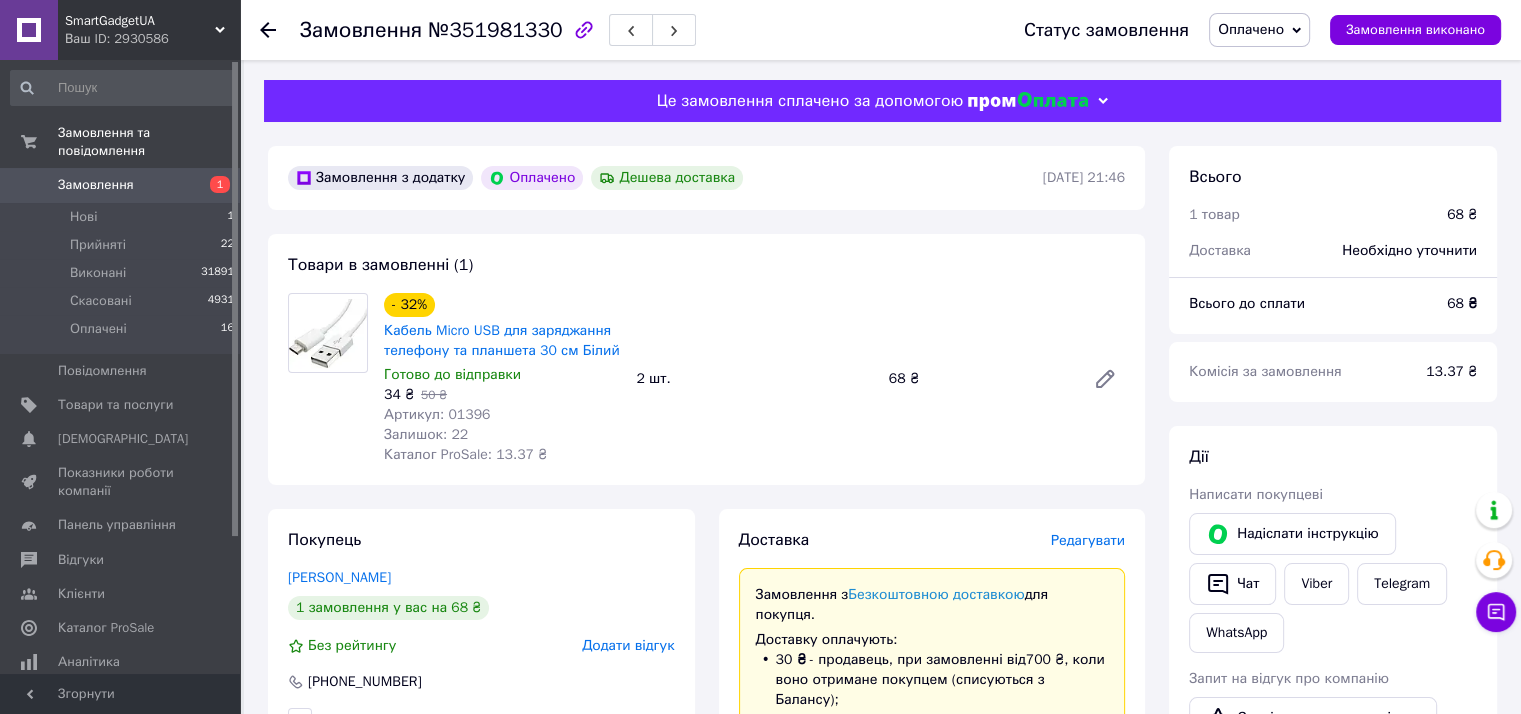 click on "Доставка Редагувати Замовлення з  Безкоштовною доставкою  для покупця. Доставку оплачують: 30 ₴  - продавець , при замовленні від  700 ₴ , коли воно отримане покупцем (списуються з Балансу); залишок — Prom . Платник зміниться на Третю особу в момент відправки. Додавайте ЕН не пізніше, ніж у день відправки. Нова Пошта (платна) Отримувач хрисанова Галина Телефон отримувача +380683804641 Адреса с. Кумарі (Миколаївська обл., Первомайський р-н. Кам'яномостівська сільрада), Пункт приймання-видачі (до 30 кг): вул. Центральна, 12а Дата відправки 10.07.2025 Платник Третя особа 68 ₴ або 68" at bounding box center (932, 955) 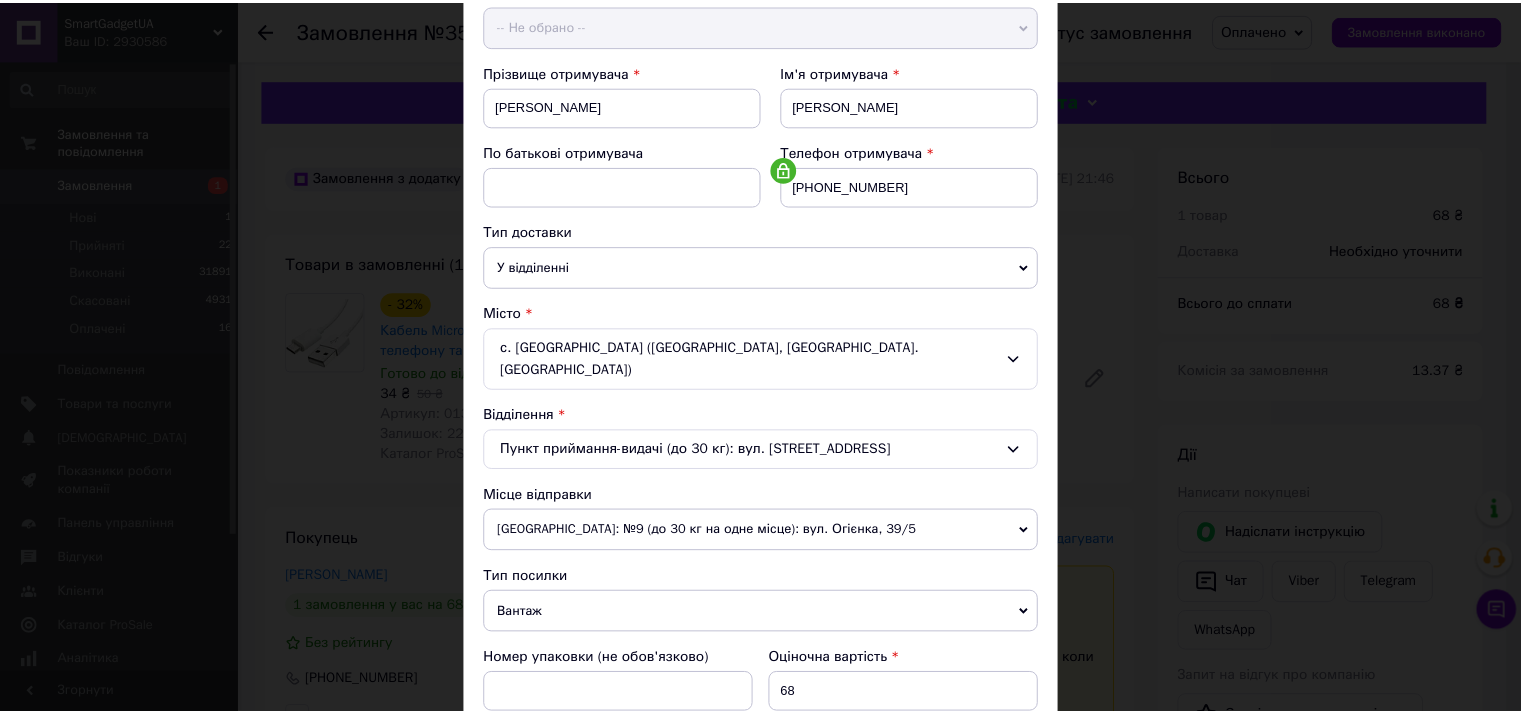 scroll, scrollTop: 631, scrollLeft: 0, axis: vertical 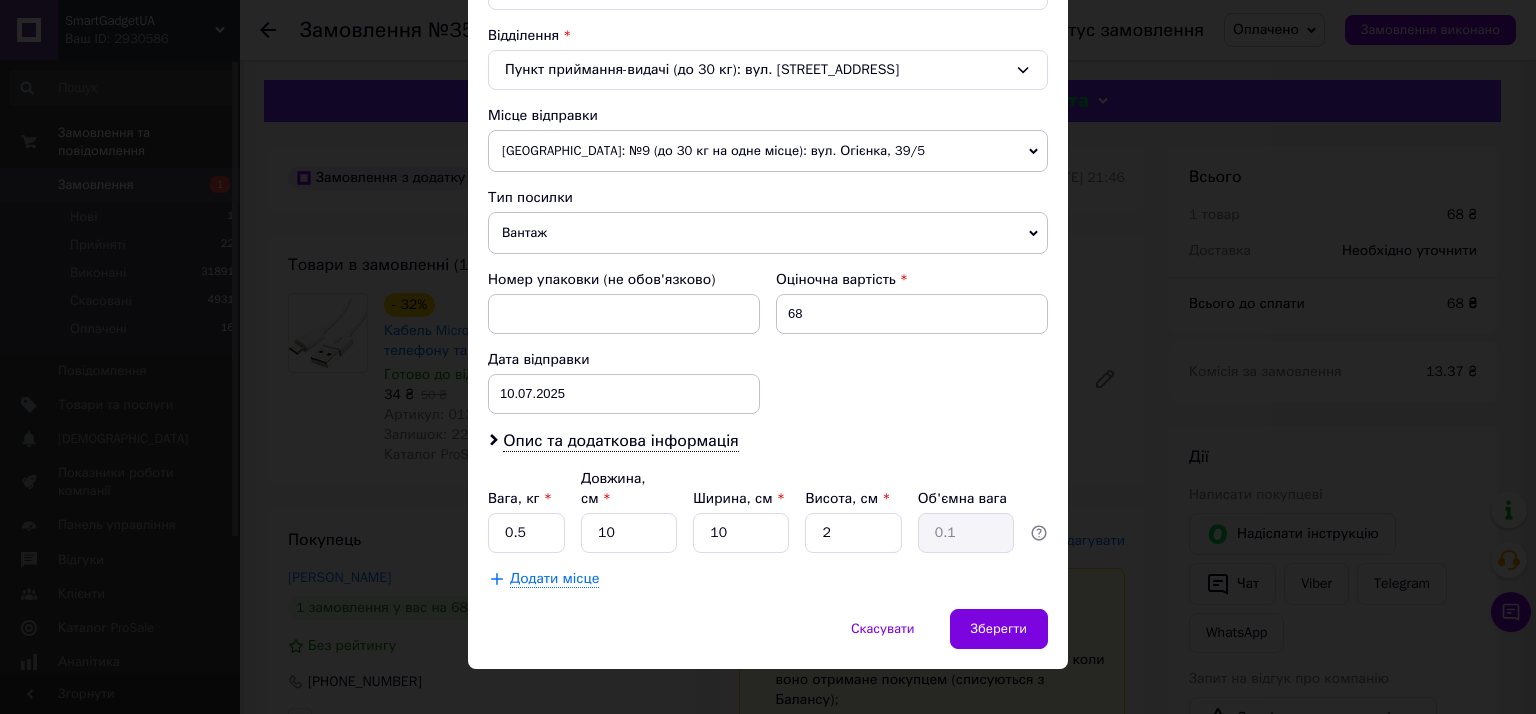 click on "× Редагування доставки Спосіб доставки Нова Пошта (платна) Платник -- Не обрано -- Відправник Отримувач Прізвище отримувача хрисанова Ім'я отримувача Галина По батькові отримувача Телефон отримувача +380683804641 Тип доставки У відділенні Кур'єром В поштоматі Місто с. Кумарі (Миколаївська обл., Первомайський р-н. Кам'яномостівська сільрада) Відділення Пункт приймання-видачі (до 30 кг): вул. Центральна, 12а Місце відправки Кам'янець-Подільський: №9 (до 30 кг на одне місце): вул. Огієнка, 39/5 Немає збігів. Спробуйте змінити умови пошуку Додати ще місце відправки Вантаж 68 <" at bounding box center (768, 357) 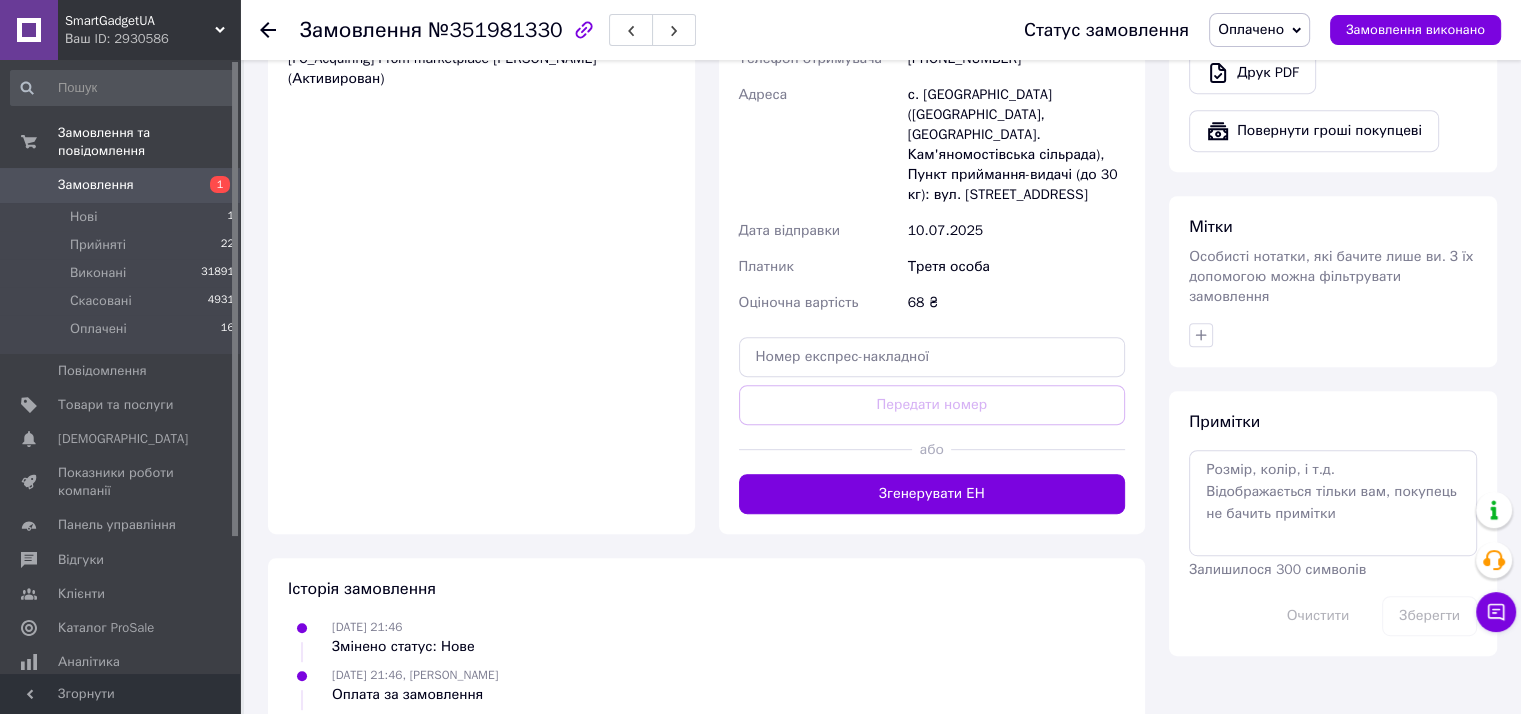 scroll, scrollTop: 933, scrollLeft: 0, axis: vertical 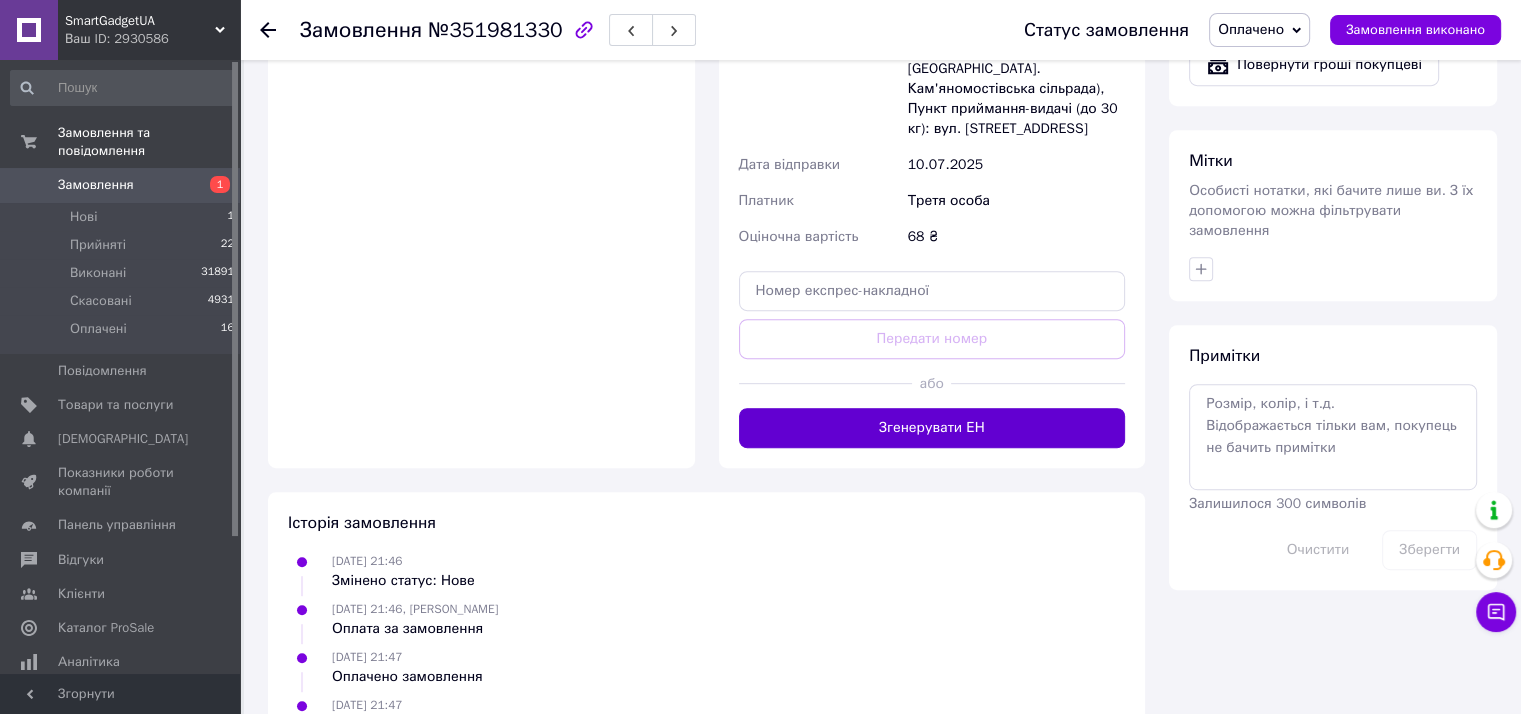 click on "Згенерувати ЕН" at bounding box center [932, 428] 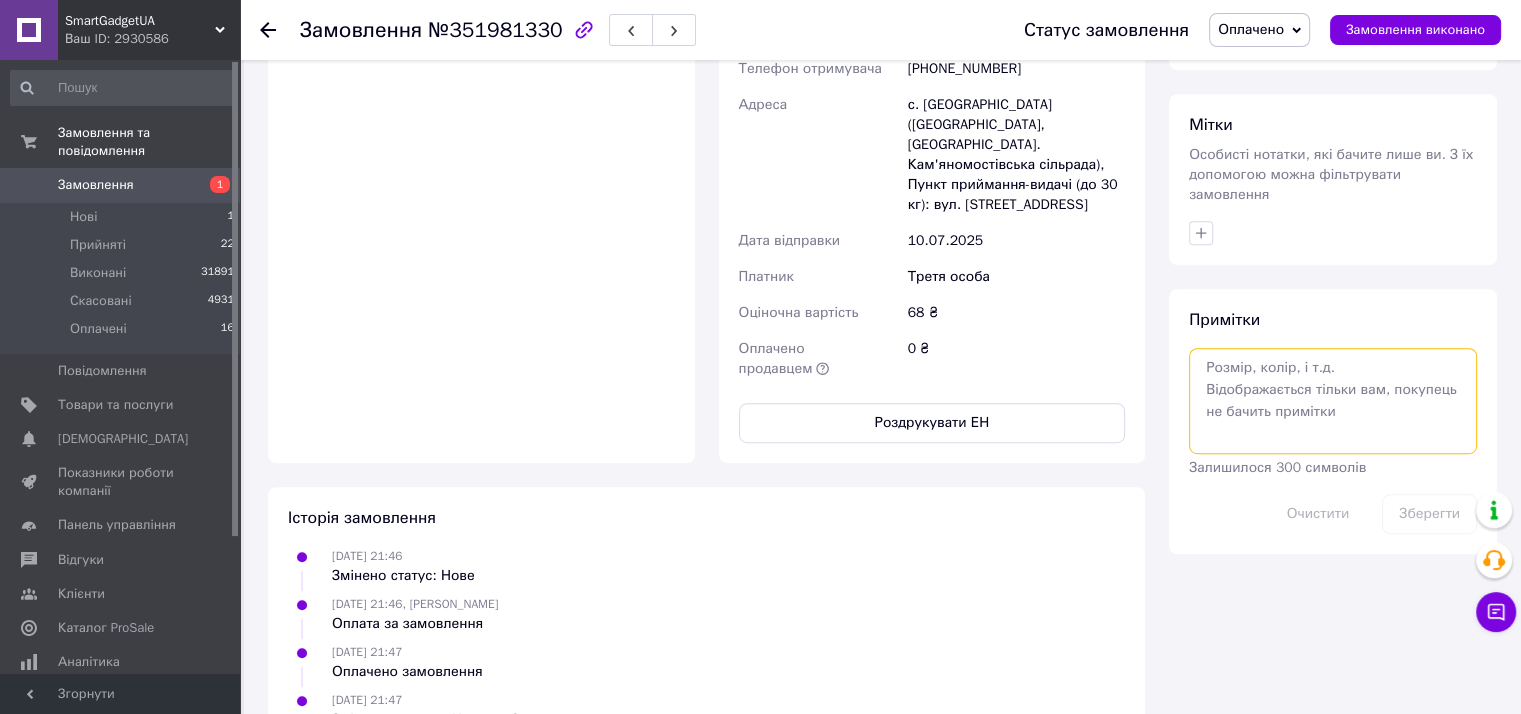 click at bounding box center (1333, 401) 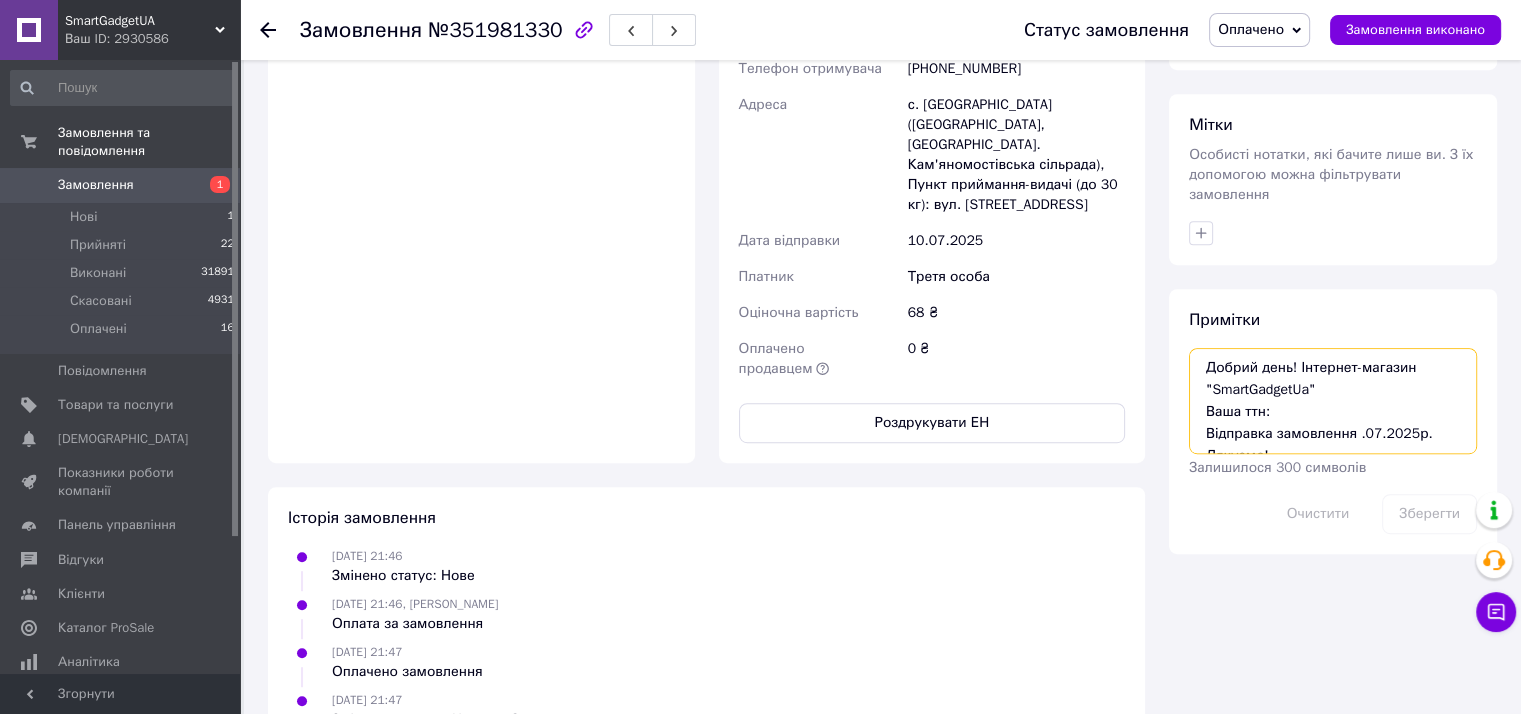 scroll, scrollTop: 12, scrollLeft: 0, axis: vertical 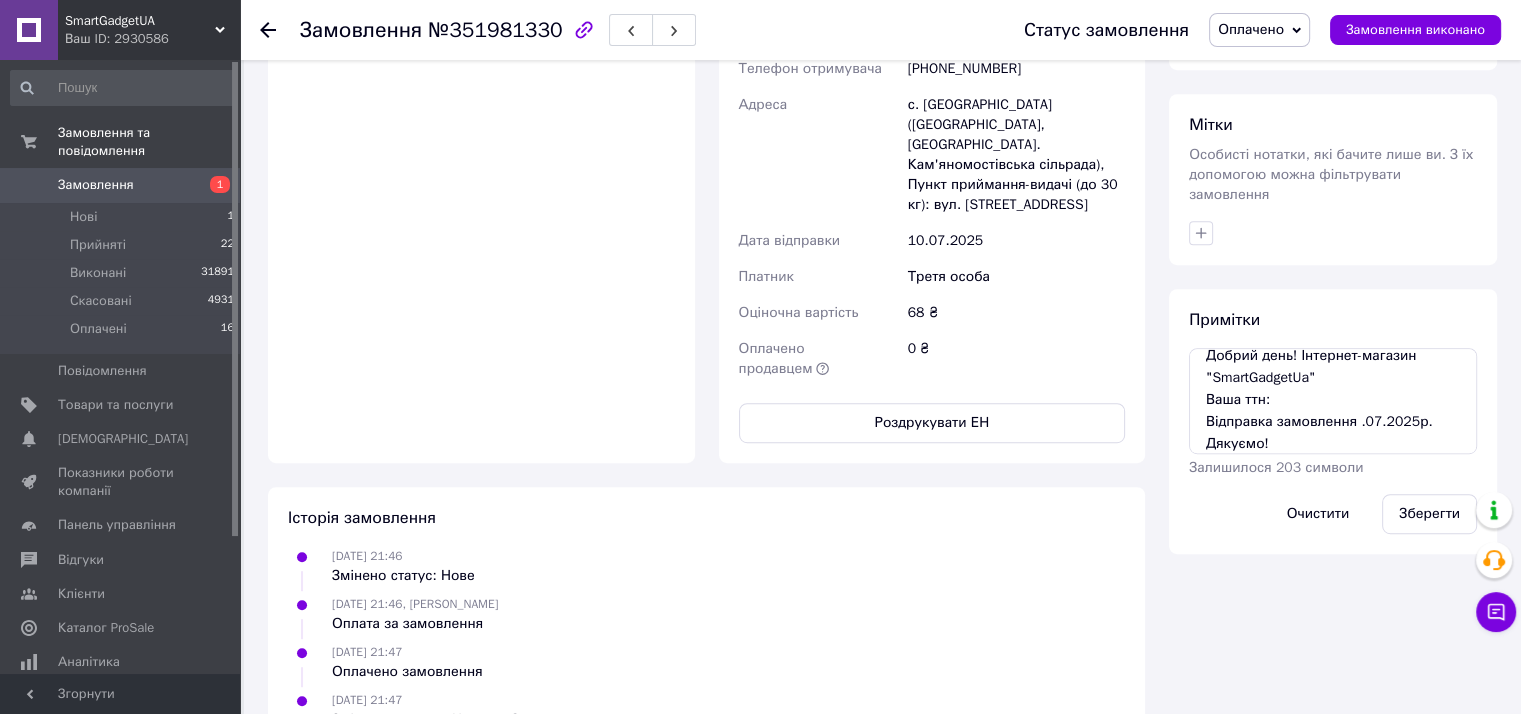 click on "Всього 1 товар 68 ₴ Всього до сплати 68 ₴ Комісія за замовлення 13.37 ₴ Дії Написати покупцеві   Надіслати інструкцію   Чат Viber Telegram WhatsApp Запит на відгук про компанію   Скопіювати запит на відгук У вас є 29 днів, щоб відправити запит на відгук покупцеві, скопіювавши посилання.   Видати чек   Завантажити PDF   Друк PDF   Повернути гроші покупцеві Мітки Особисті нотатки, які бачите лише ви. З їх допомогою можна фільтрувати замовлення Примітки Добрий день! Інтернет-магазин "SmartGadgetUa"
Ваша ттн:
Відправка замовлення .07.2025р.
Дякуємо! Залишилося 203 символи Очистити" at bounding box center [1333, 113] 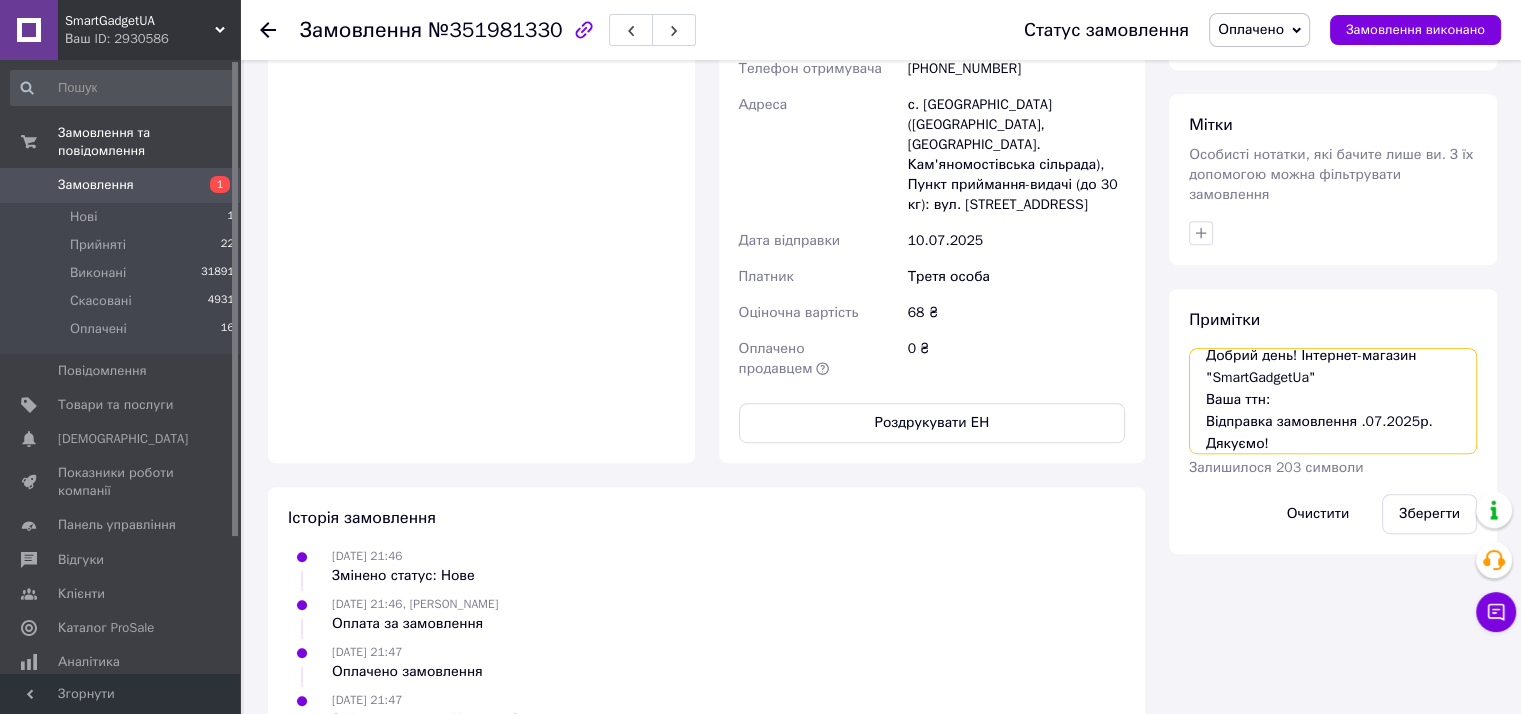 click on "Добрий день! Інтернет-магазин "SmartGadgetUa"
Ваша ттн:
Відправка замовлення .07.2025р.
Дякуємо!" at bounding box center (1333, 401) 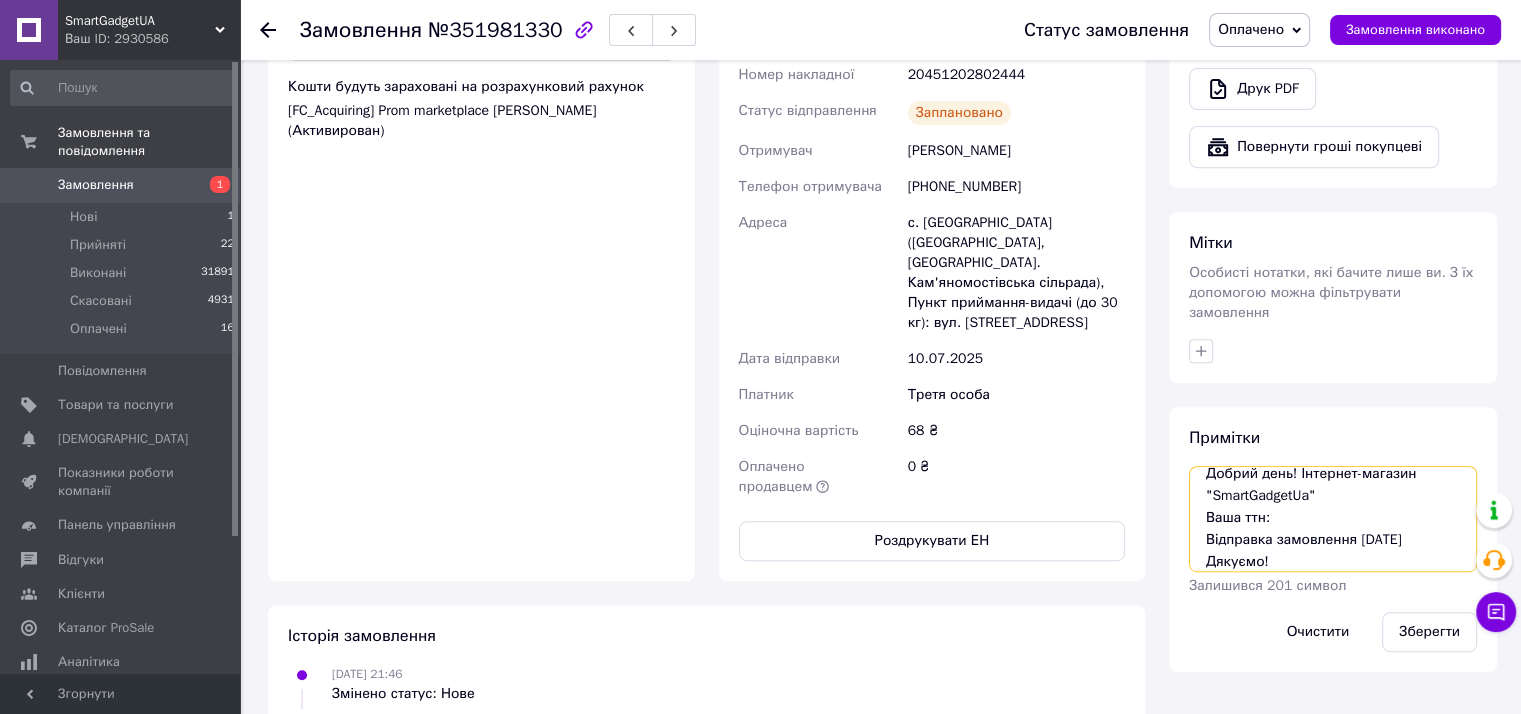 scroll, scrollTop: 700, scrollLeft: 0, axis: vertical 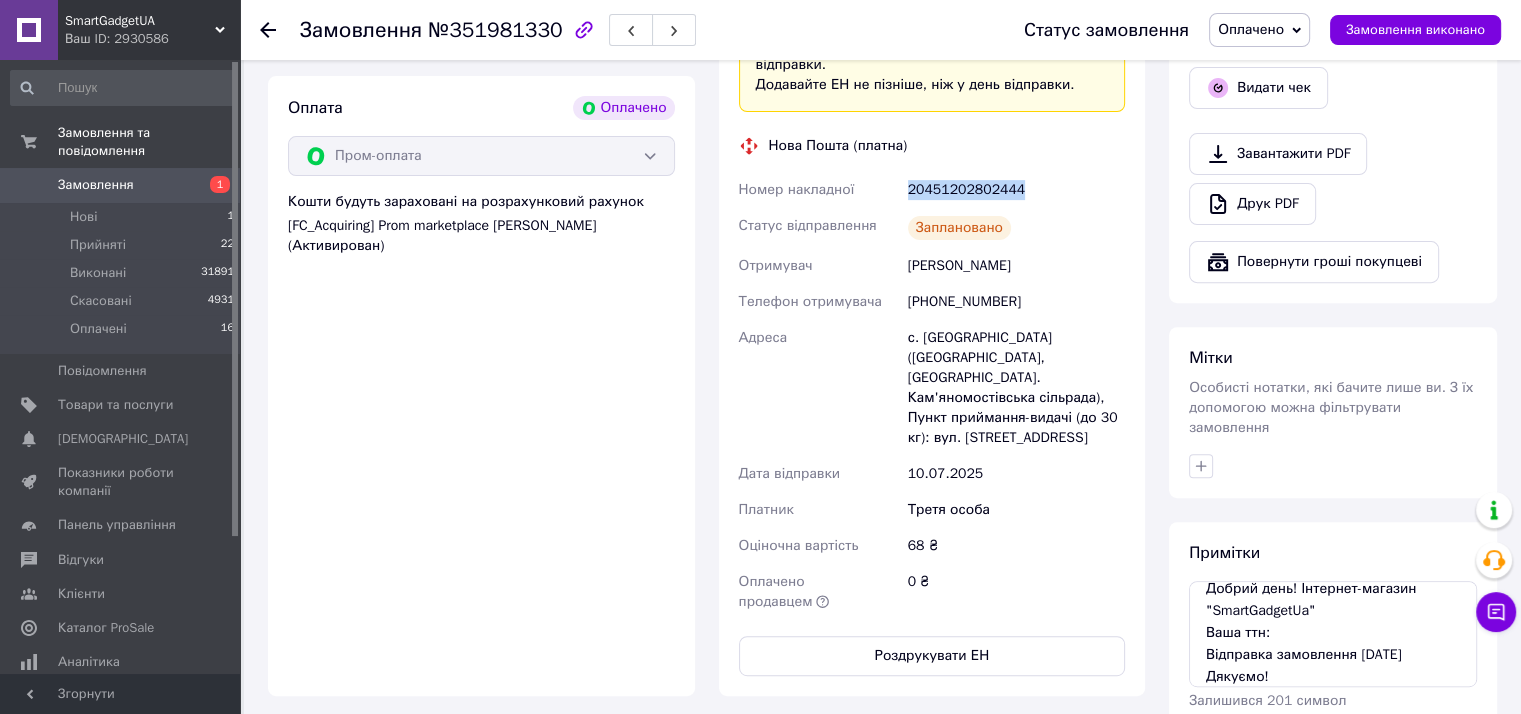 drag, startPoint x: 907, startPoint y: 158, endPoint x: 1016, endPoint y: 159, distance: 109.004585 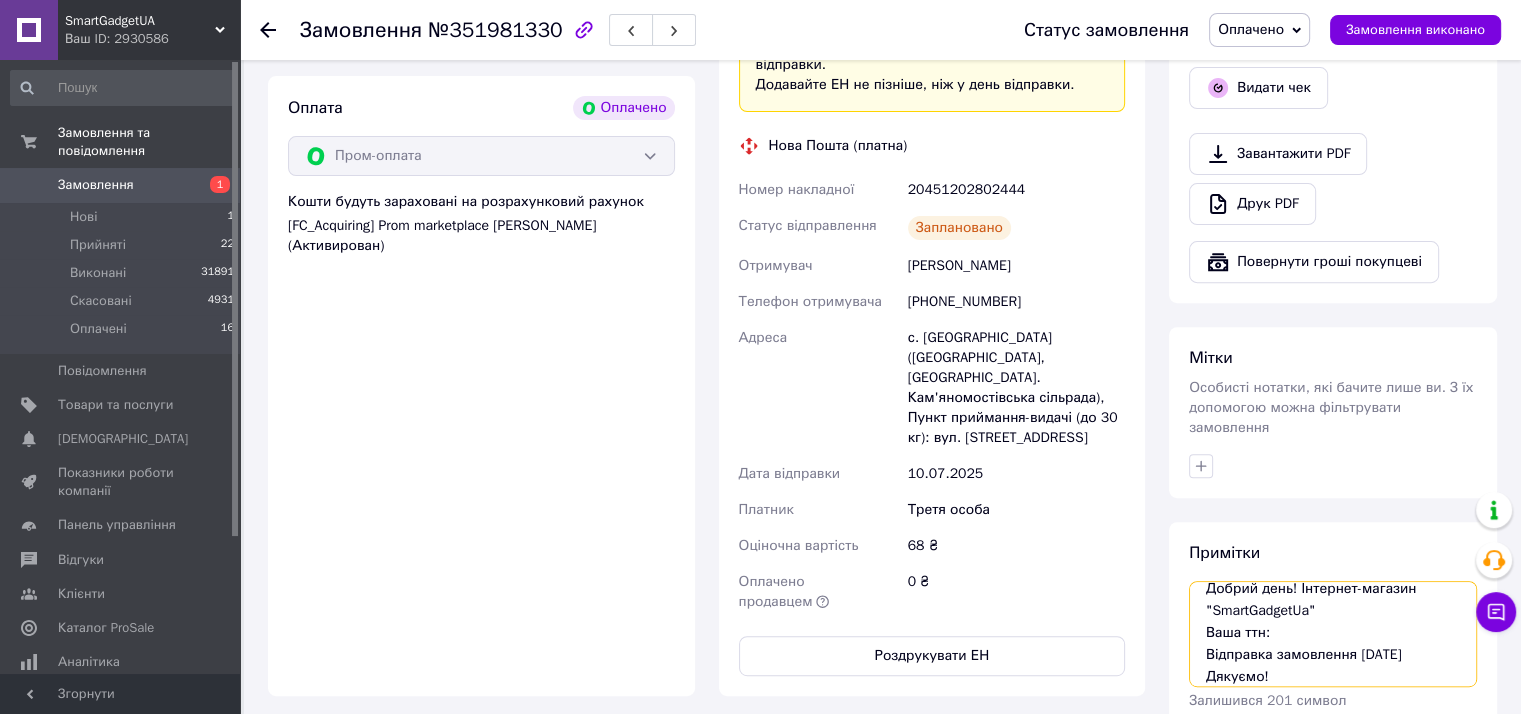 click on "Добрий день! Інтернет-магазин "SmartGadgetUa"
Ваша ттн:
Відправка замовлення 10.07.2025р.
Дякуємо!" at bounding box center [1333, 634] 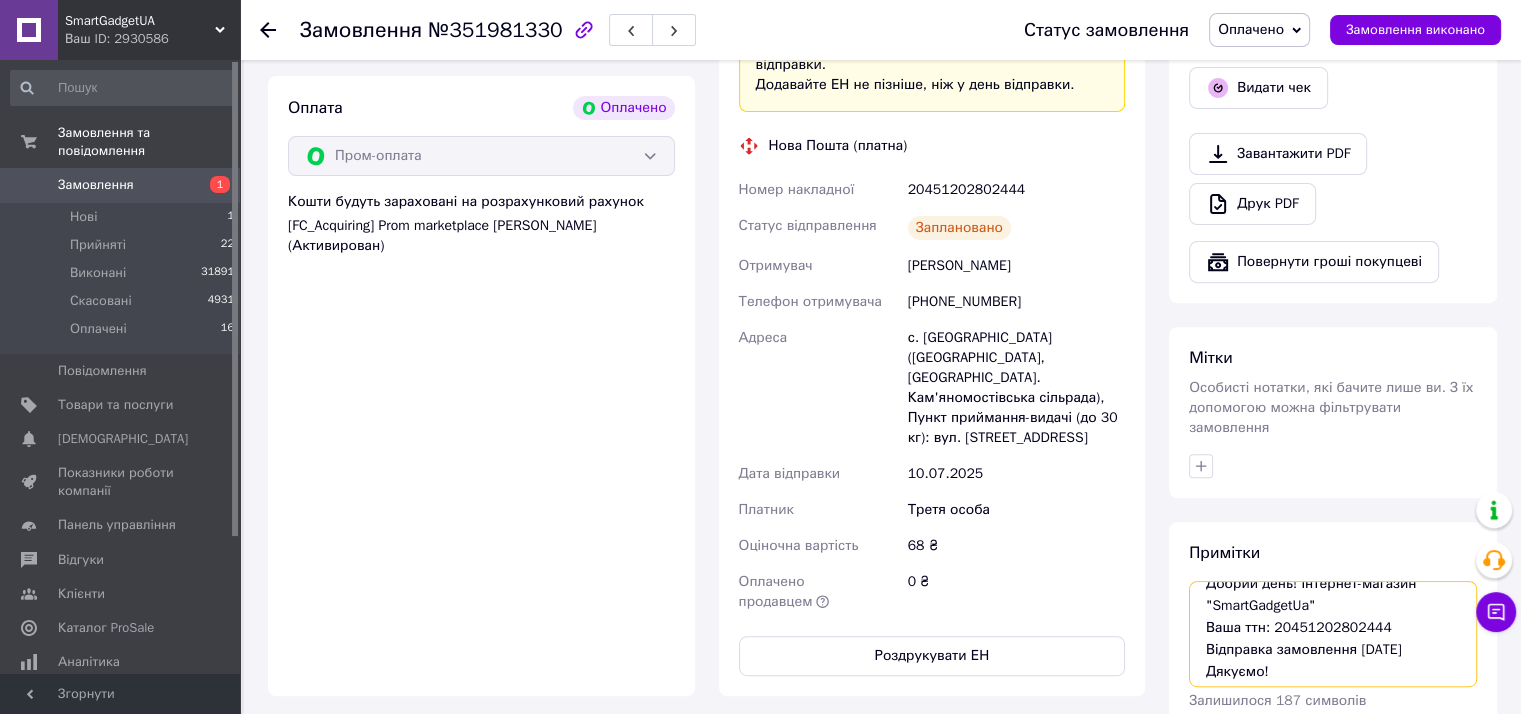 scroll, scrollTop: 21, scrollLeft: 0, axis: vertical 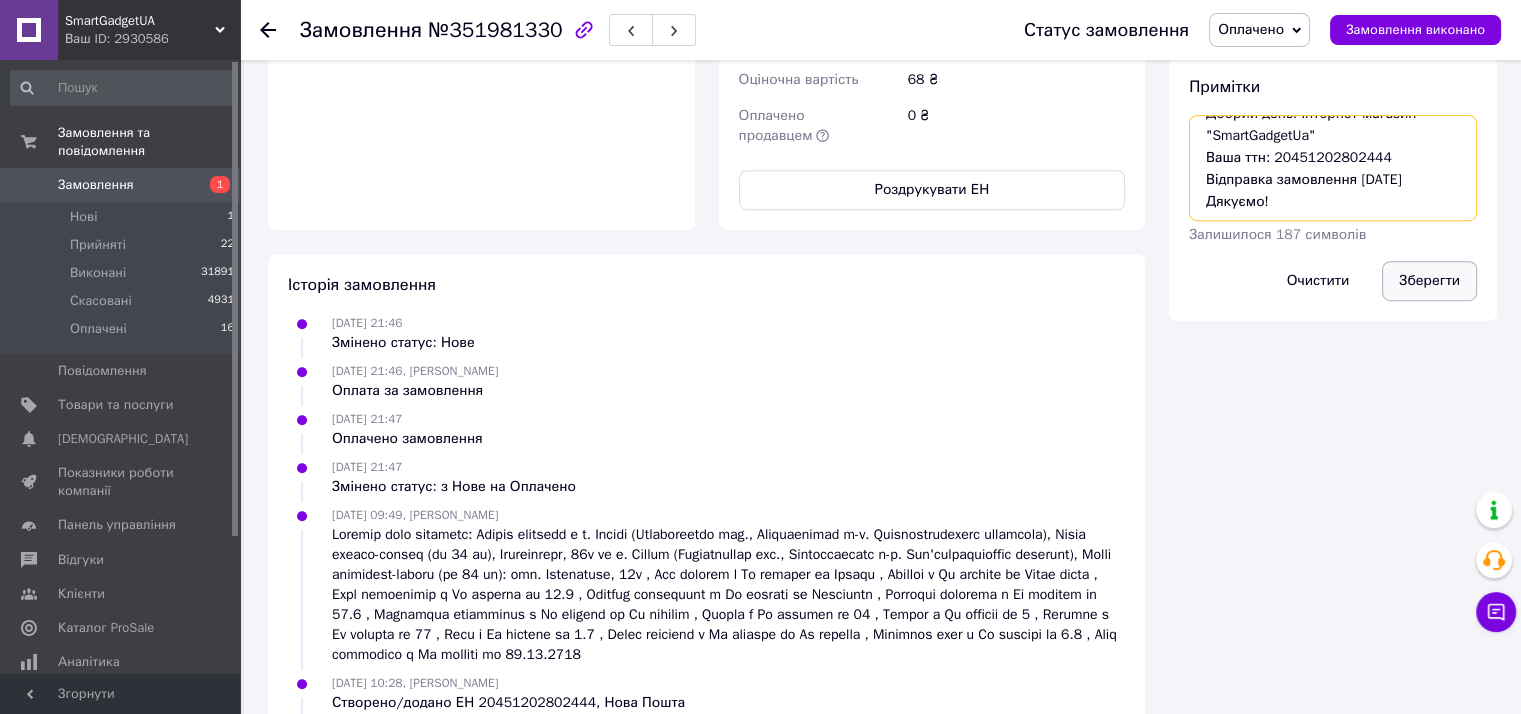 type on "Добрий день! Інтернет-магазин "SmartGadgetUa"
Ваша ттн: 20451202802444
Відправка замовлення 10.07.2025р.
Дякуємо!" 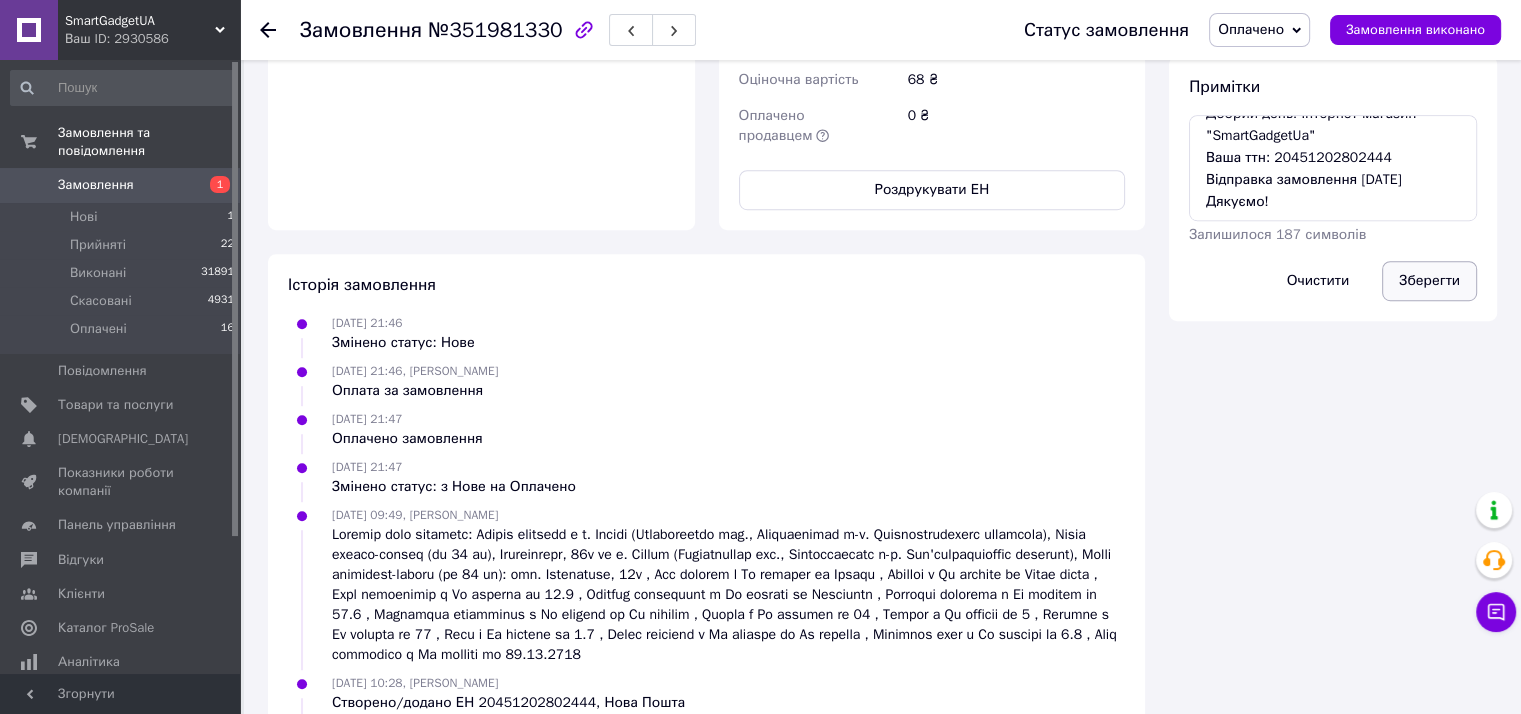 click on "Зберегти" at bounding box center [1429, 281] 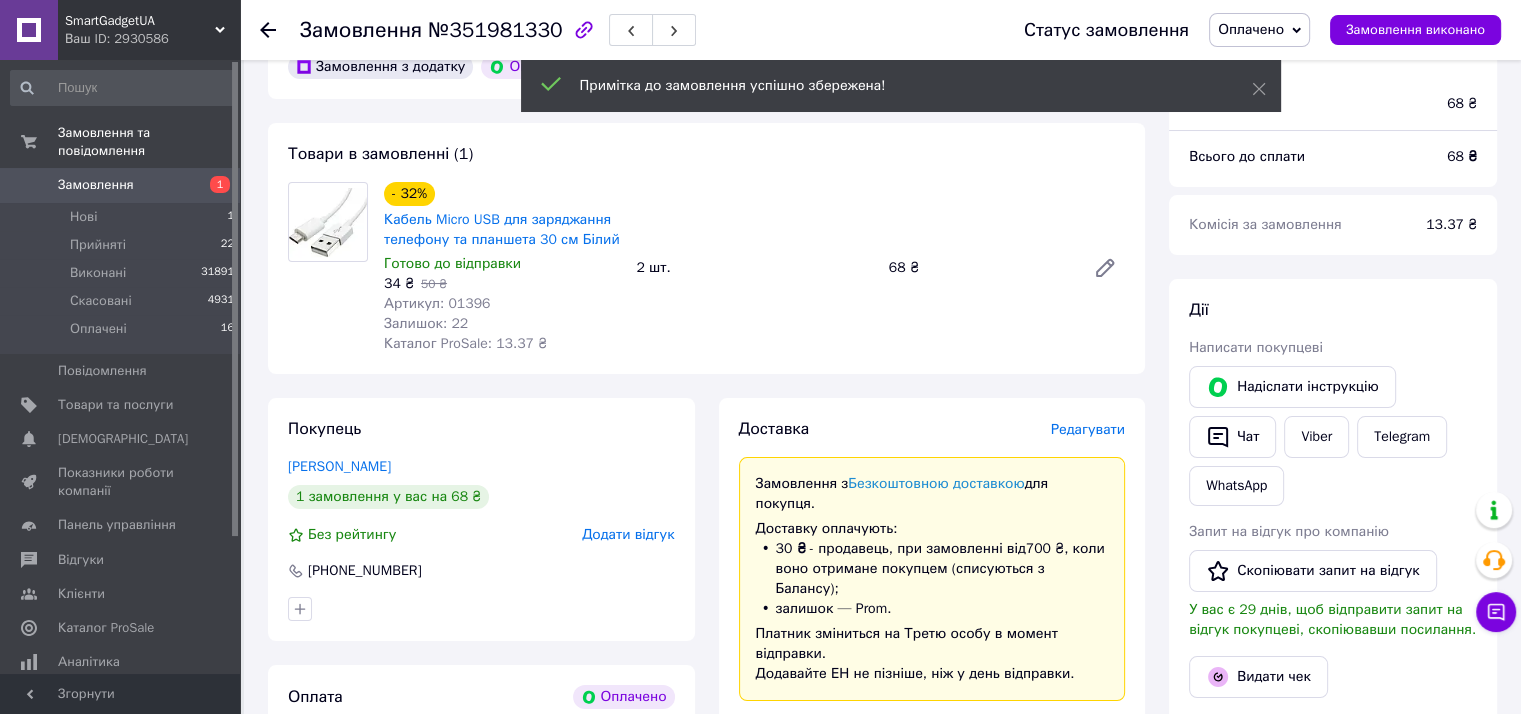 scroll, scrollTop: 0, scrollLeft: 0, axis: both 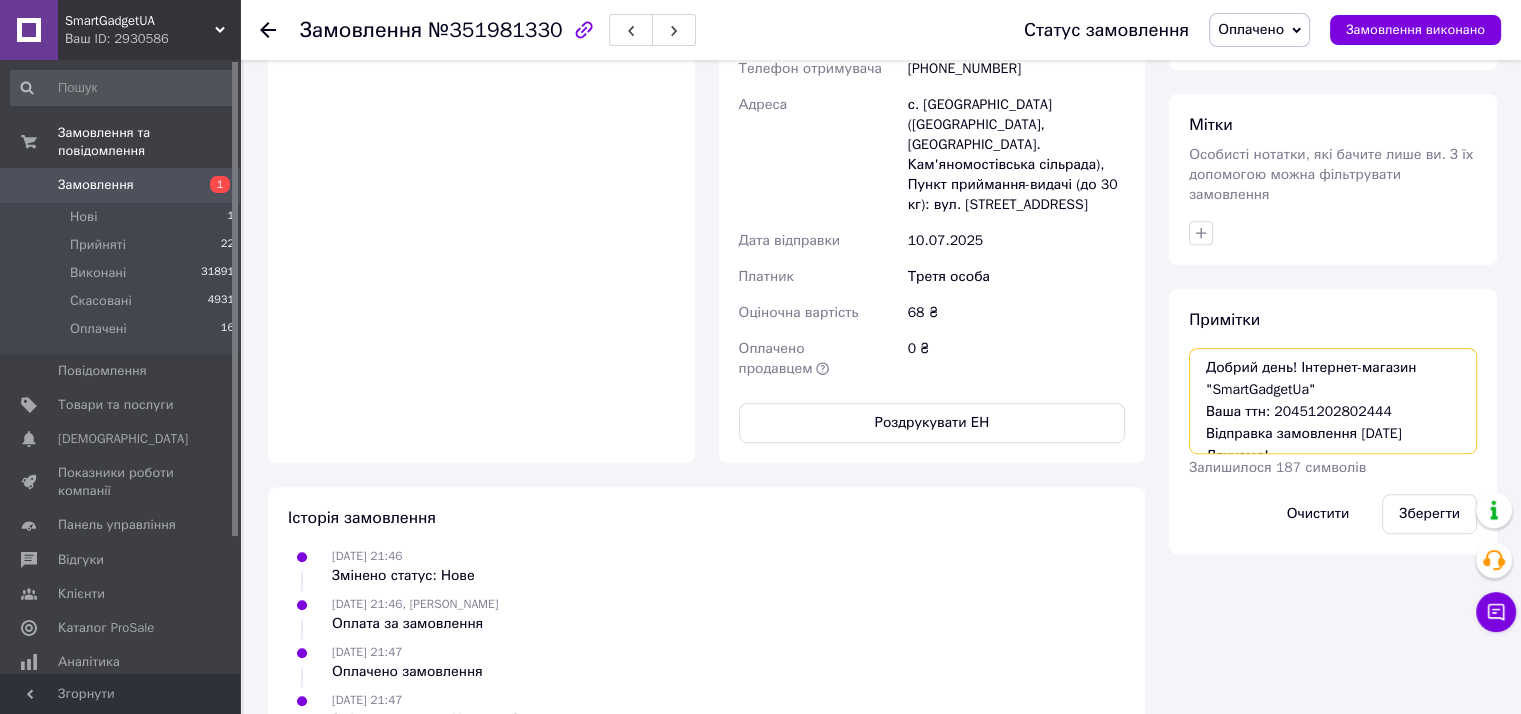 drag, startPoint x: 1281, startPoint y: 414, endPoint x: 1200, endPoint y: 341, distance: 109.041275 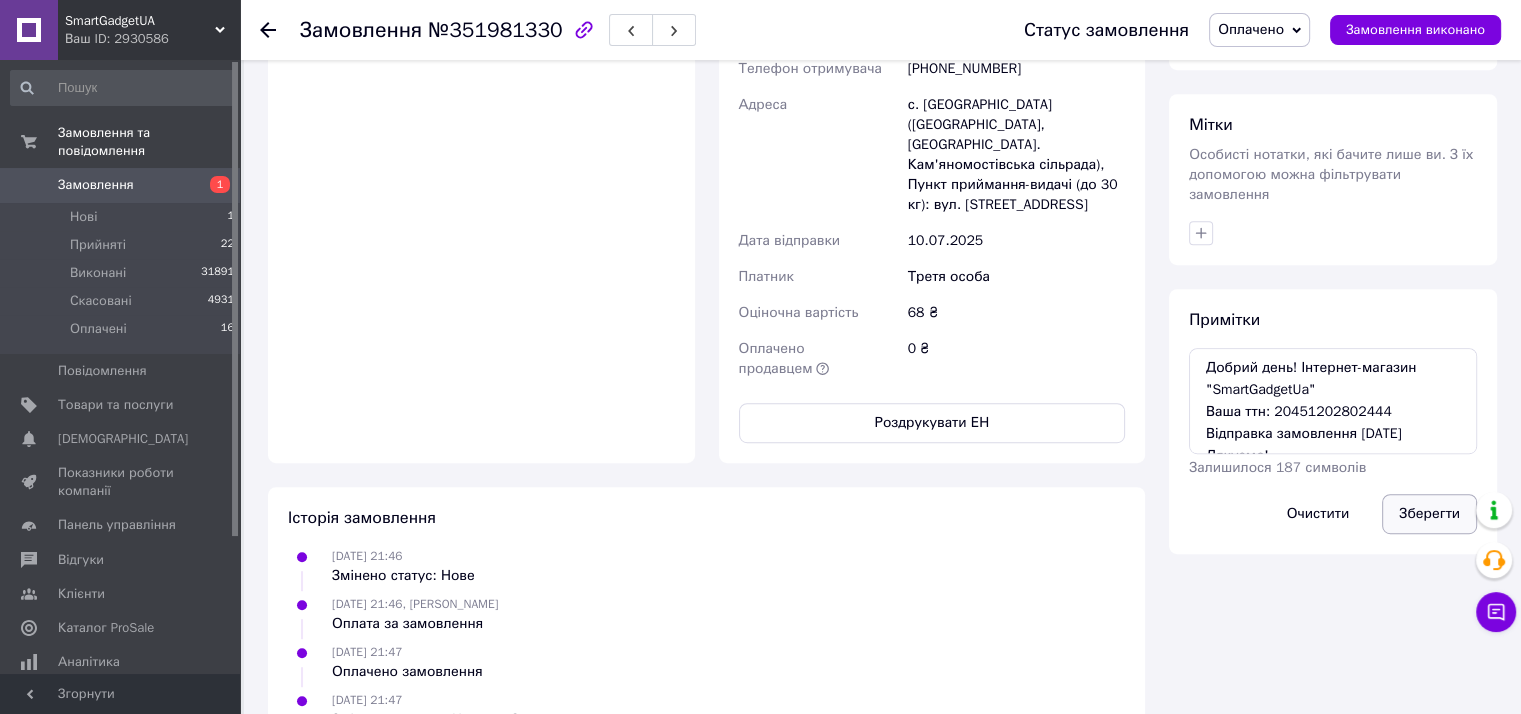 click on "Зберегти" at bounding box center [1429, 514] 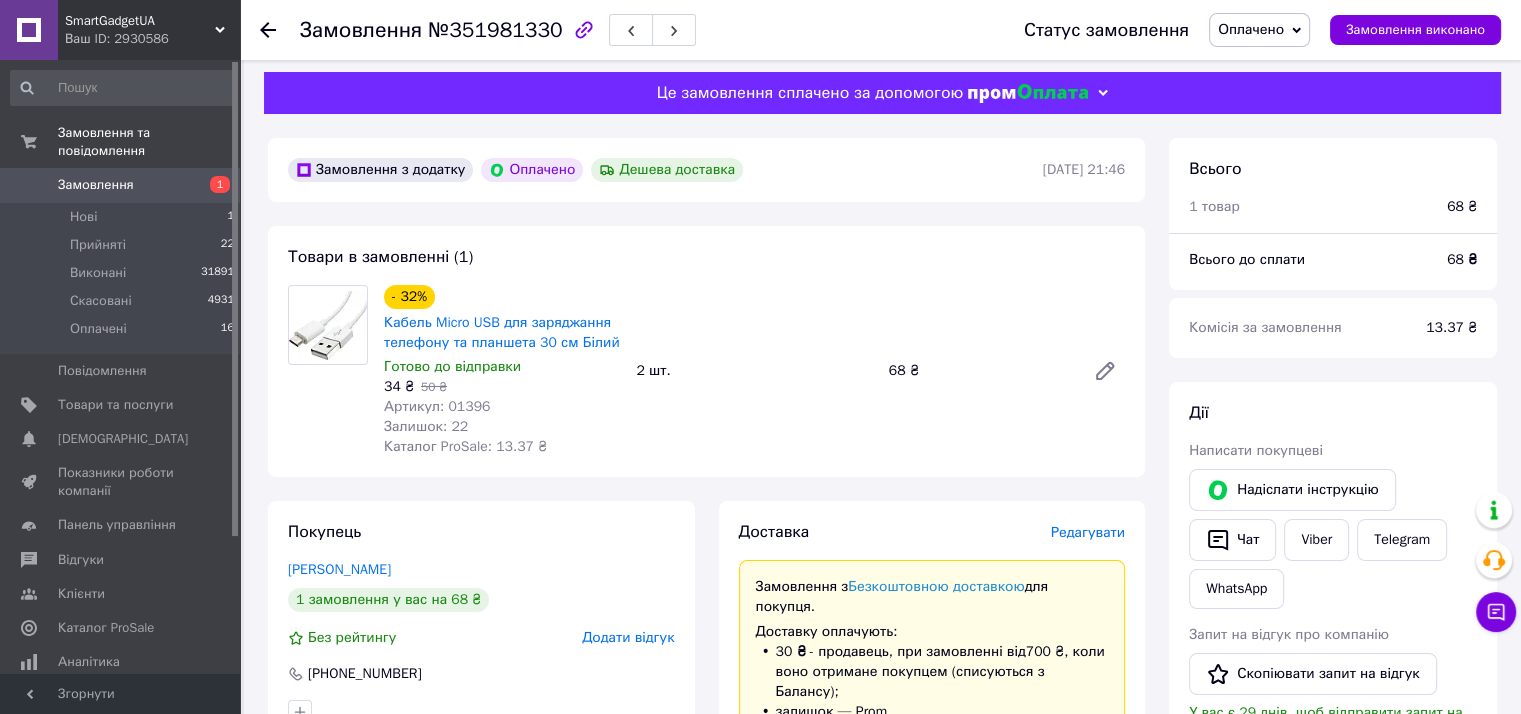 scroll, scrollTop: 466, scrollLeft: 0, axis: vertical 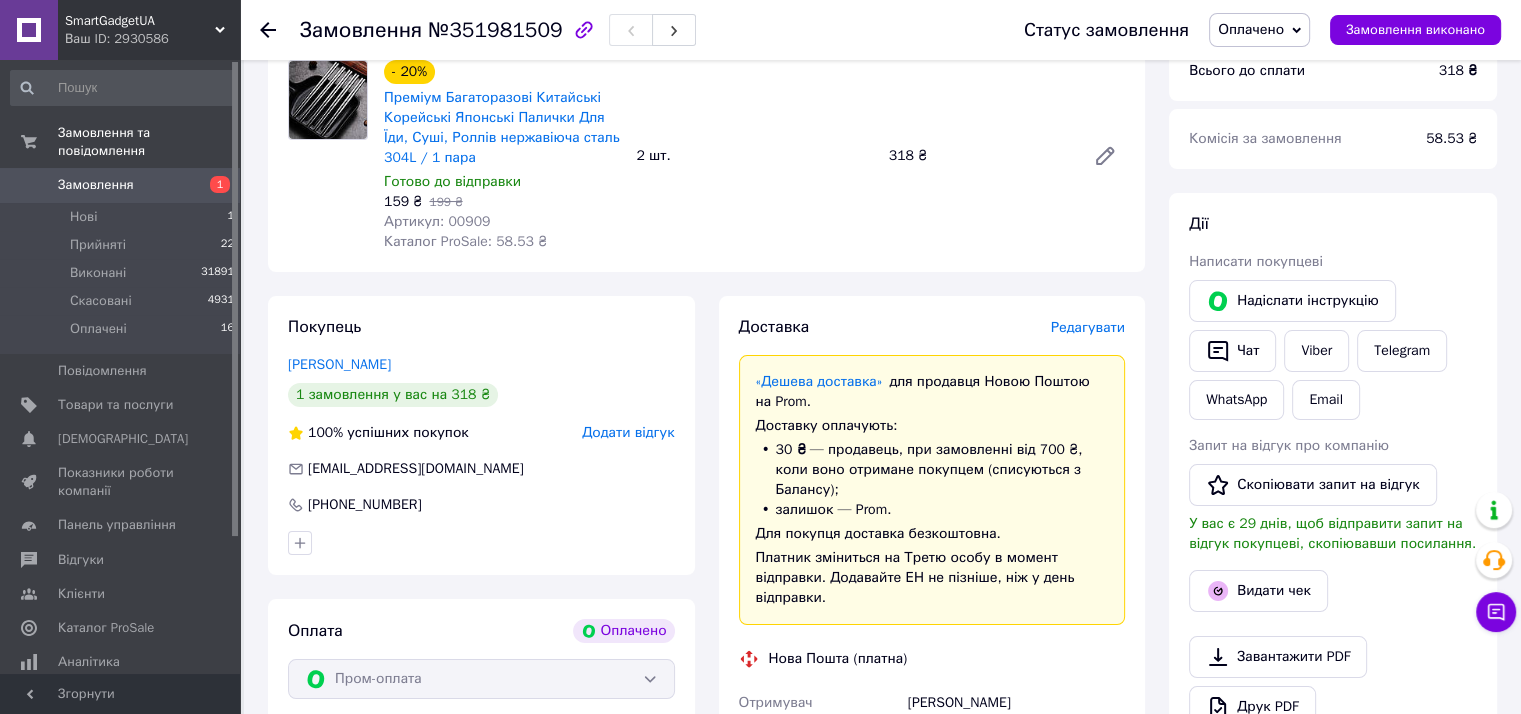 click on "Редагувати" at bounding box center [1088, 327] 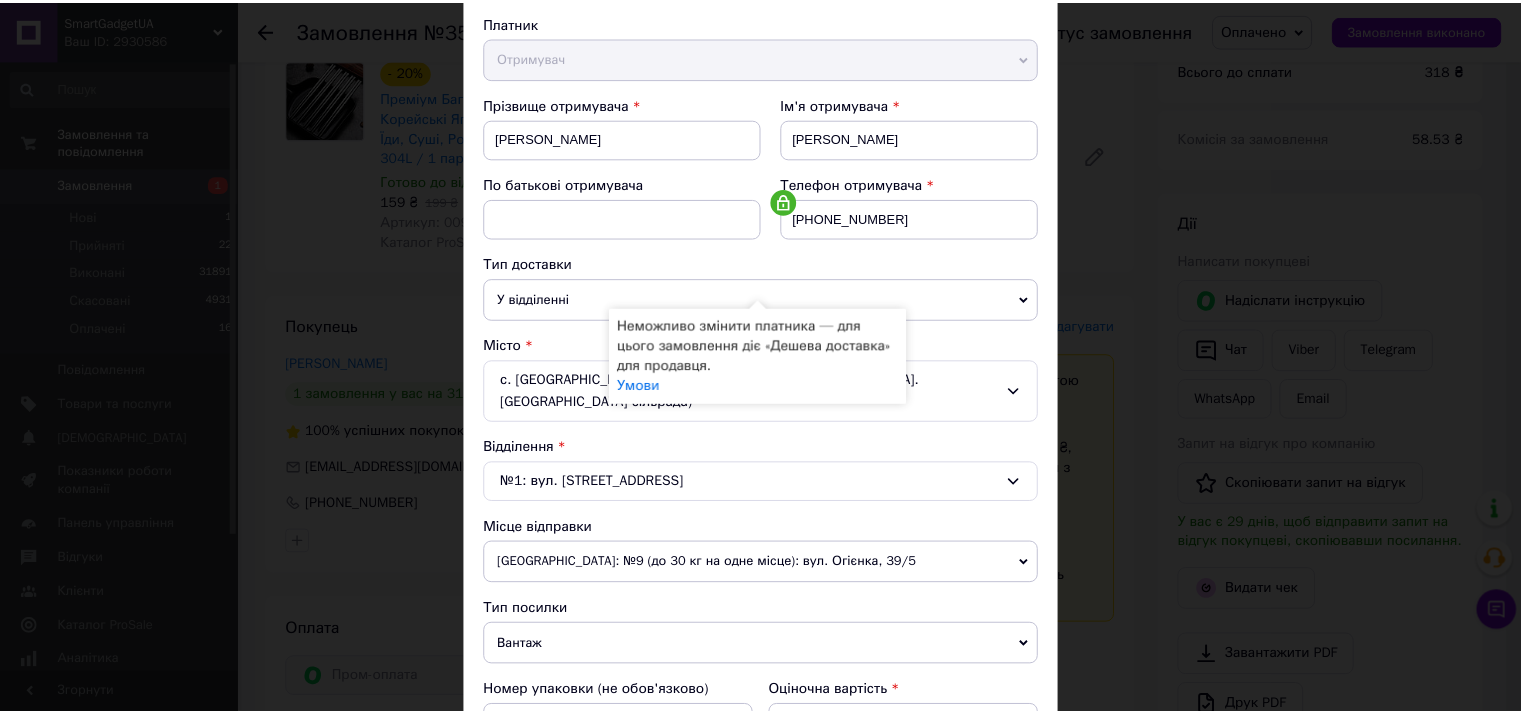 scroll, scrollTop: 608, scrollLeft: 0, axis: vertical 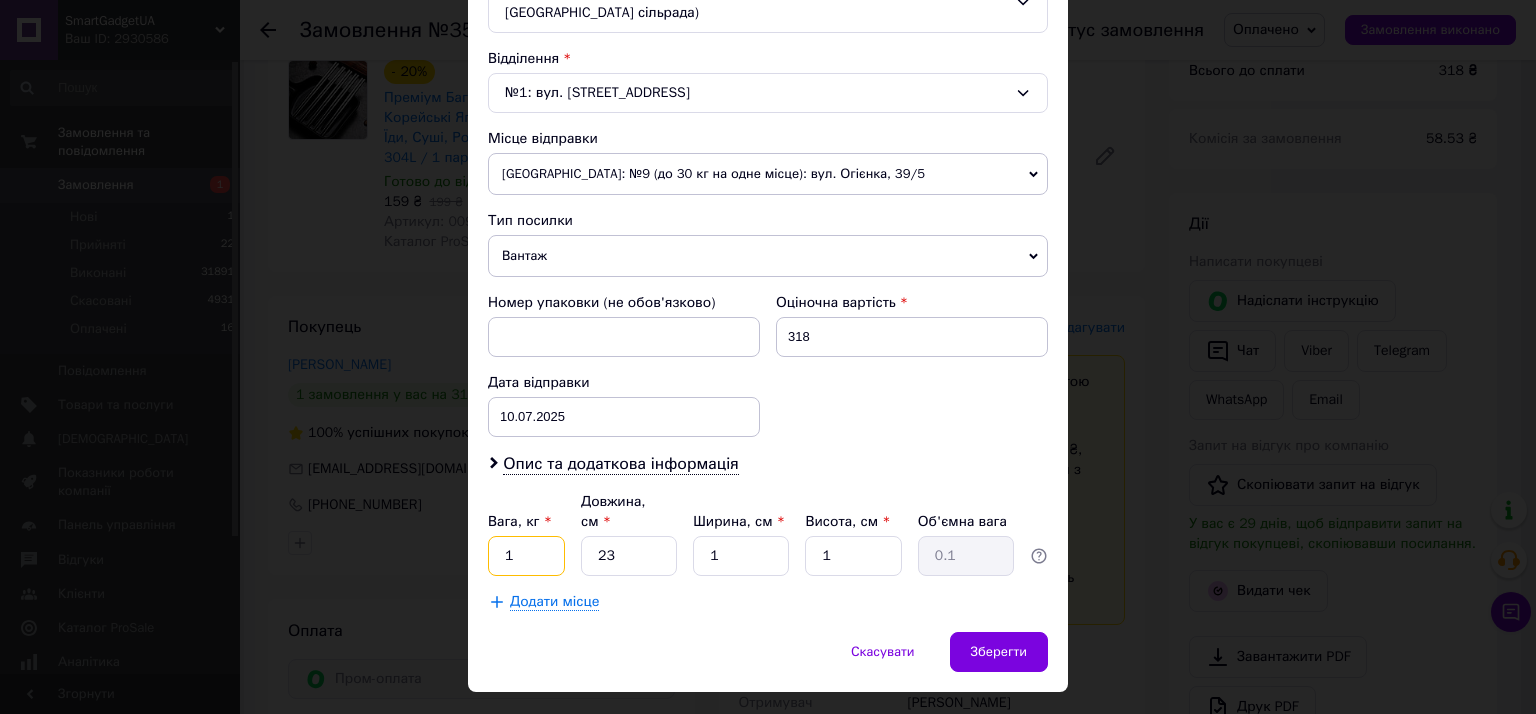 drag, startPoint x: 501, startPoint y: 509, endPoint x: 520, endPoint y: 508, distance: 19.026299 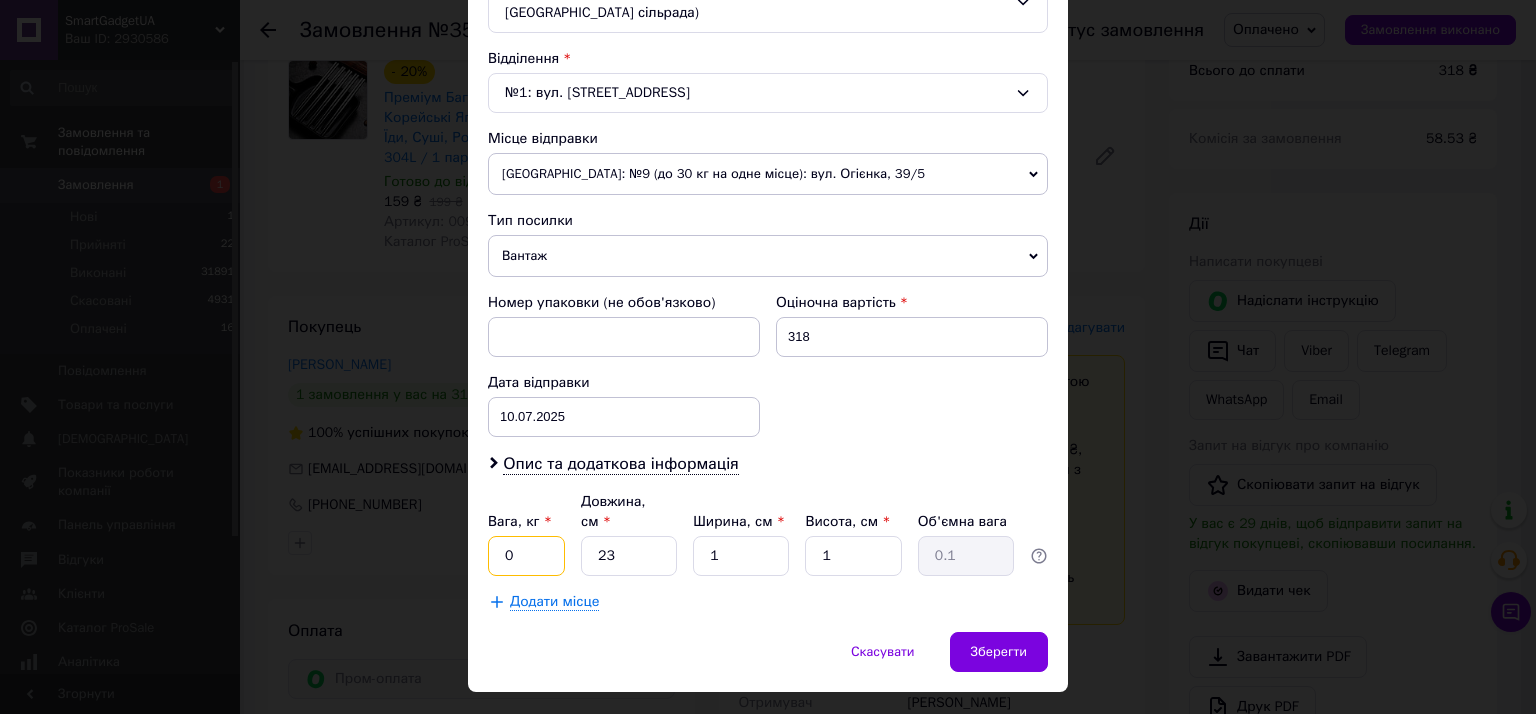 type on "0.5" 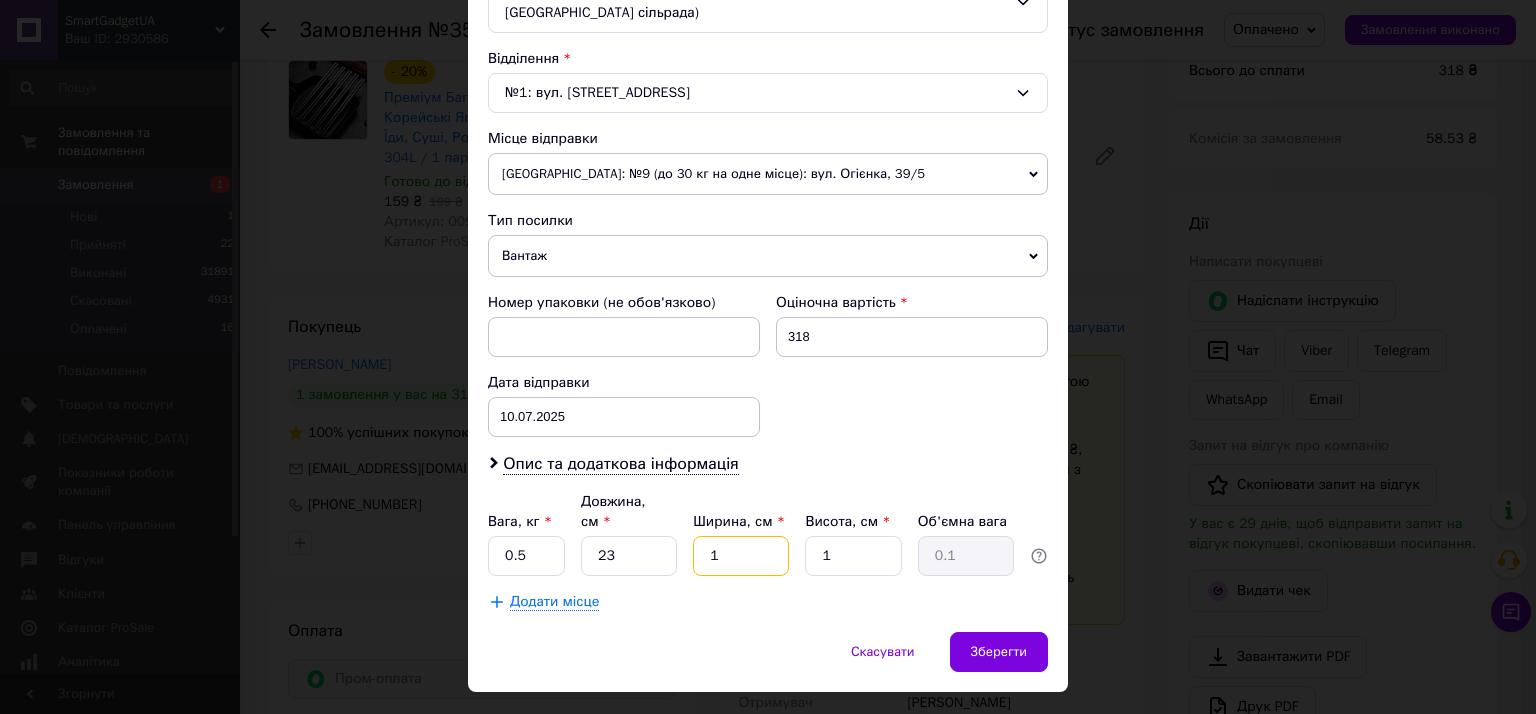 drag, startPoint x: 712, startPoint y: 519, endPoint x: 722, endPoint y: 517, distance: 10.198039 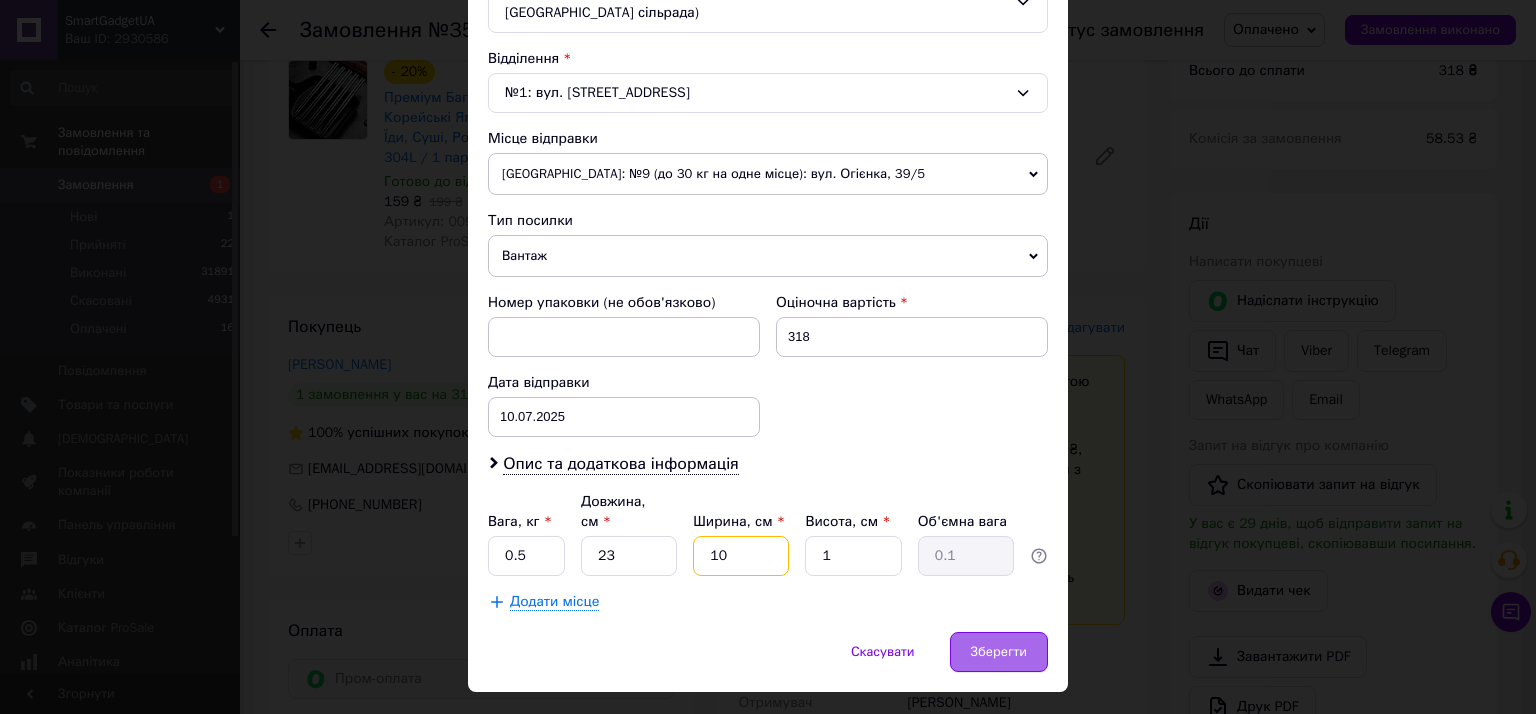 type on "10" 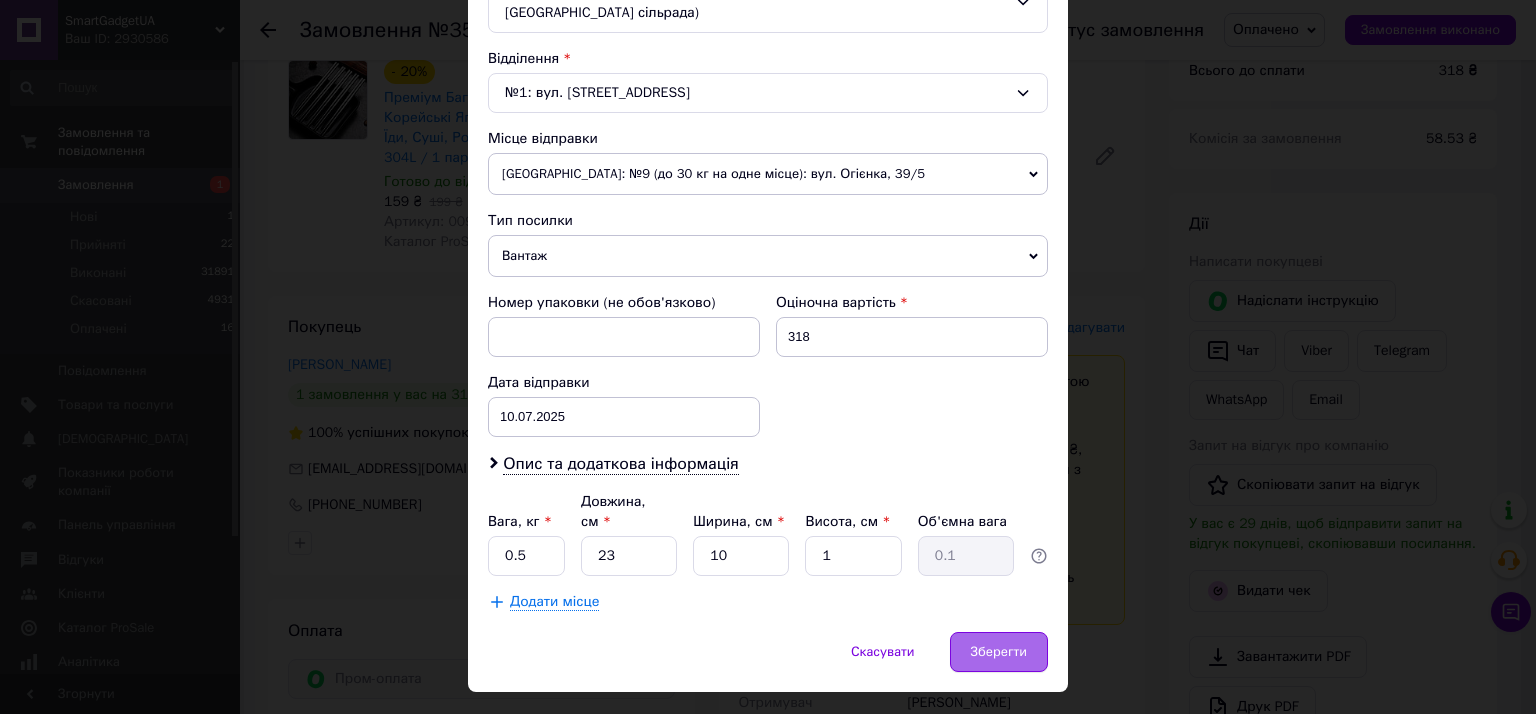 click on "Зберегти" at bounding box center (999, 652) 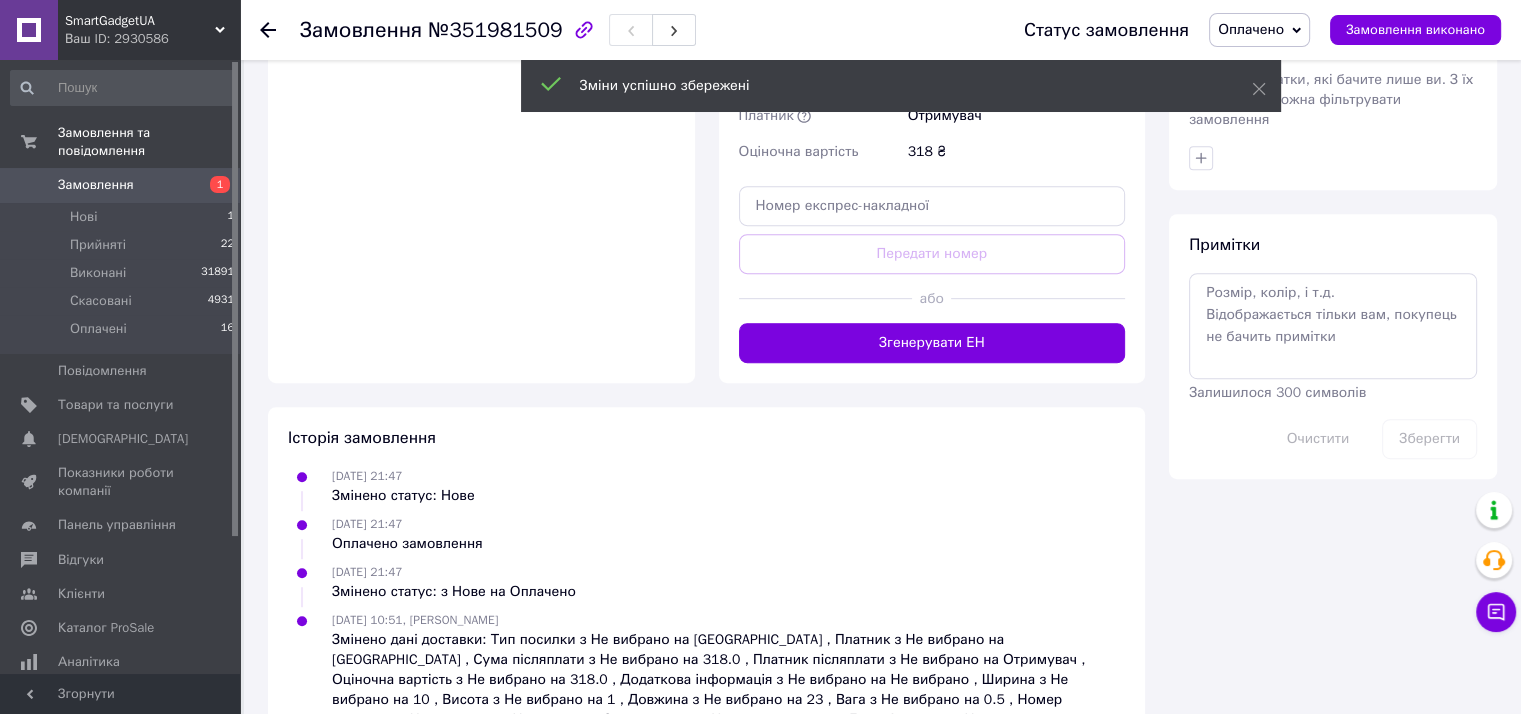 scroll, scrollTop: 1046, scrollLeft: 0, axis: vertical 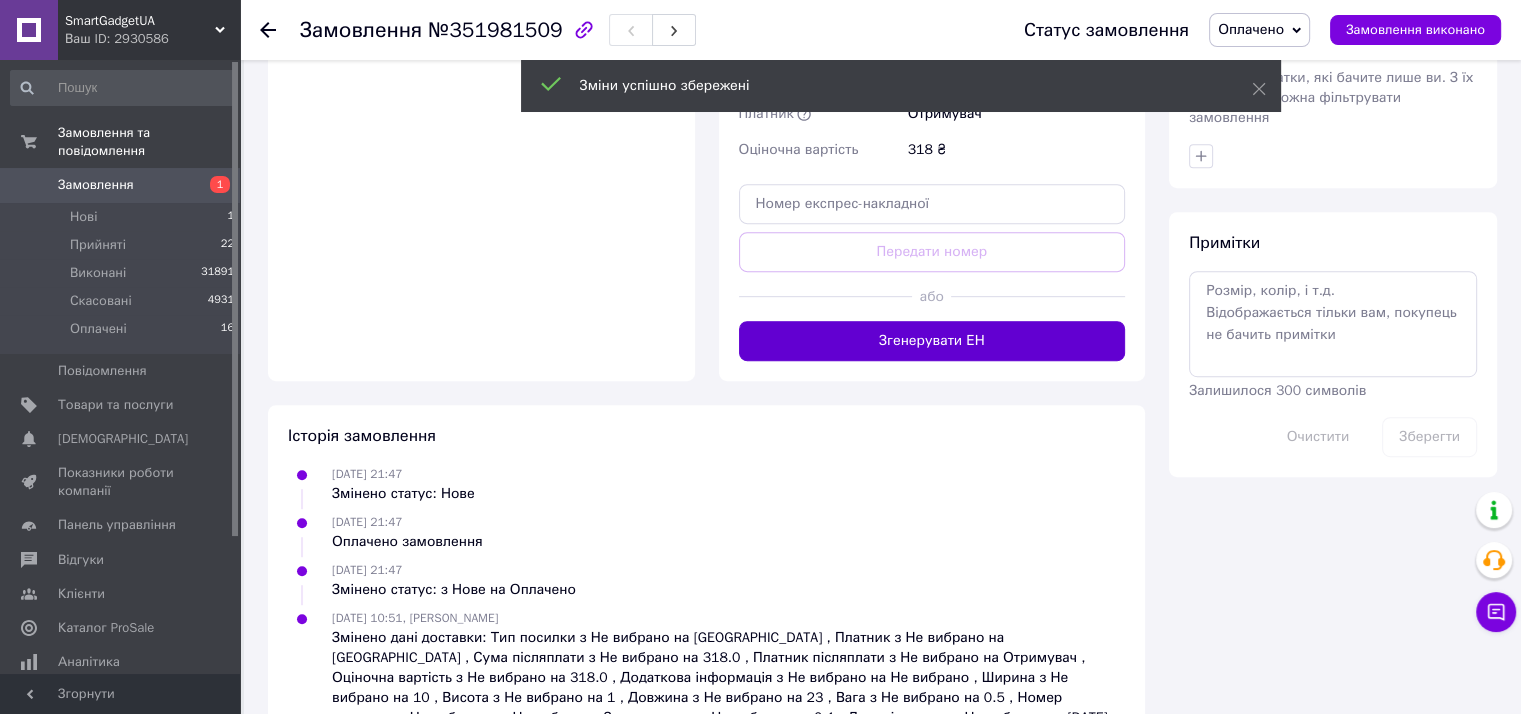 click on "Згенерувати ЕН" at bounding box center [932, 341] 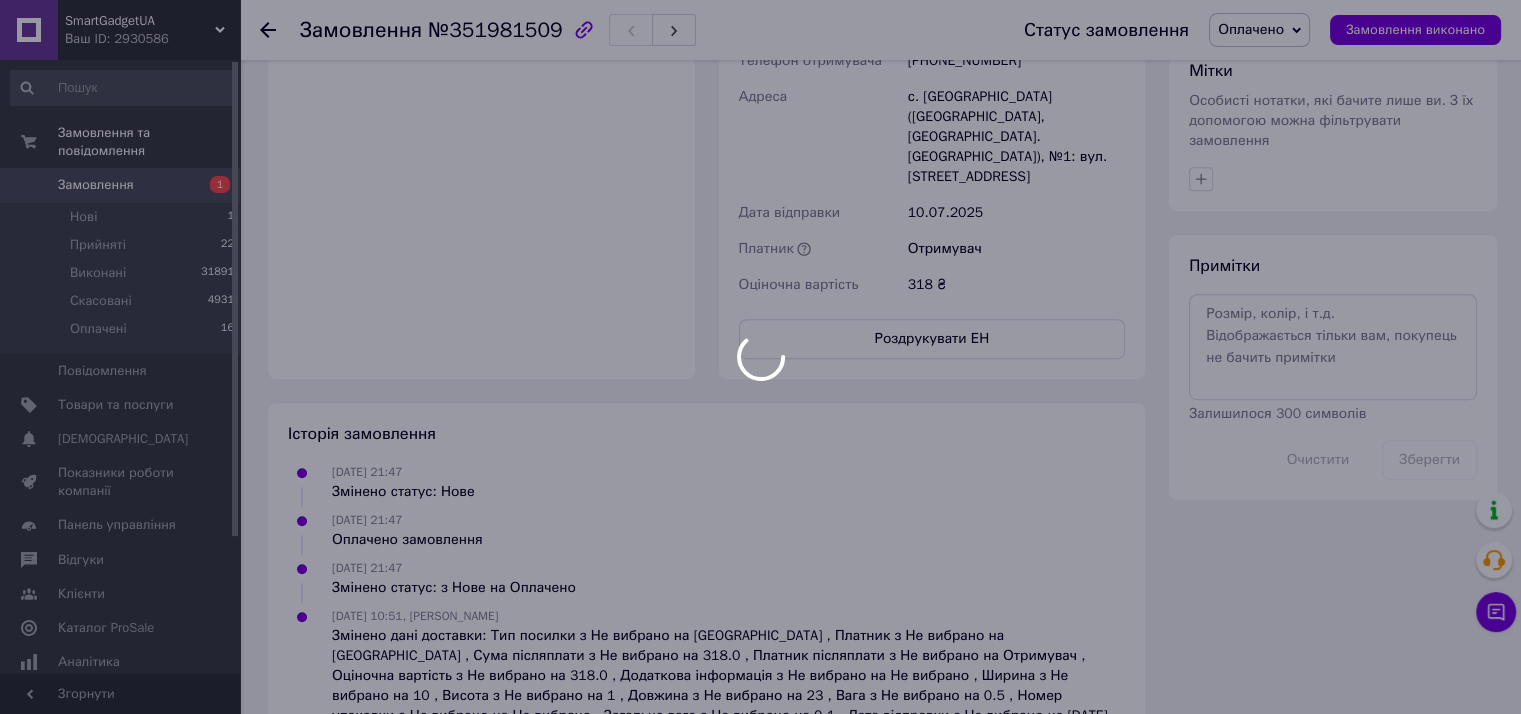scroll, scrollTop: 1046, scrollLeft: 0, axis: vertical 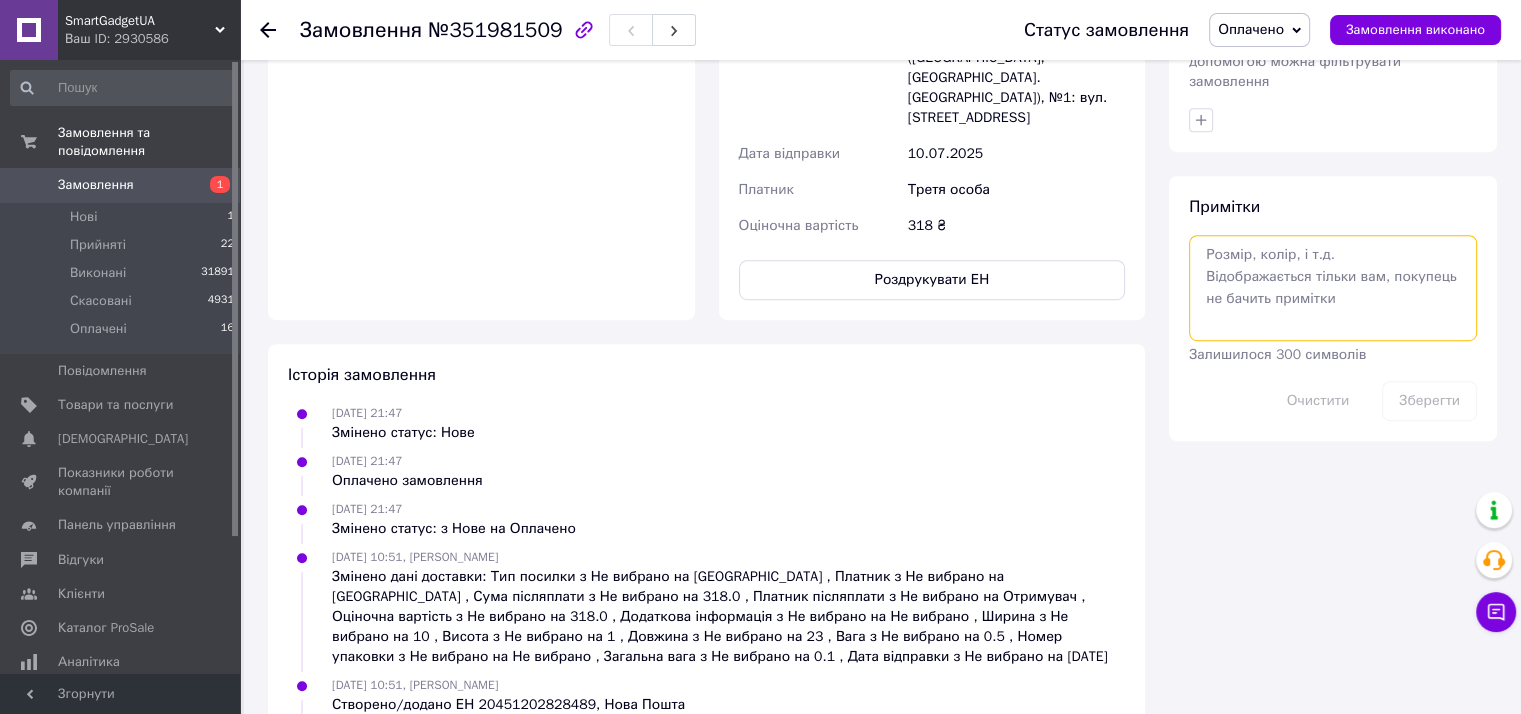 click at bounding box center [1333, 288] 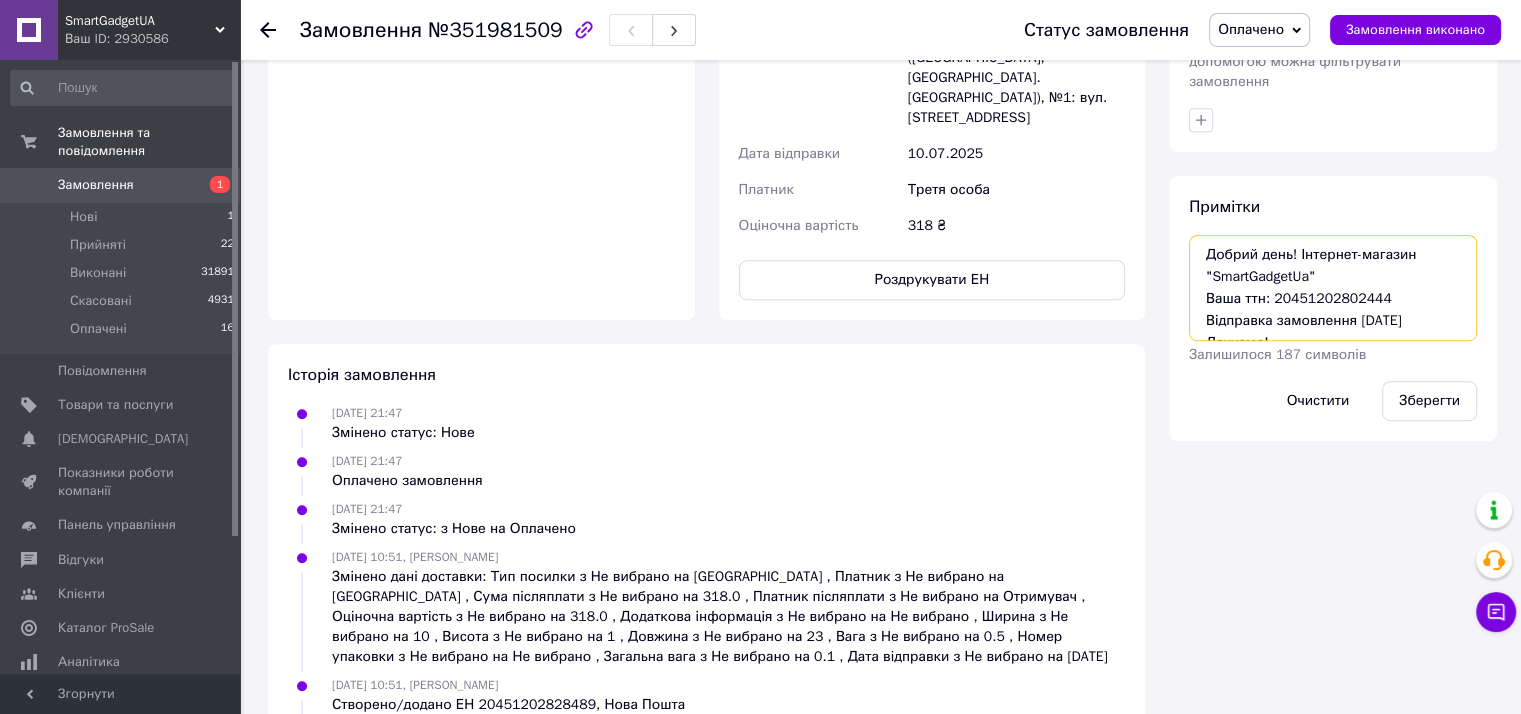 scroll, scrollTop: 12, scrollLeft: 0, axis: vertical 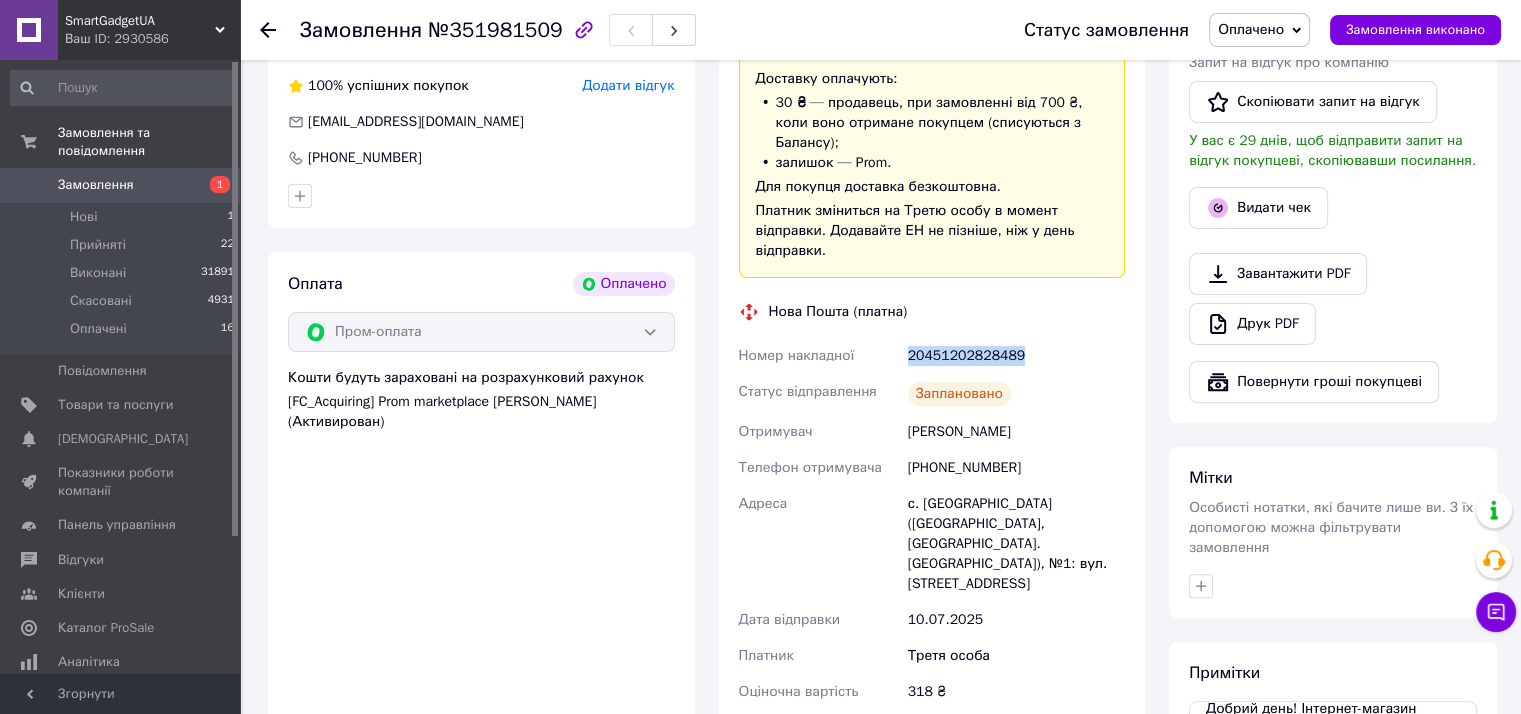 drag, startPoint x: 908, startPoint y: 337, endPoint x: 1012, endPoint y: 333, distance: 104.0769 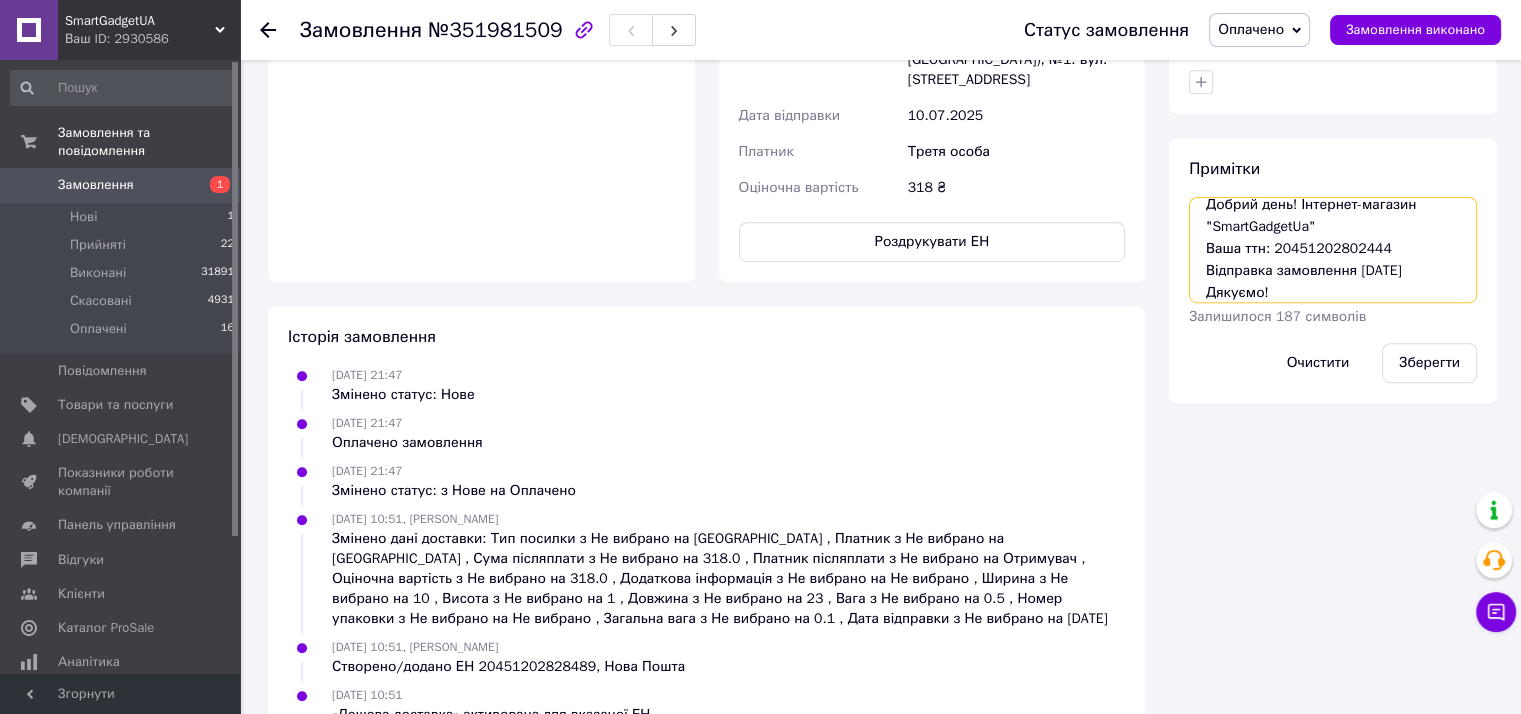 drag, startPoint x: 1272, startPoint y: 225, endPoint x: 1380, endPoint y: 225, distance: 108 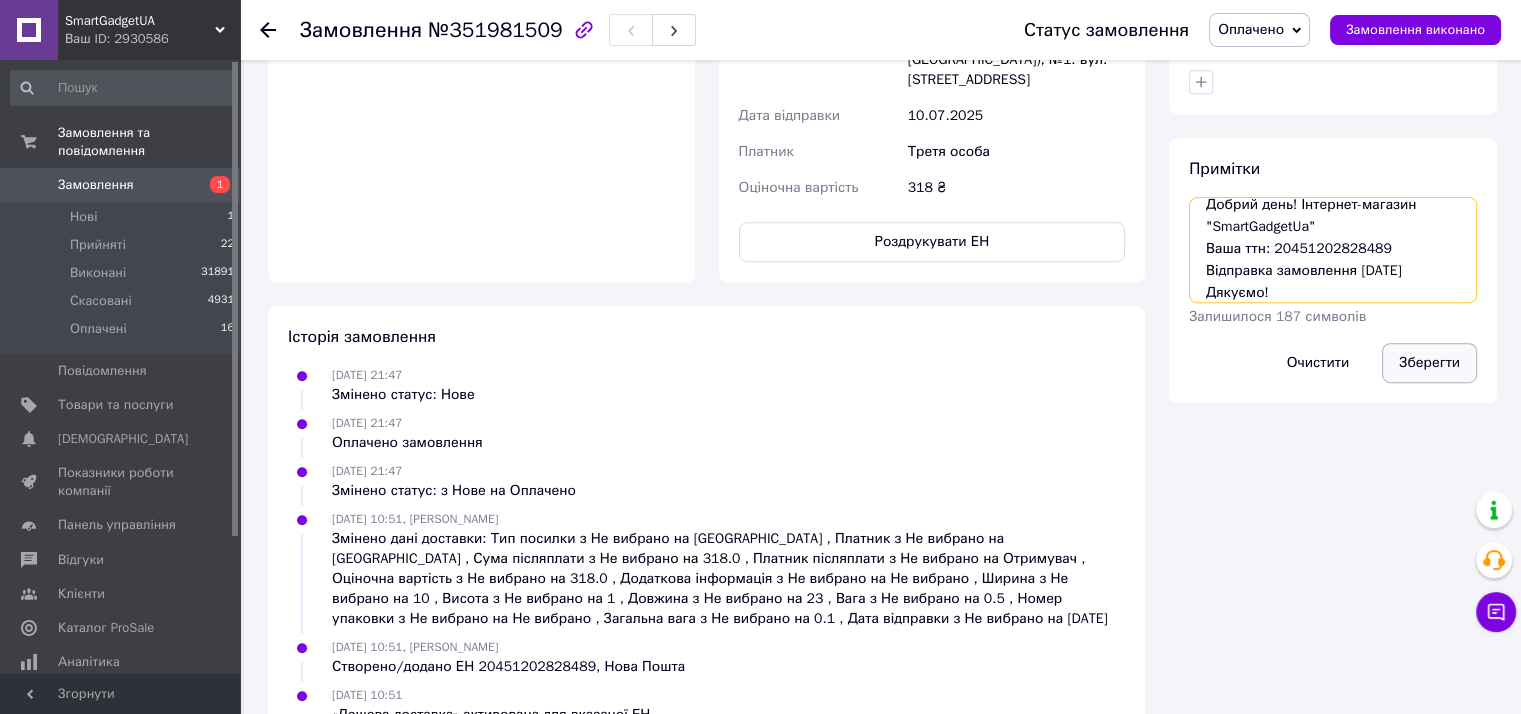 type on "Добрий день! Інтернет-магазин "SmartGadgetUa"
Ваша ттн: 20451202828489
Відправка замовлення 10.07.2025р.
Дякуємо!" 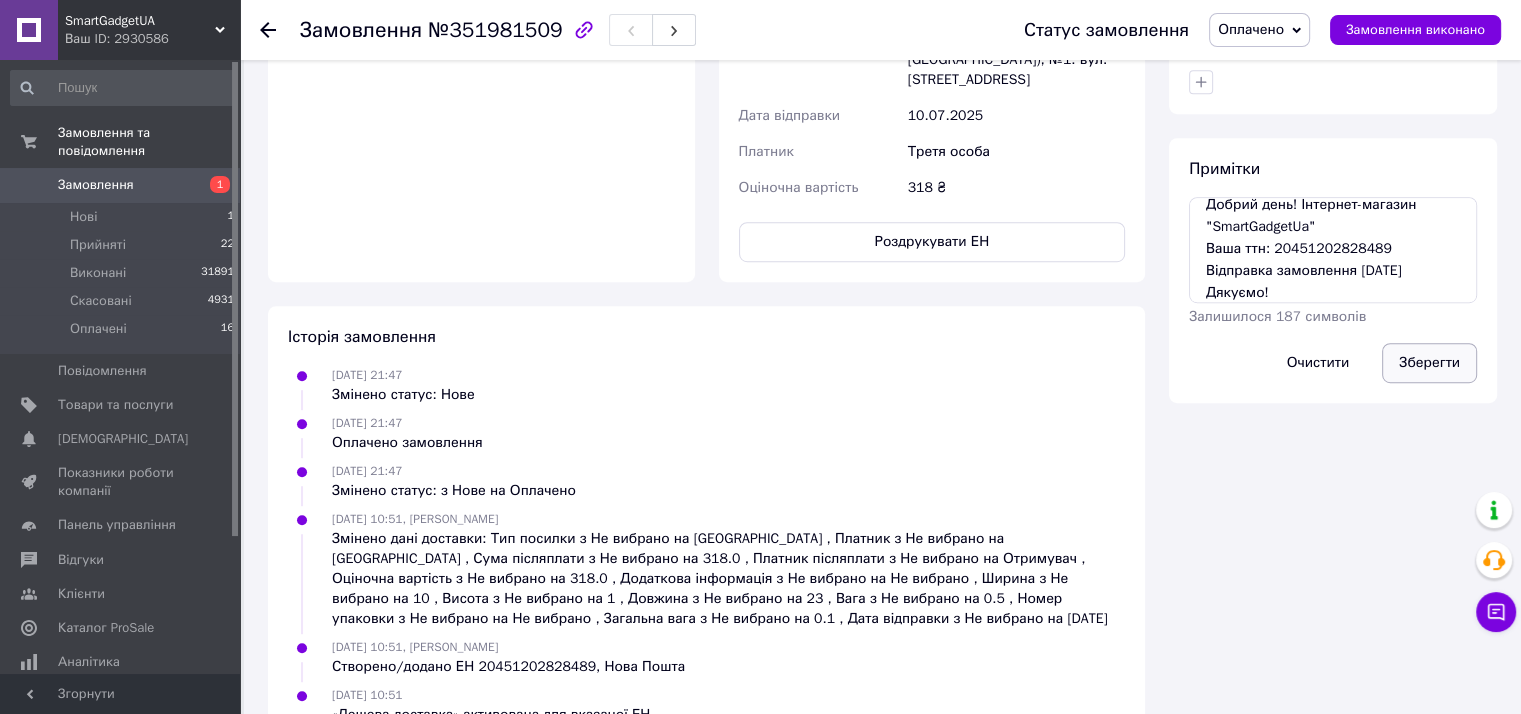 click on "Зберегти" at bounding box center [1429, 363] 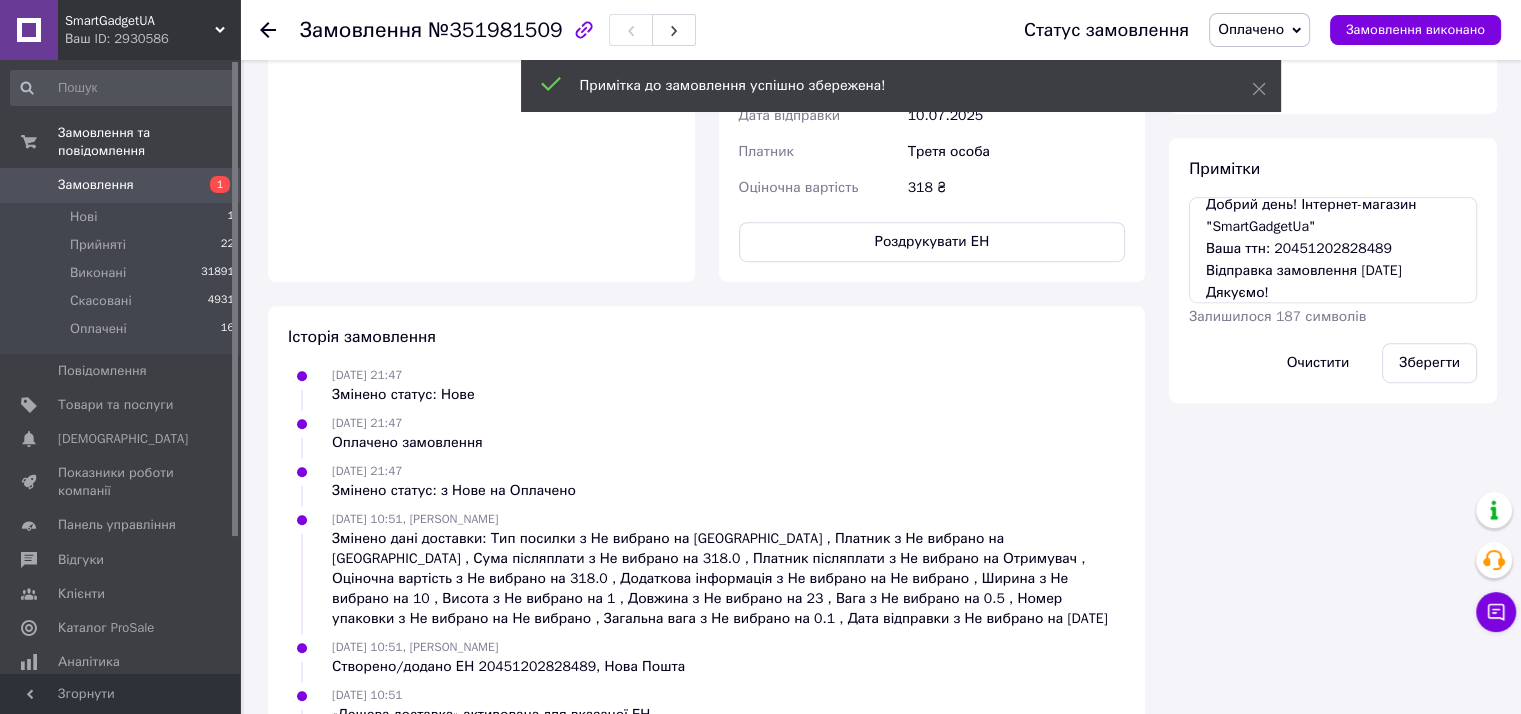 scroll, scrollTop: 850, scrollLeft: 0, axis: vertical 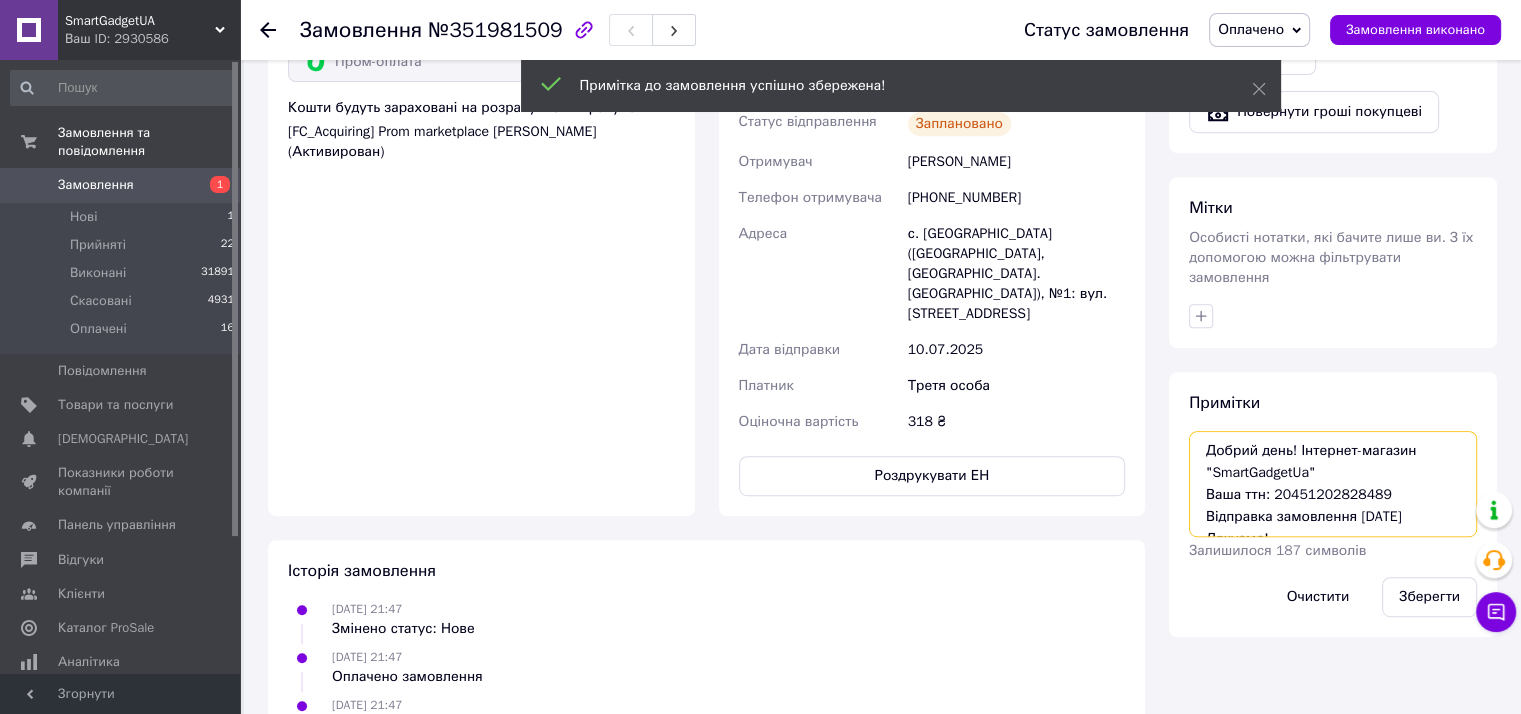 drag, startPoint x: 1265, startPoint y: 496, endPoint x: 1209, endPoint y: 433, distance: 84.29116 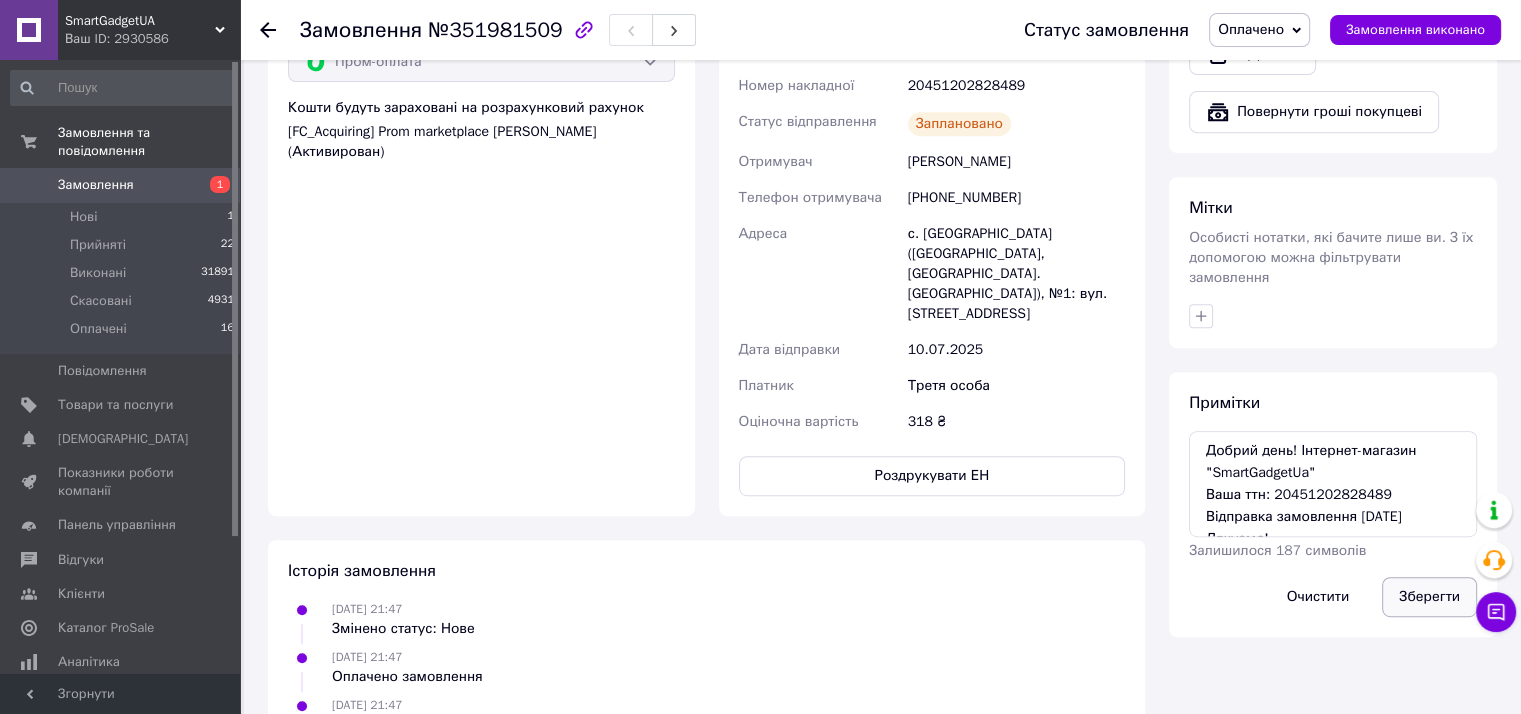 click on "Зберегти" at bounding box center (1429, 597) 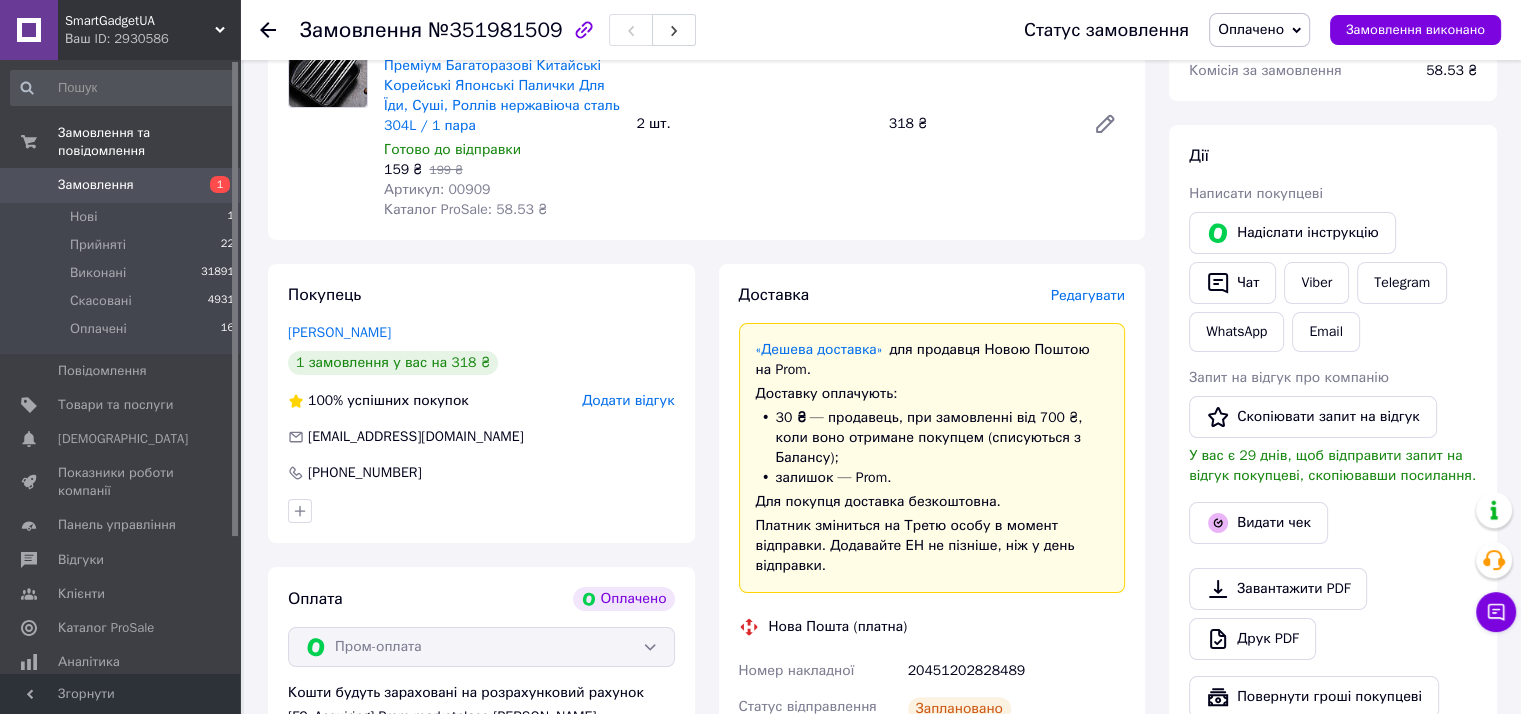 scroll, scrollTop: 150, scrollLeft: 0, axis: vertical 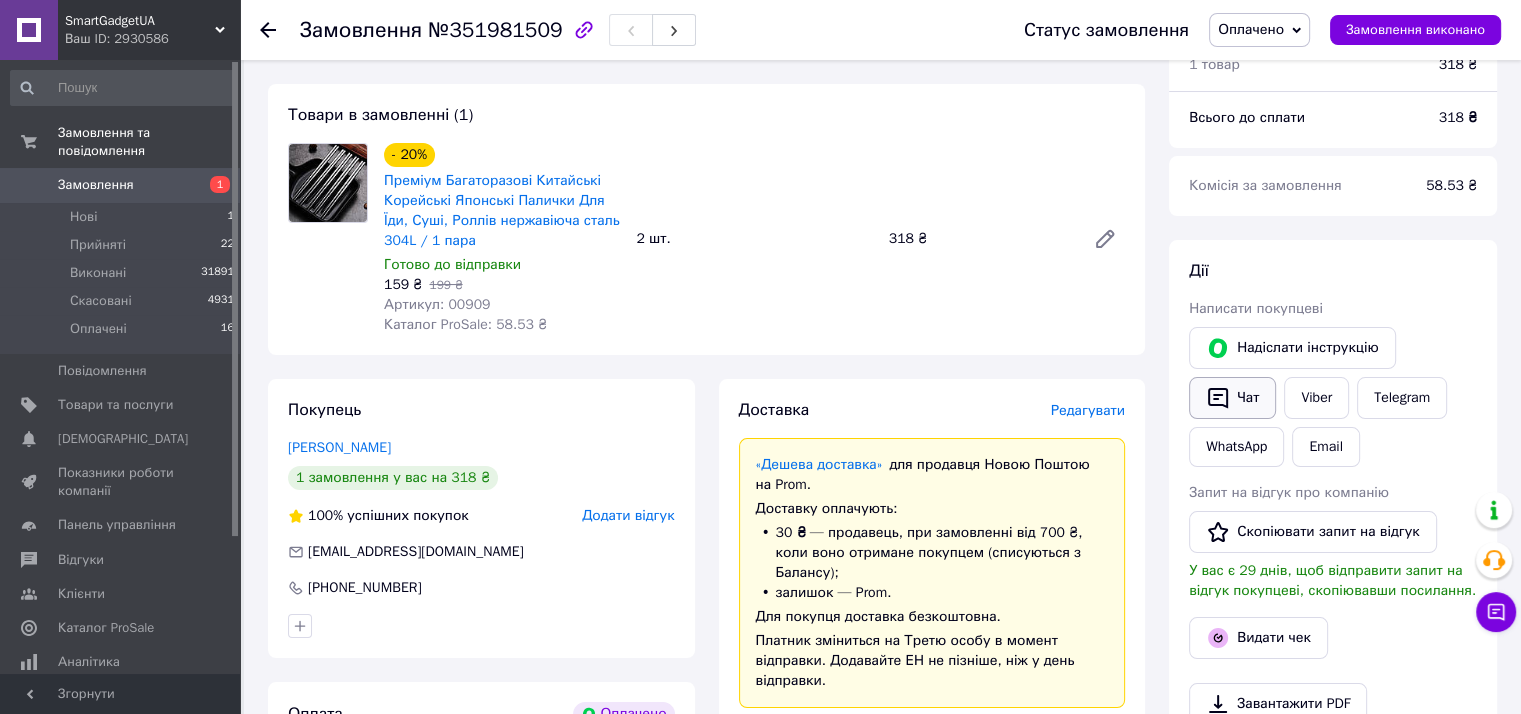 click on "Чат" at bounding box center (1232, 398) 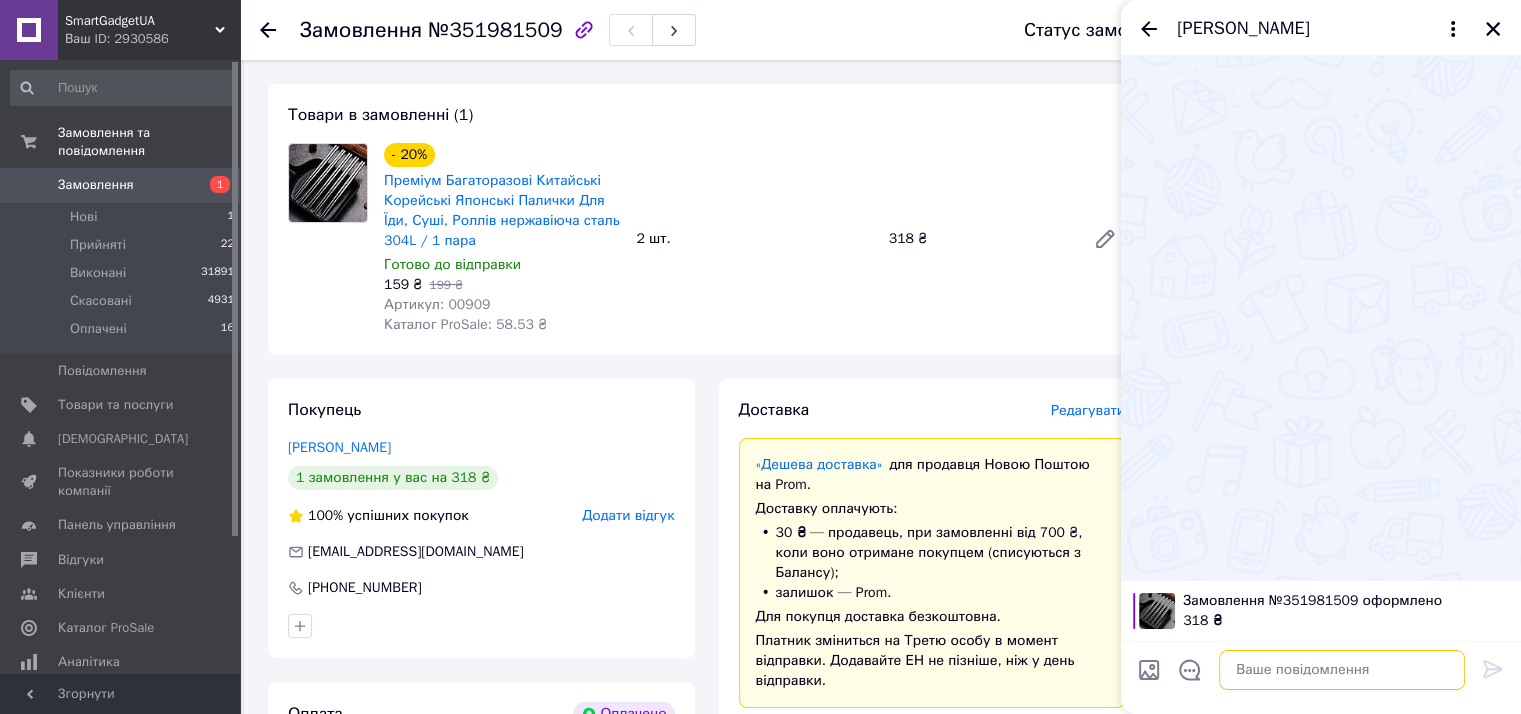 click at bounding box center (1342, 670) 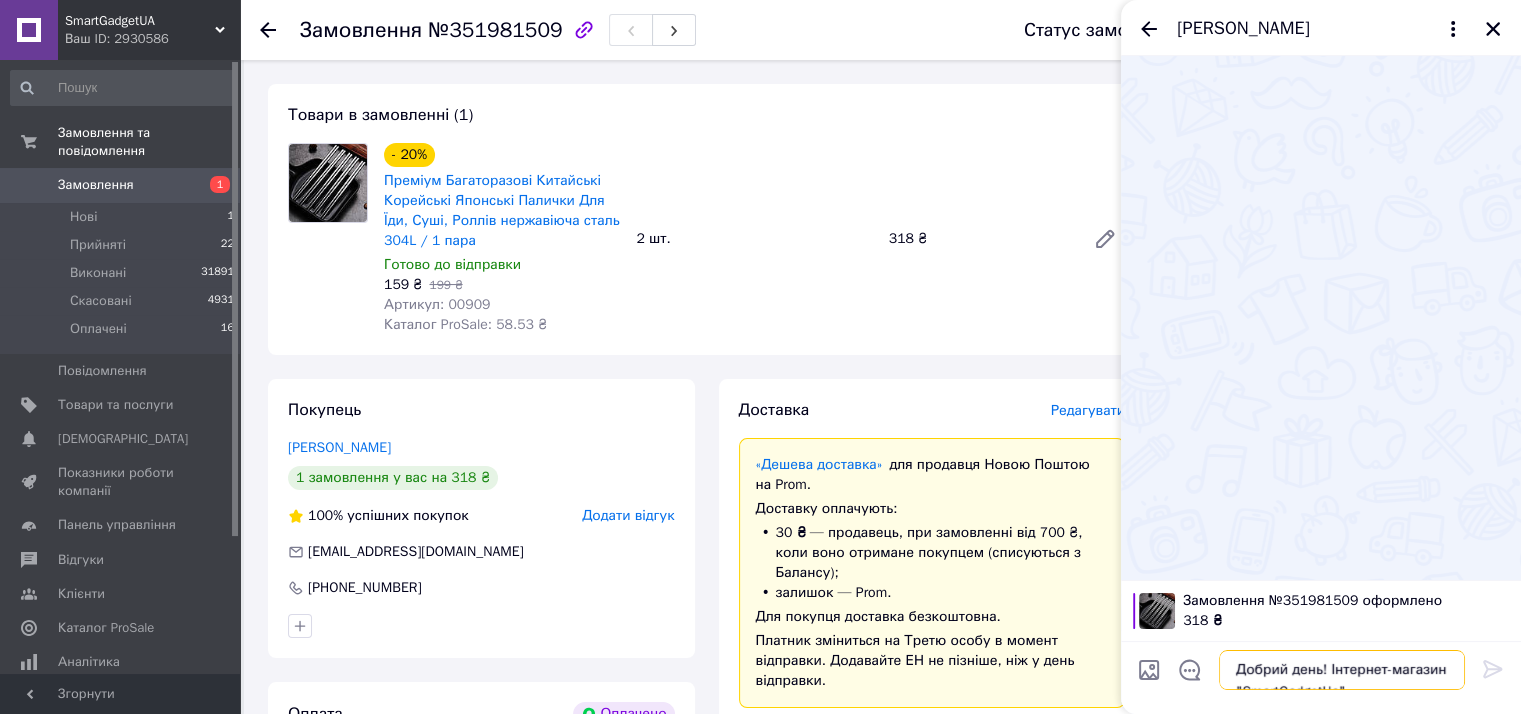 scroll, scrollTop: 1, scrollLeft: 0, axis: vertical 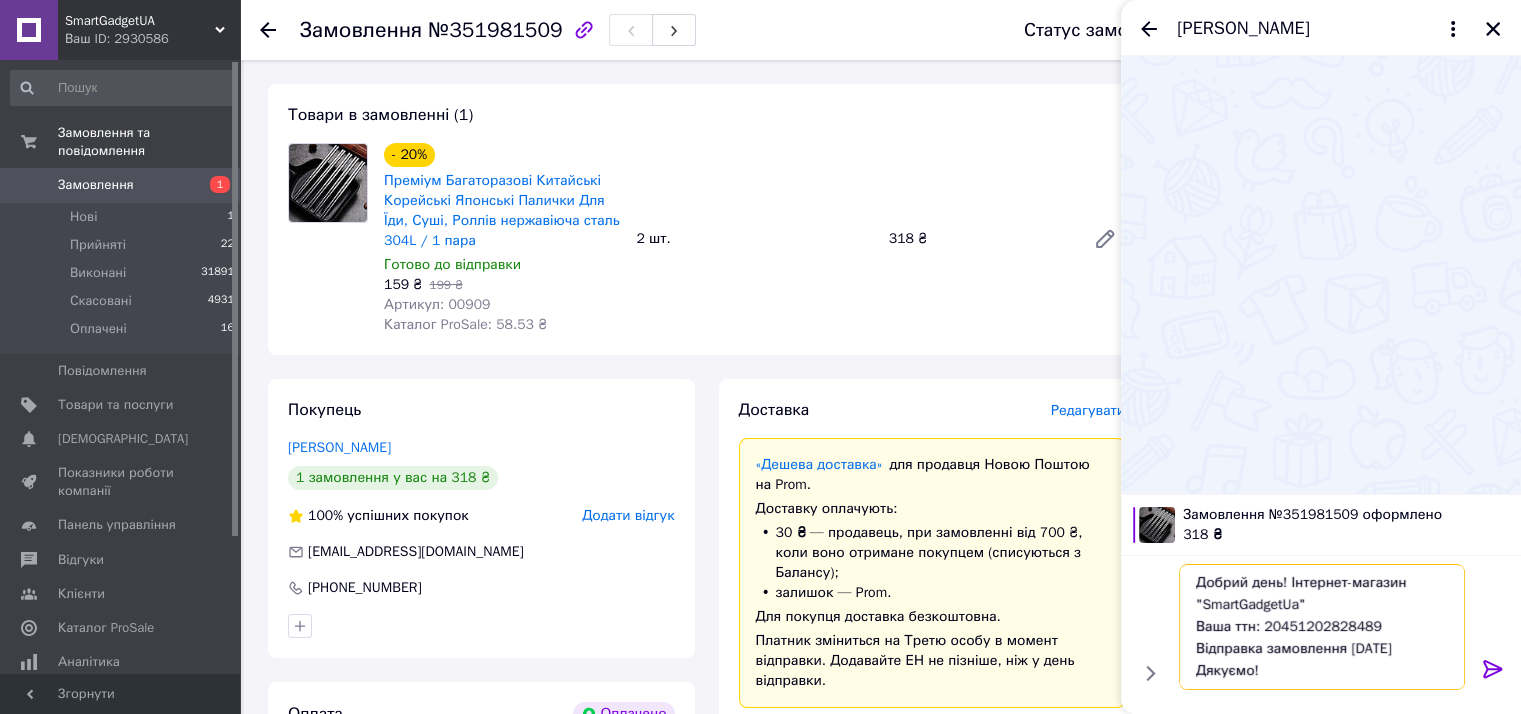 type on "Добрий день! Інтернет-магазин "SmartGadgetUa"
Ваша ттн: 20451202828489
Відправка замовлення [DATE]
Дякуємо!" 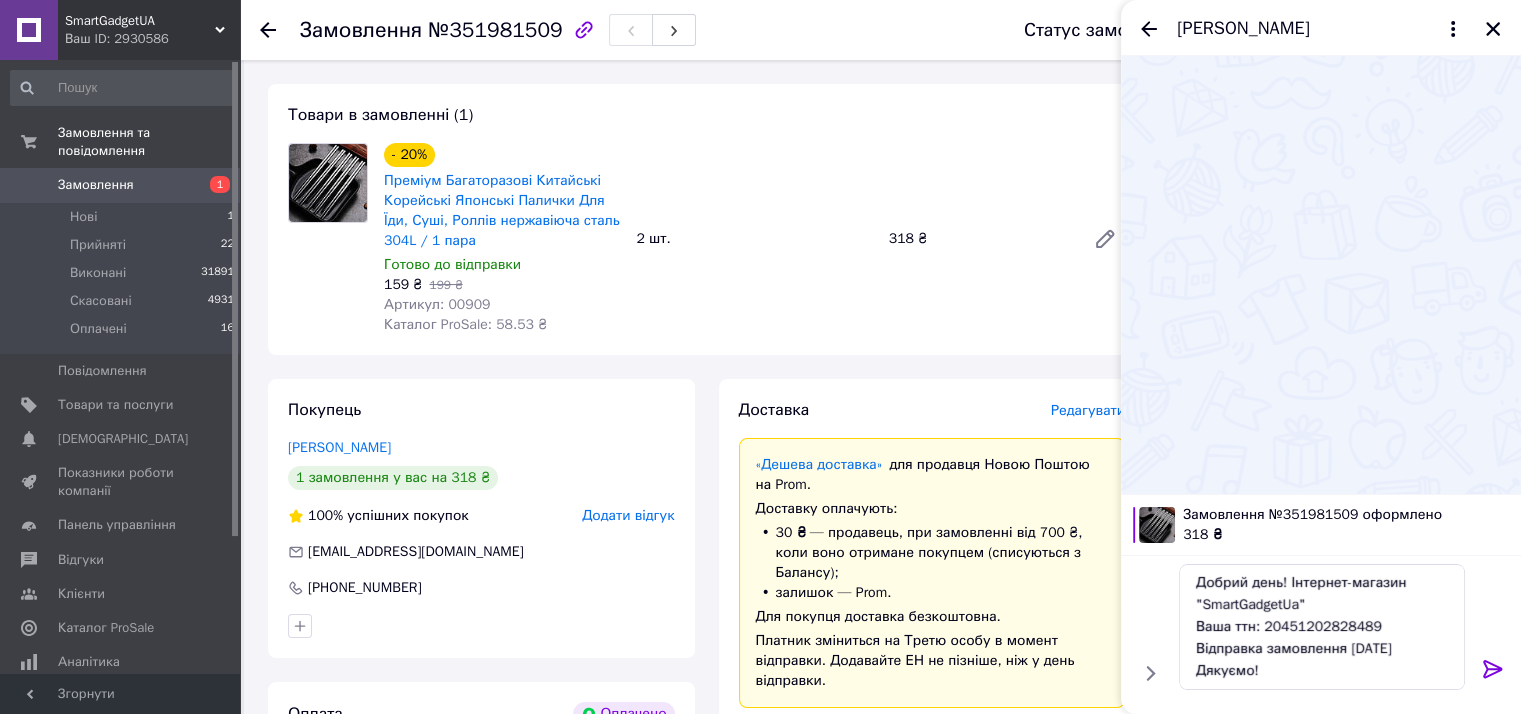 click 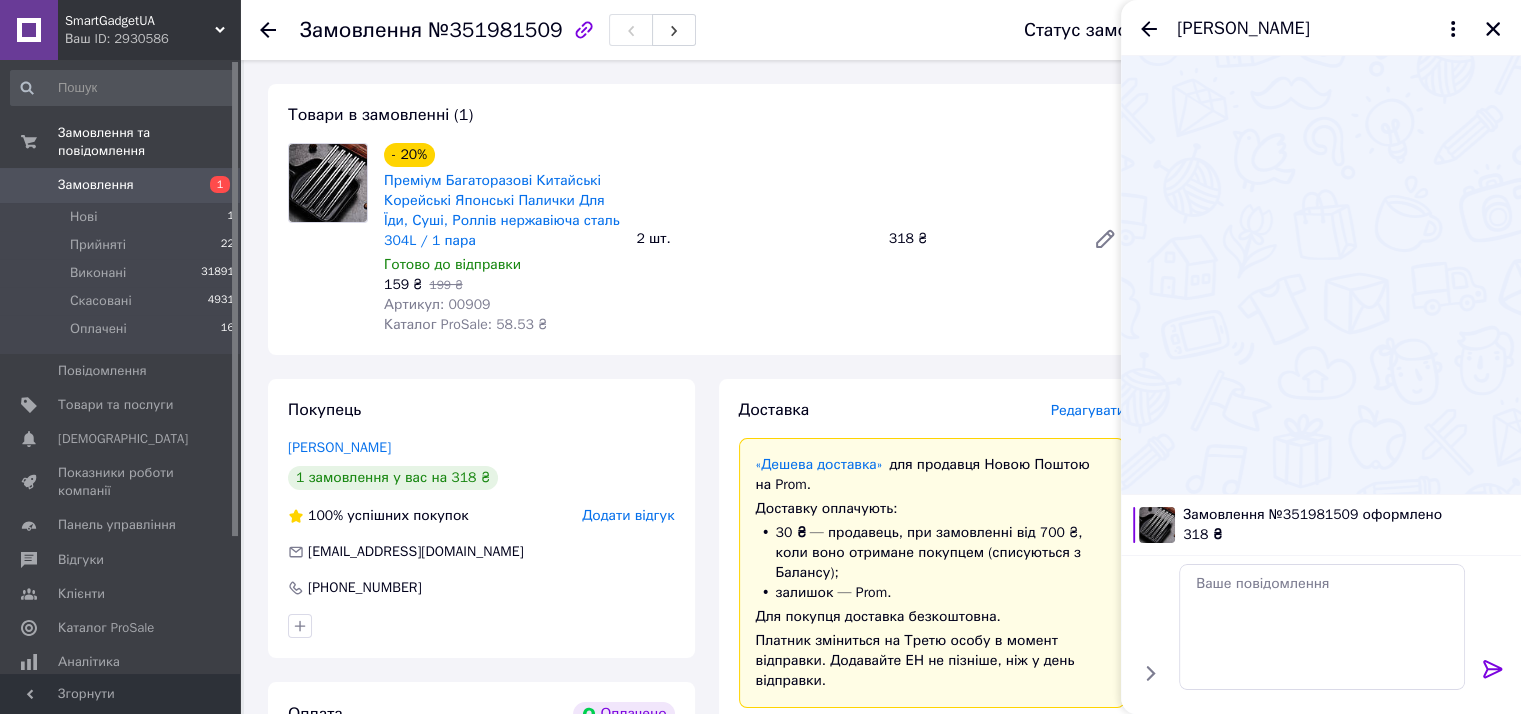 scroll, scrollTop: 0, scrollLeft: 0, axis: both 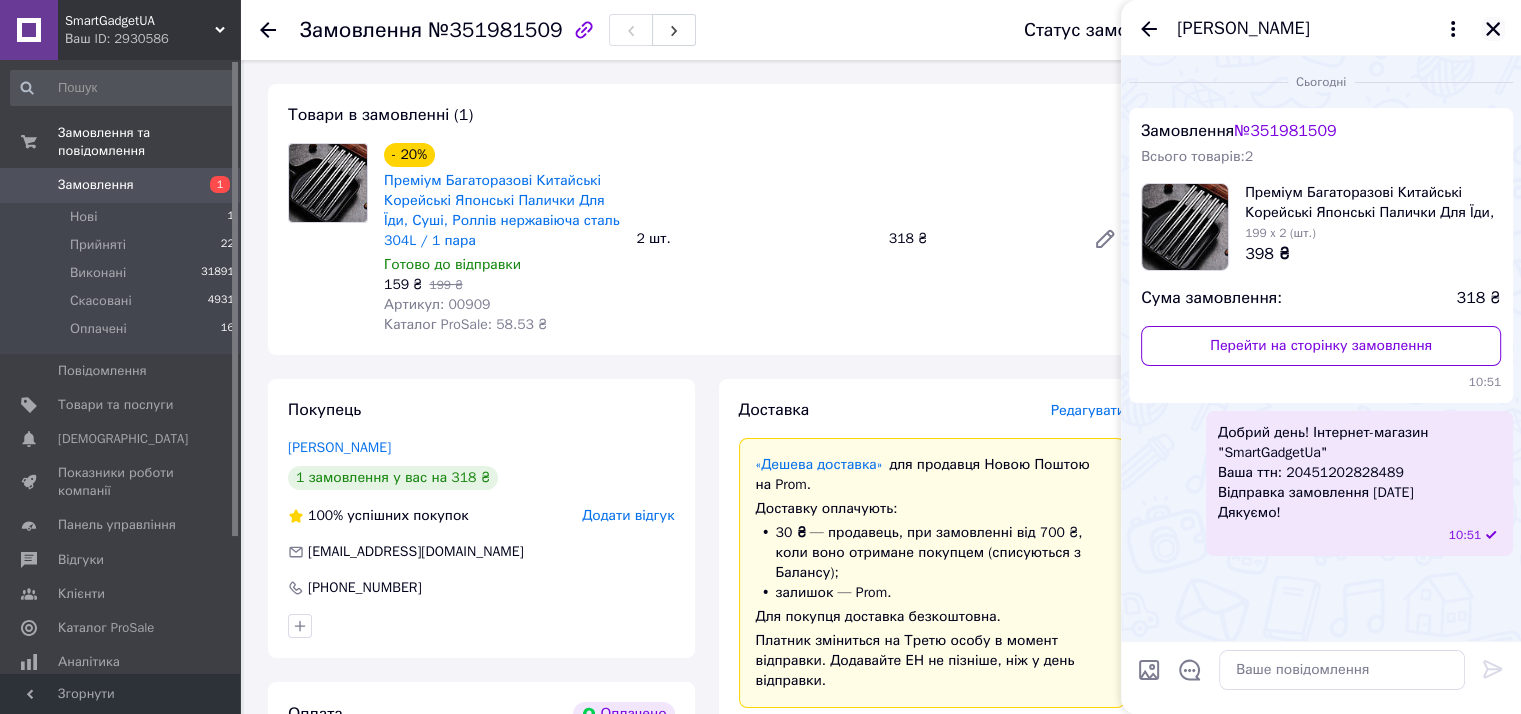 click 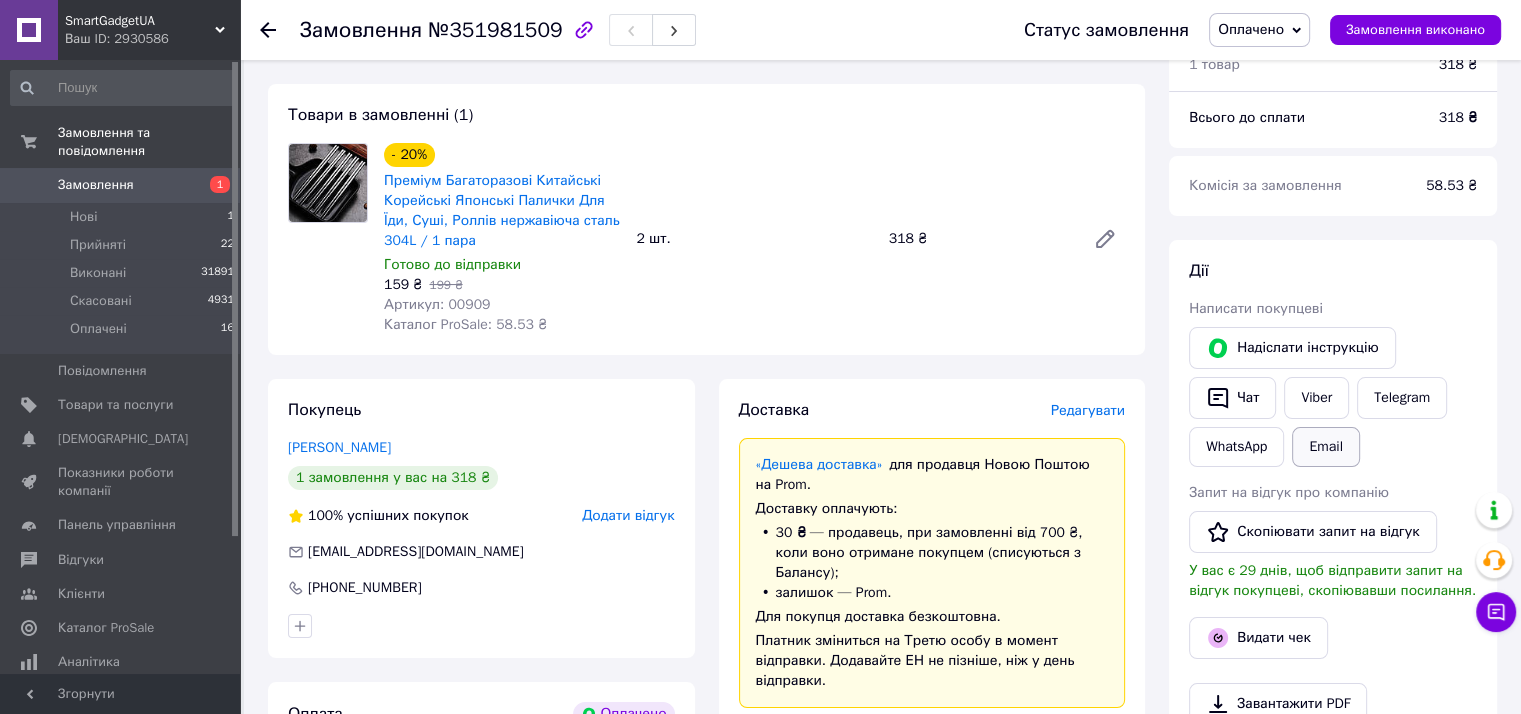 click on "Email" at bounding box center [1326, 447] 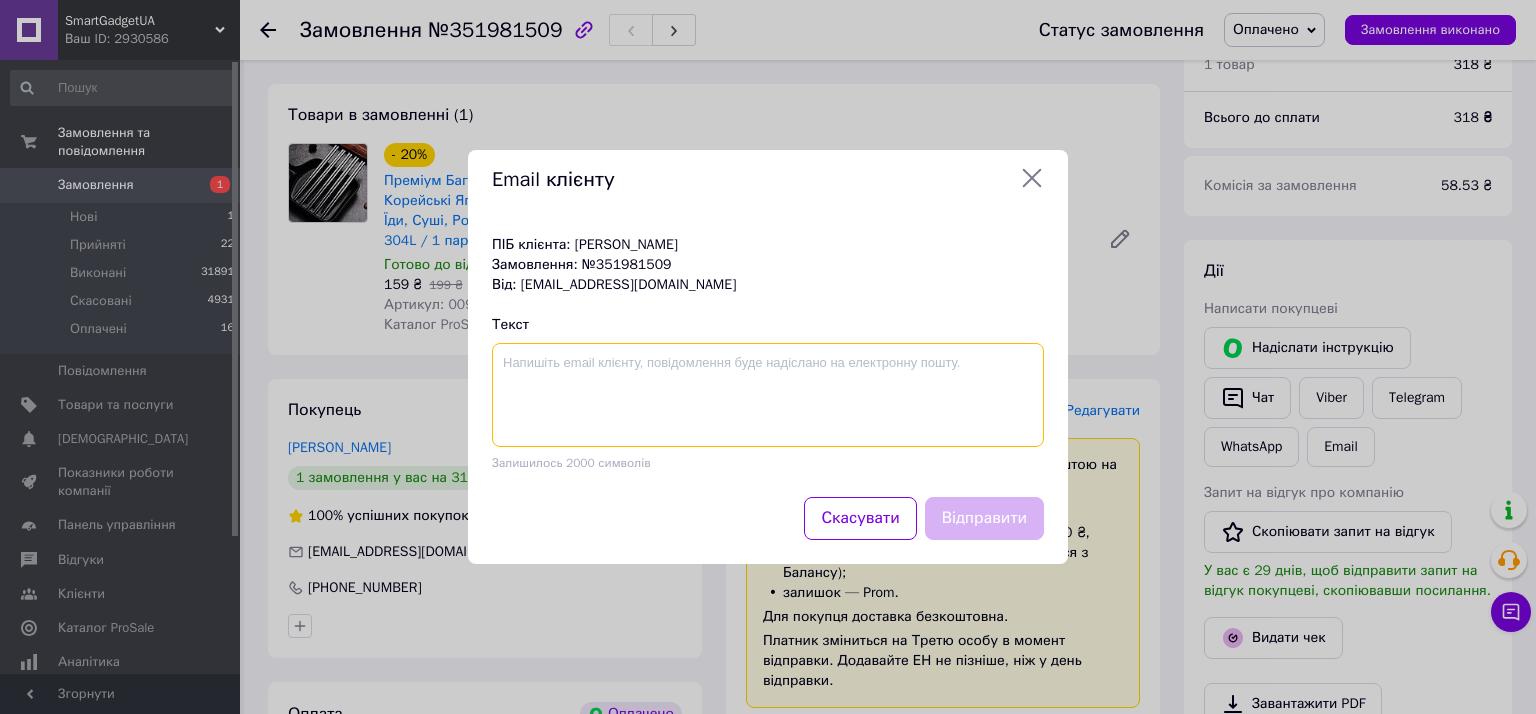 click at bounding box center (768, 395) 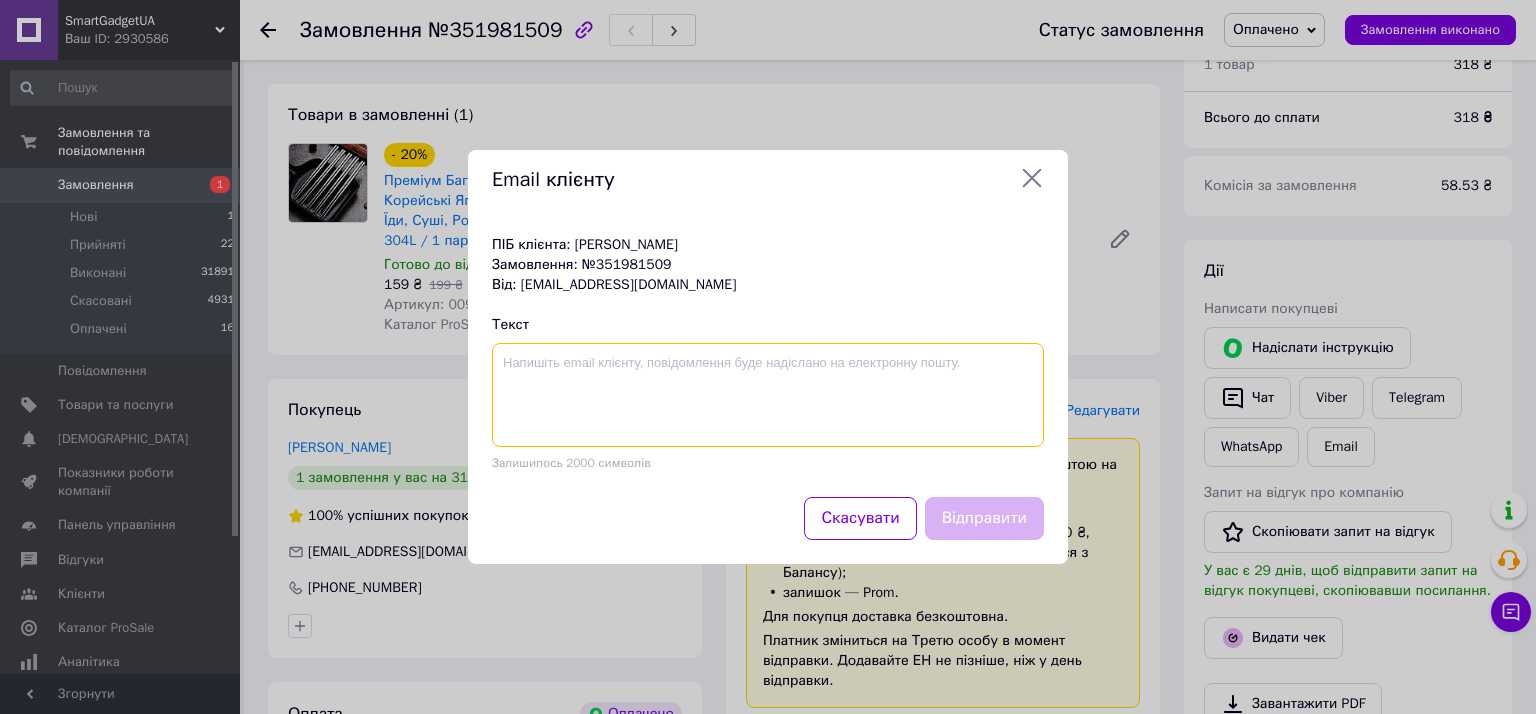 paste on "Добрий день! Інтернет-магазин "SmartGadgetUa"
Ваша ттн: 20451202828489
Відправка замовлення [DATE]
Дякуємо!" 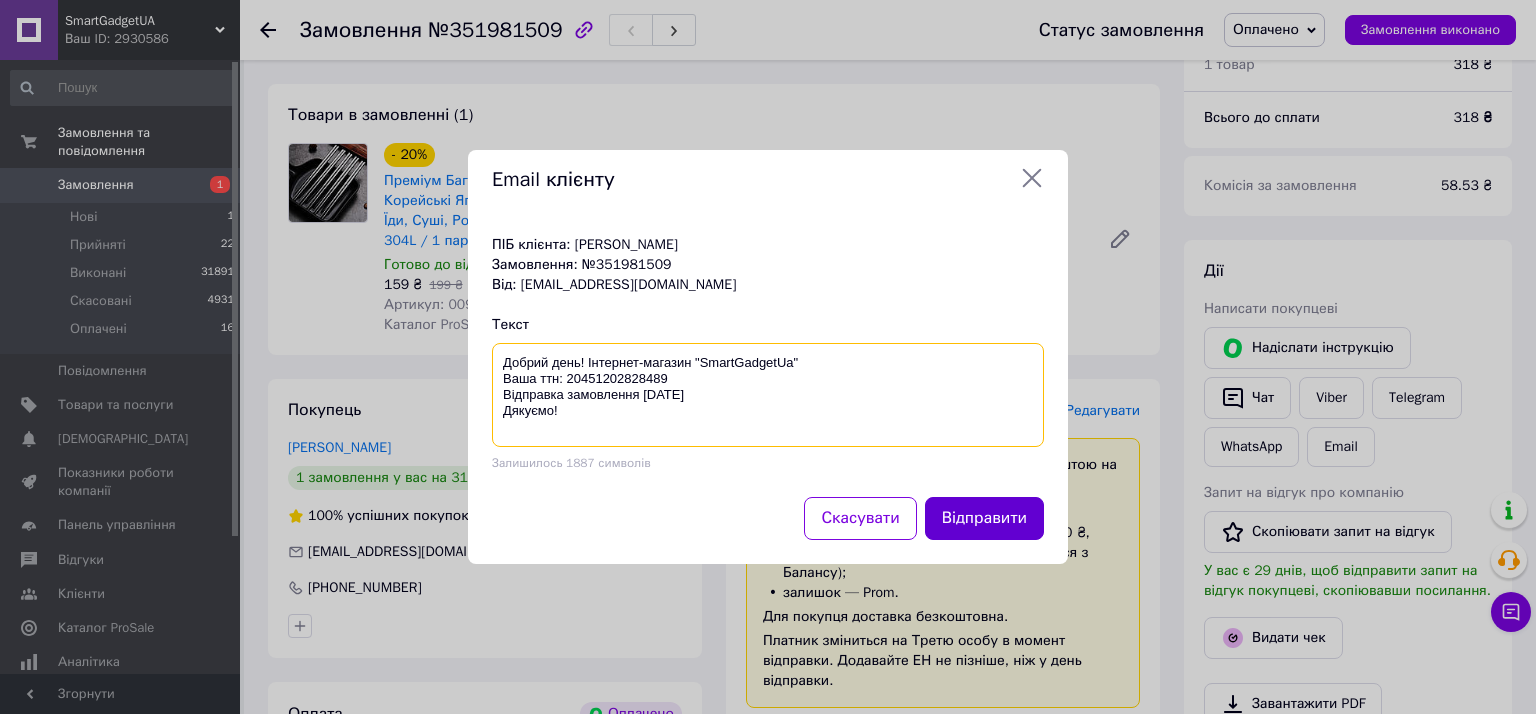 type on "Добрий день! Інтернет-магазин "SmartGadgetUa"
Ваша ттн: 20451202828489
Відправка замовлення [DATE]
Дякуємо!" 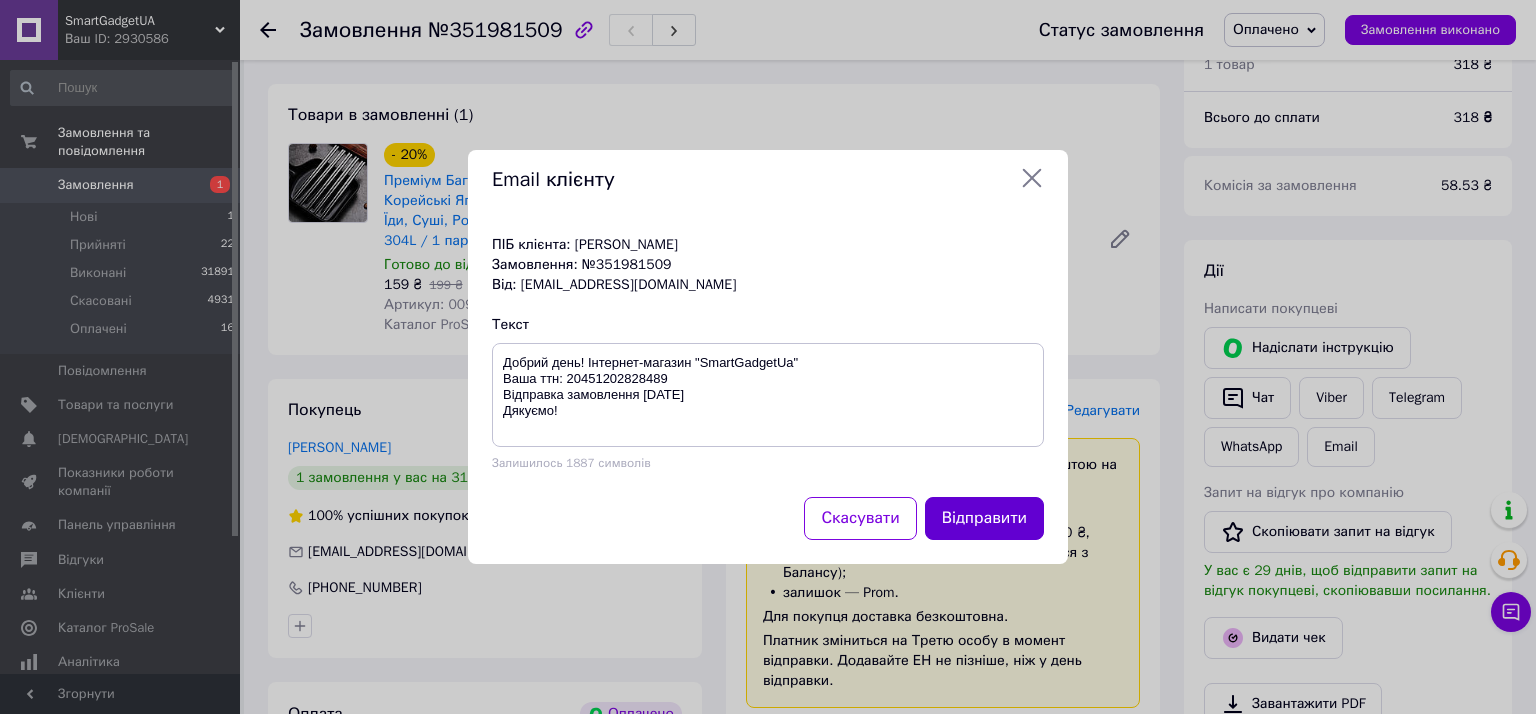 click on "Відправити" at bounding box center (984, 518) 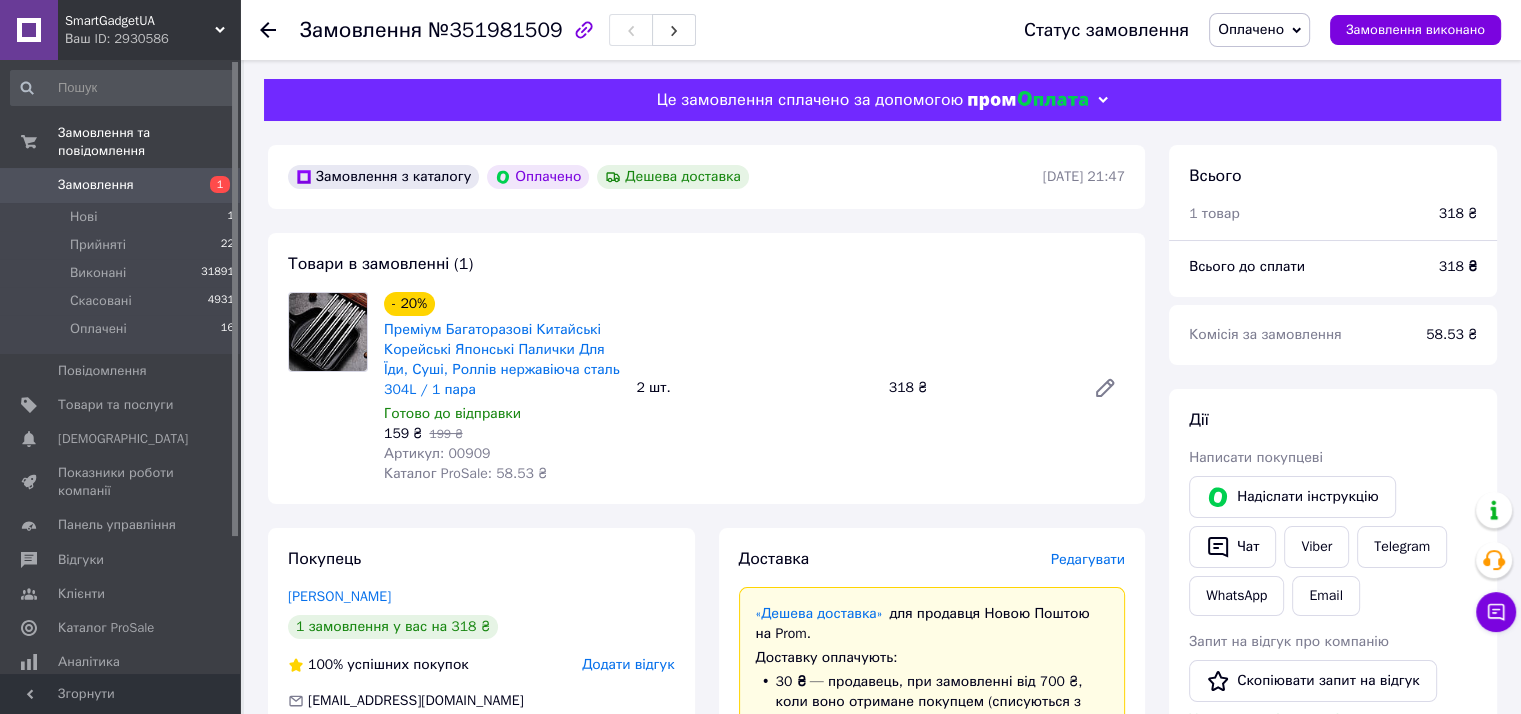 scroll, scrollTop: 0, scrollLeft: 0, axis: both 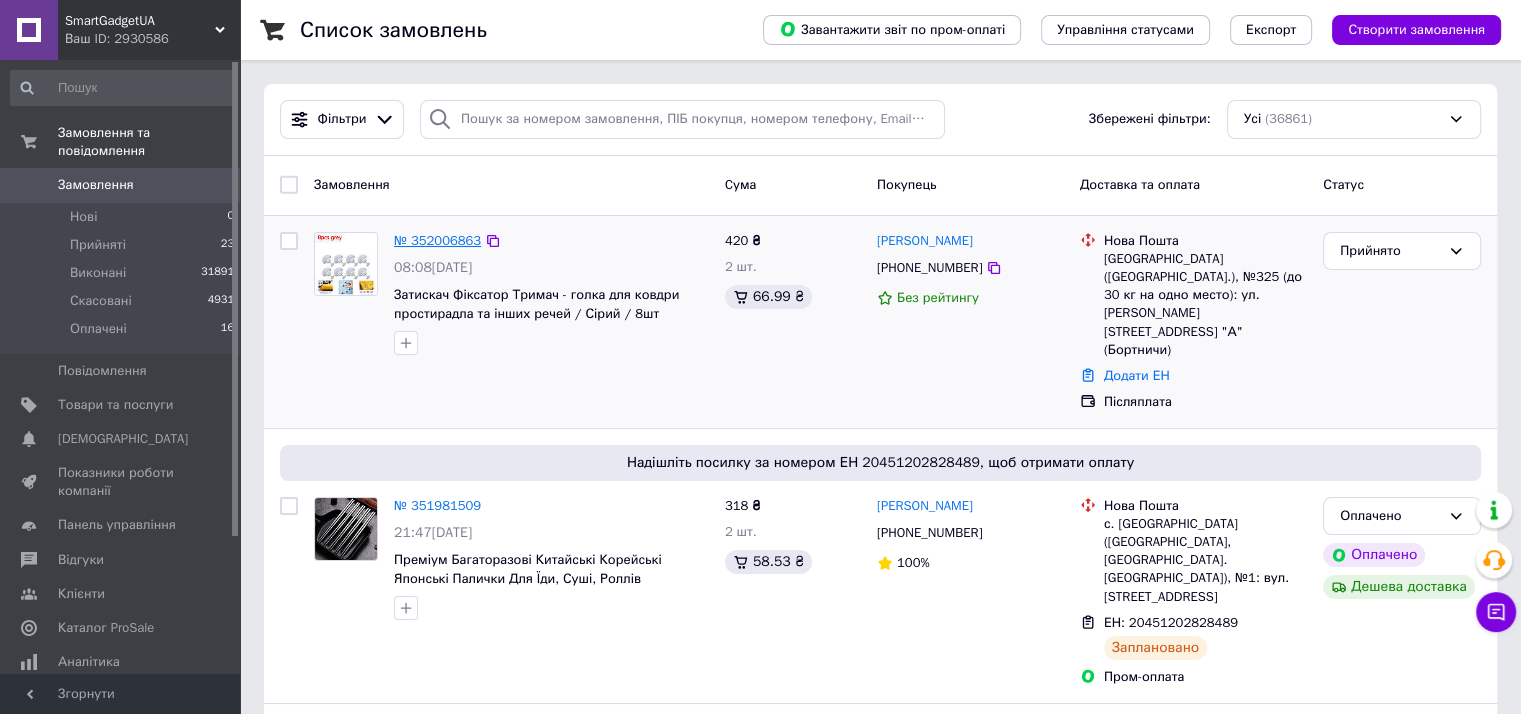 click on "№ 352006863" at bounding box center (437, 240) 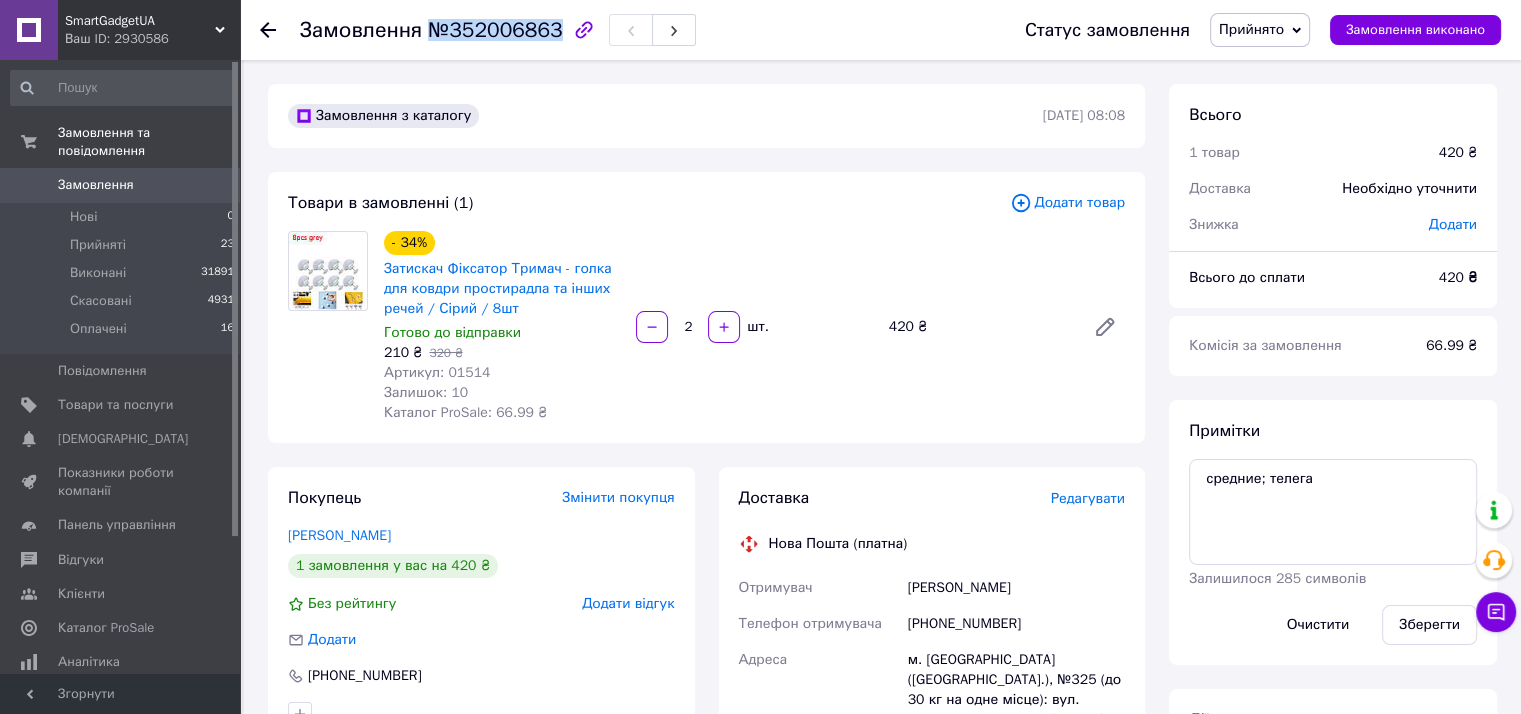drag, startPoint x: 427, startPoint y: 32, endPoint x: 544, endPoint y: 39, distance: 117.20921 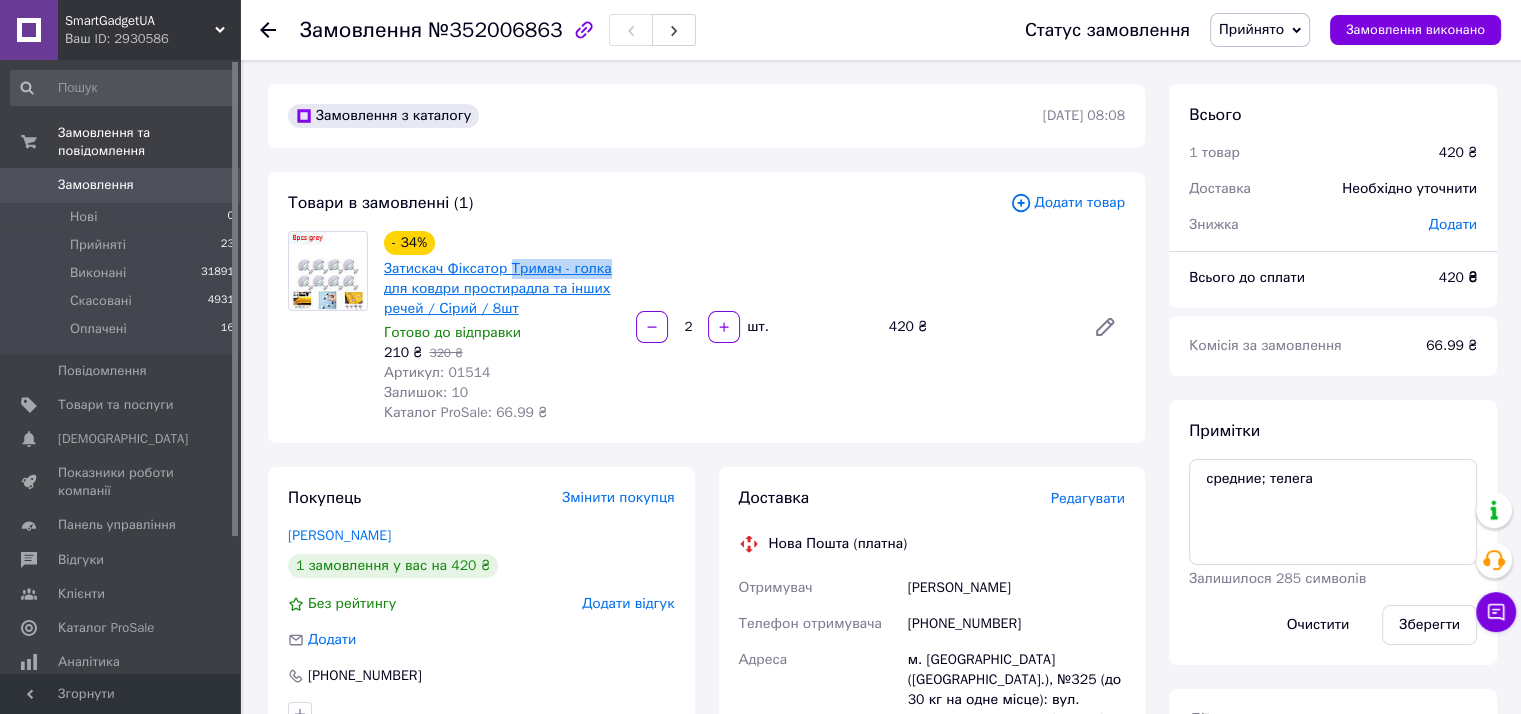 drag, startPoint x: 620, startPoint y: 271, endPoint x: 509, endPoint y: 271, distance: 111 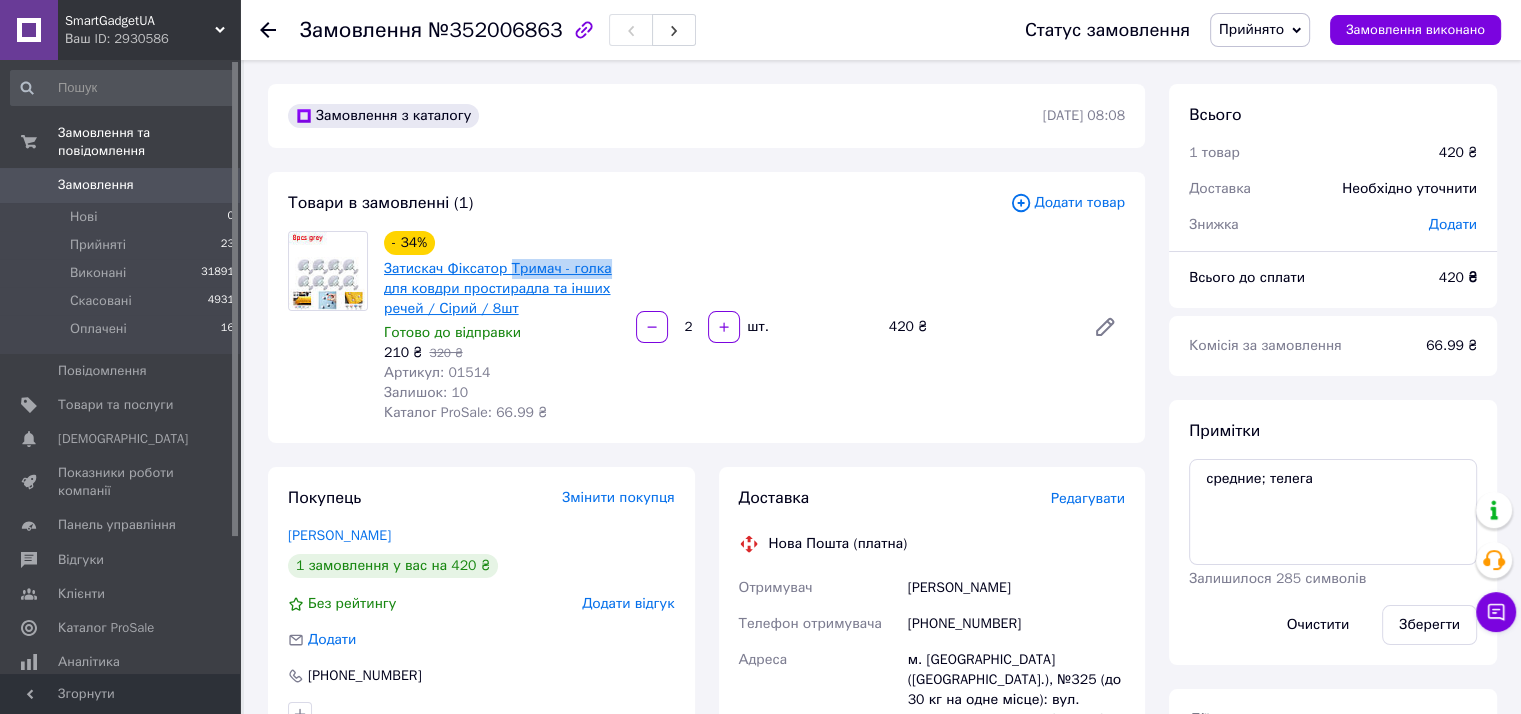copy on "Тримач - голка" 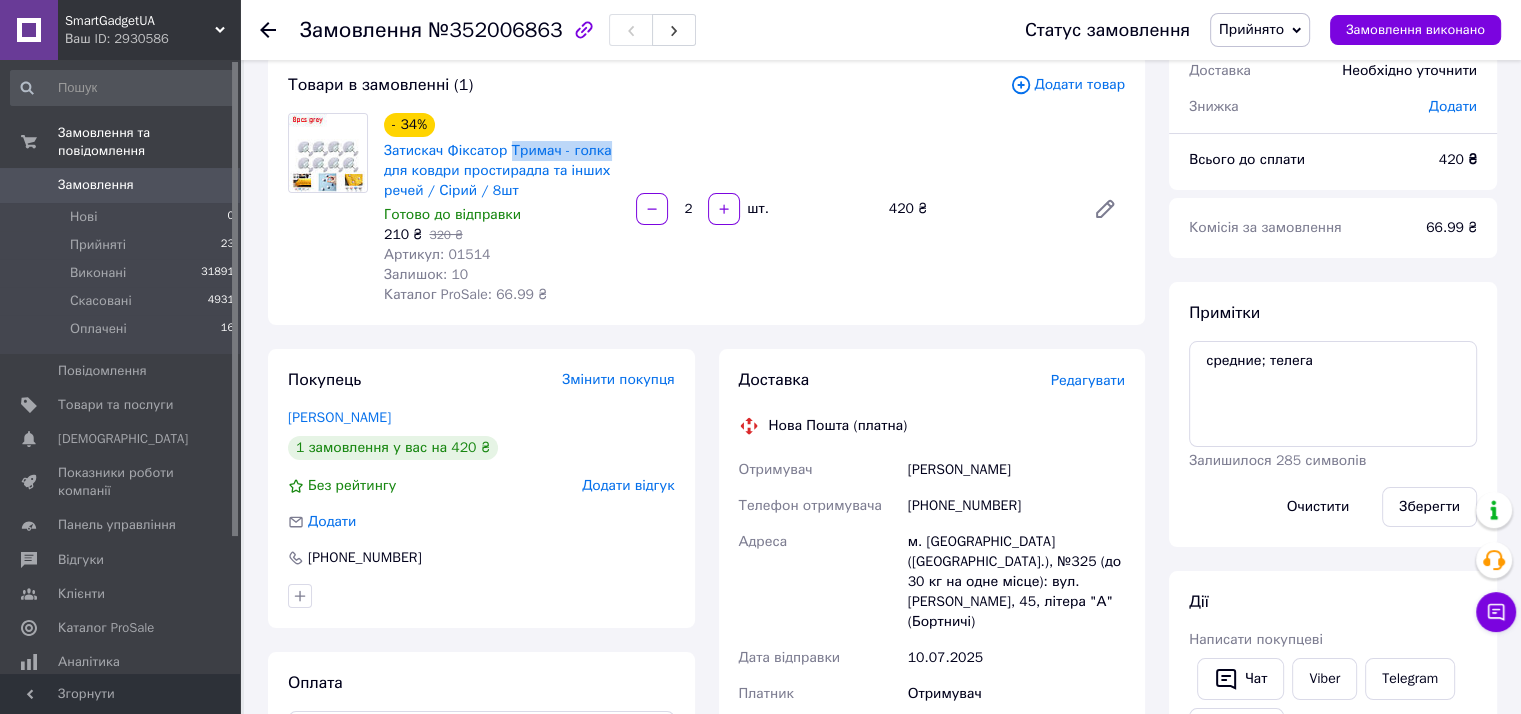 scroll, scrollTop: 233, scrollLeft: 0, axis: vertical 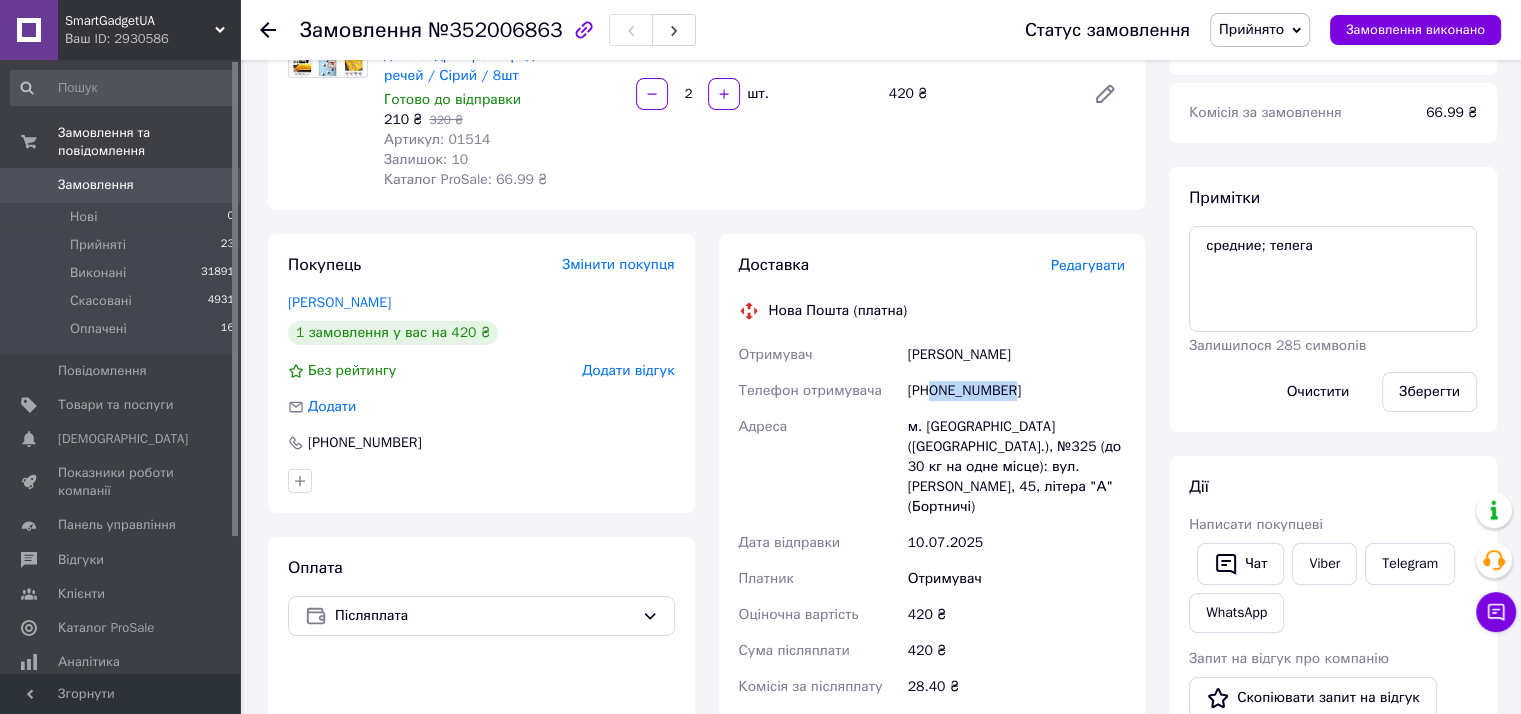 drag, startPoint x: 934, startPoint y: 388, endPoint x: 1041, endPoint y: 390, distance: 107.01869 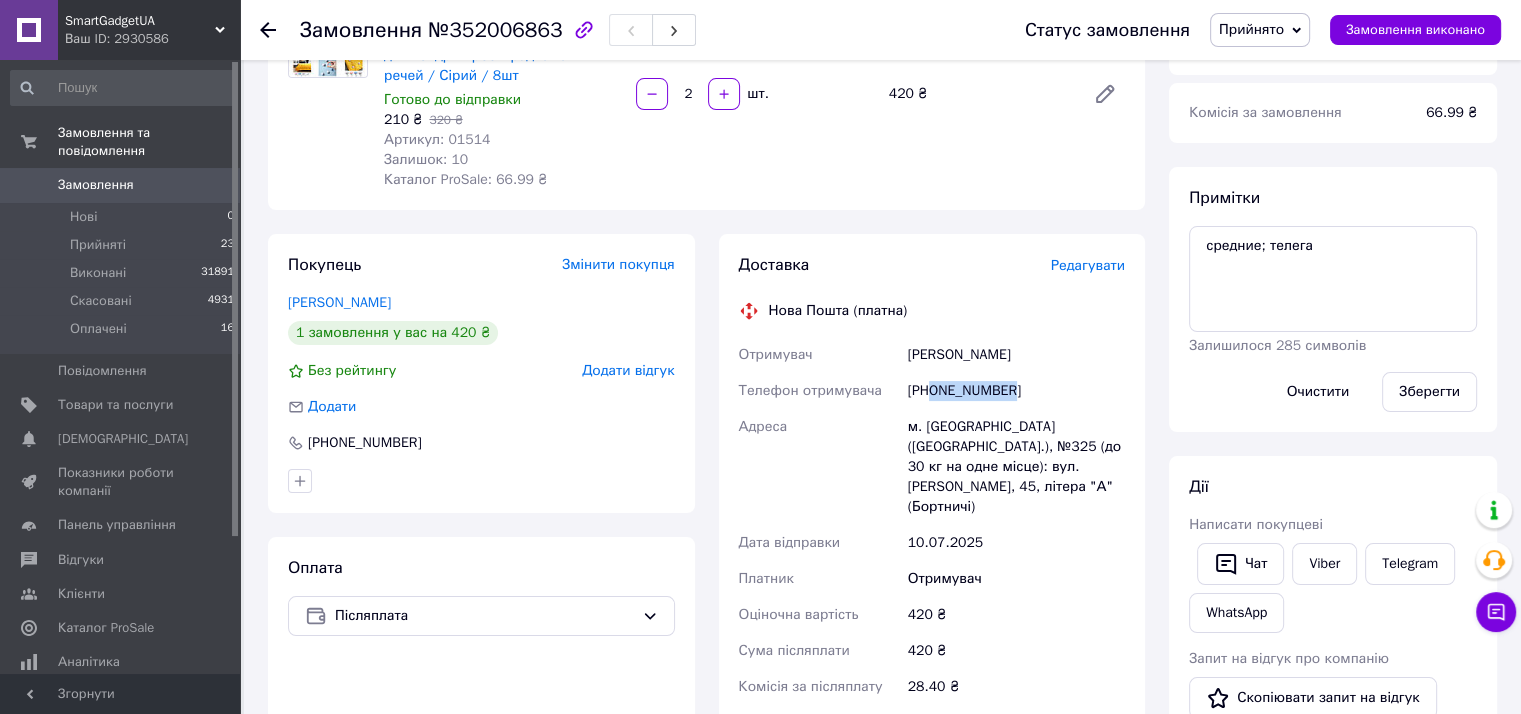 drag, startPoint x: 908, startPoint y: 355, endPoint x: 1039, endPoint y: 358, distance: 131.03435 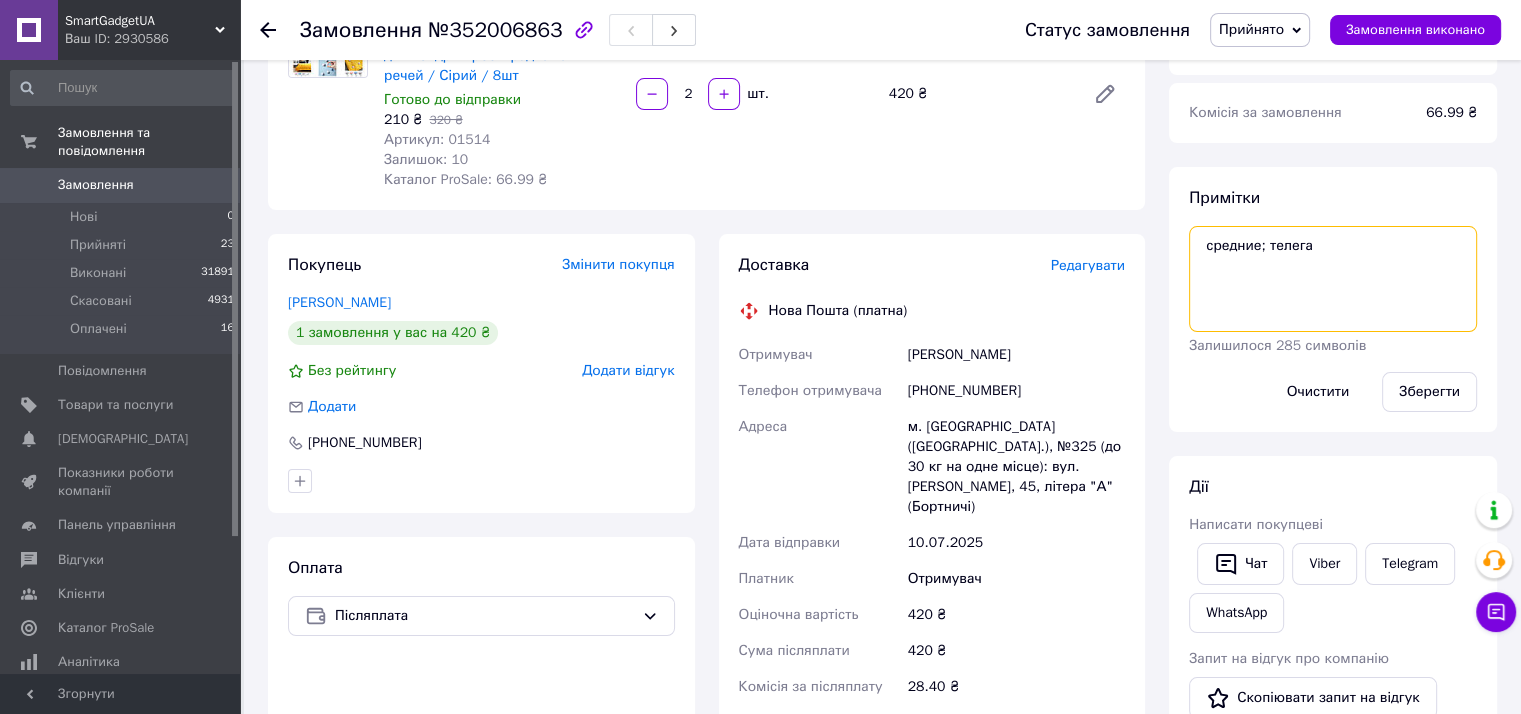 click on "средние; телега" at bounding box center (1333, 279) 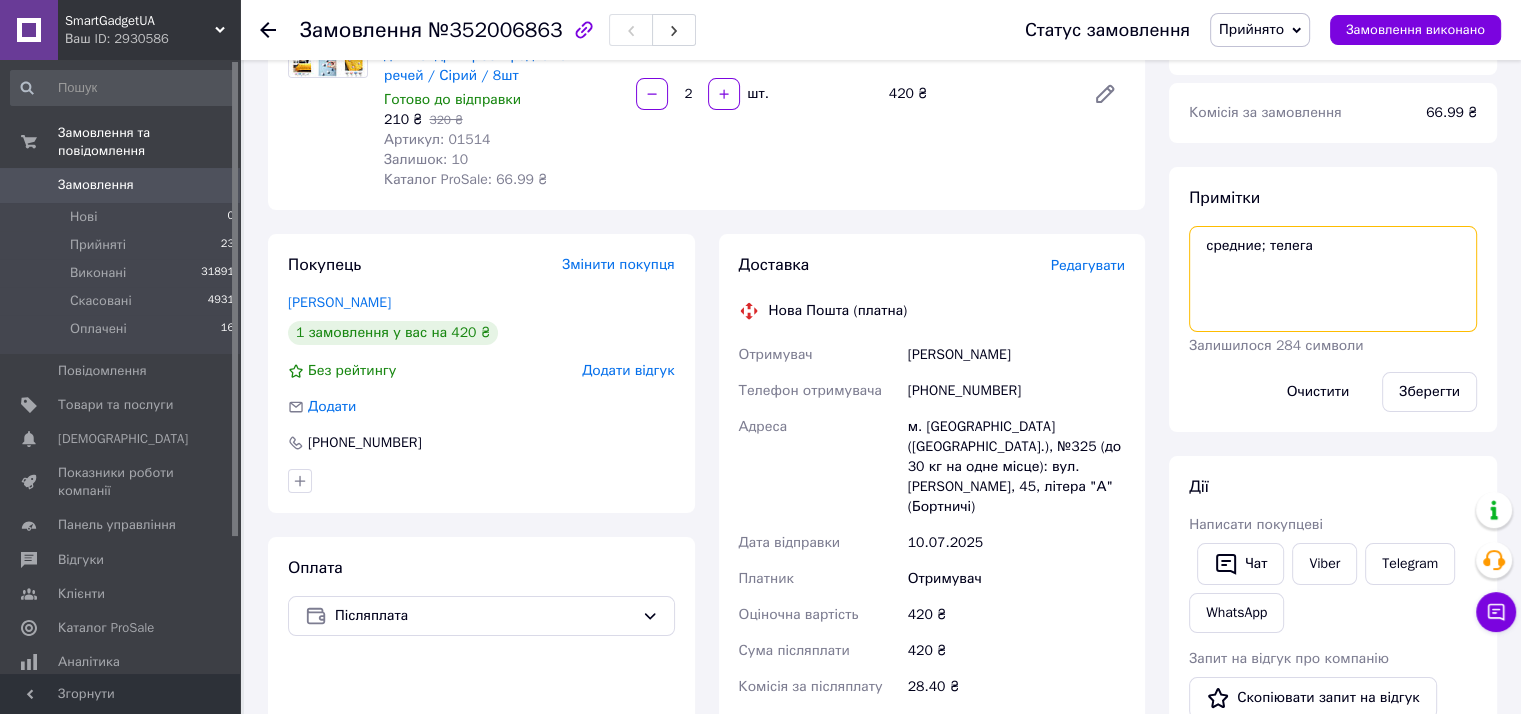 paste on "Добрий день! Інтернет-магазин "SmartGadgetUa"
Ваша ттн:
Відправка замовлення .07.2025р.
Дякуємо!" 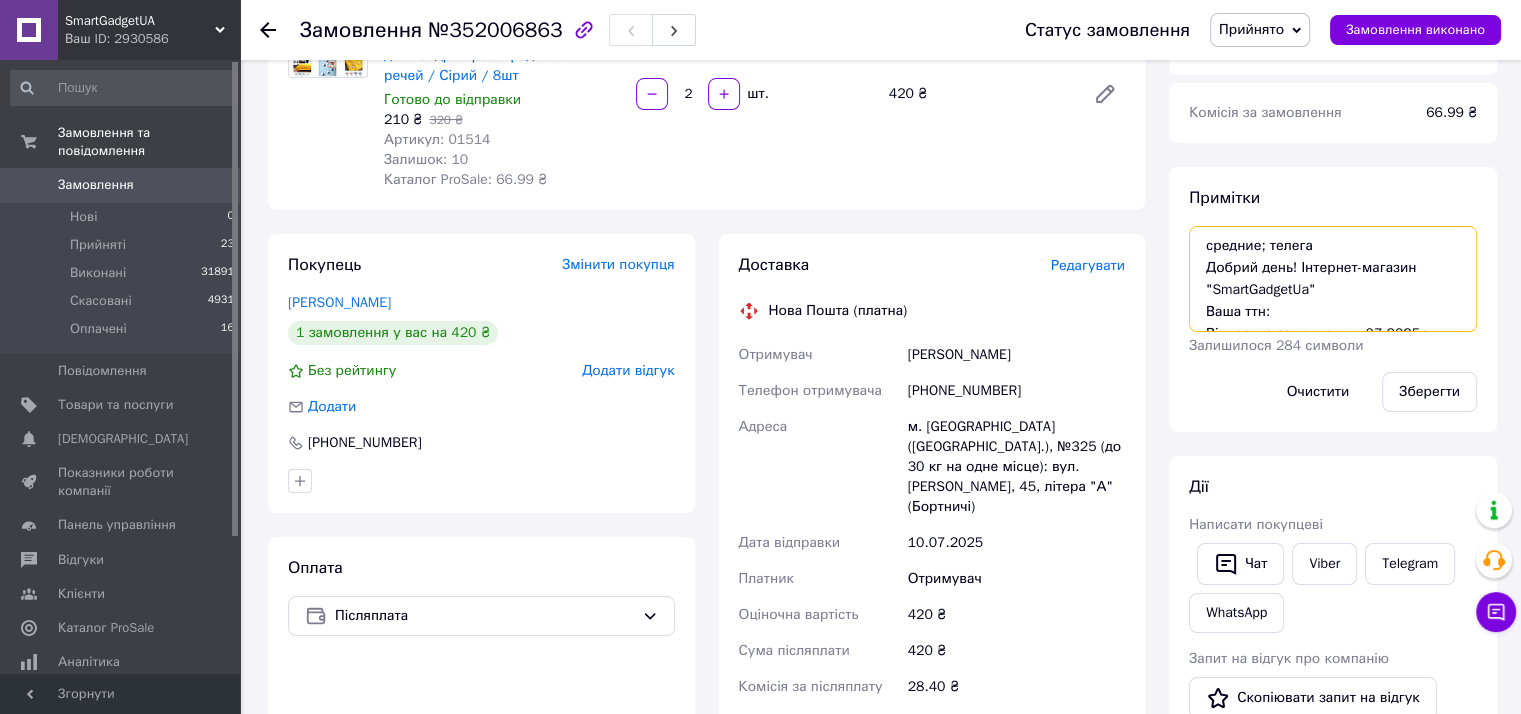 scroll, scrollTop: 33, scrollLeft: 0, axis: vertical 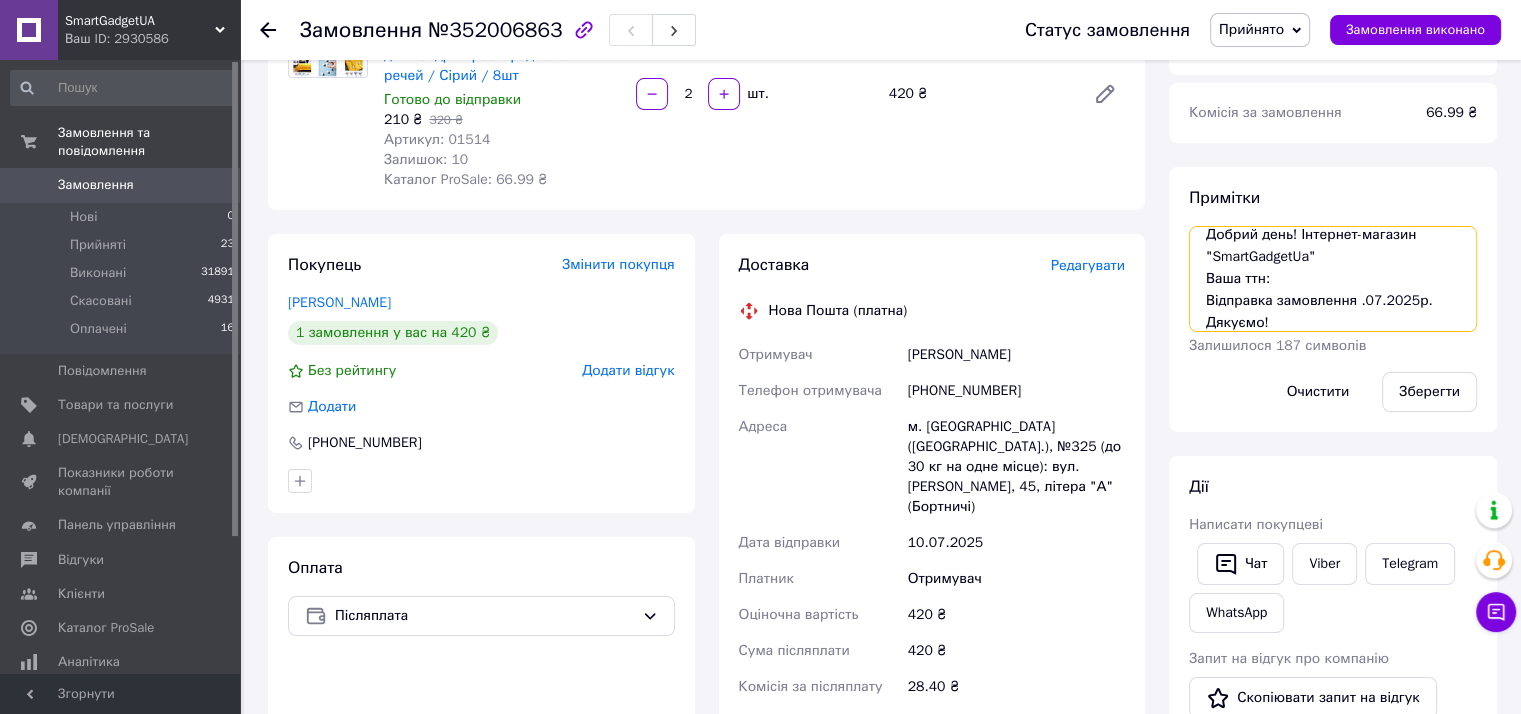 click on "средние; телега
Добрий день! Інтернет-магазин "SmartGadgetUa"
Ваша ттн:
Відправка замовлення .07.2025р.
Дякуємо!" at bounding box center [1333, 279] 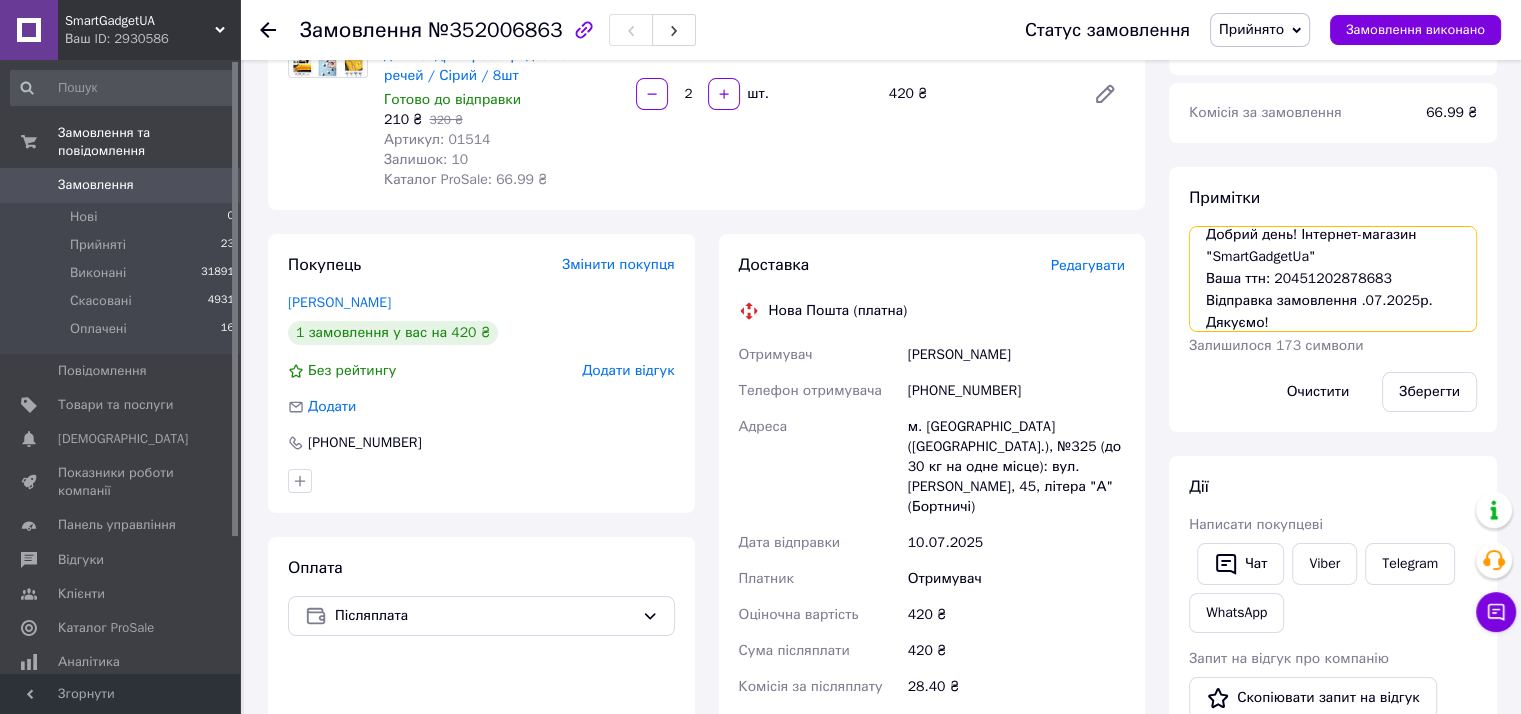 click on "средние; телега
Добрий день! Інтернет-магазин "SmartGadgetUa"
Ваша ттн: 20451202878683
Відправка замовлення .07.2025р.
Дякуємо!" at bounding box center (1333, 279) 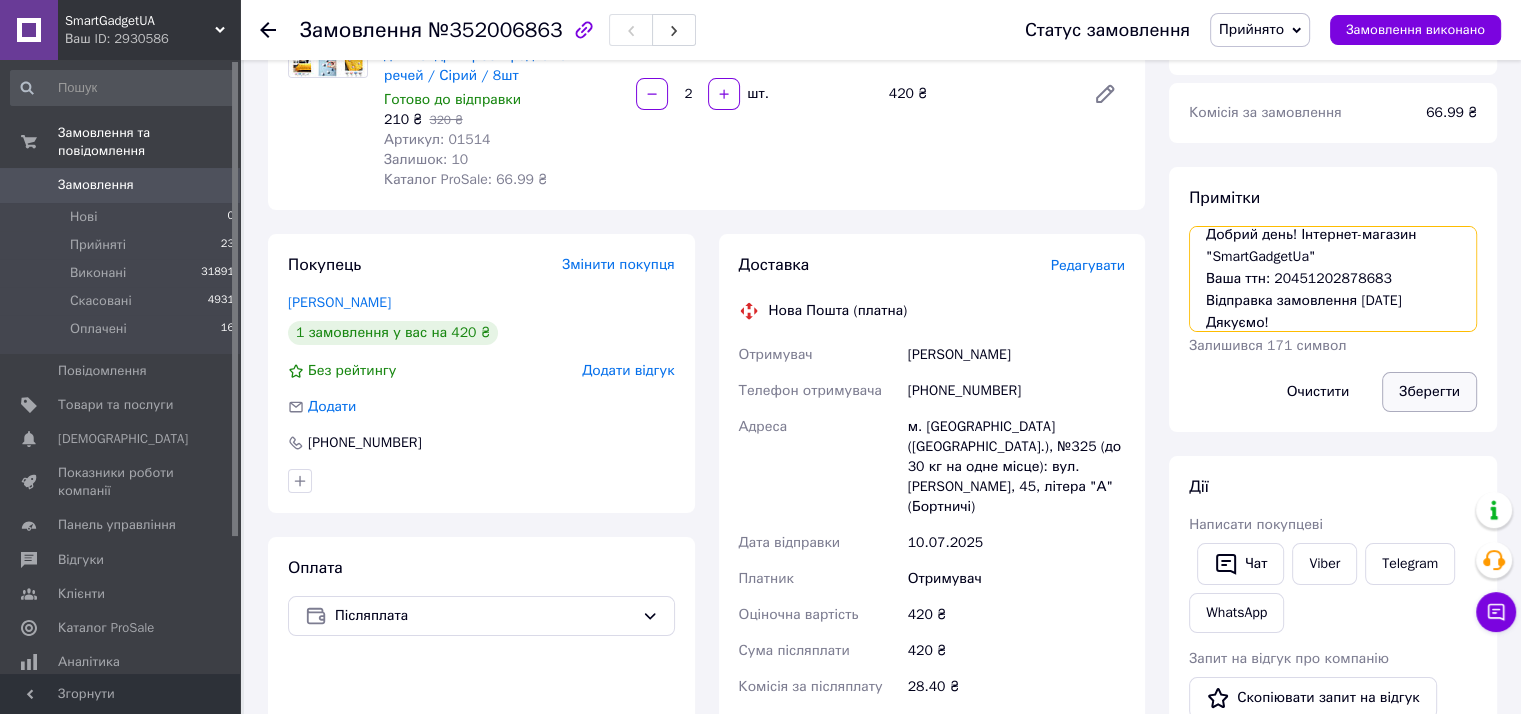 type on "средние; телега
Добрий день! Інтернет-магазин "SmartGadgetUa"
Ваша ттн: 20451202878683
Відправка замовлення 10.07.2025р.
Дякуємо!" 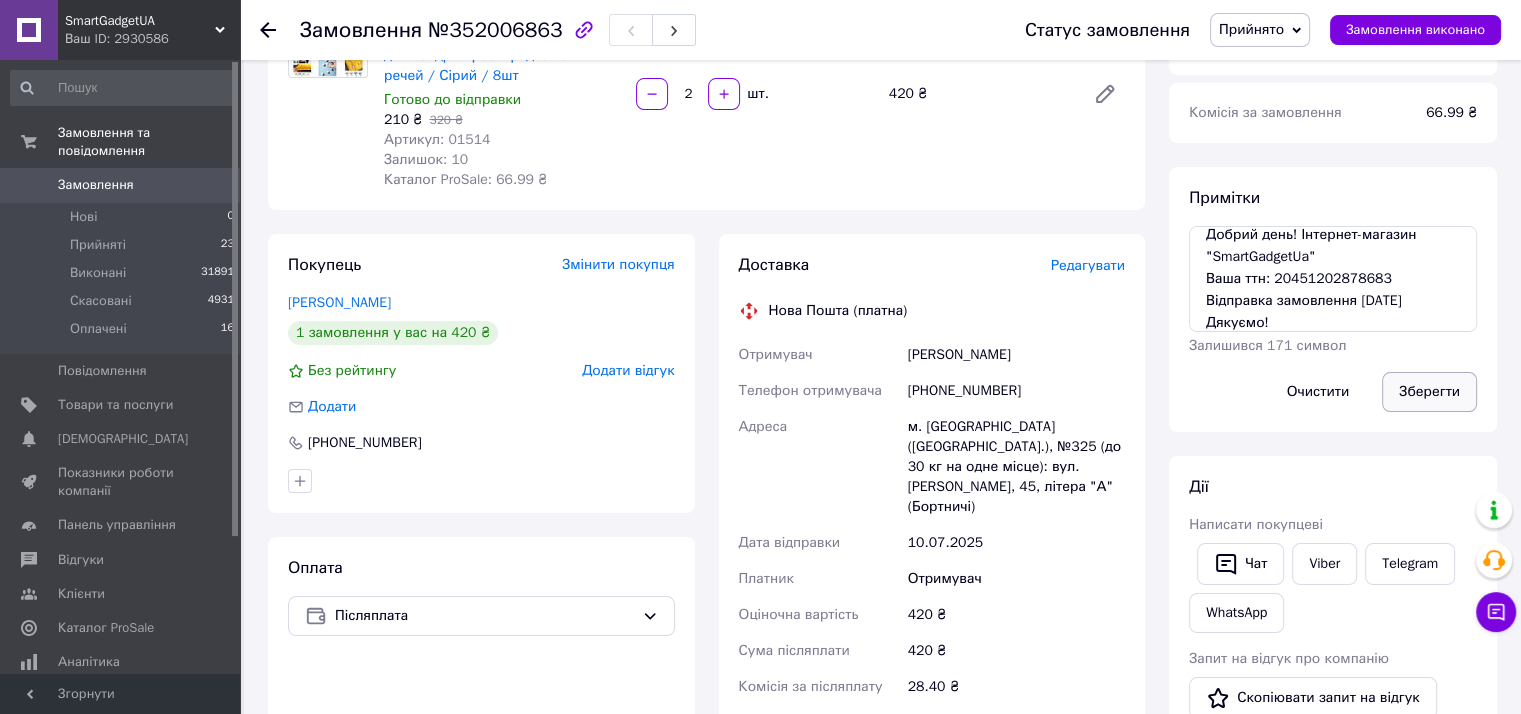 click on "Зберегти" at bounding box center (1429, 392) 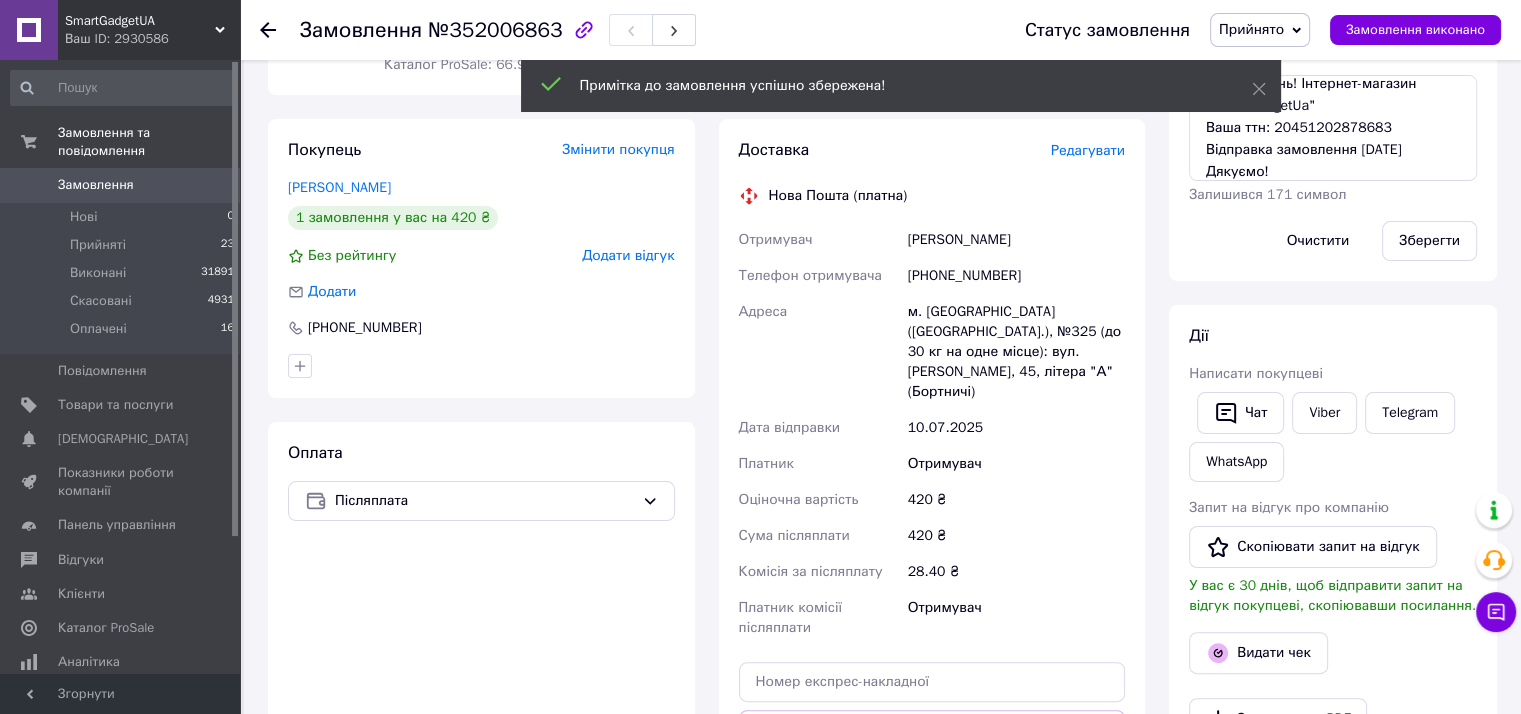 scroll, scrollTop: 233, scrollLeft: 0, axis: vertical 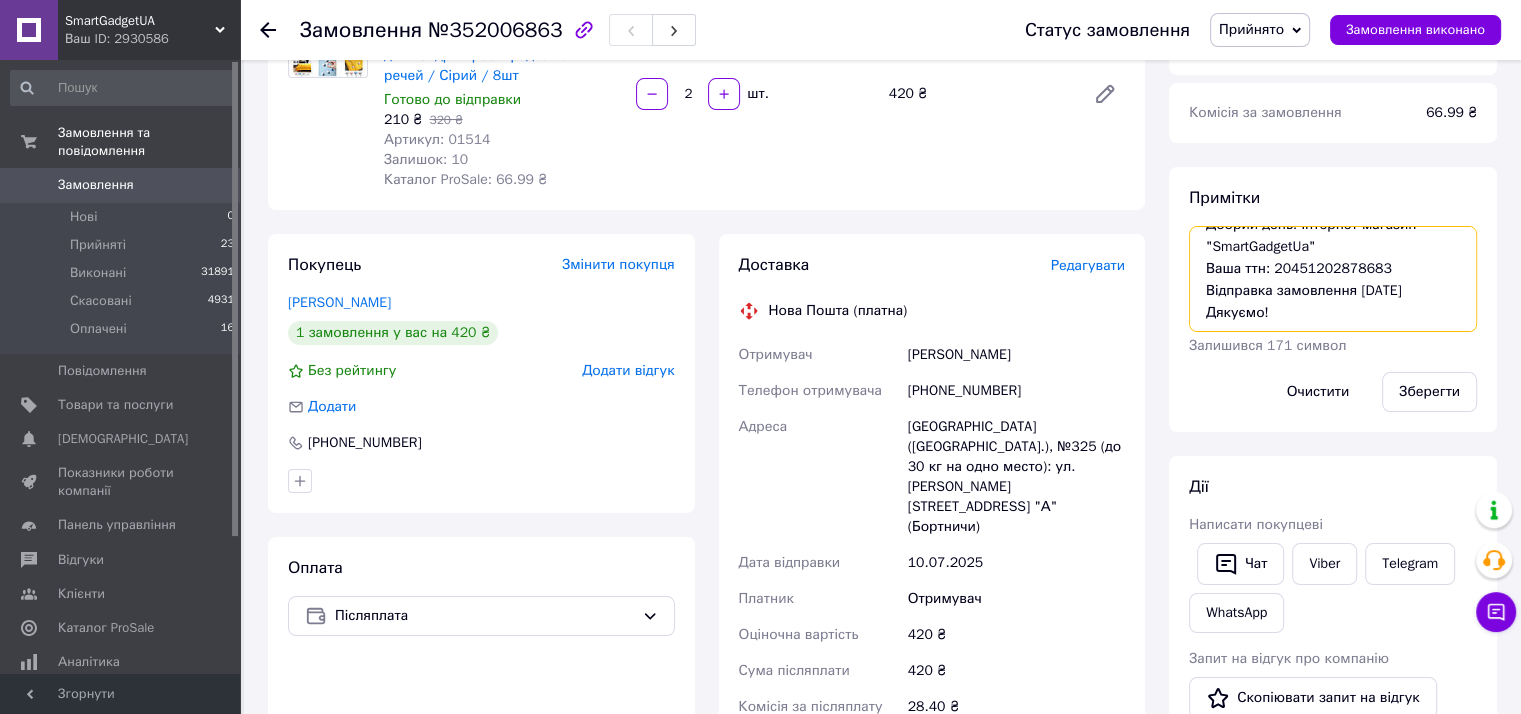 drag, startPoint x: 1275, startPoint y: 317, endPoint x: 1201, endPoint y: 263, distance: 91.60786 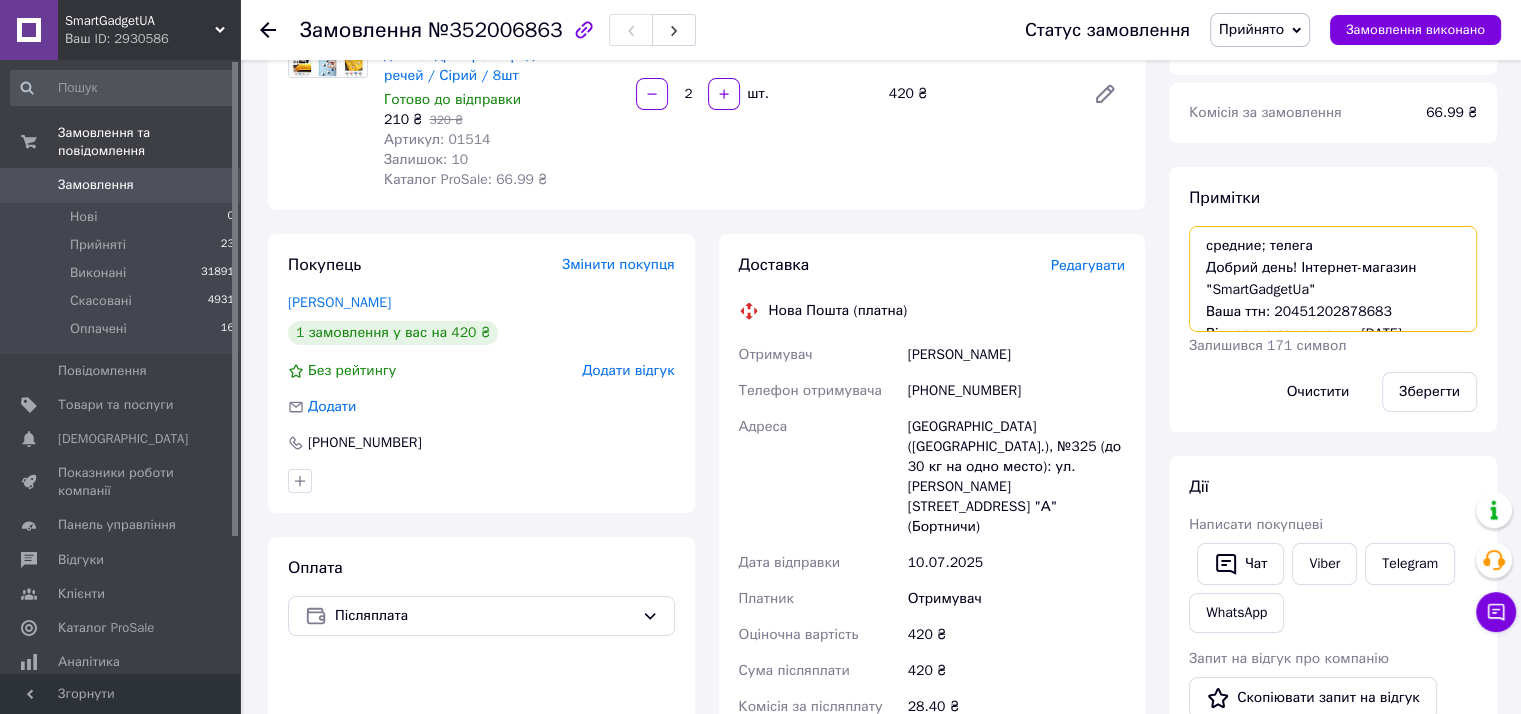 drag, startPoint x: 1272, startPoint y: 313, endPoint x: 1199, endPoint y: 272, distance: 83.725746 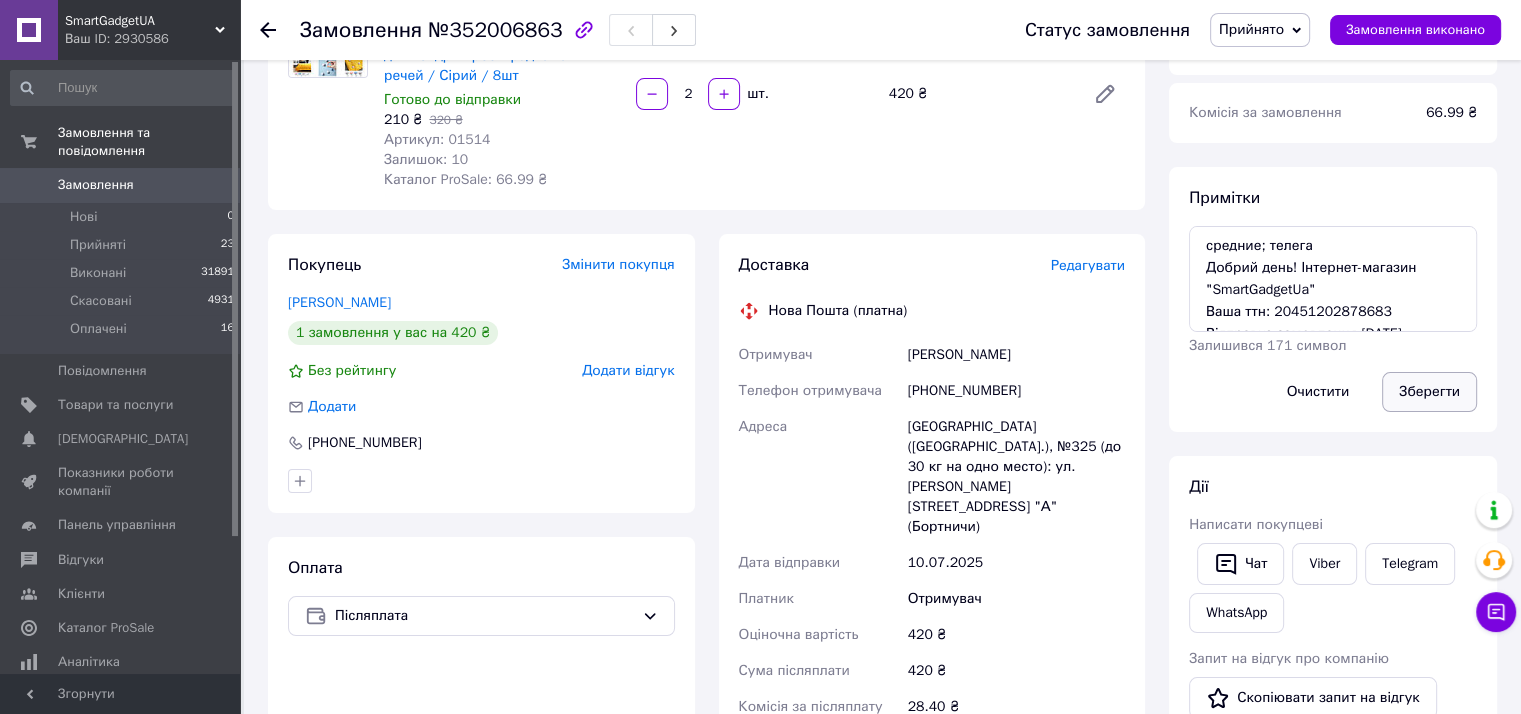 click on "Зберегти" at bounding box center (1429, 392) 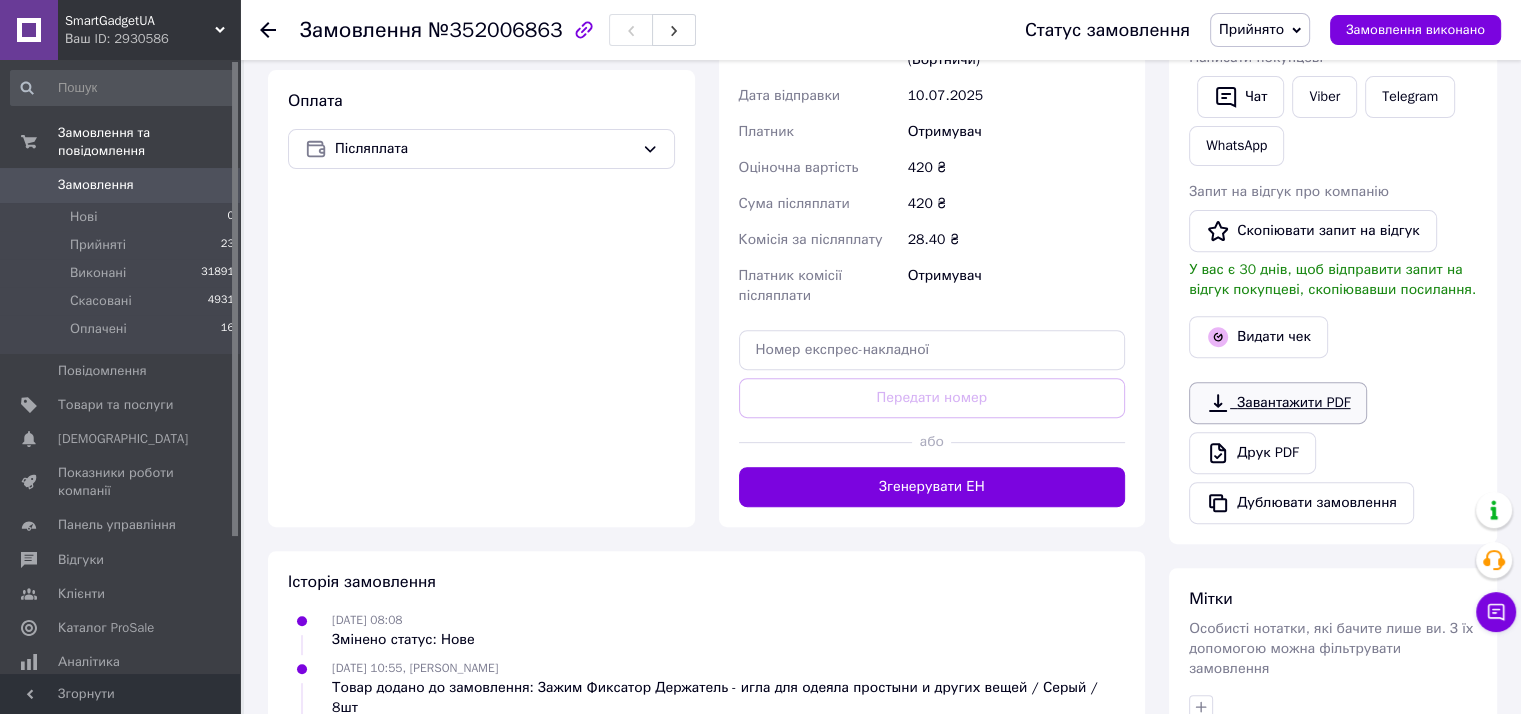 scroll, scrollTop: 466, scrollLeft: 0, axis: vertical 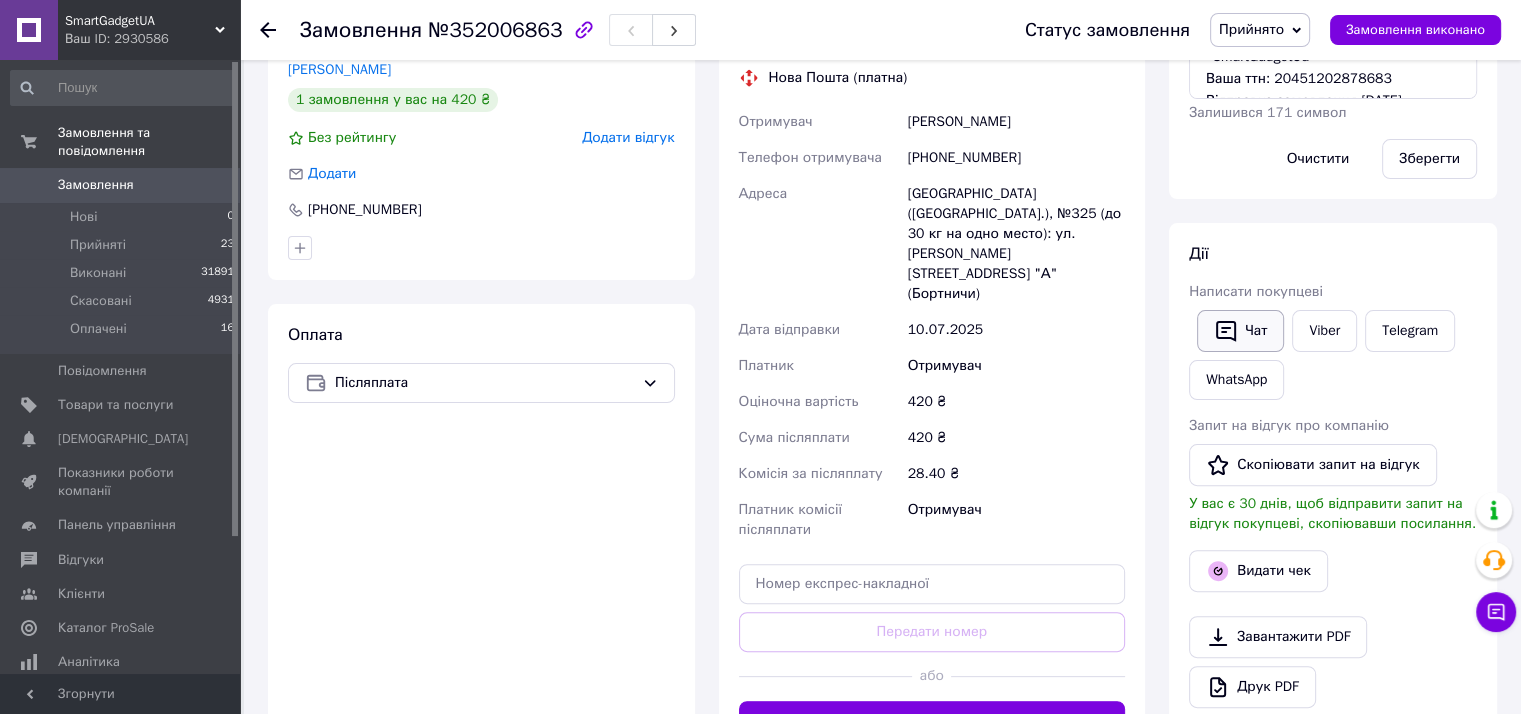 click on "Чат" at bounding box center (1240, 331) 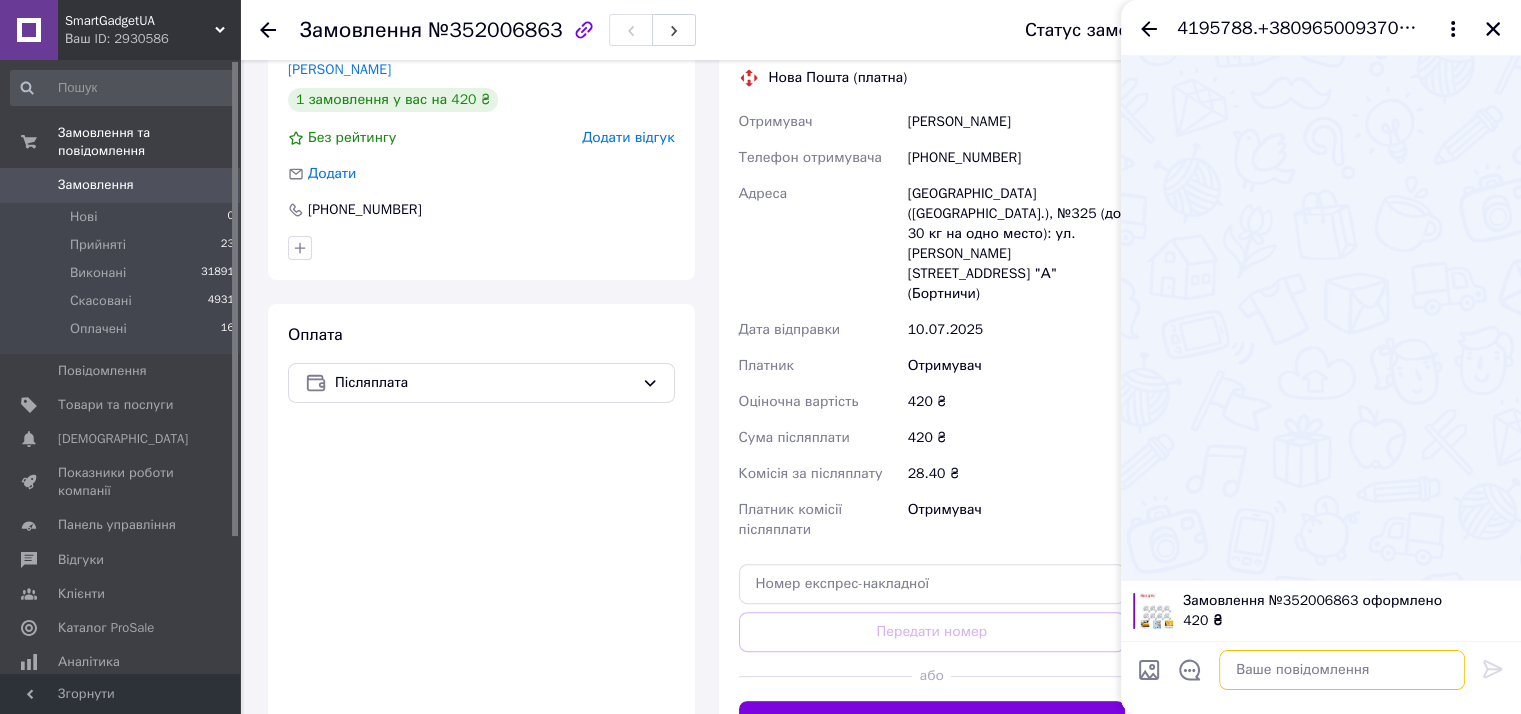 click at bounding box center (1342, 670) 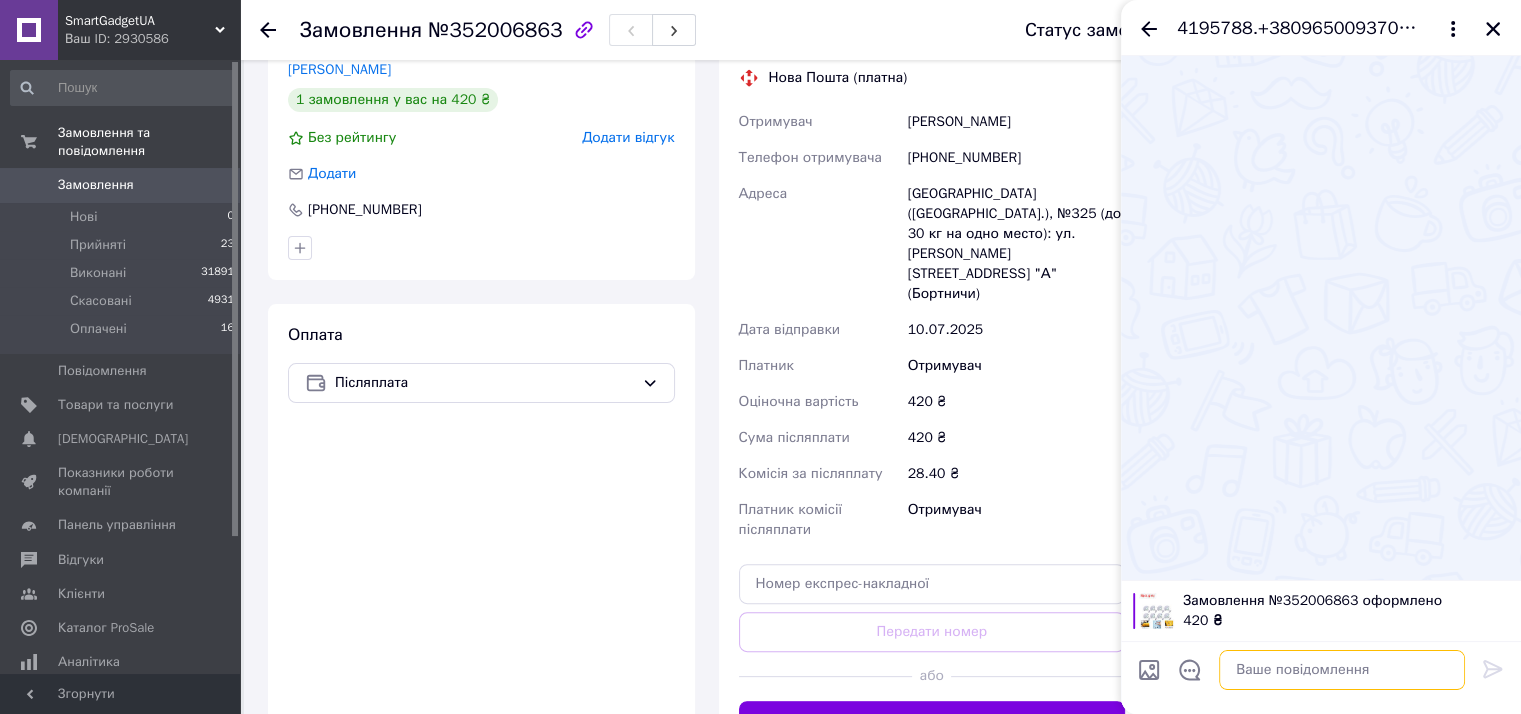 paste on "Добрий день! Інтернет-магазин "SmartGadgetUa"
Ваша ттн: 20451202878683
Відправка замовлення 10.07.2025р.
Дякуємо!" 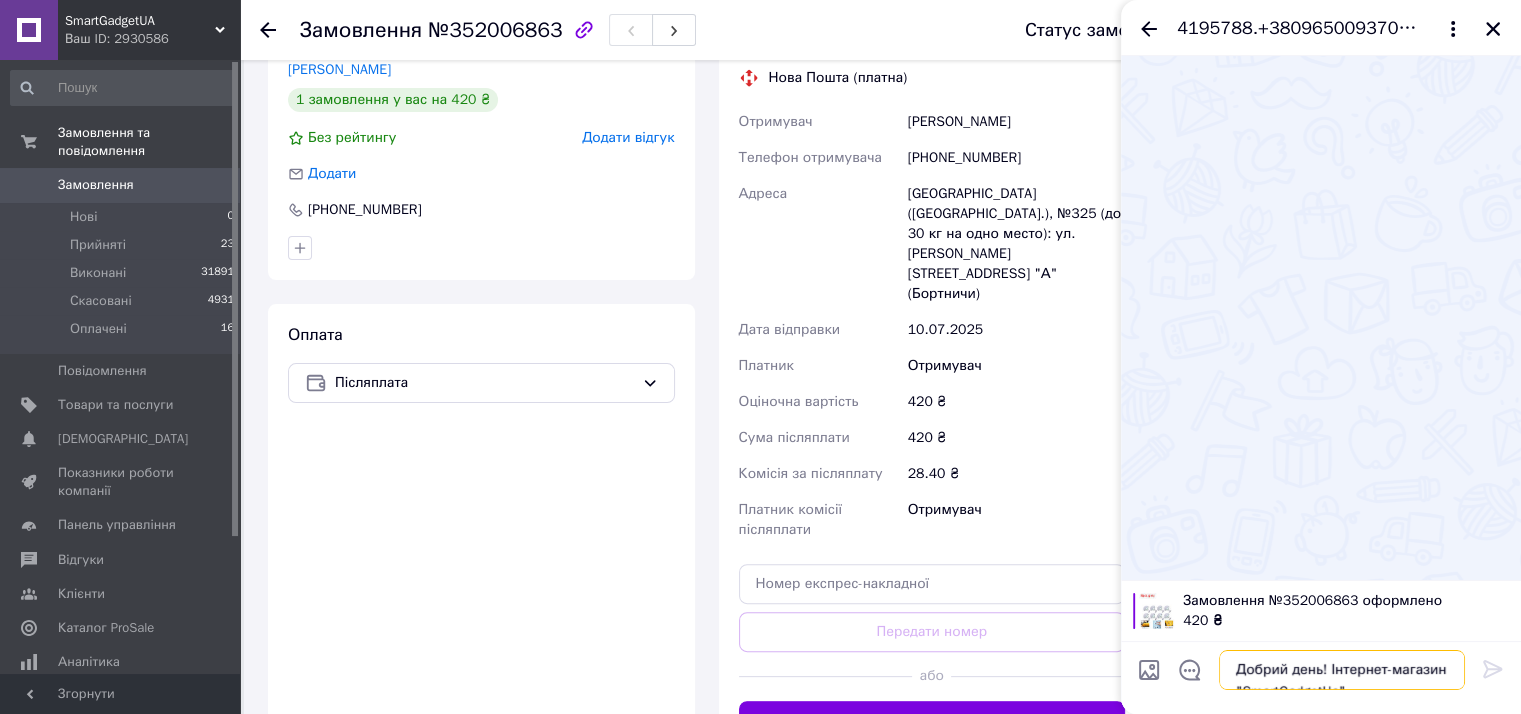 scroll, scrollTop: 1, scrollLeft: 0, axis: vertical 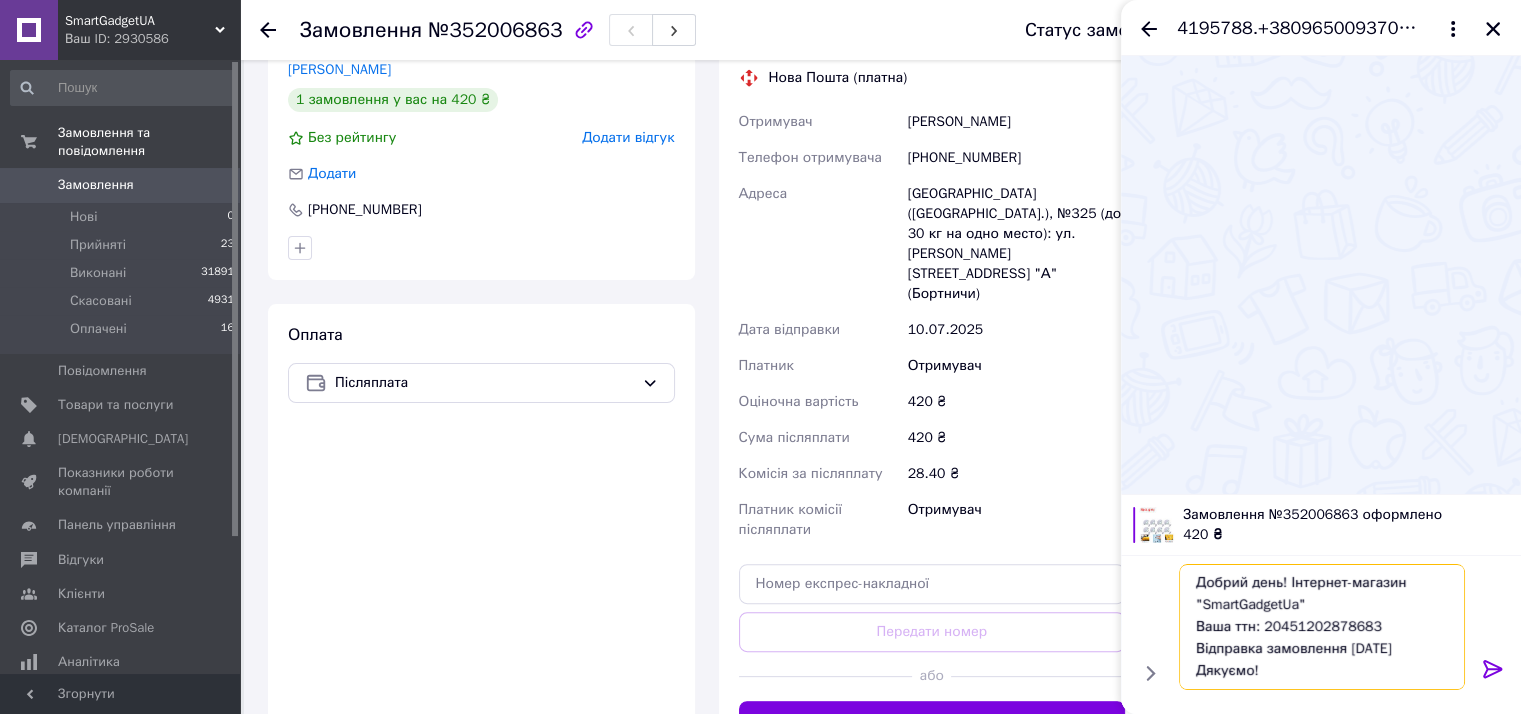 type on "Добрий день! Інтернет-магазин "SmartGadgetUa"
Ваша ттн: 20451202878683
Відправка замовлення 10.07.2025р.
Дякуємо!" 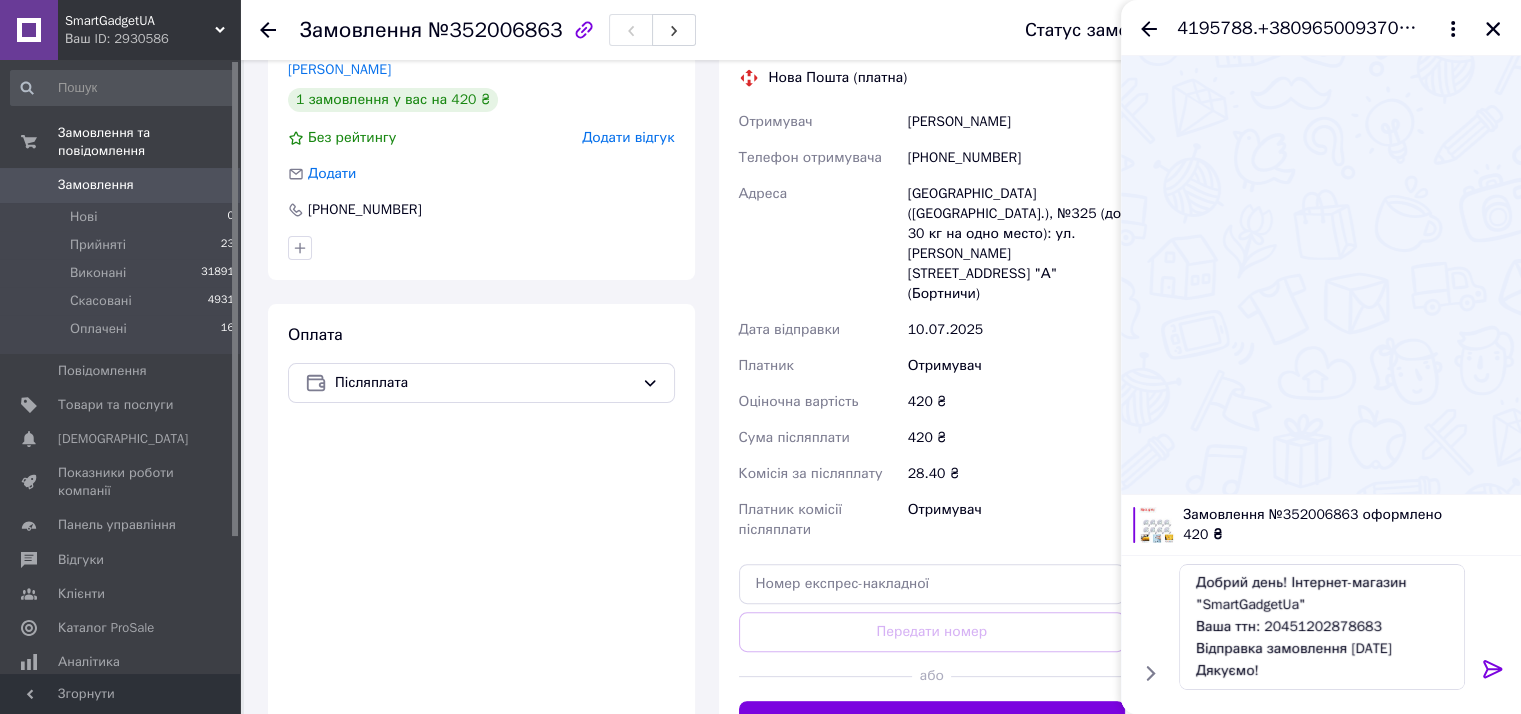 click 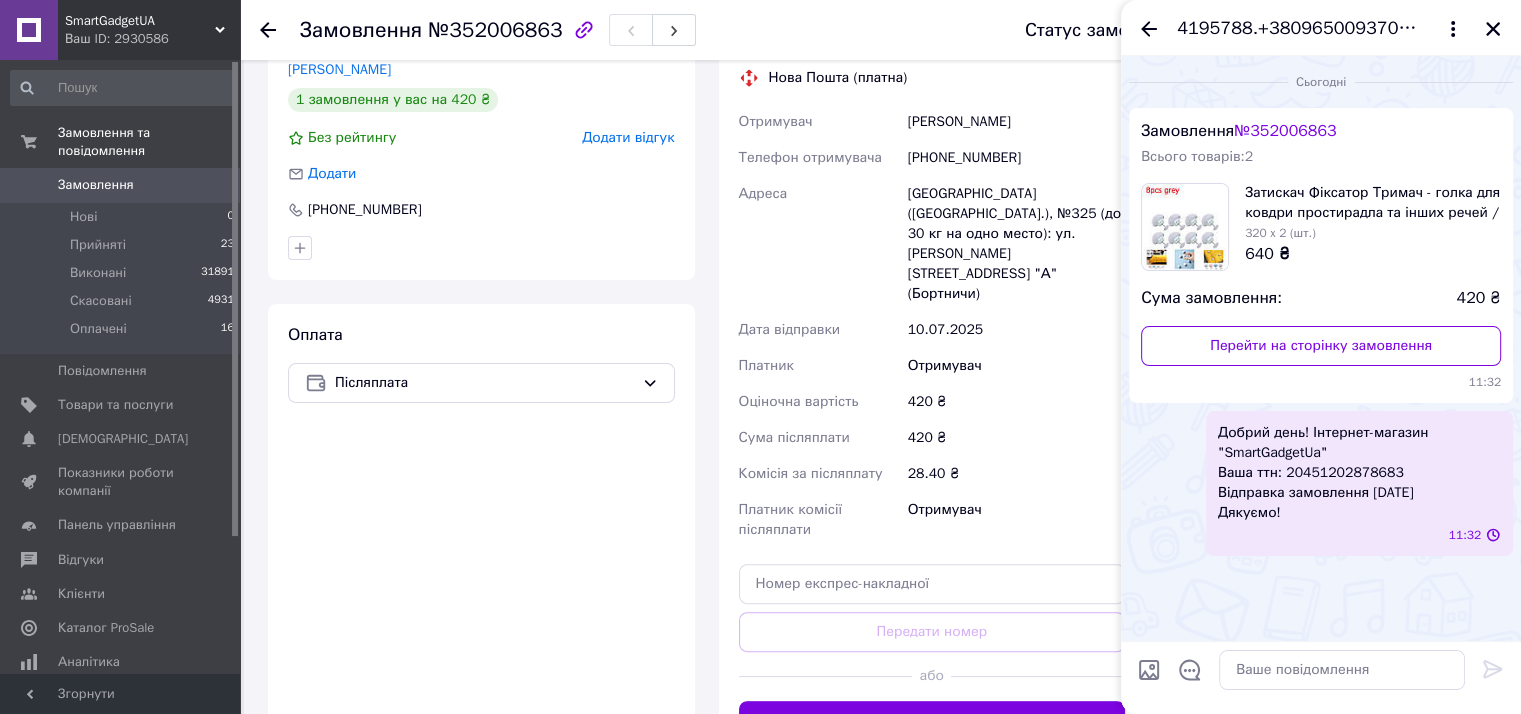 scroll, scrollTop: 0, scrollLeft: 0, axis: both 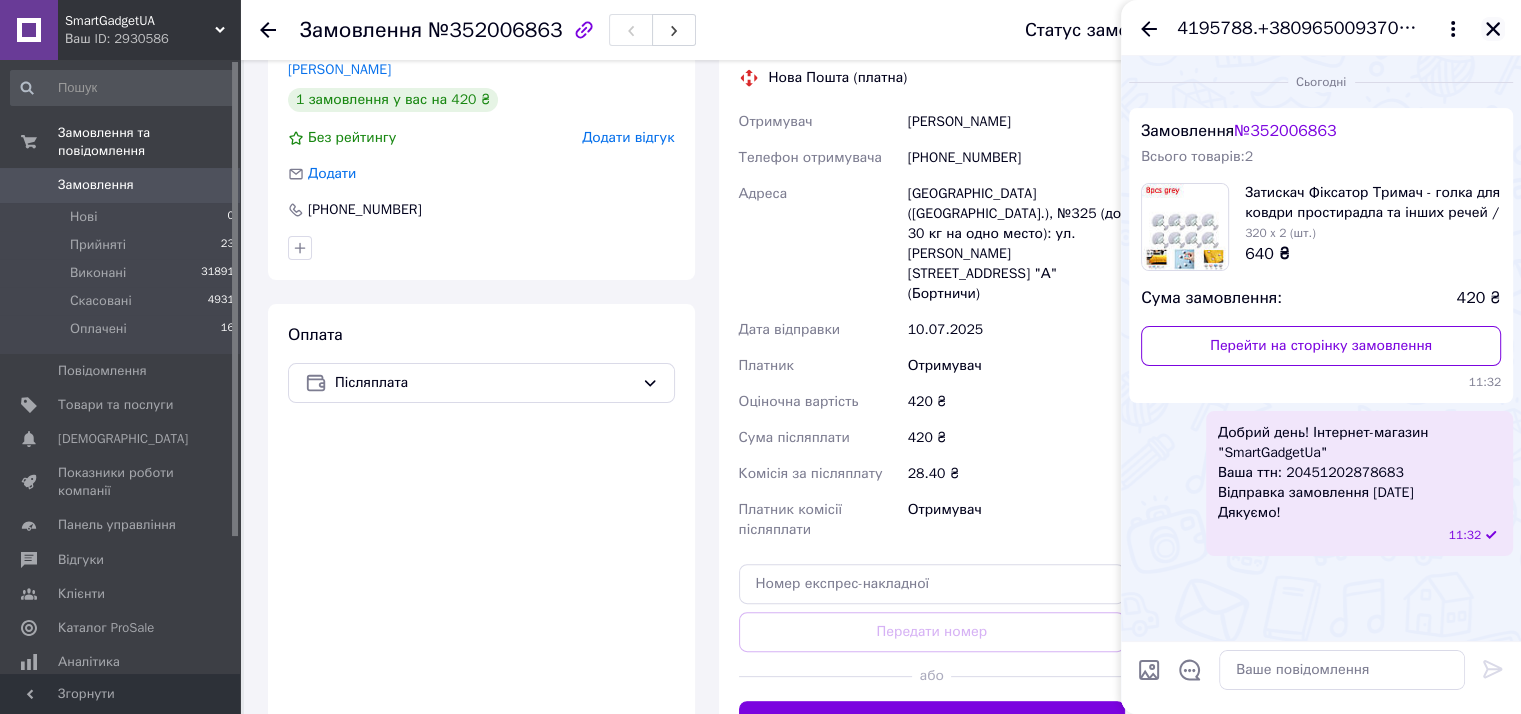 click 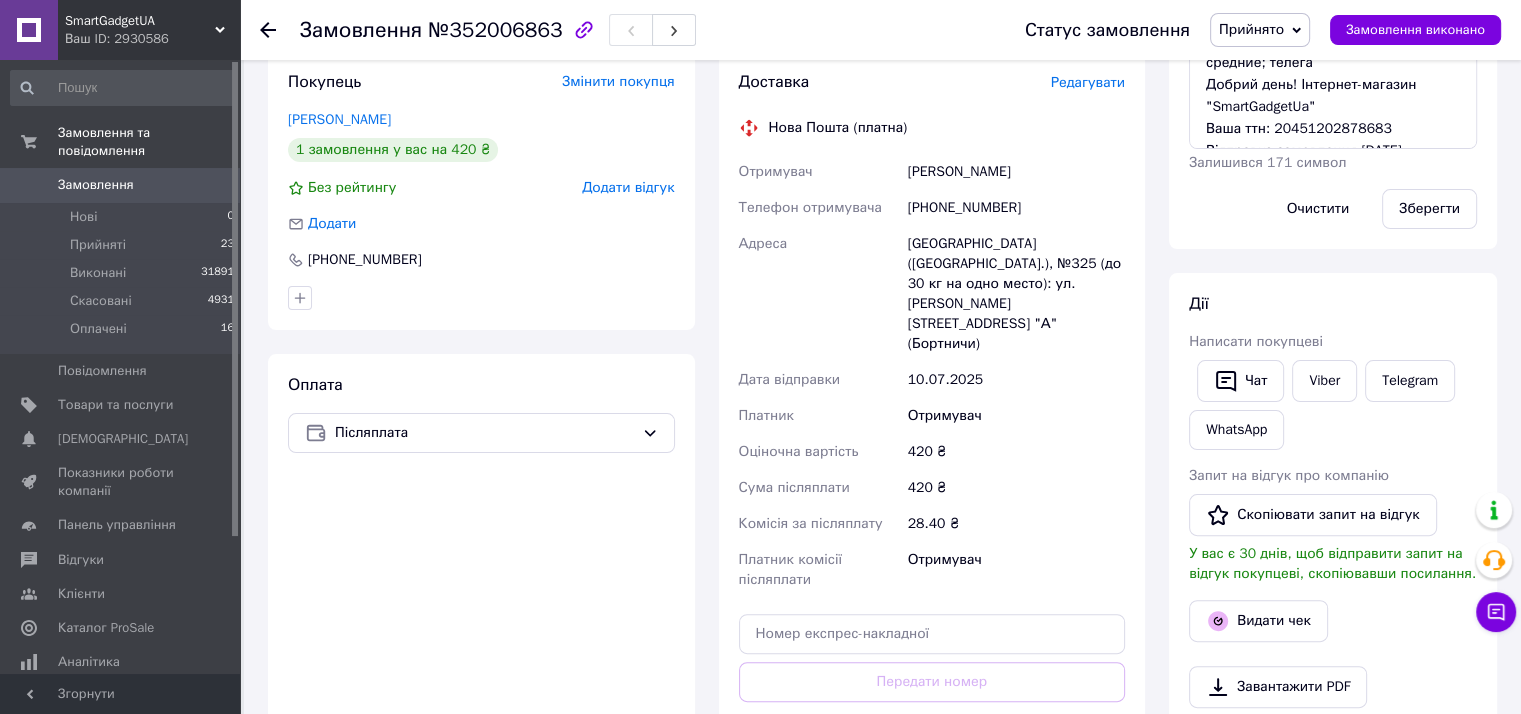 scroll, scrollTop: 233, scrollLeft: 0, axis: vertical 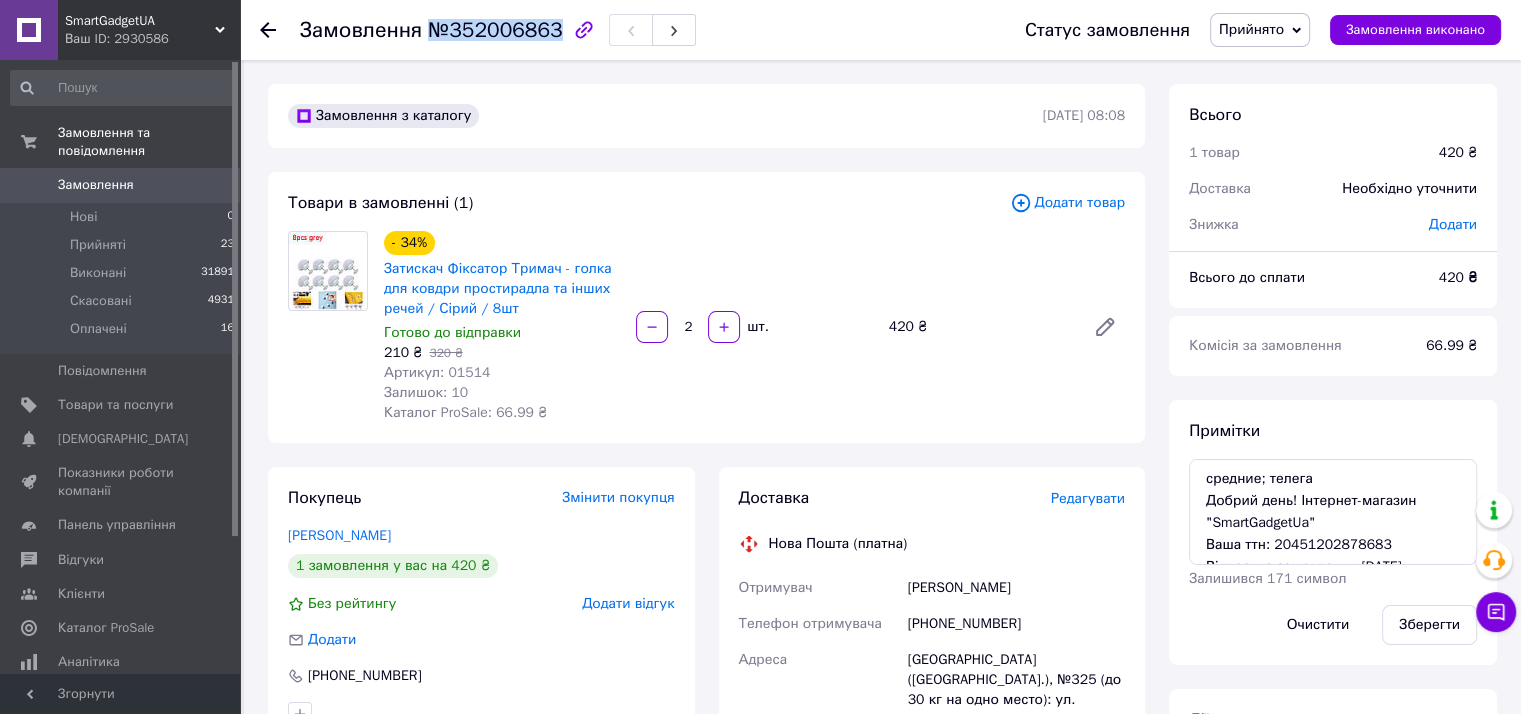 drag, startPoint x: 428, startPoint y: 20, endPoint x: 545, endPoint y: 26, distance: 117.15375 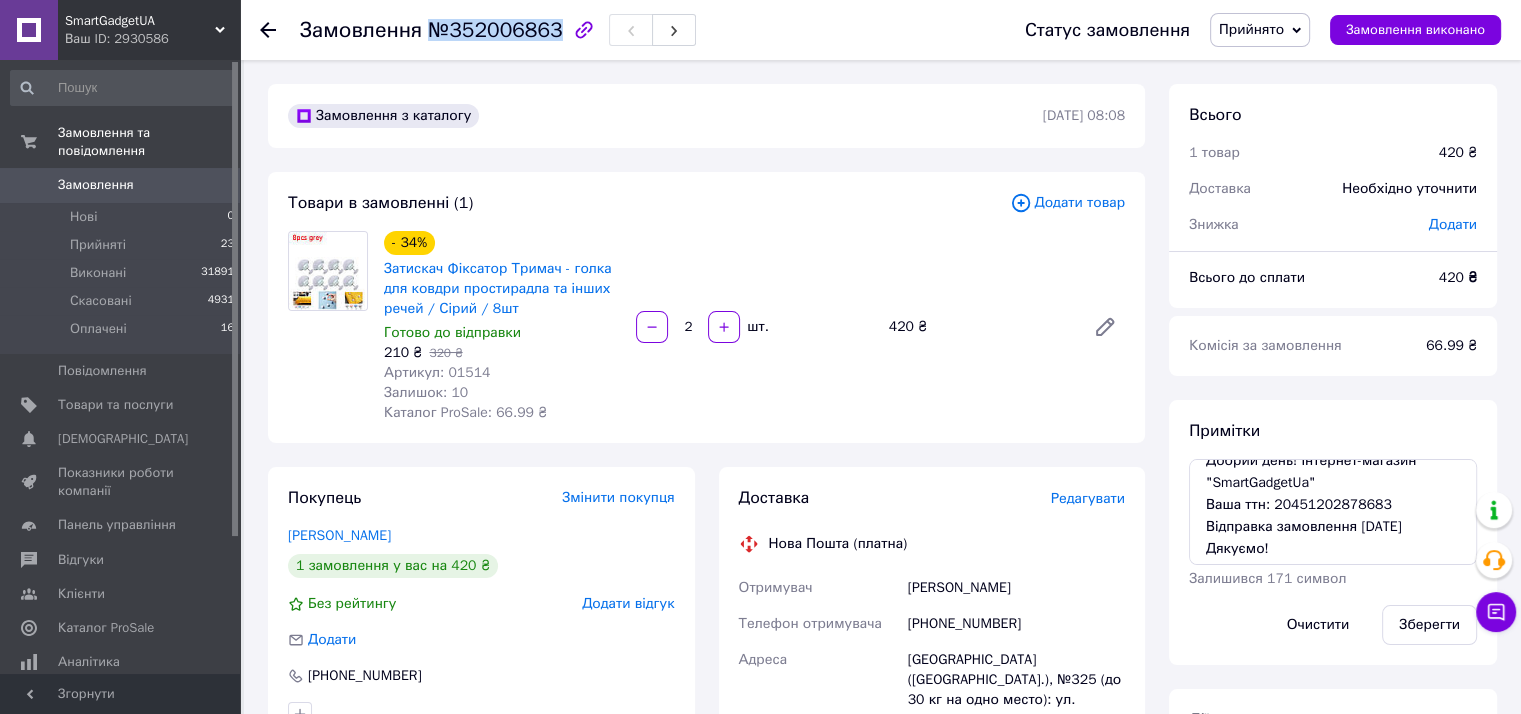 scroll, scrollTop: 43, scrollLeft: 0, axis: vertical 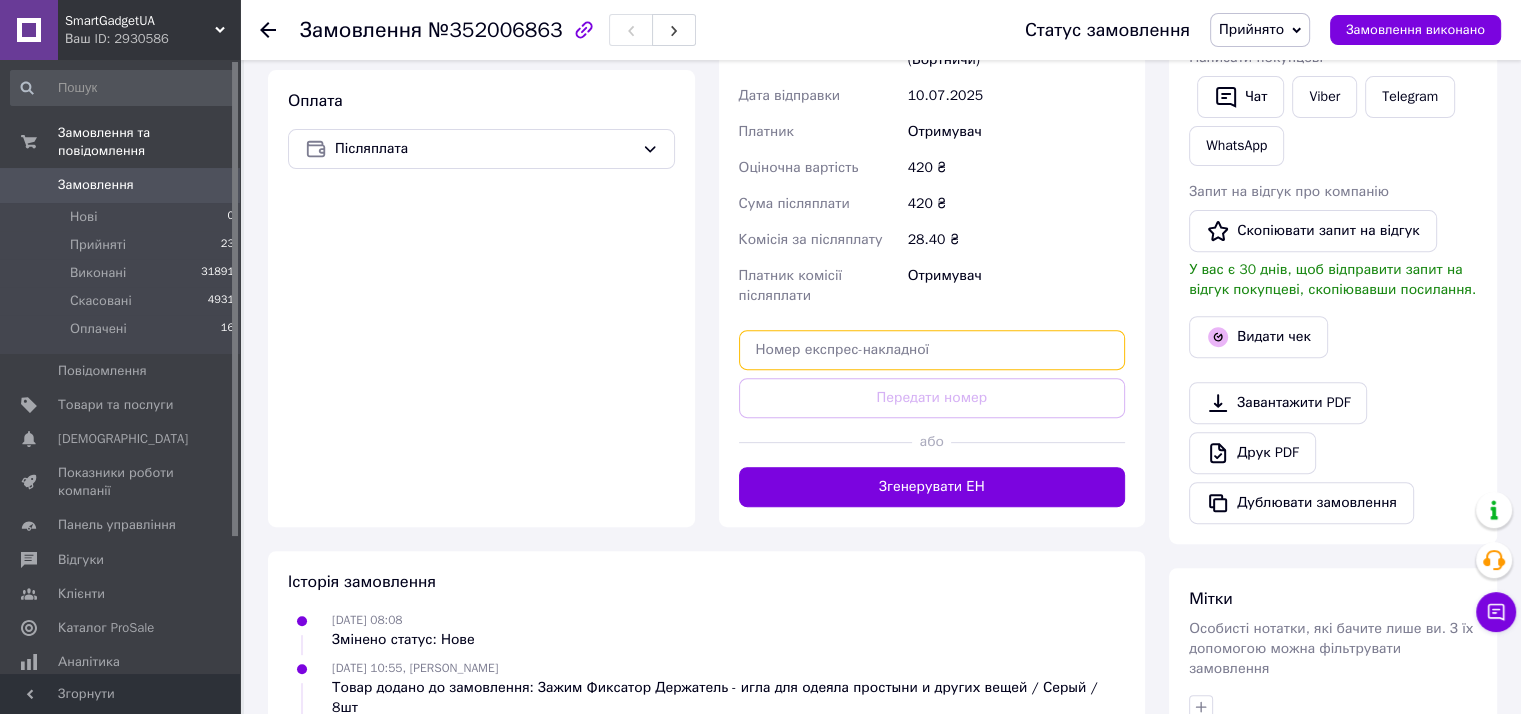 click at bounding box center (932, 350) 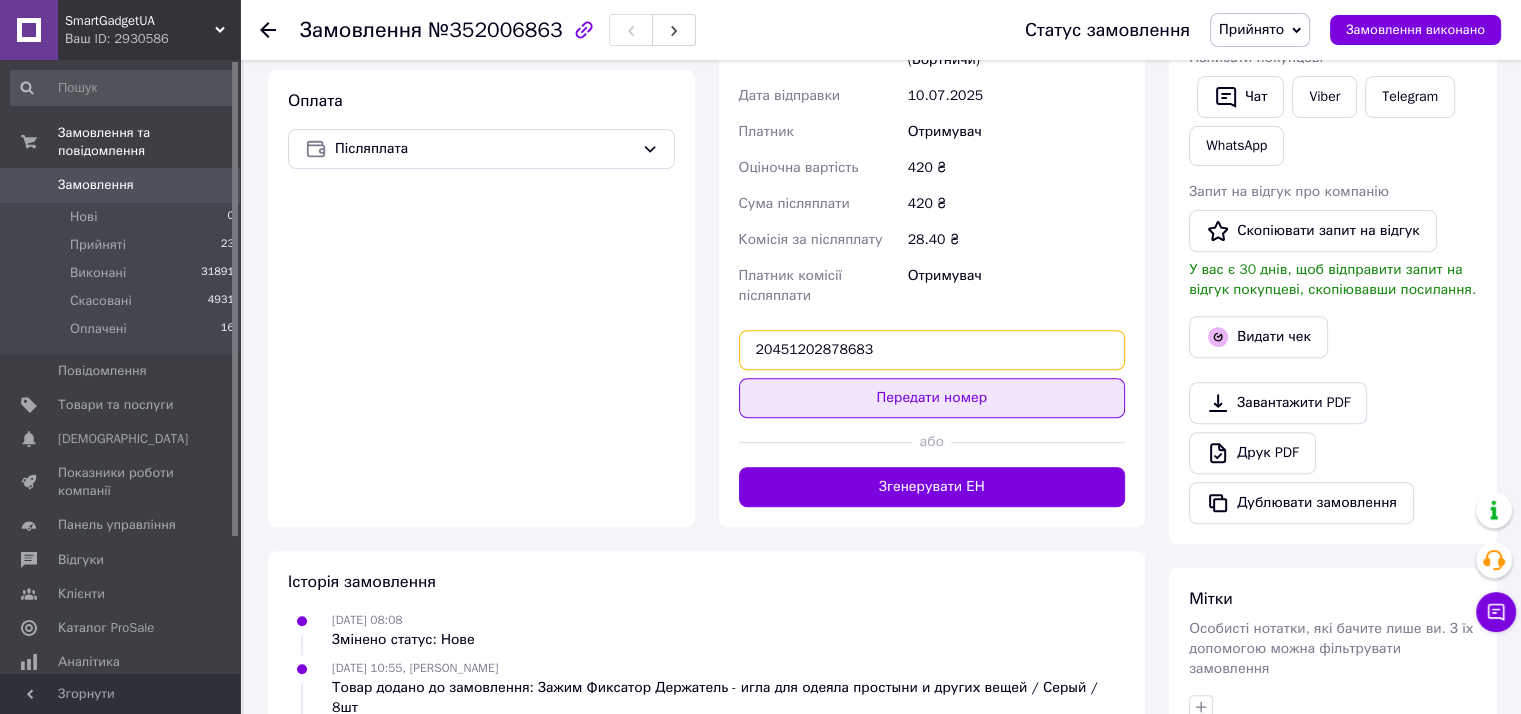 type on "20451202878683" 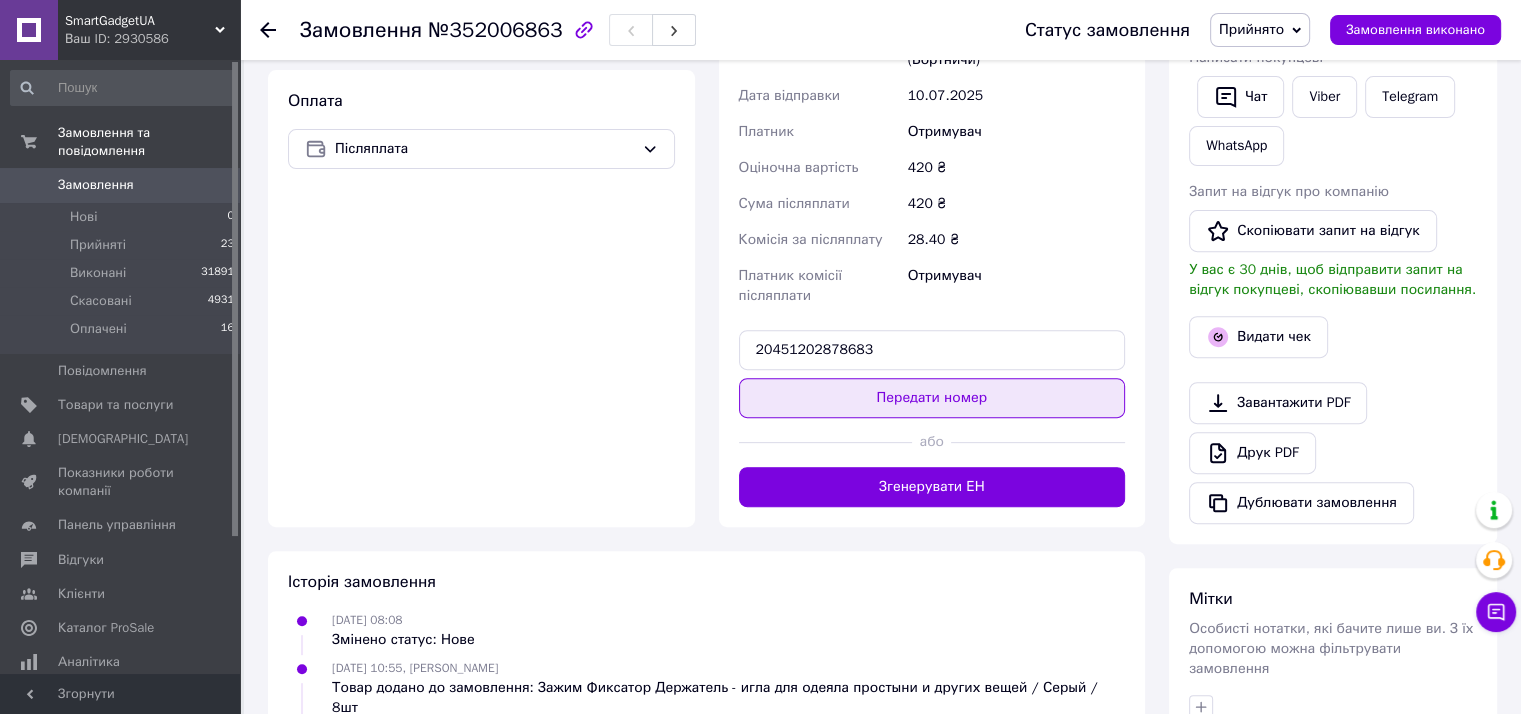 click on "Передати номер" at bounding box center [932, 398] 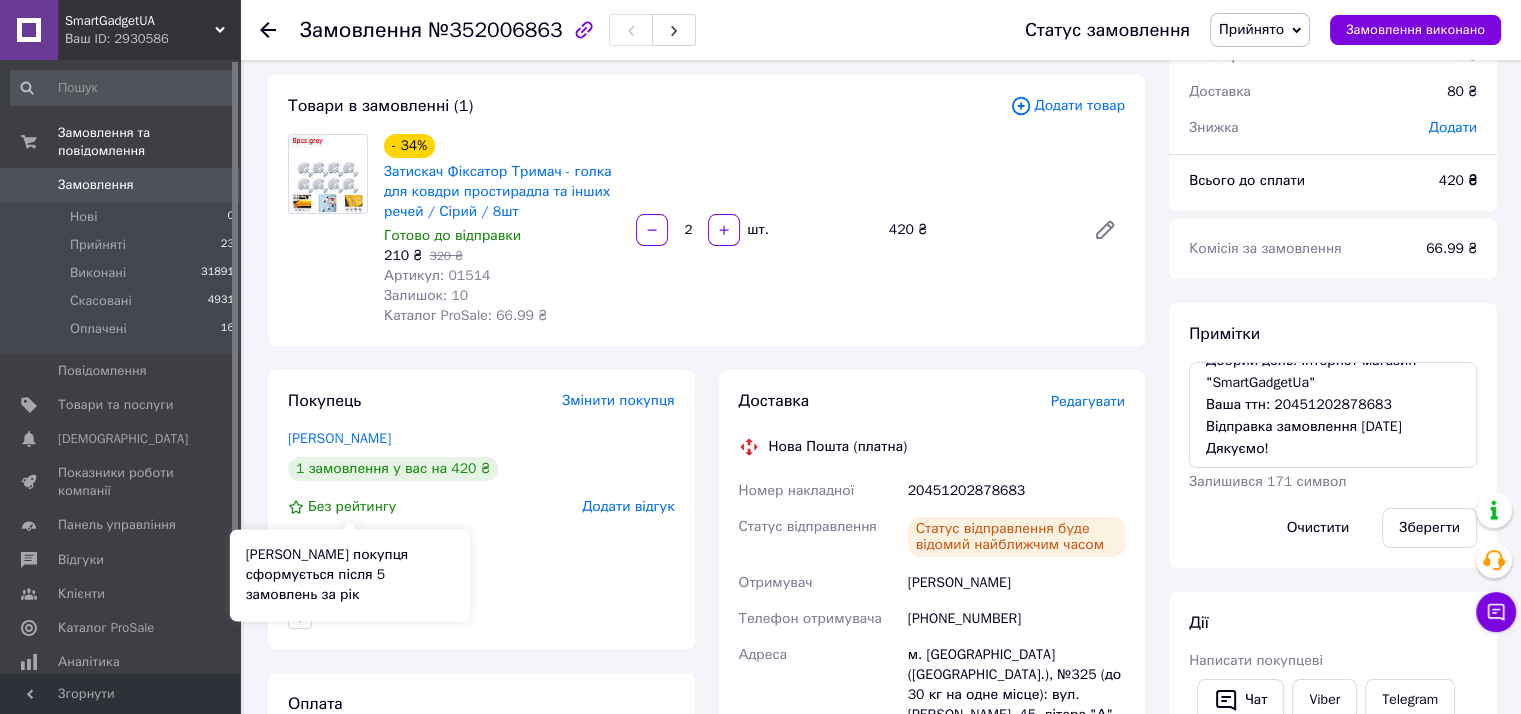 scroll, scrollTop: 0, scrollLeft: 0, axis: both 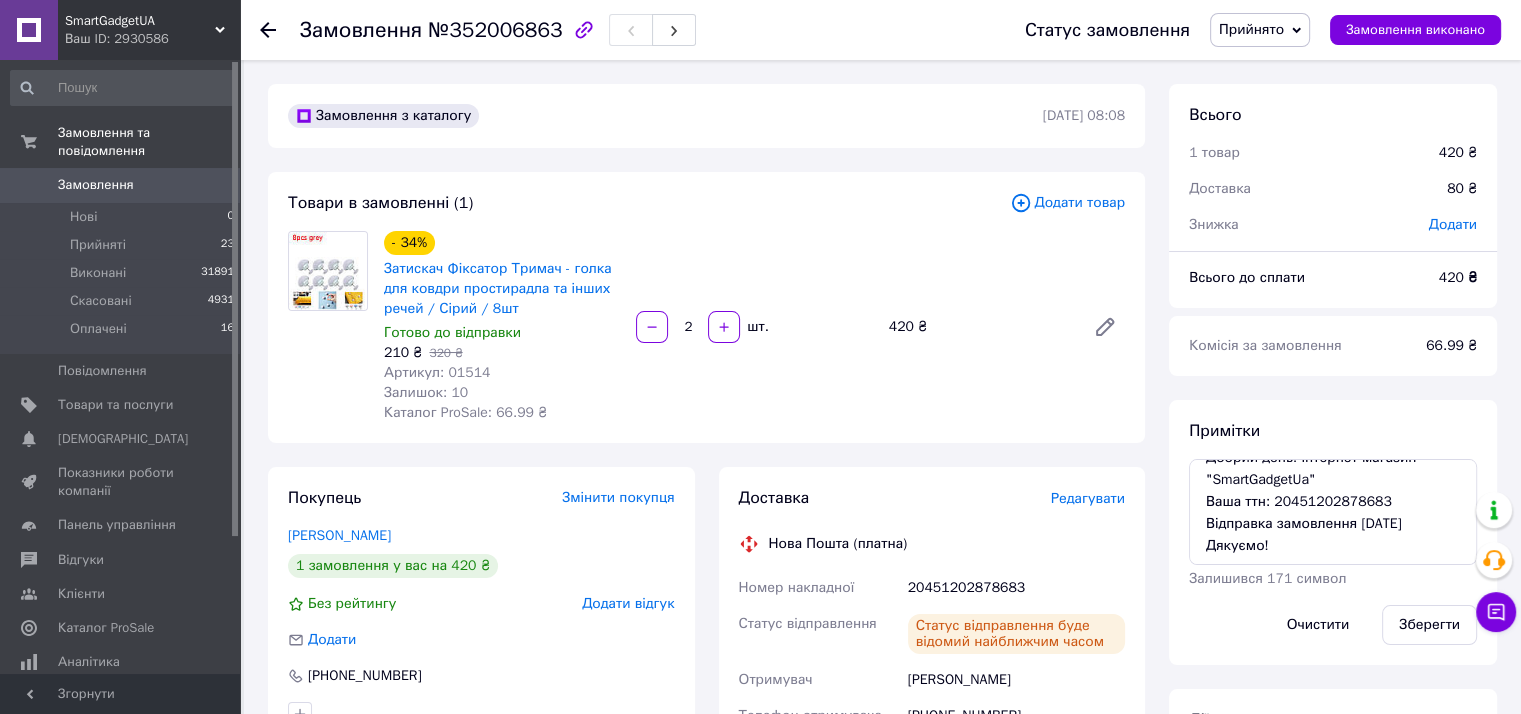 click on "Замовлення" at bounding box center [96, 185] 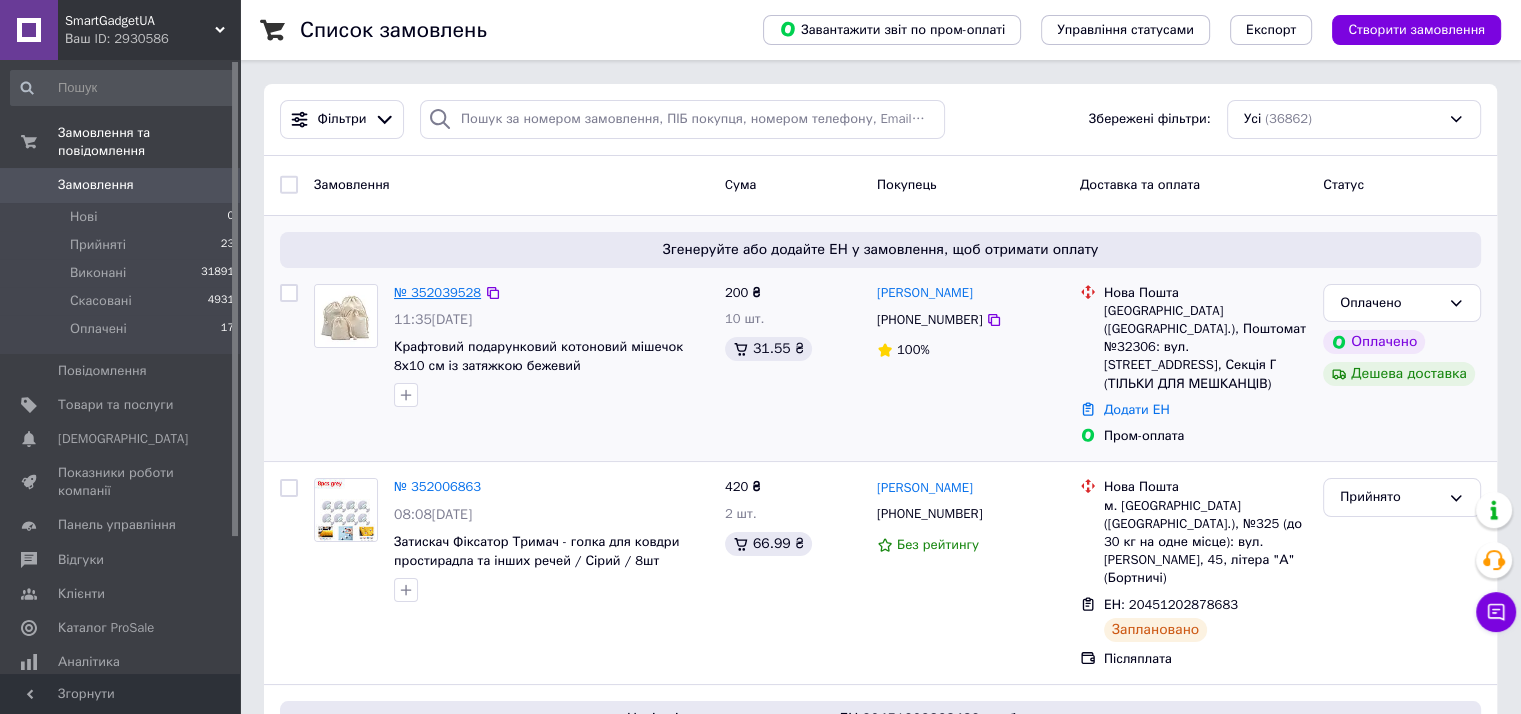 click on "№ 352039528" at bounding box center [437, 292] 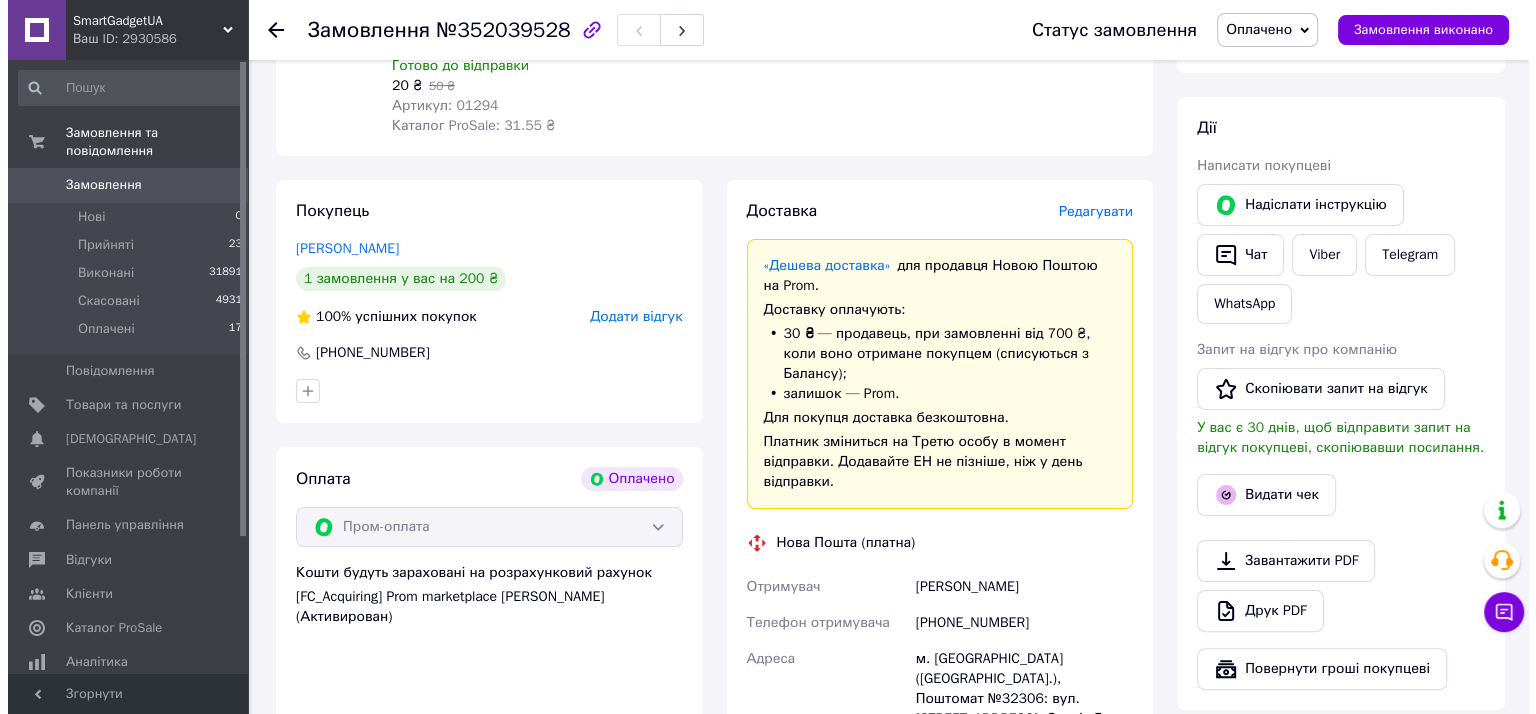 scroll, scrollTop: 233, scrollLeft: 0, axis: vertical 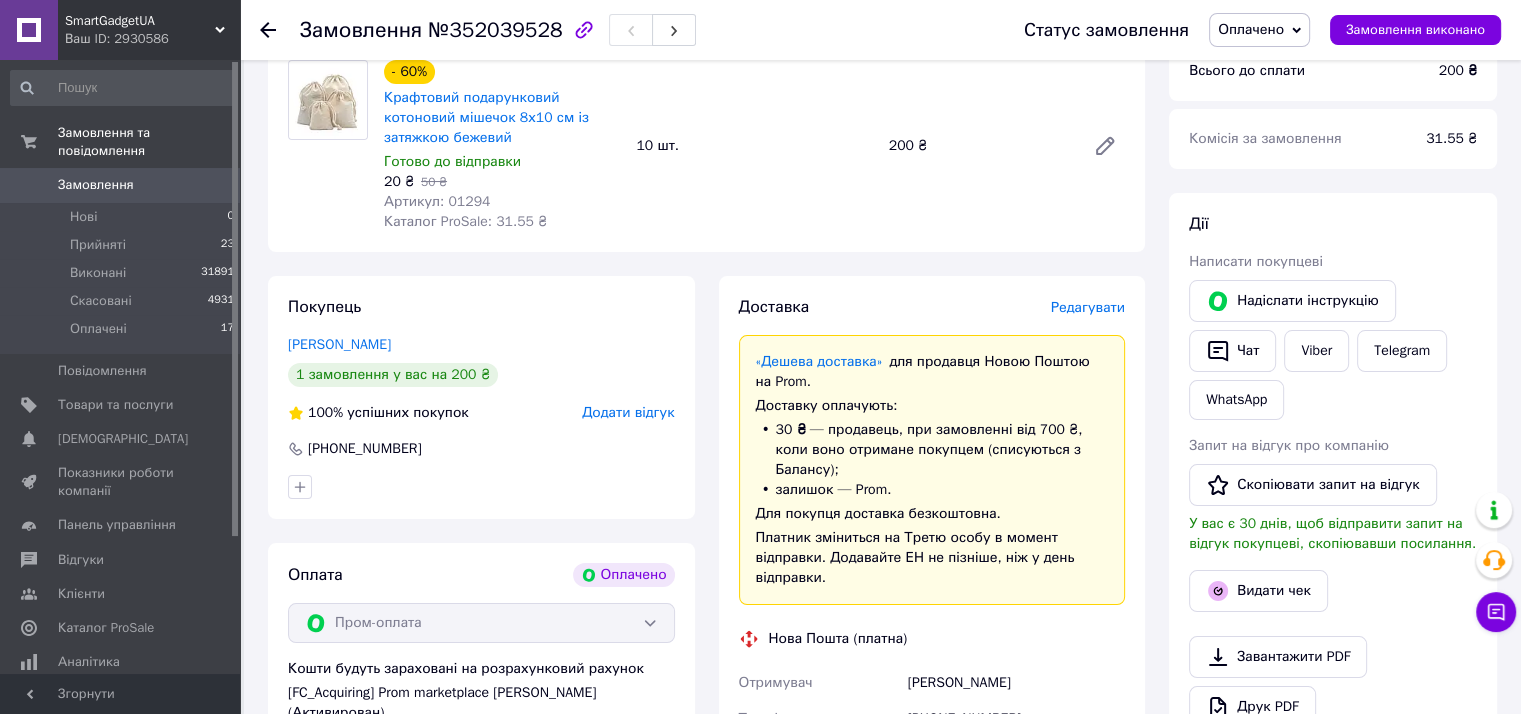 click on "Редагувати" at bounding box center (1088, 307) 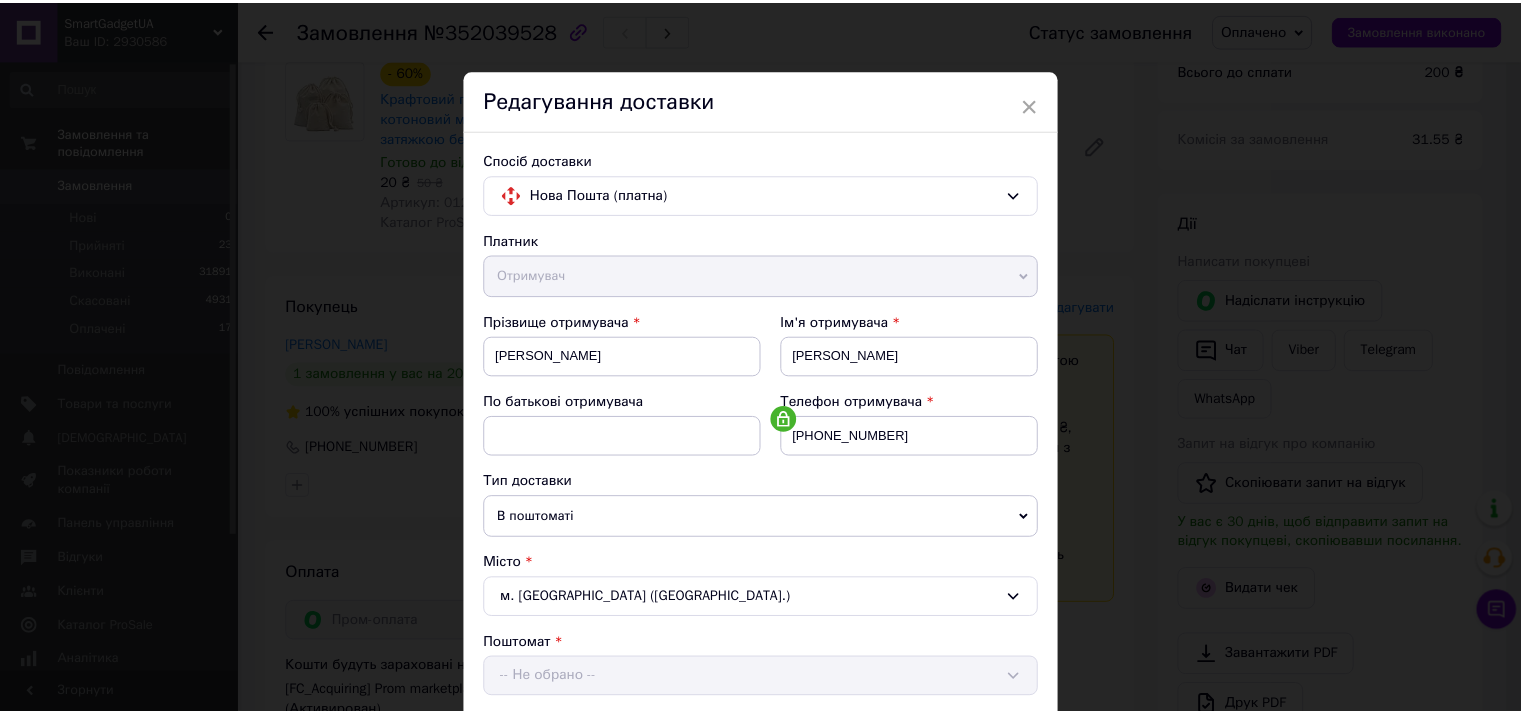 scroll, scrollTop: 631, scrollLeft: 0, axis: vertical 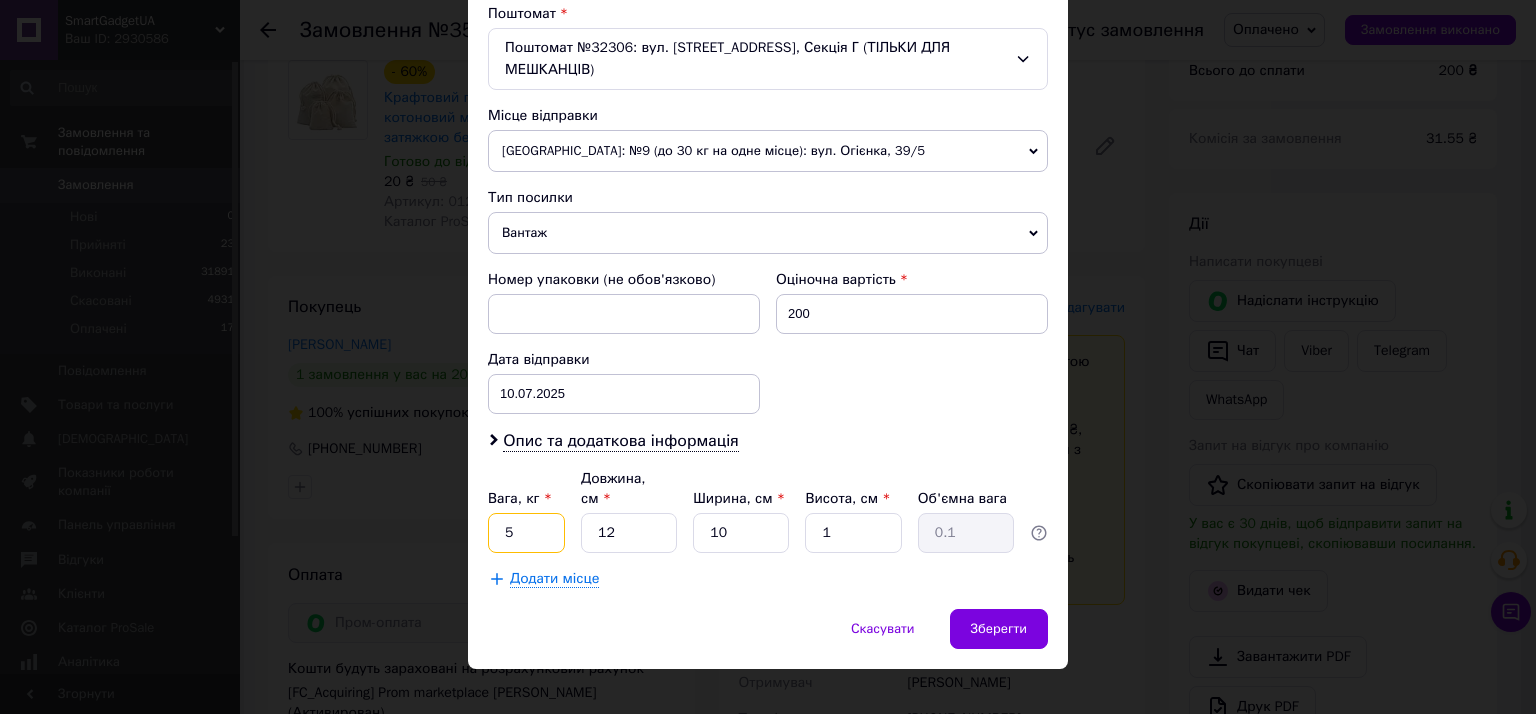drag, startPoint x: 500, startPoint y: 504, endPoint x: 520, endPoint y: 507, distance: 20.22375 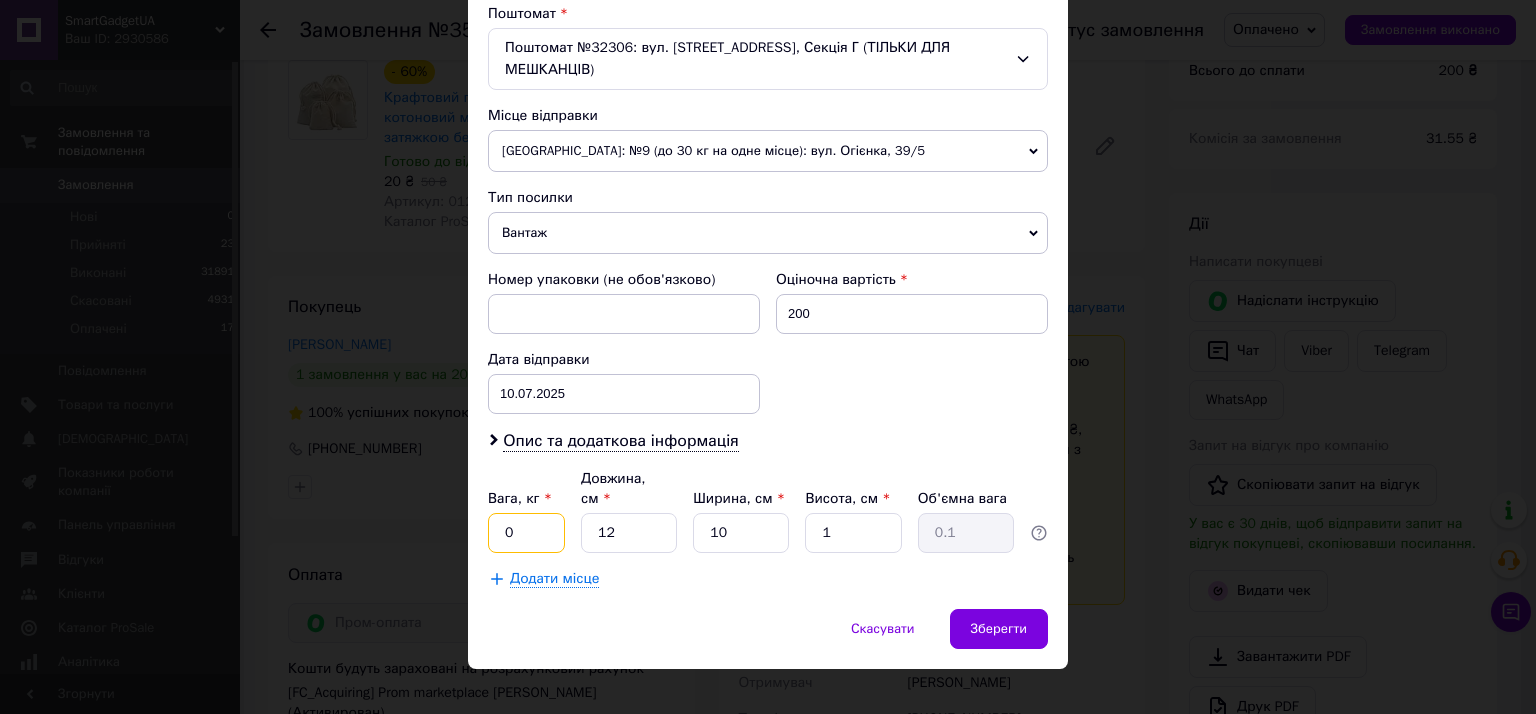 type on "0.5" 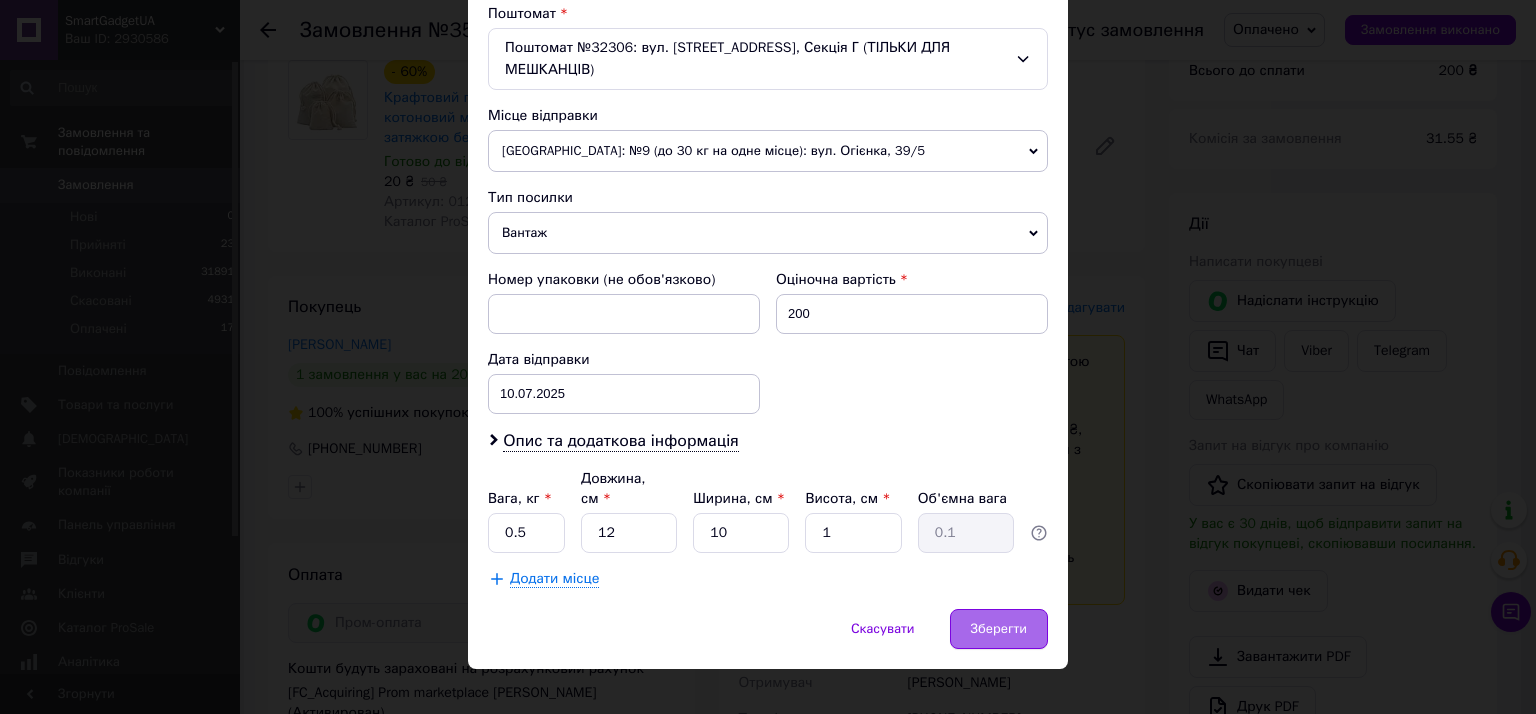 click on "Зберегти" at bounding box center [999, 629] 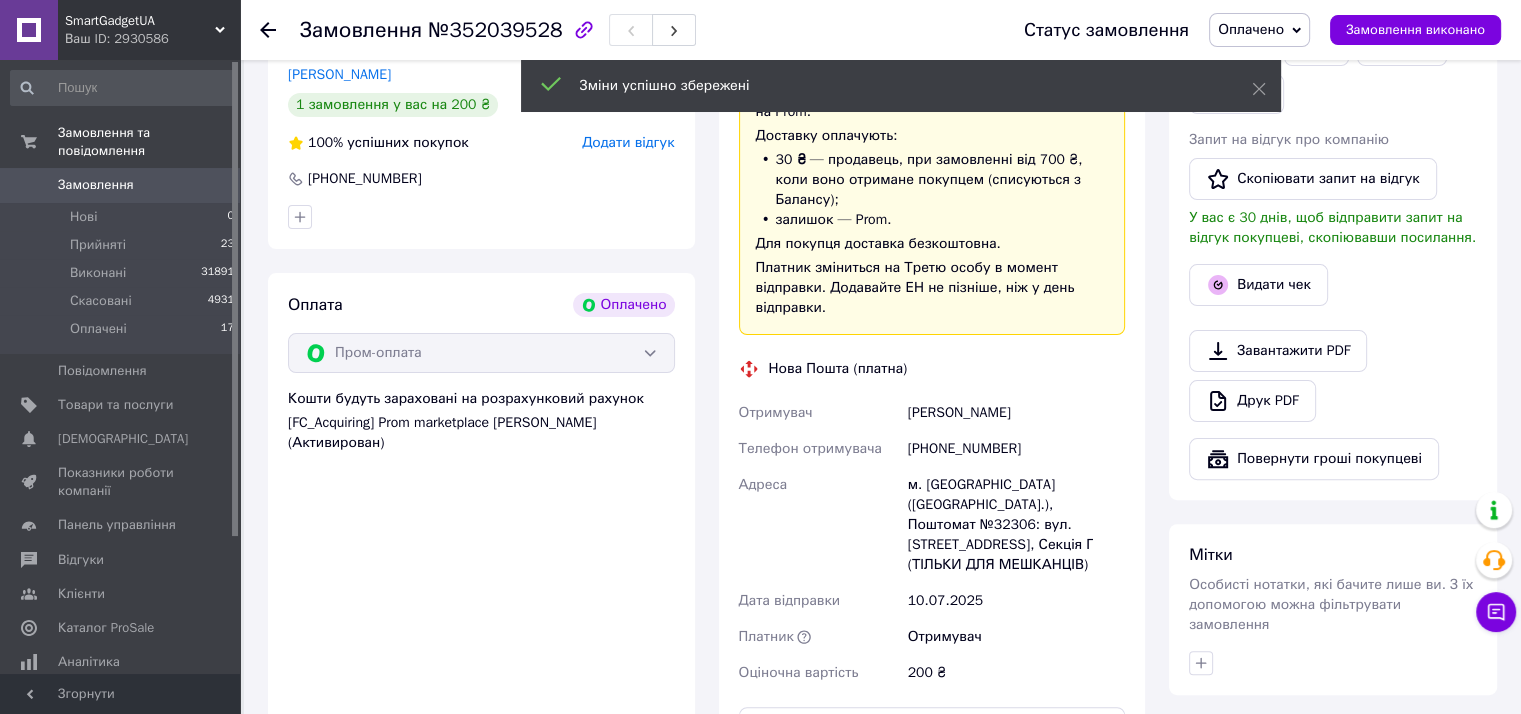 scroll, scrollTop: 700, scrollLeft: 0, axis: vertical 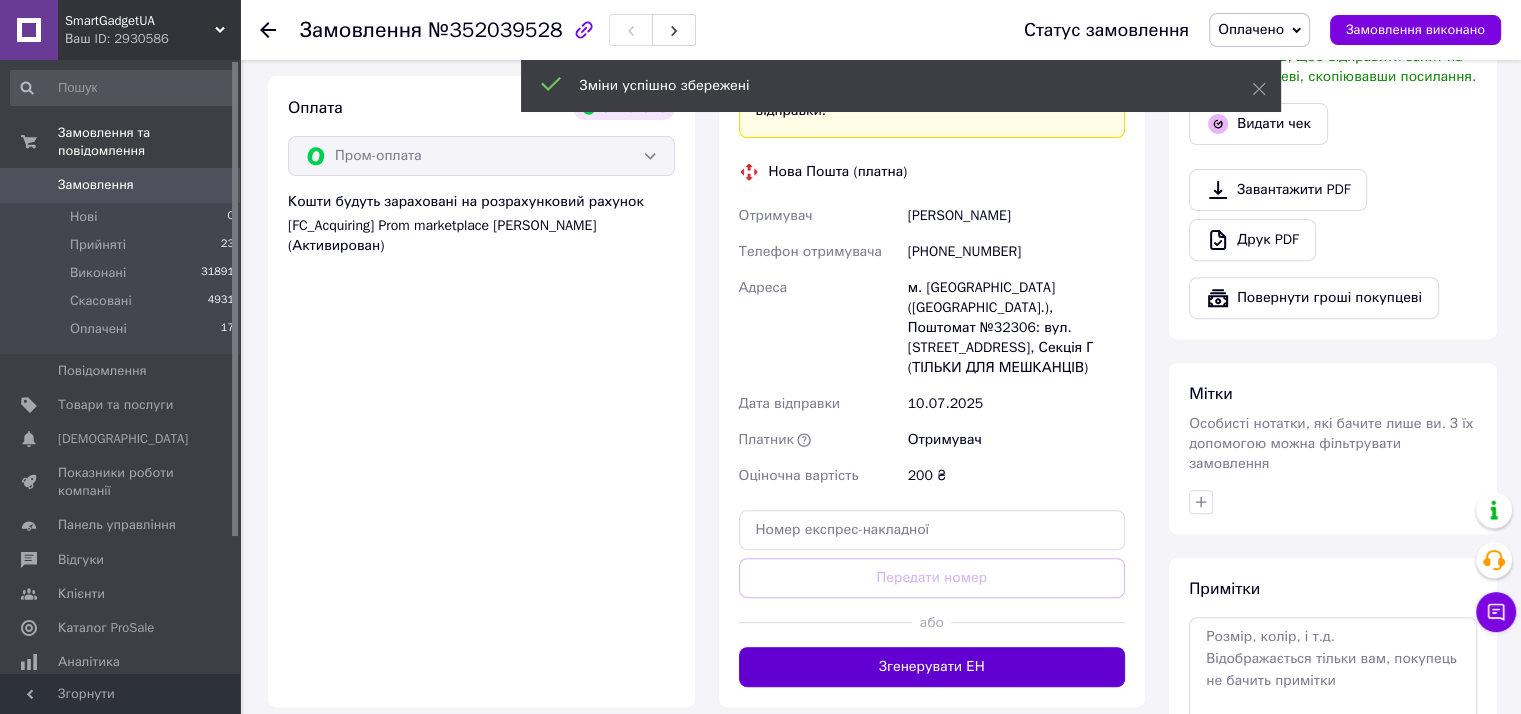 click on "Згенерувати ЕН" at bounding box center (932, 667) 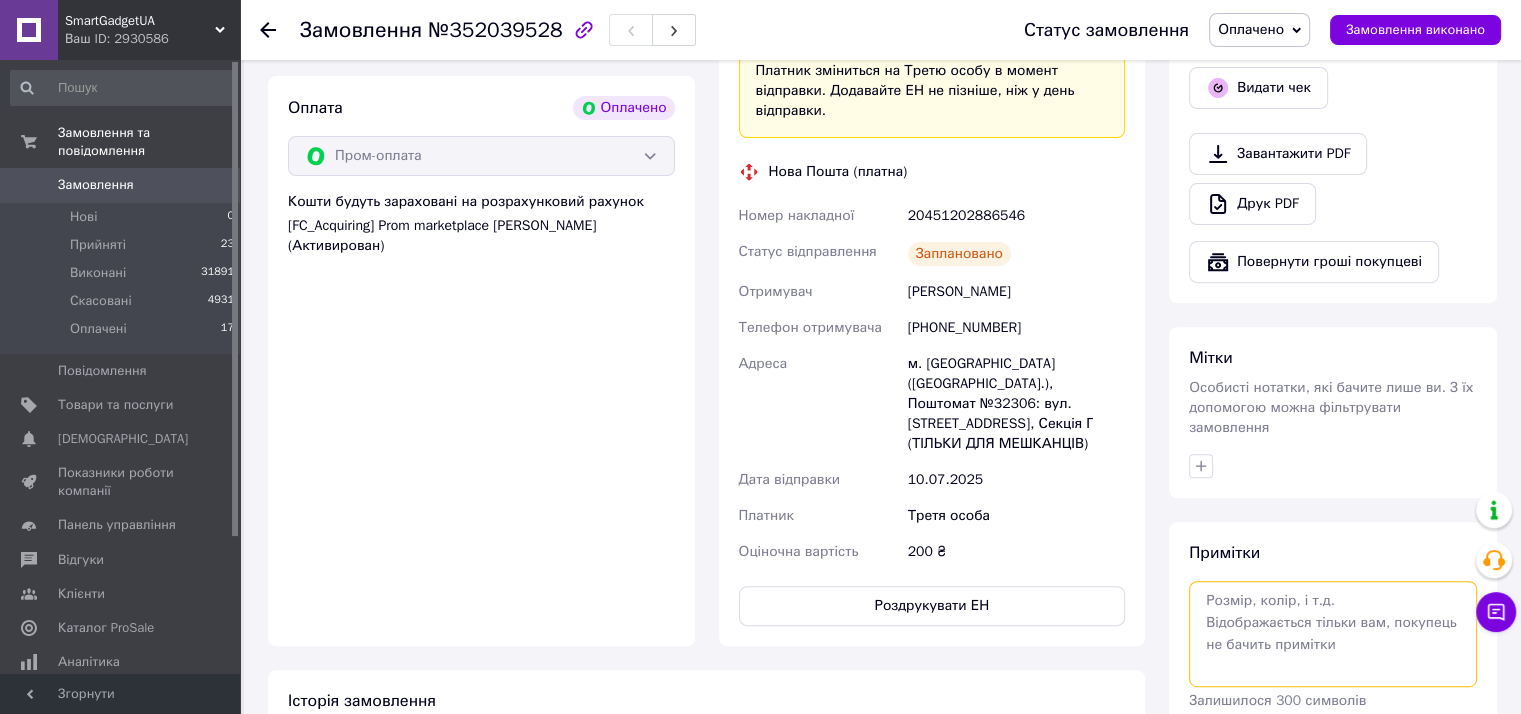 click at bounding box center [1333, 634] 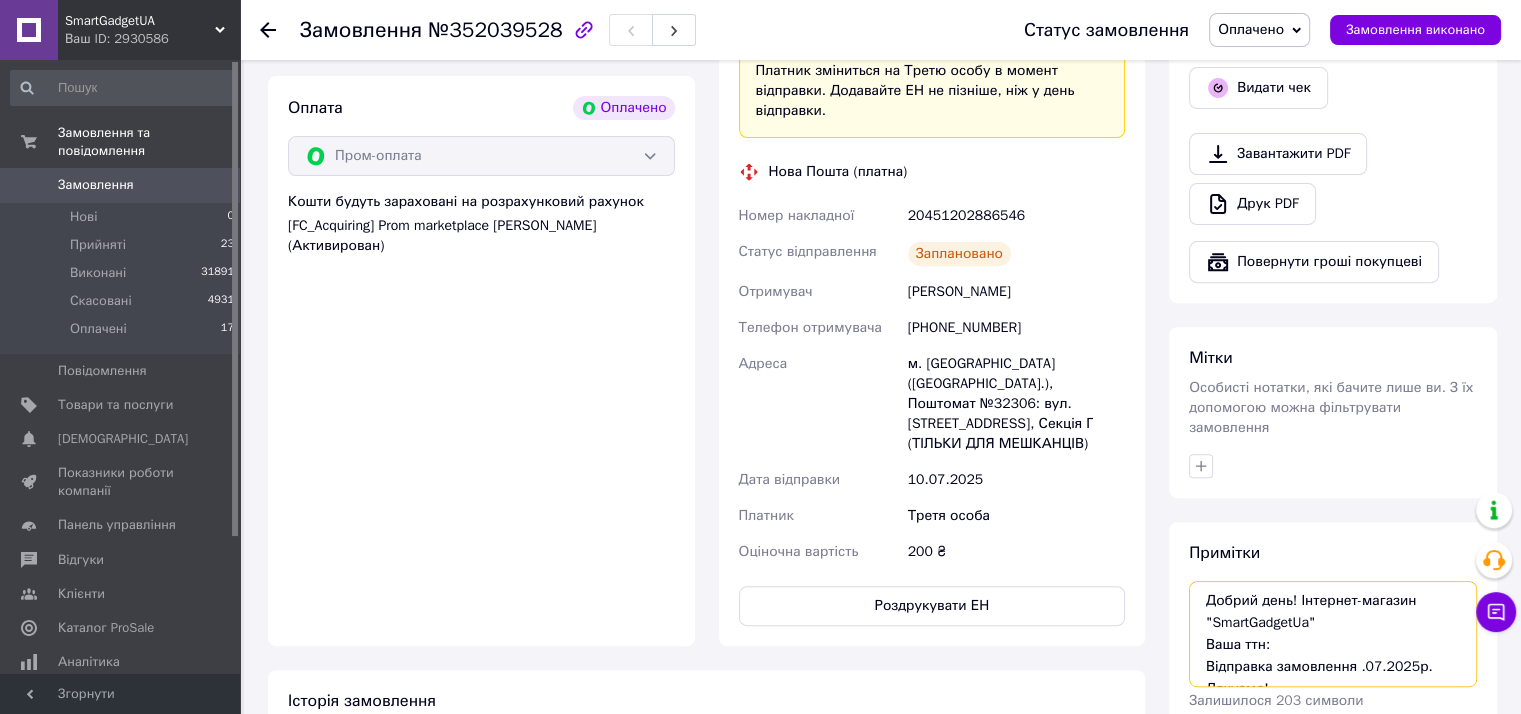 scroll, scrollTop: 12, scrollLeft: 0, axis: vertical 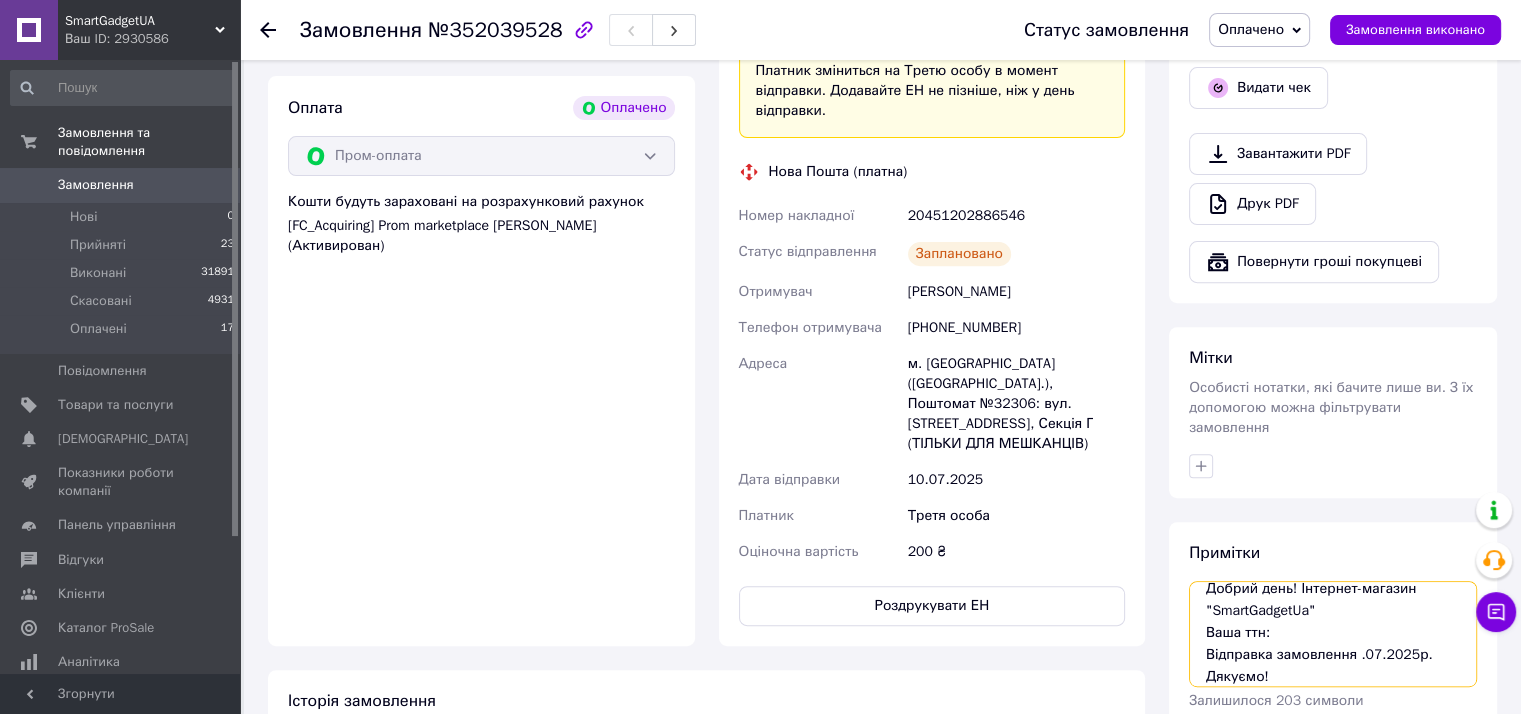 click on "Добрий день! Інтернет-магазин "SmartGadgetUa"
Ваша ттн:
Відправка замовлення .07.2025р.
Дякуємо!" at bounding box center [1333, 634] 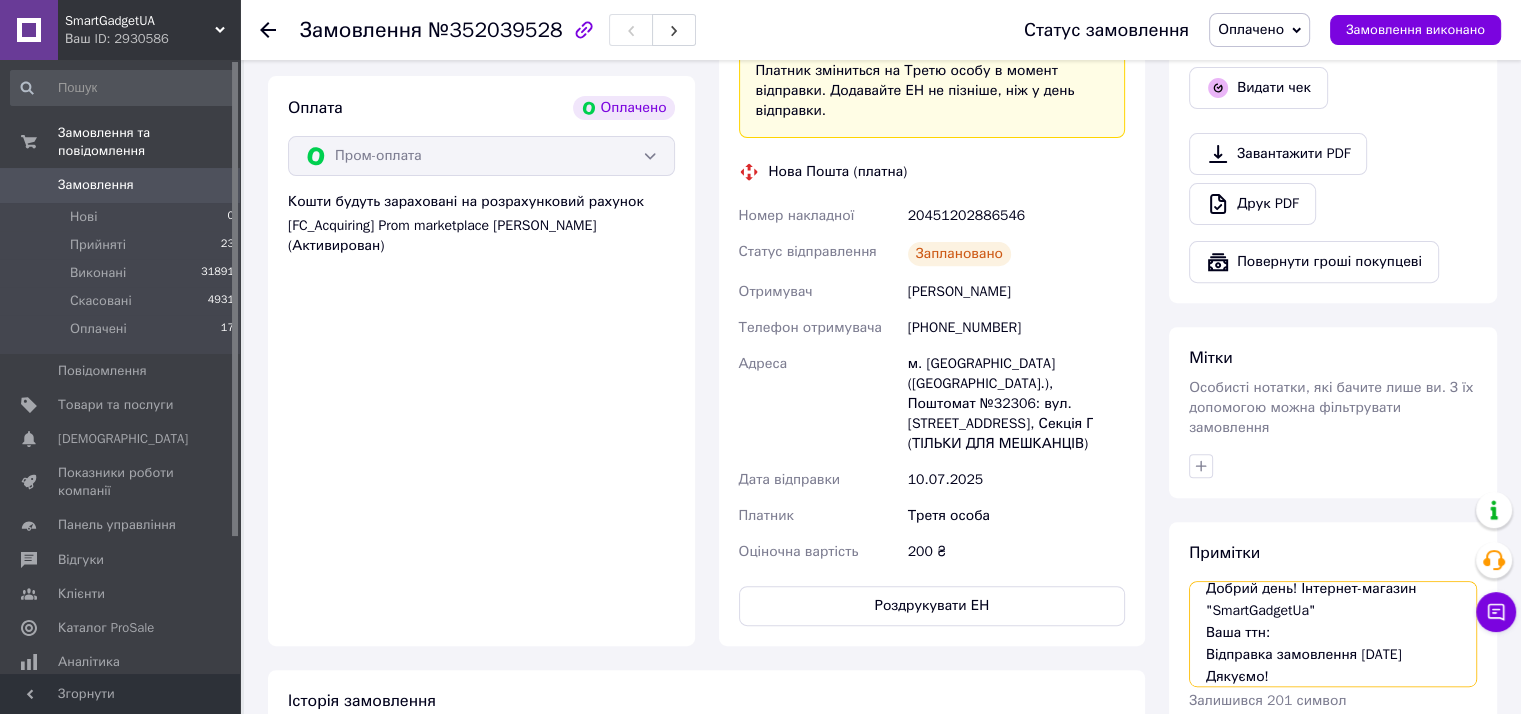 click on "Добрий день! Інтернет-магазин "SmartGadgetUa"
Ваша ттн:
Відправка замовлення 10.07.2025р.
Дякуємо!" at bounding box center [1333, 634] 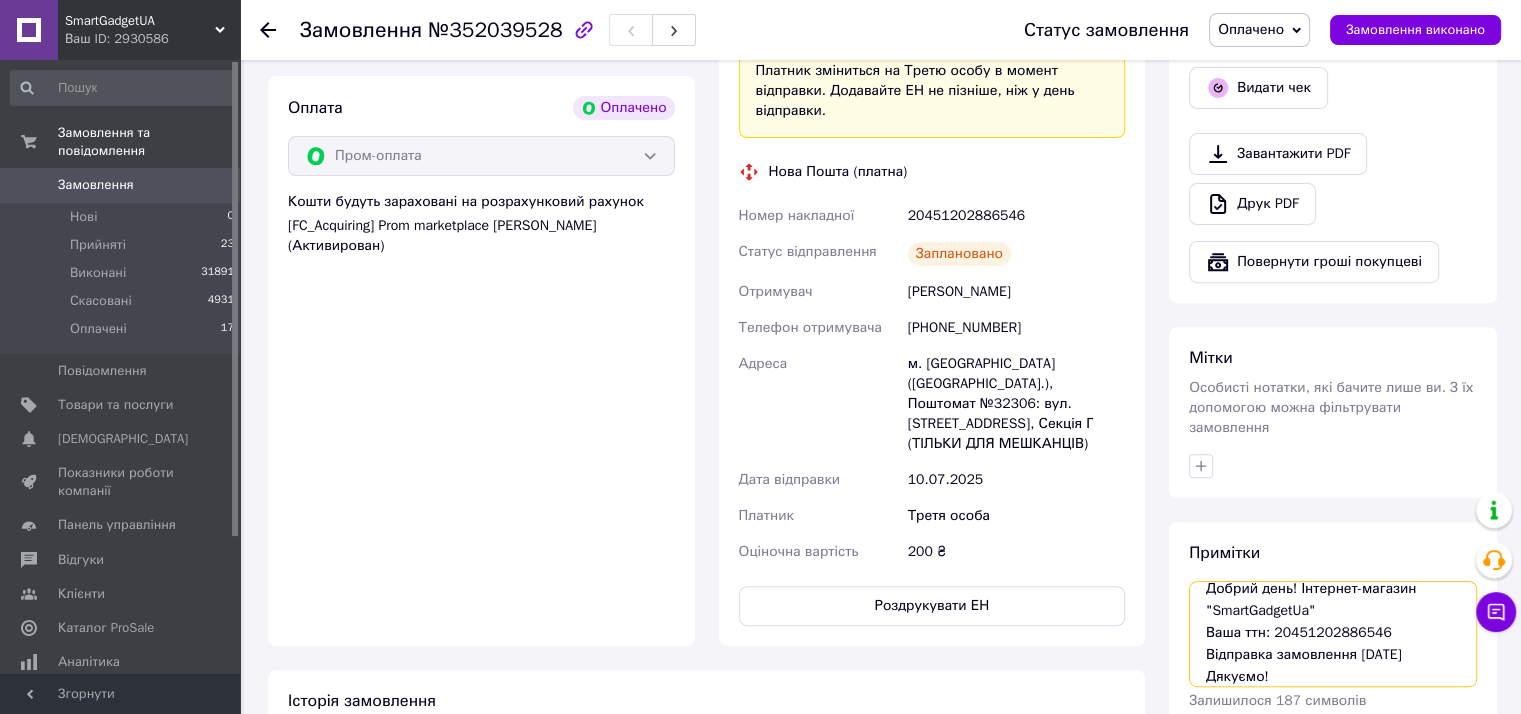 scroll, scrollTop: 21, scrollLeft: 0, axis: vertical 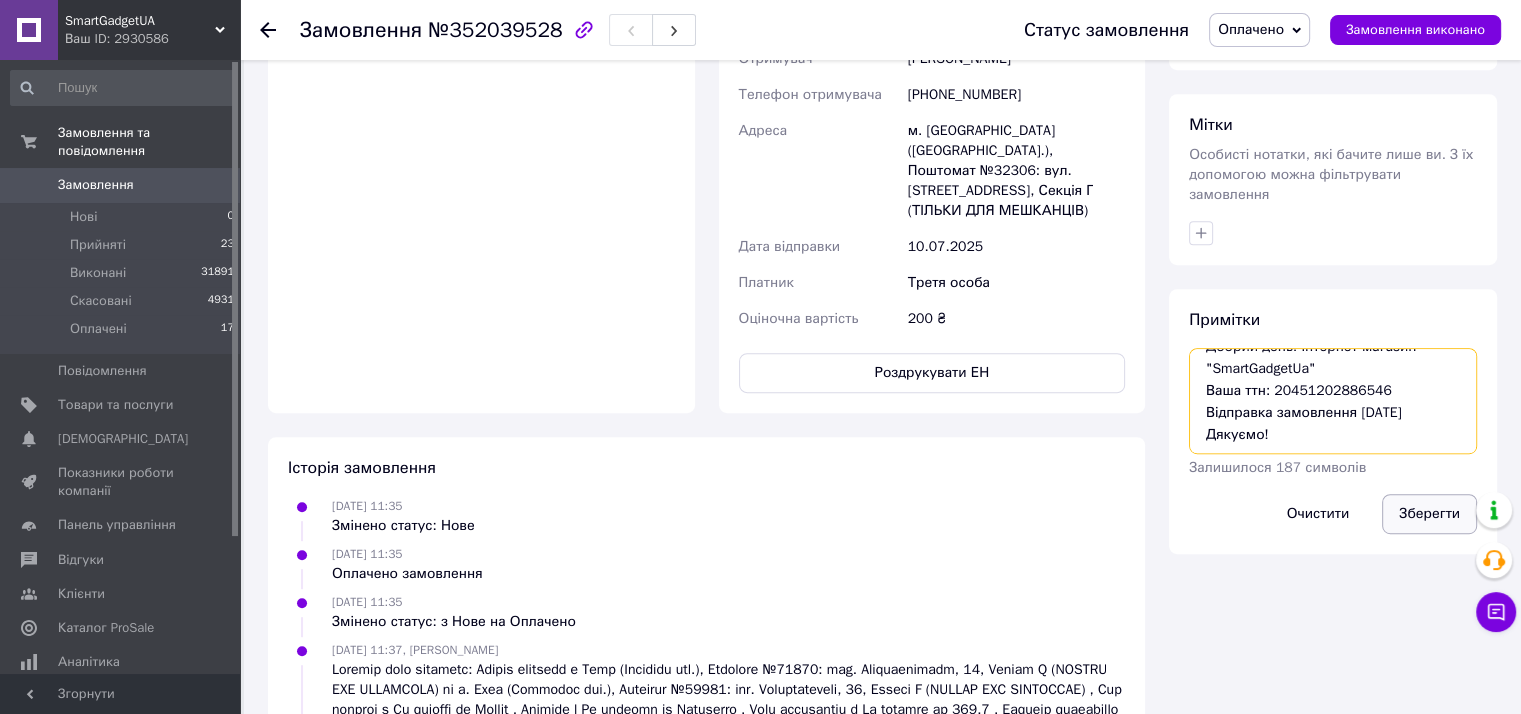 type on "Добрий день! Інтернет-магазин "SmartGadgetUa"
Ваша ттн: 20451202886546
Відправка замовлення 10.07.2025р.
Дякуємо!" 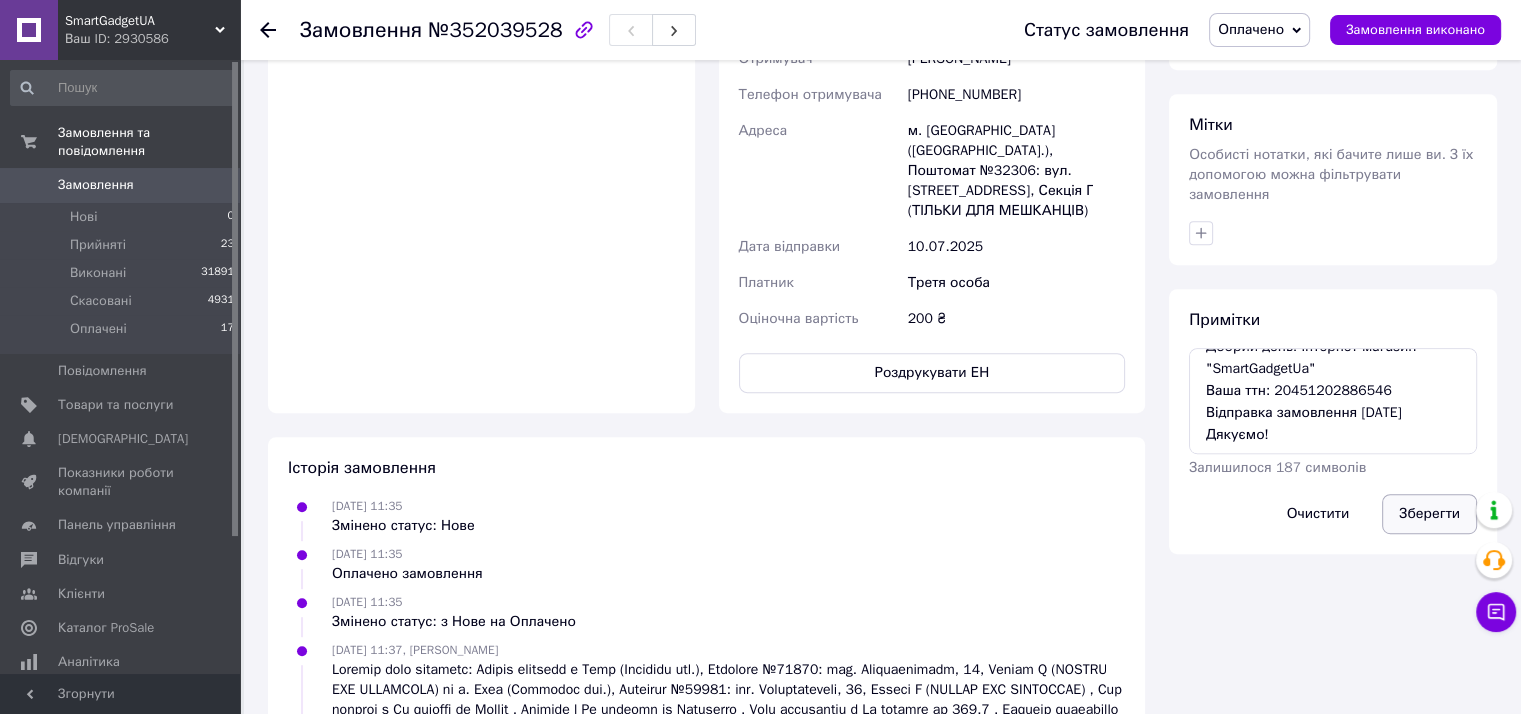 click on "Зберегти" at bounding box center [1429, 514] 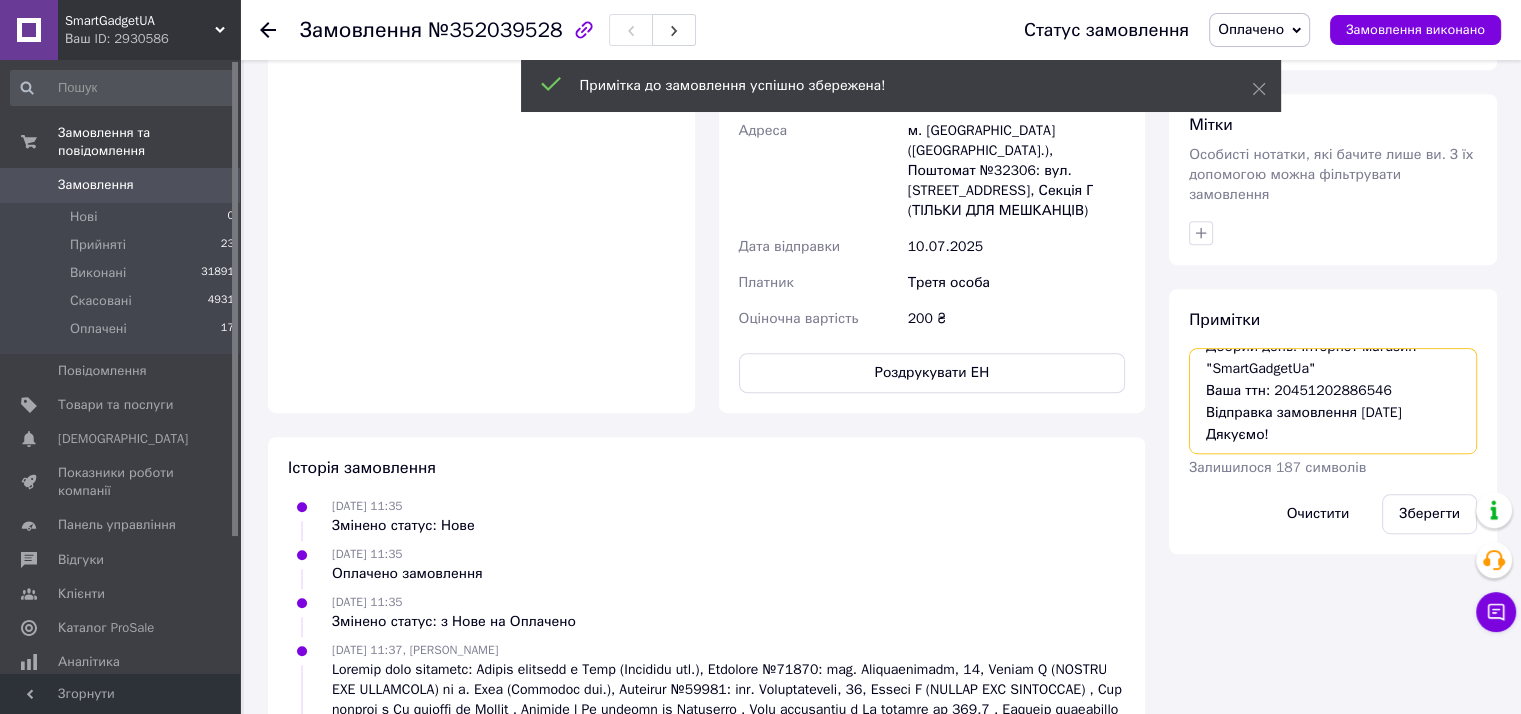 scroll, scrollTop: 0, scrollLeft: 0, axis: both 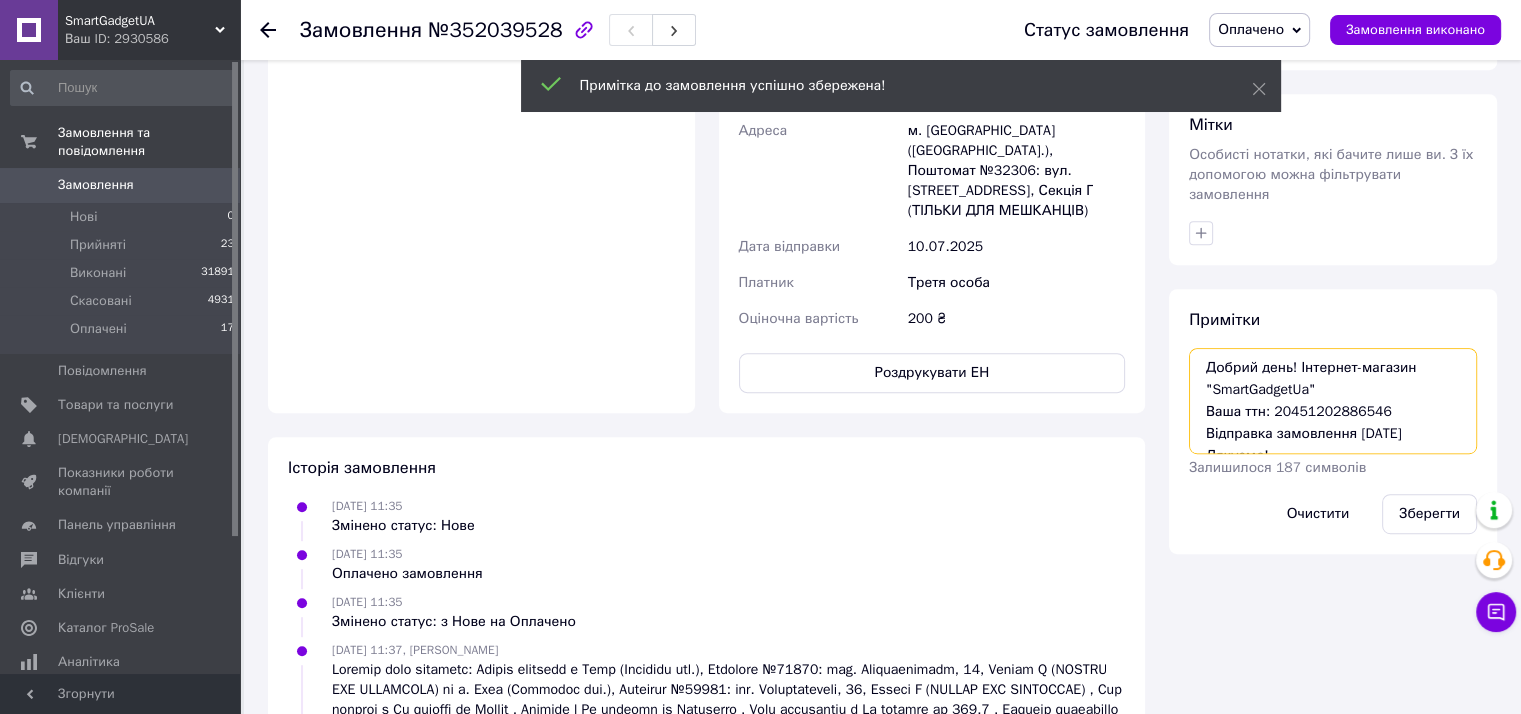 drag, startPoint x: 1280, startPoint y: 415, endPoint x: 1157, endPoint y: 325, distance: 152.41063 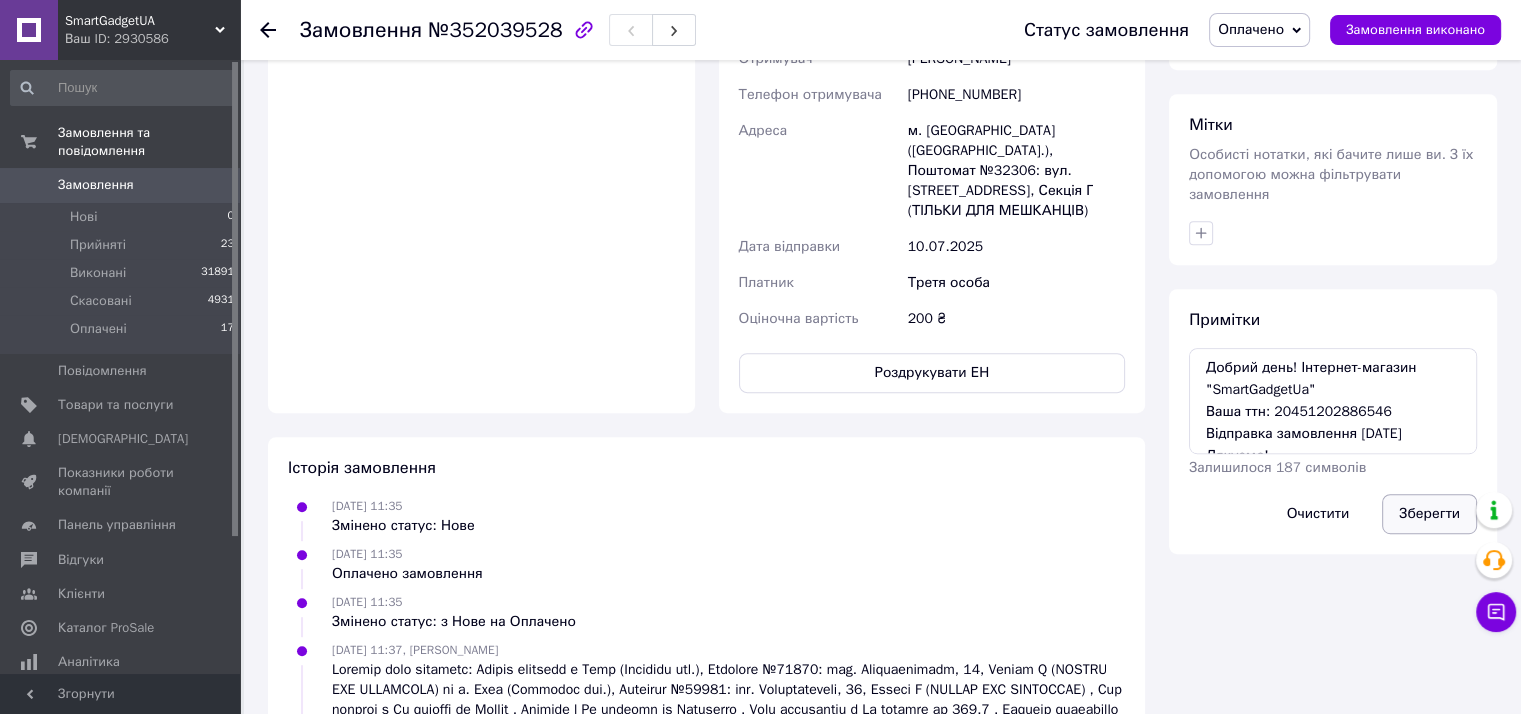 click on "Зберегти" at bounding box center (1429, 514) 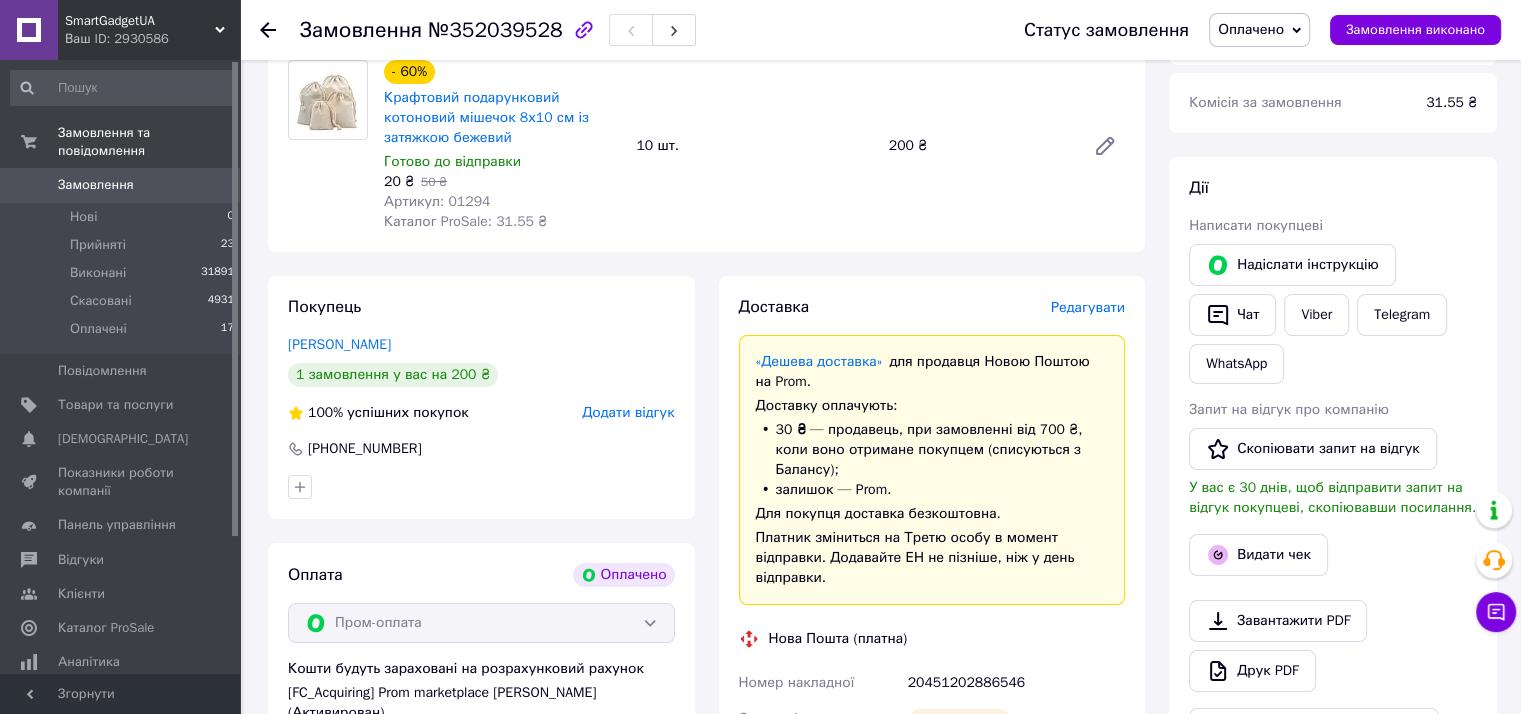 scroll, scrollTop: 0, scrollLeft: 0, axis: both 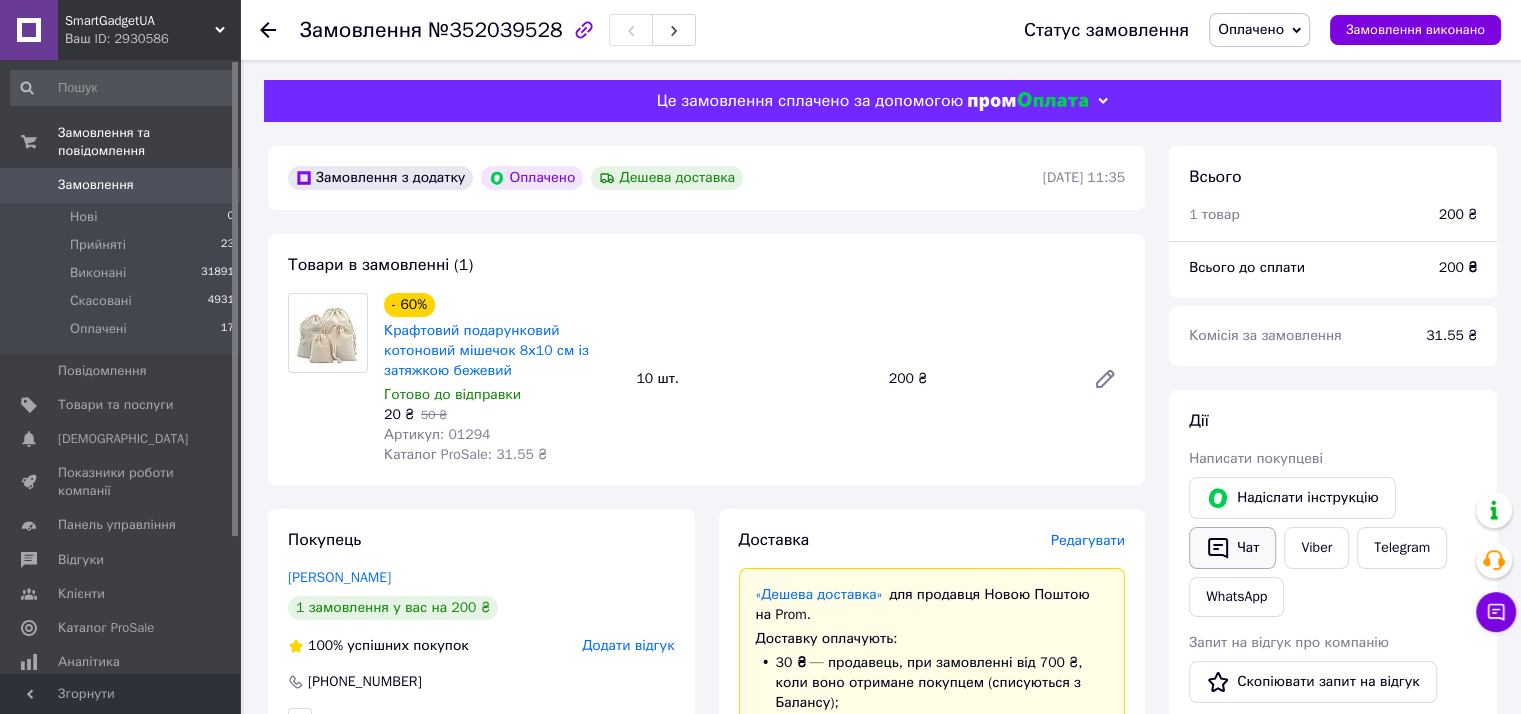click on "Чат" at bounding box center [1232, 548] 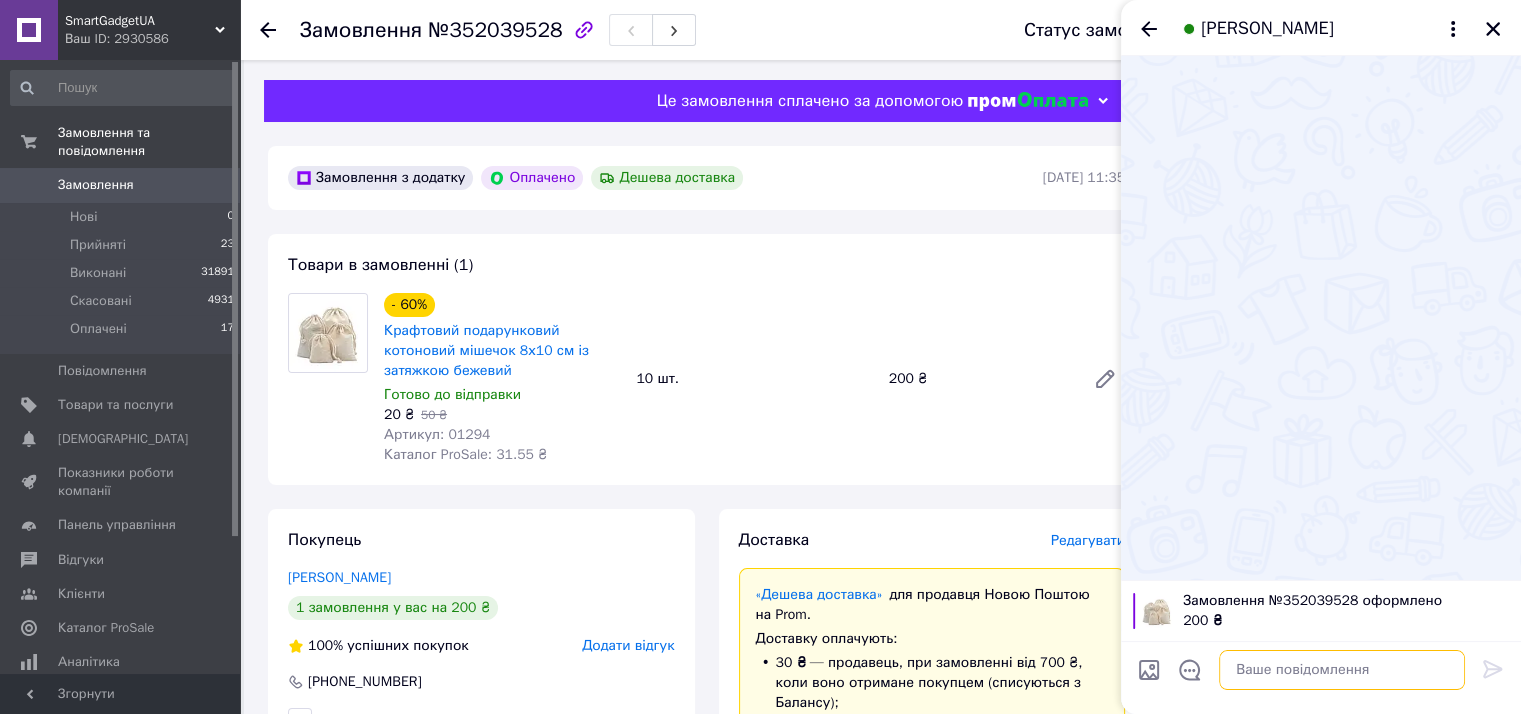 click at bounding box center (1342, 670) 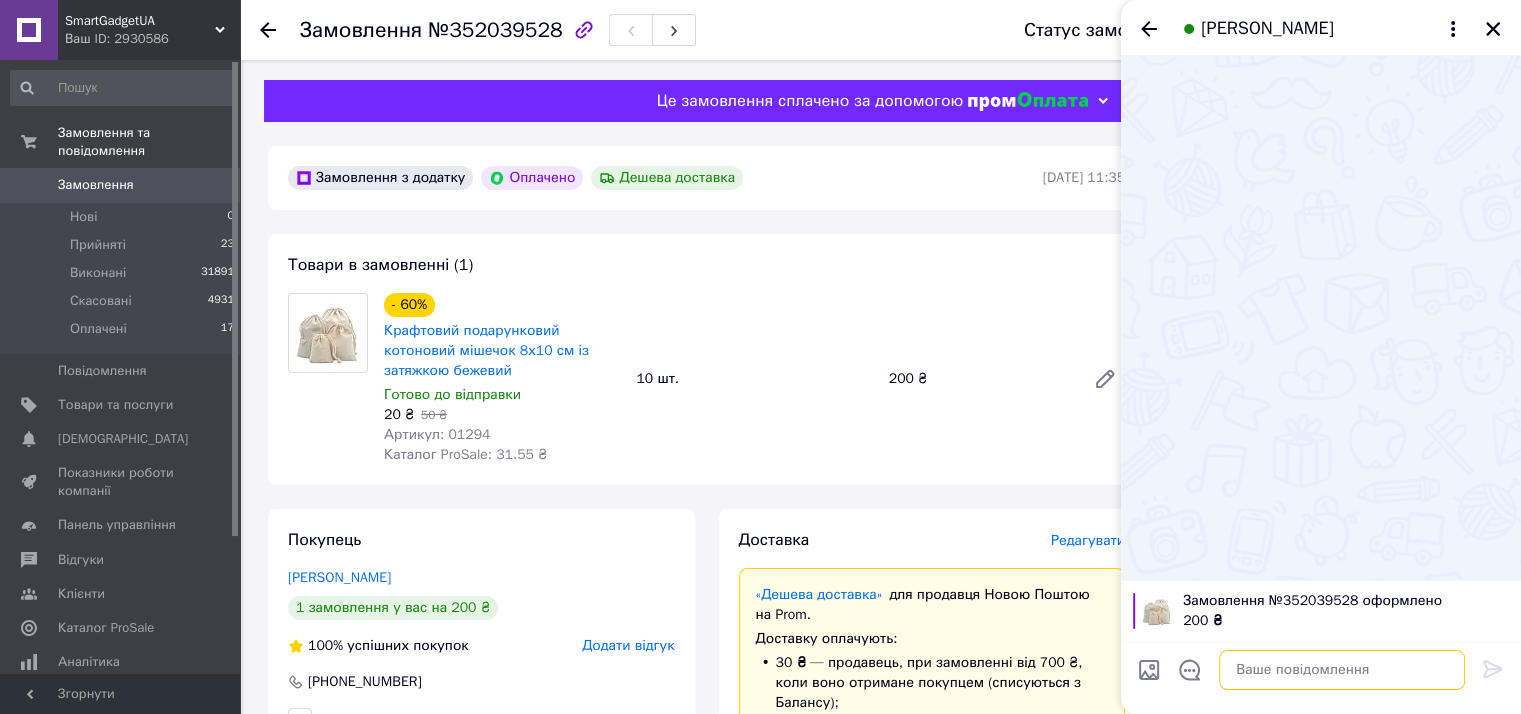 paste on "Добрий день! Інтернет-магазин "SmartGadgetUa"
Ваша ттн: 20451202886546
Відправка замовлення 10.07.2025р.
Дякуємо!" 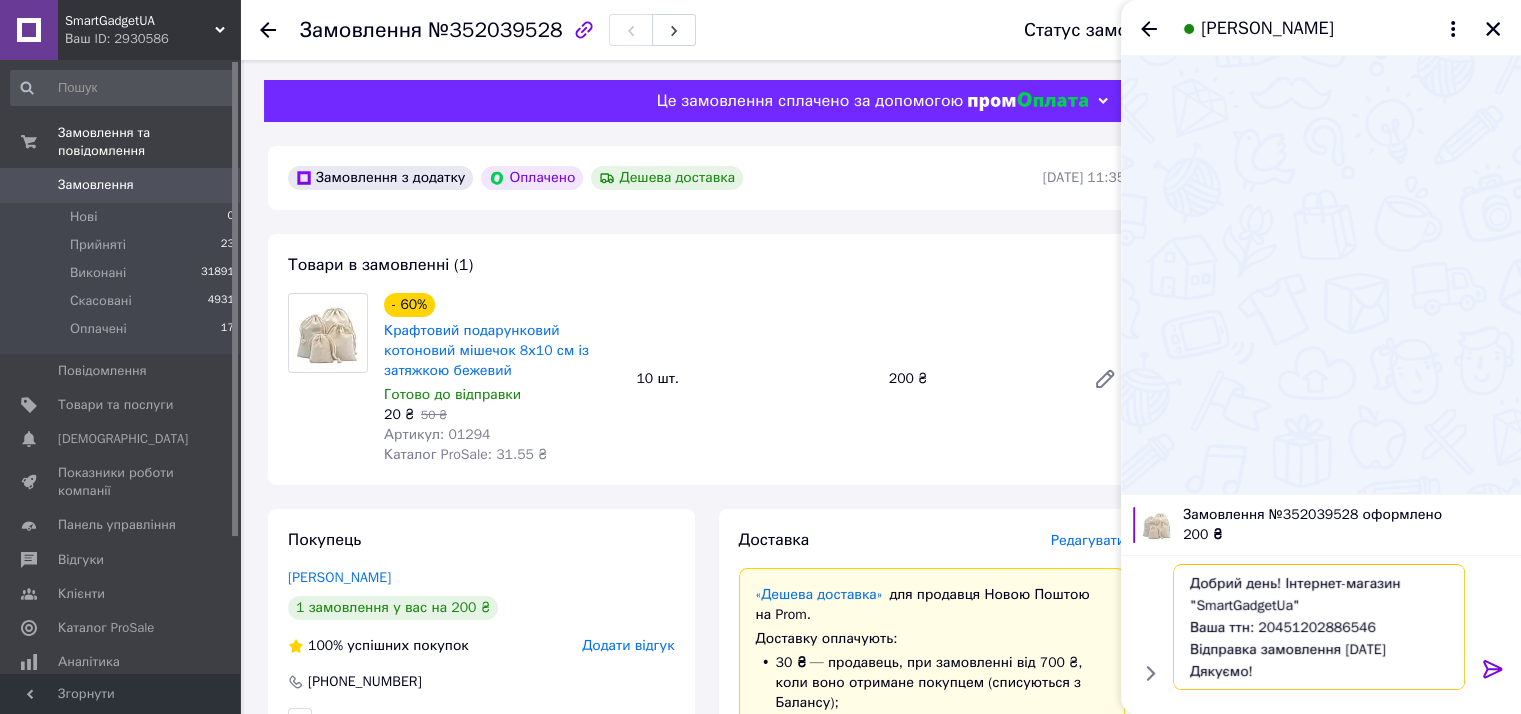 scroll, scrollTop: 1, scrollLeft: 0, axis: vertical 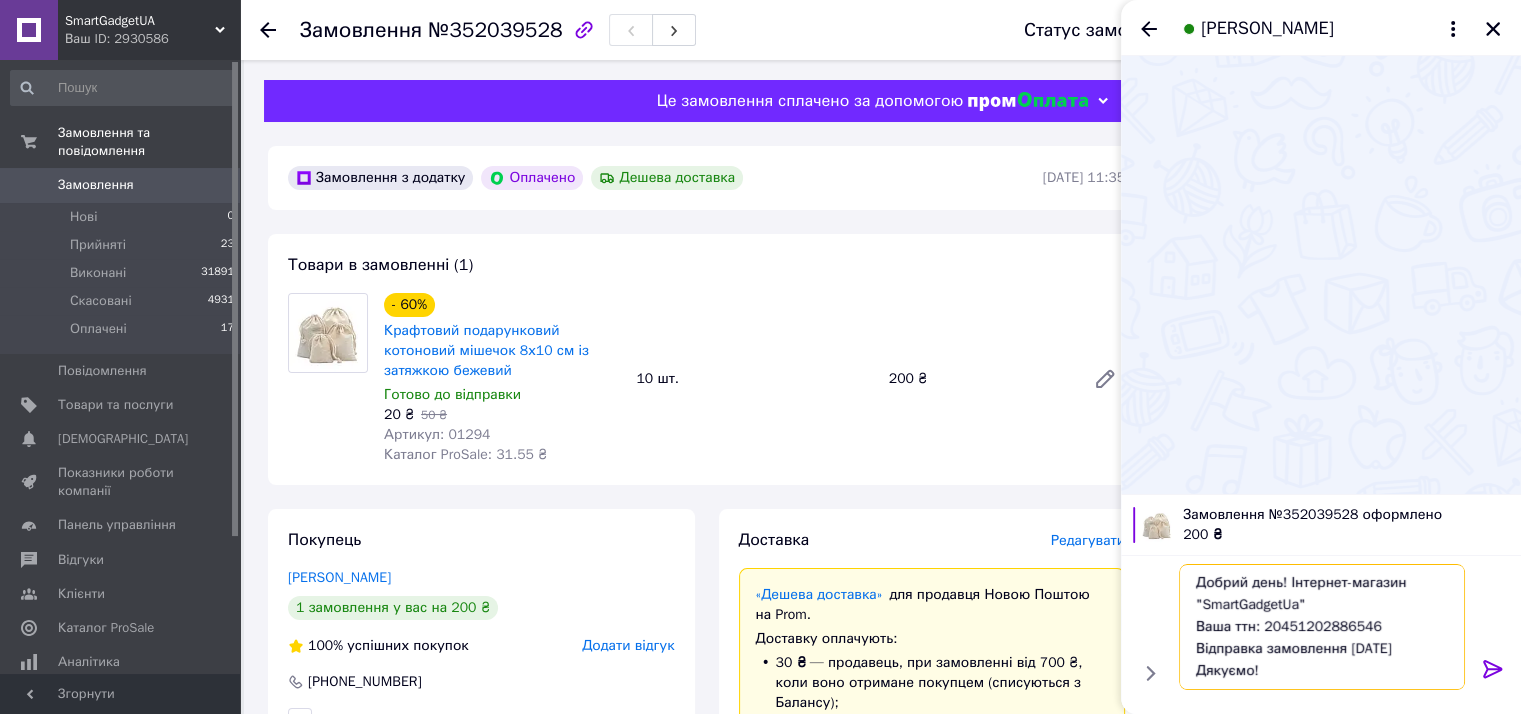 type on "Добрий день! Інтернет-магазин "SmartGadgetUa"
Ваша ттн: 20451202886546
Відправка замовлення 10.07.2025р.
Дякуємо!" 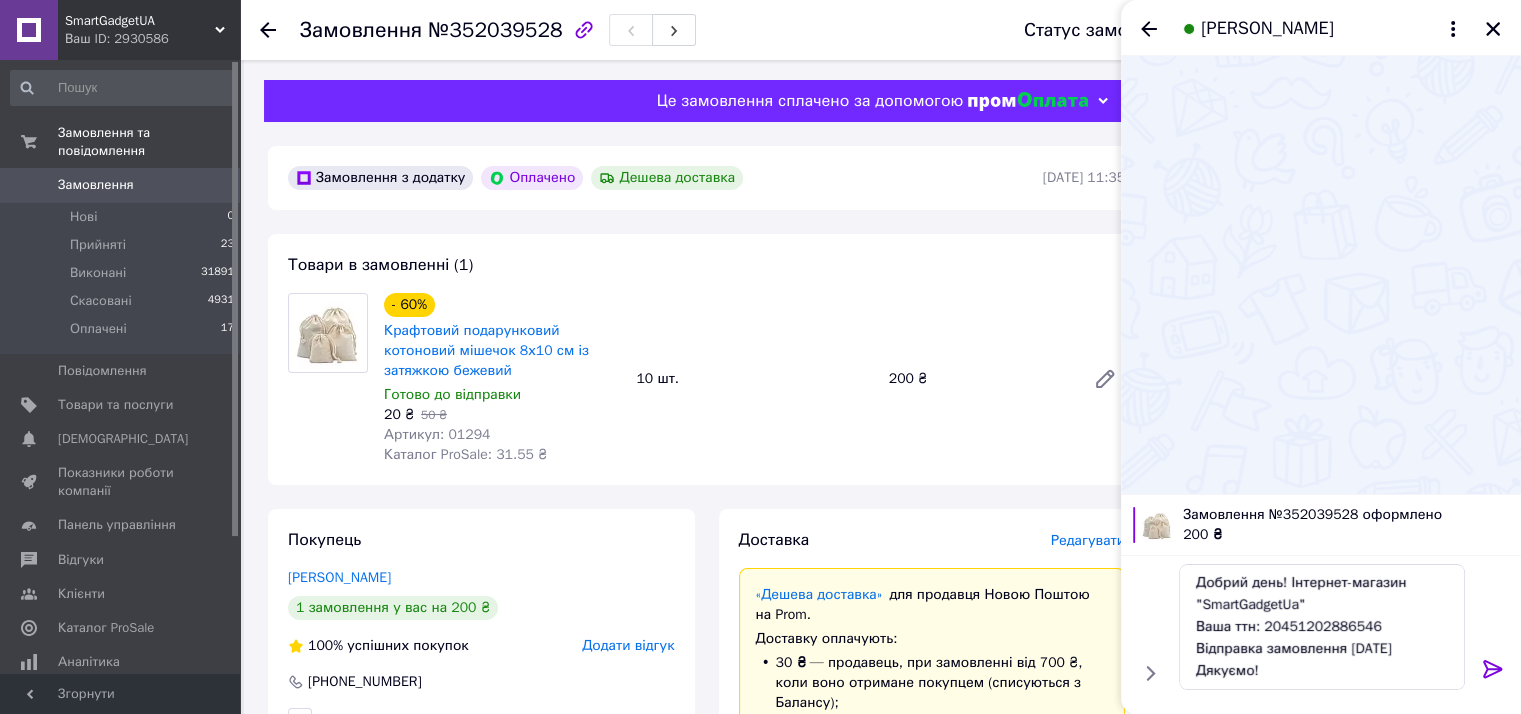 click 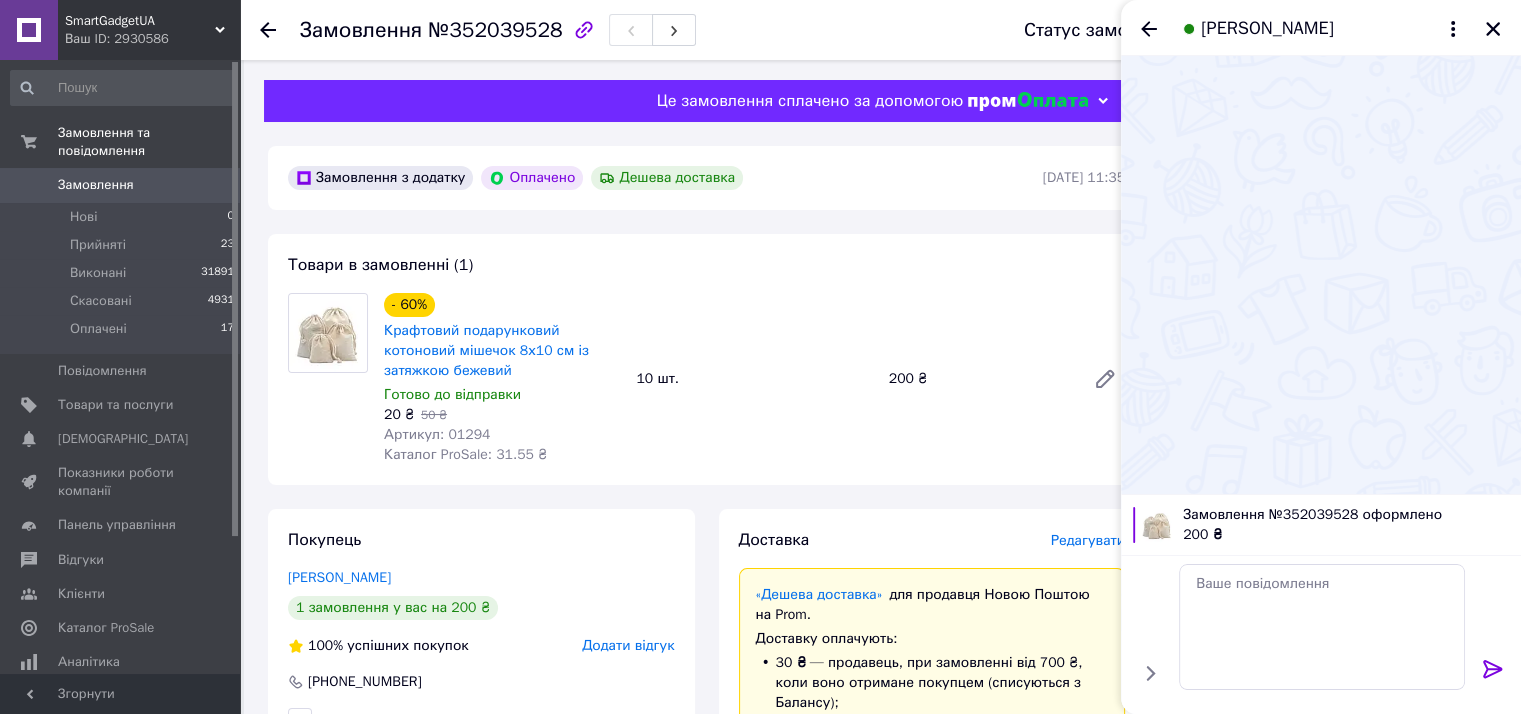 scroll, scrollTop: 0, scrollLeft: 0, axis: both 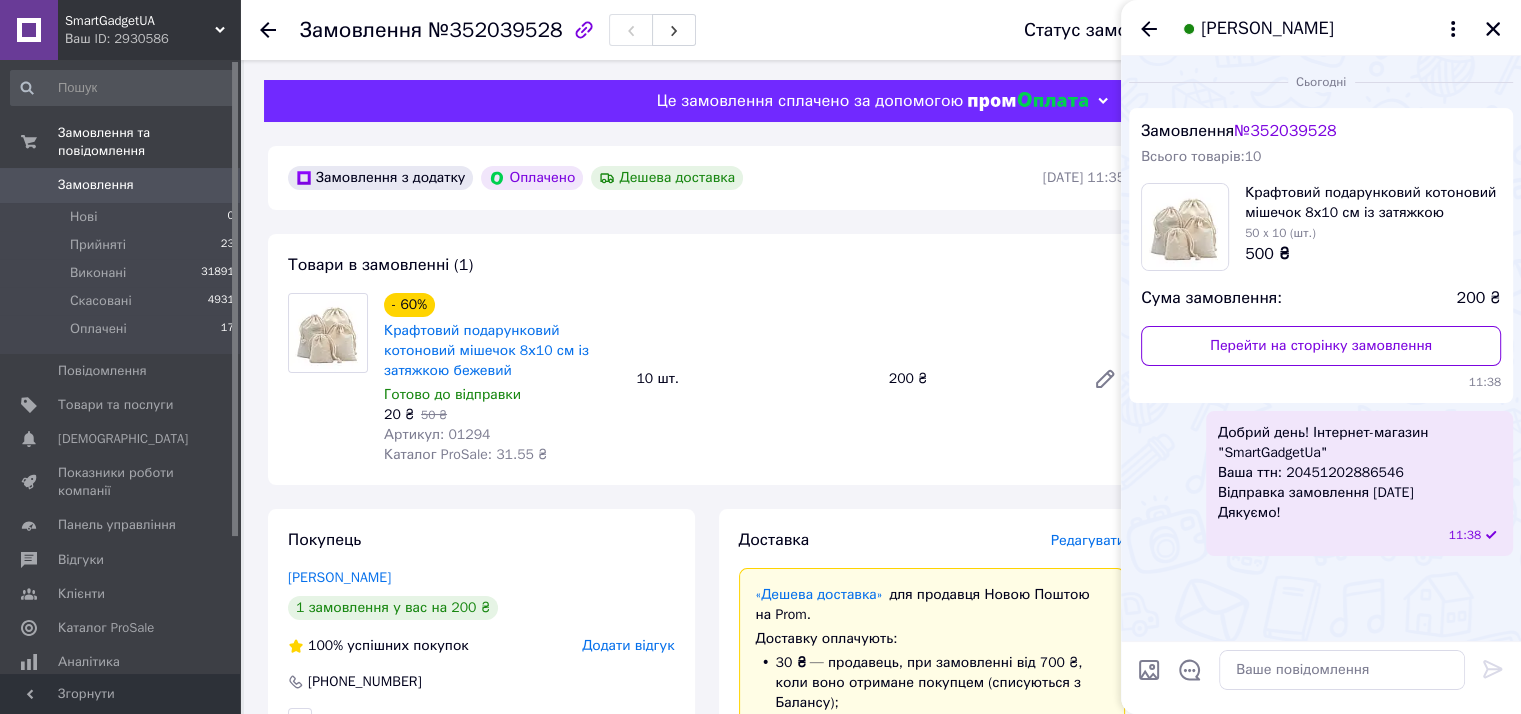 click on "Ганна Корнецька" at bounding box center (1321, 28) 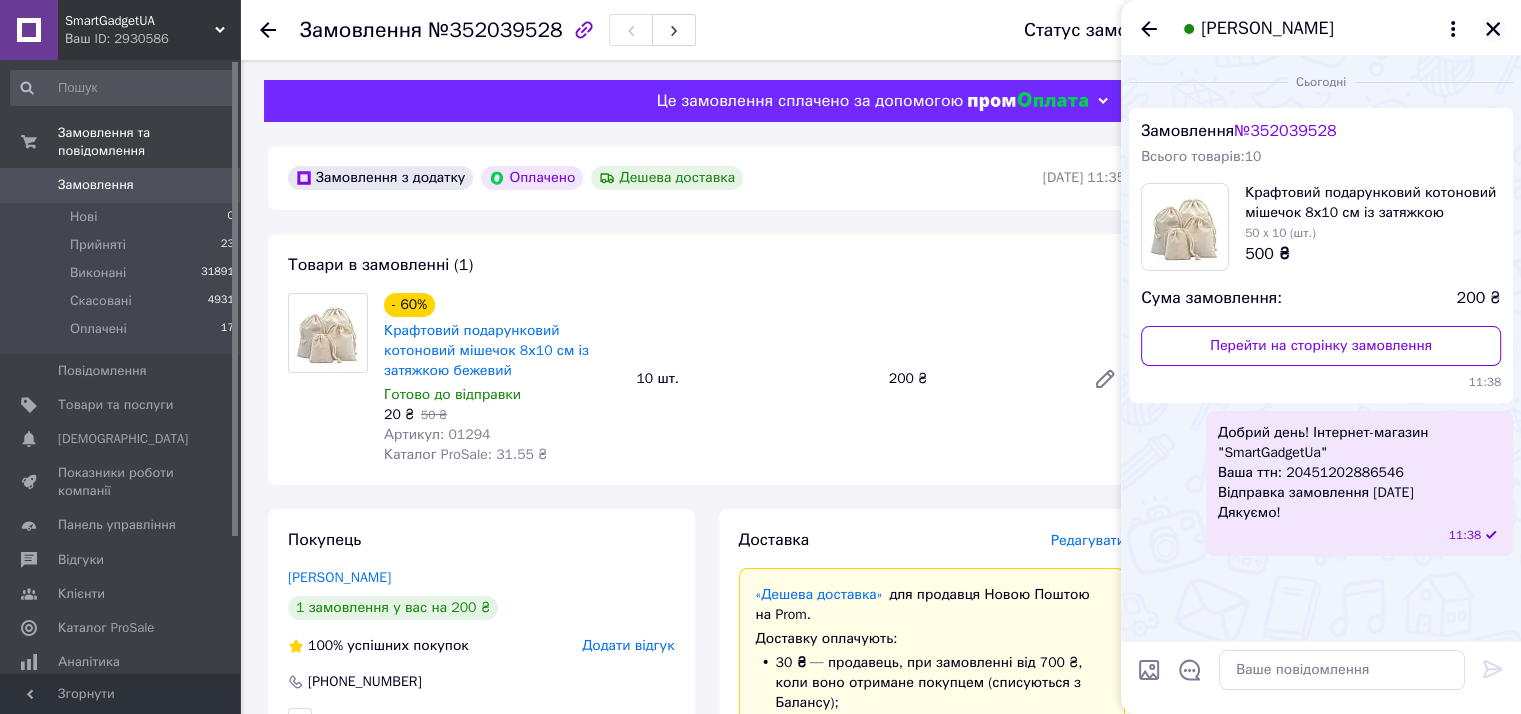 click on "Ганна Корнецька" at bounding box center [1321, 28] 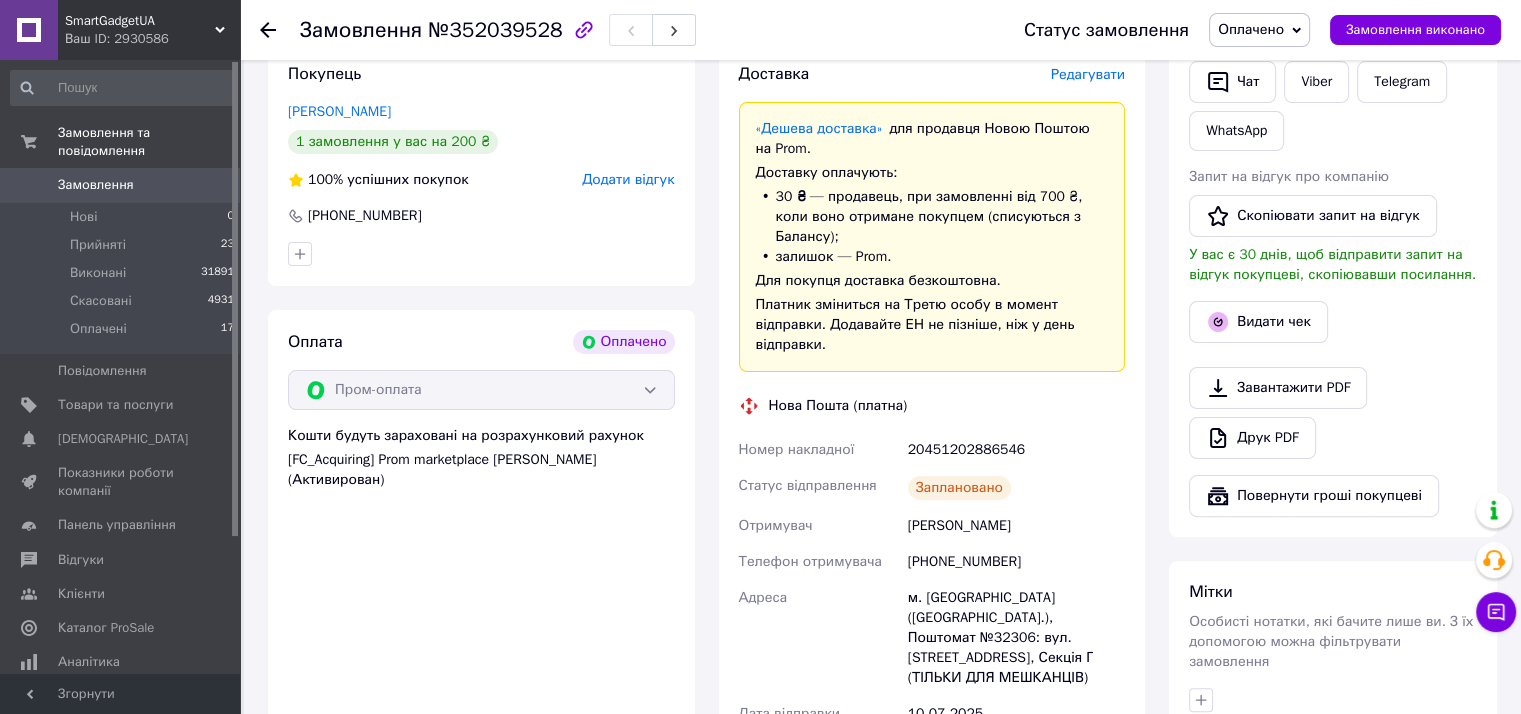 scroll, scrollTop: 233, scrollLeft: 0, axis: vertical 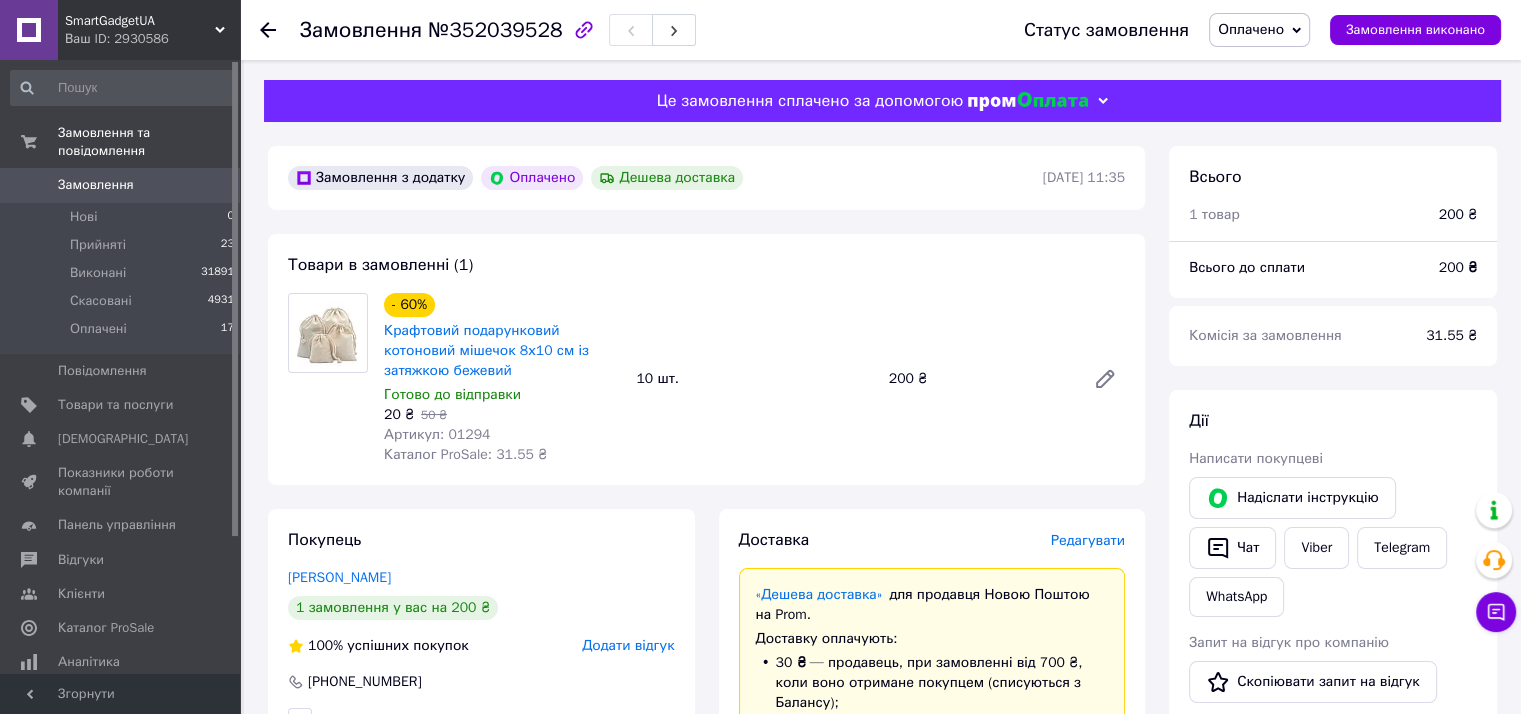click on "Замовлення" at bounding box center (96, 185) 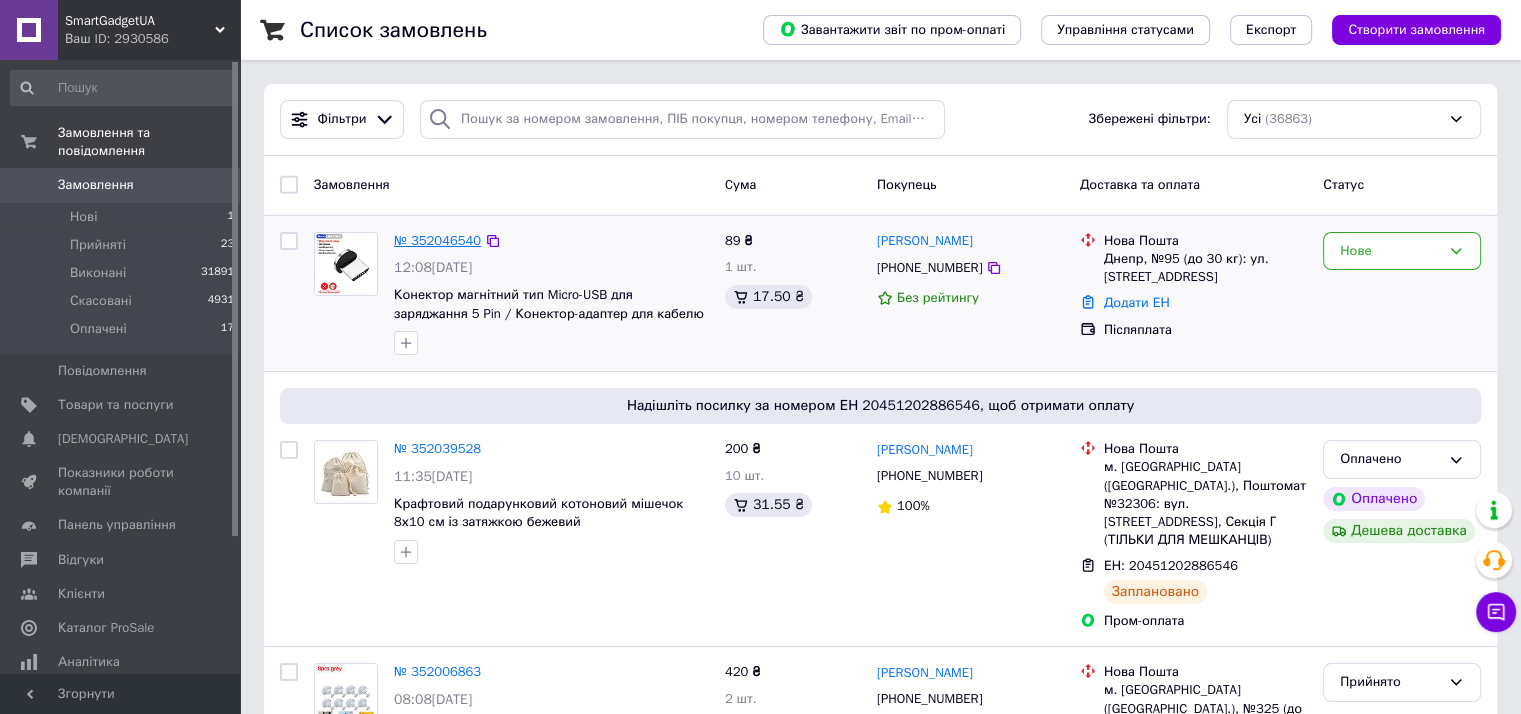 click on "№ 352046540" at bounding box center (437, 240) 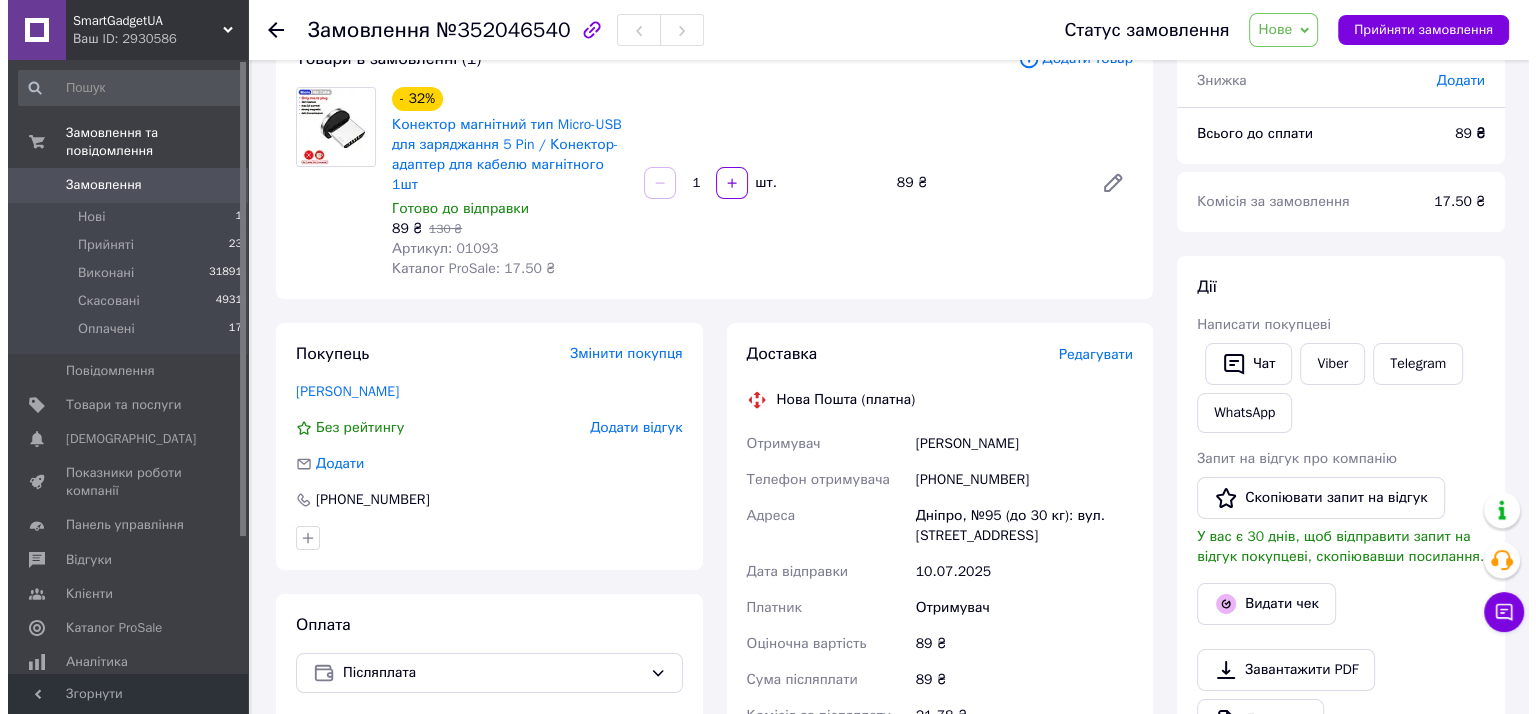 scroll, scrollTop: 0, scrollLeft: 0, axis: both 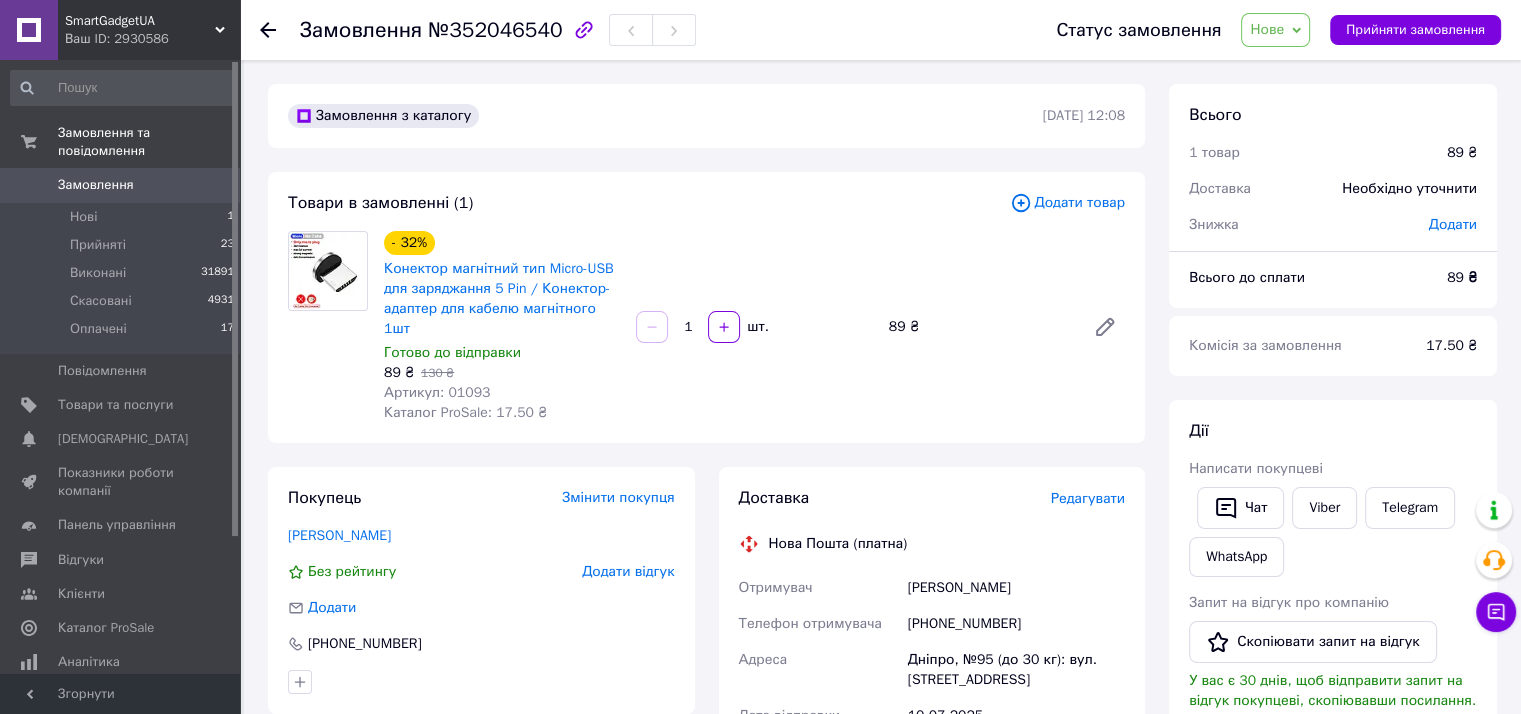 click on "Додати товар" at bounding box center [1067, 203] 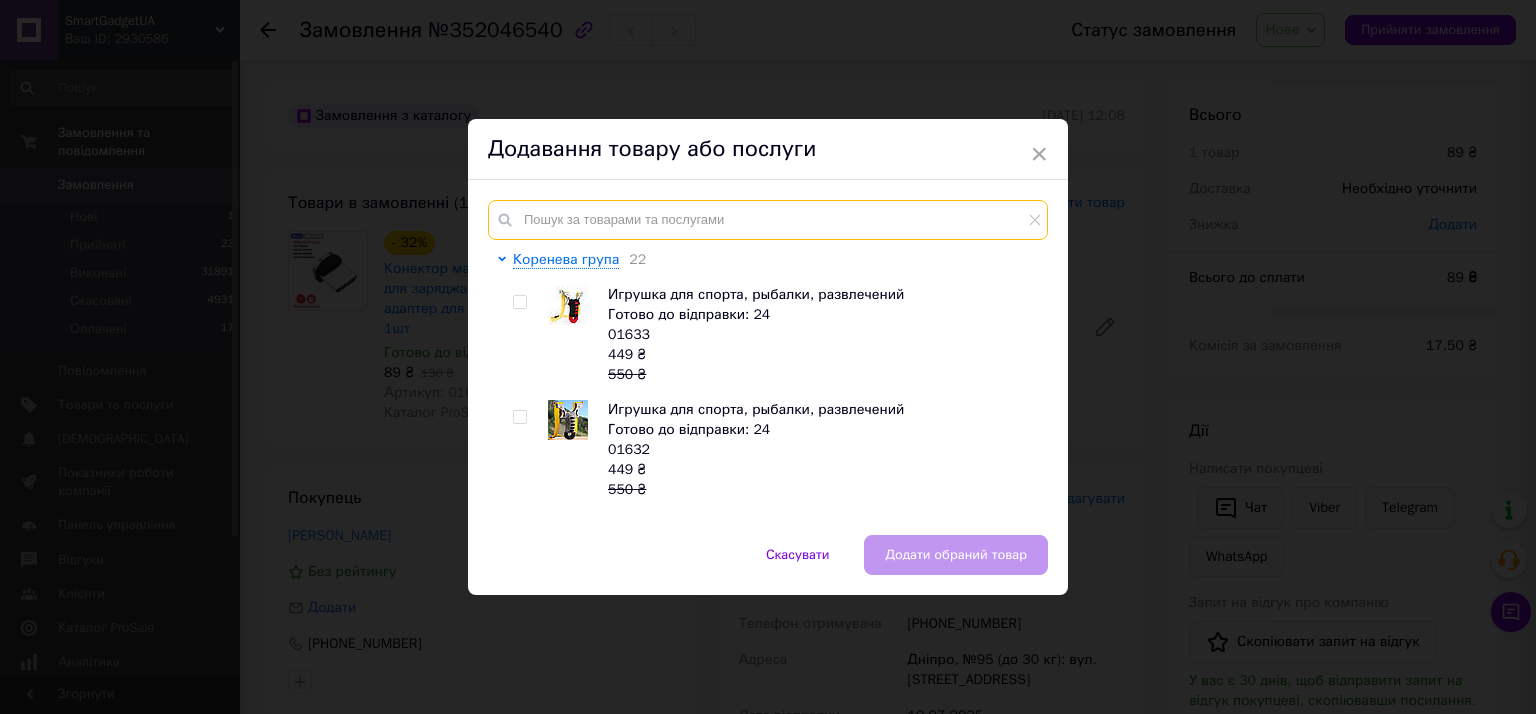 click at bounding box center [768, 220] 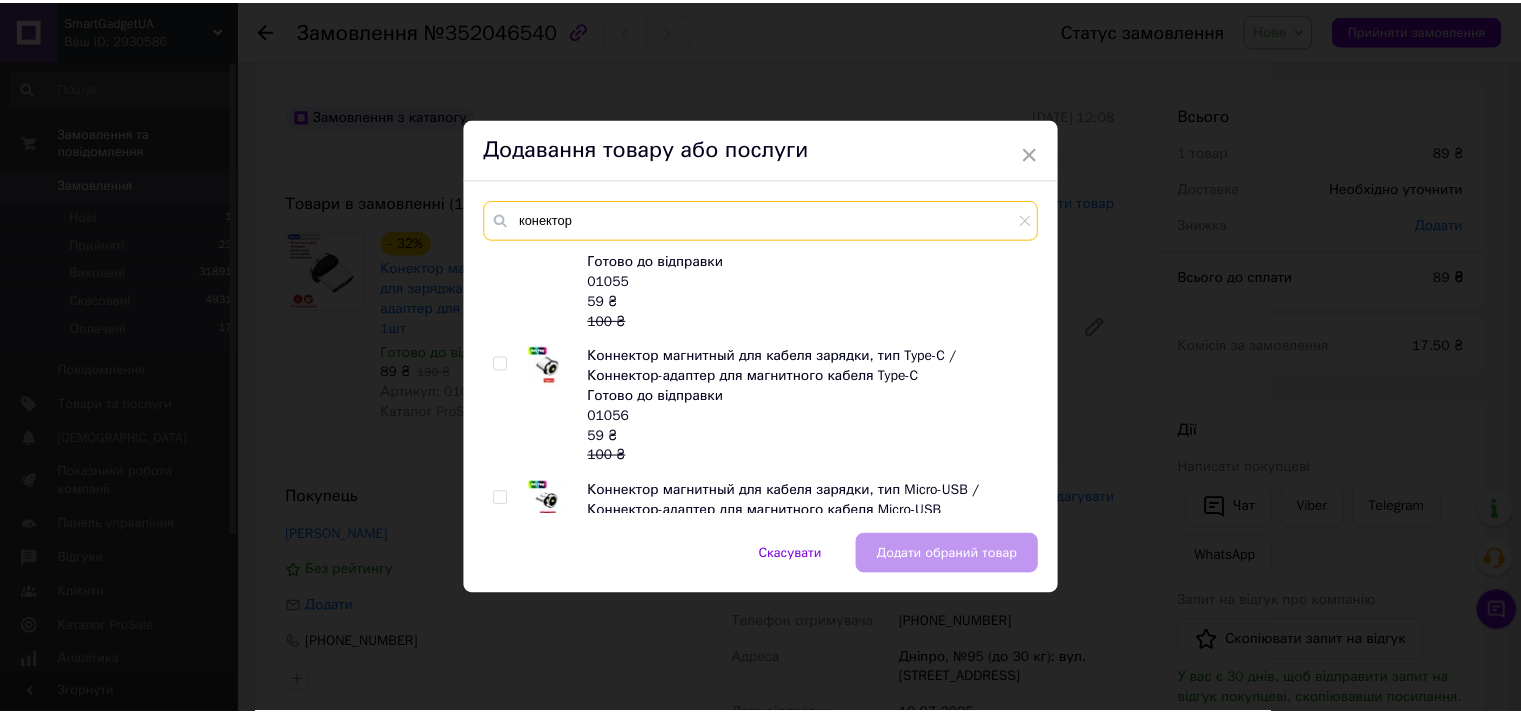 scroll, scrollTop: 3966, scrollLeft: 0, axis: vertical 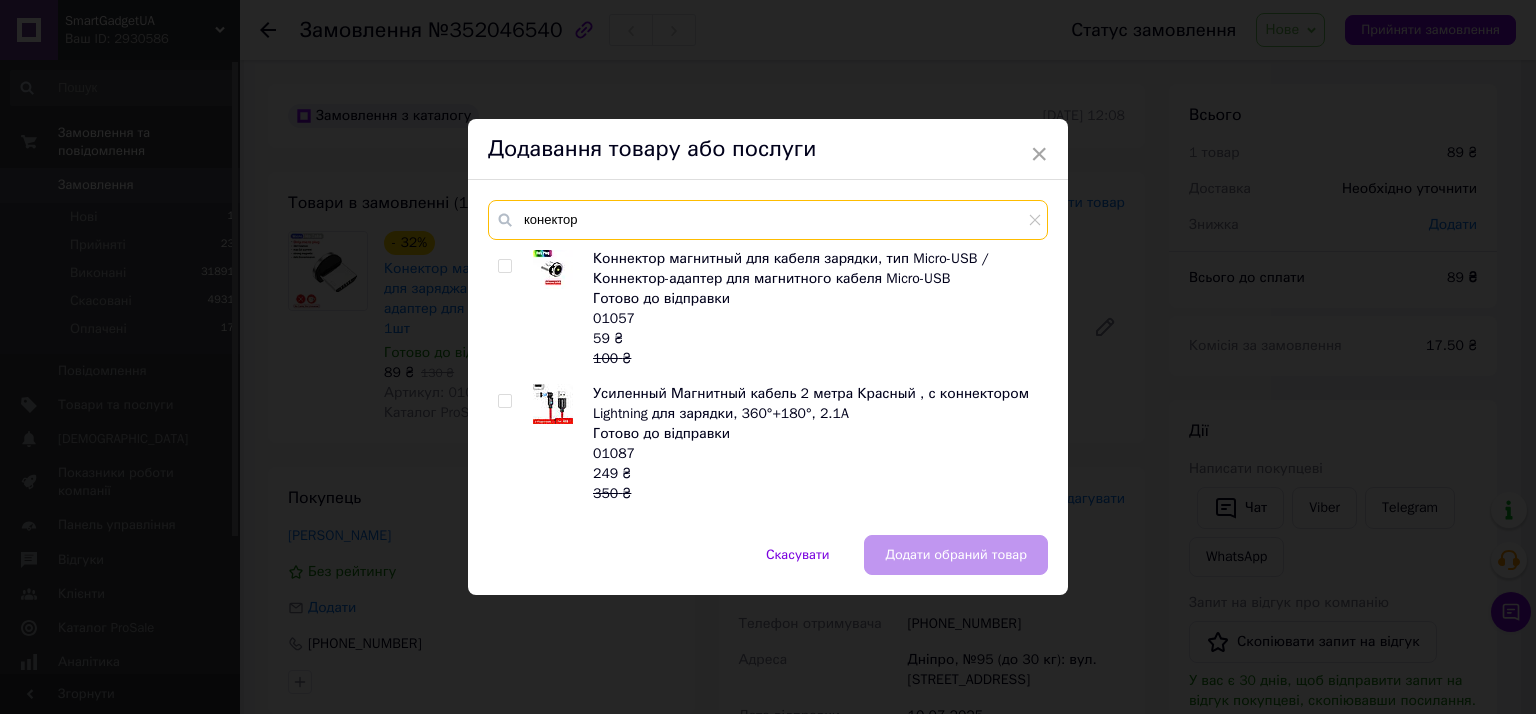 type on "конектор" 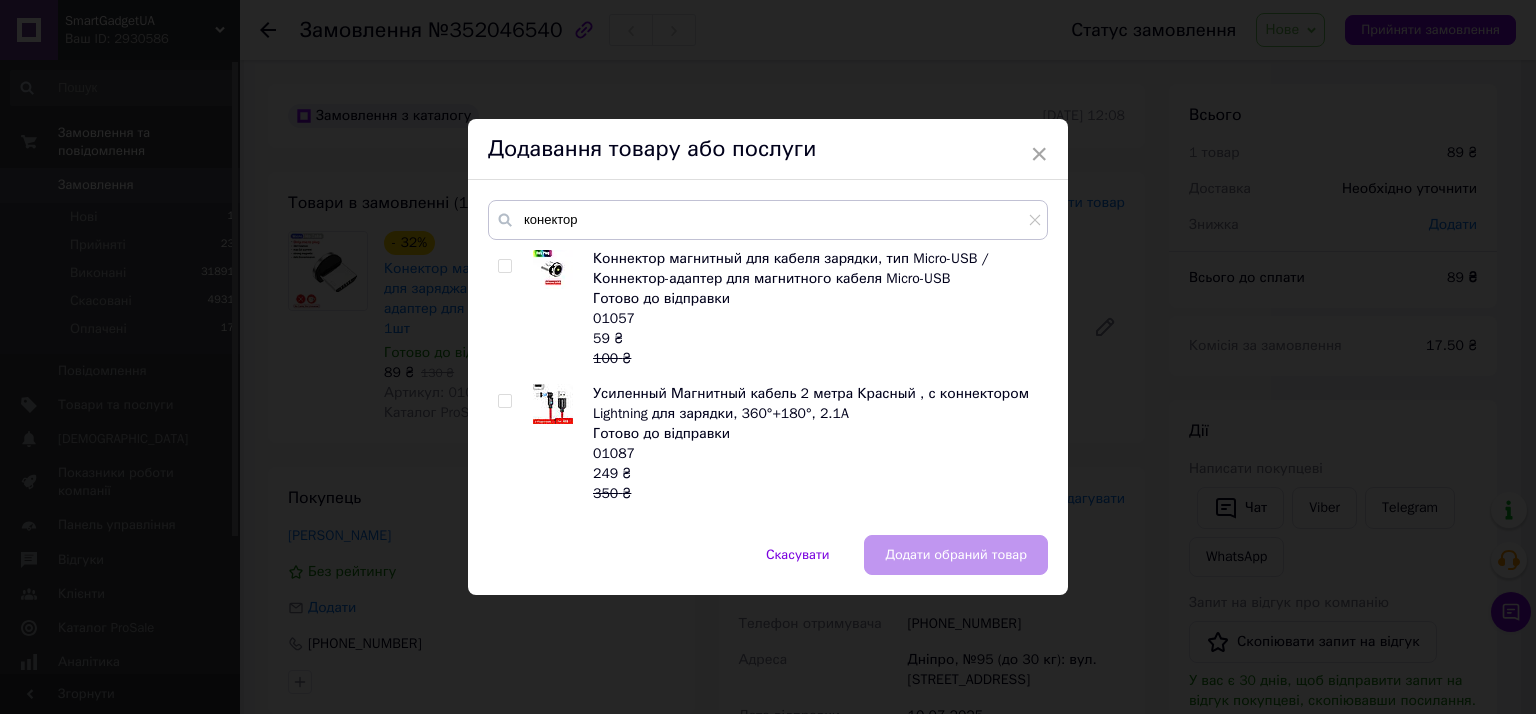 click at bounding box center (504, 266) 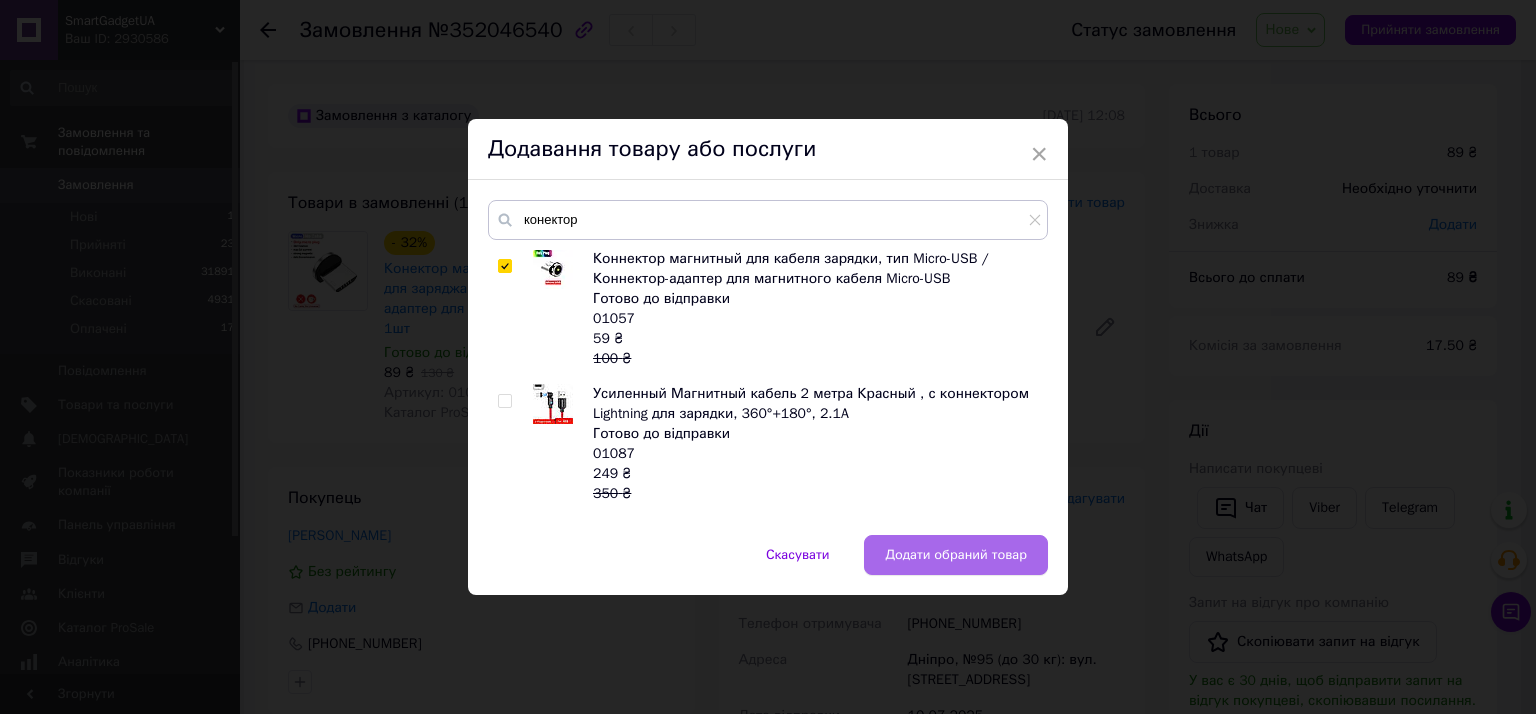 click on "Додати обраний товар" at bounding box center [956, 555] 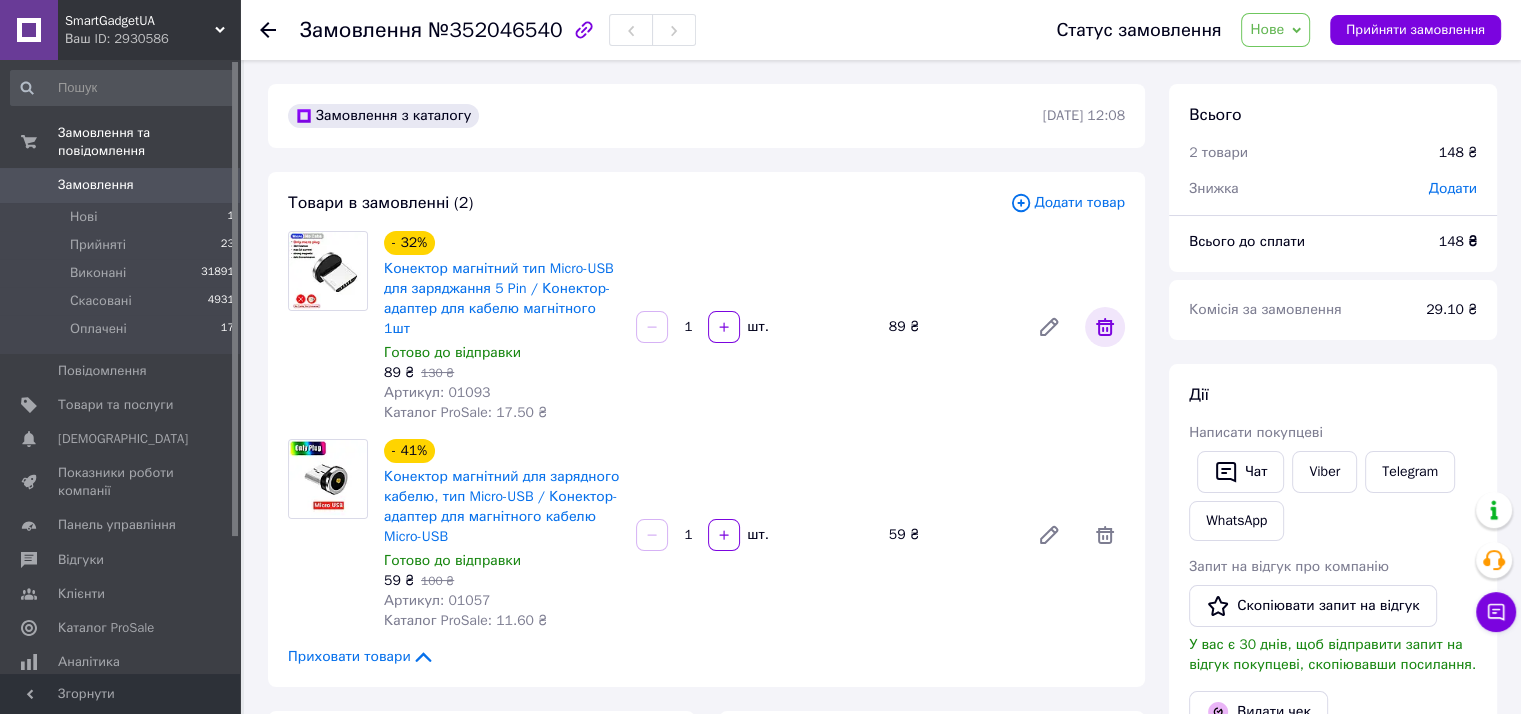 click 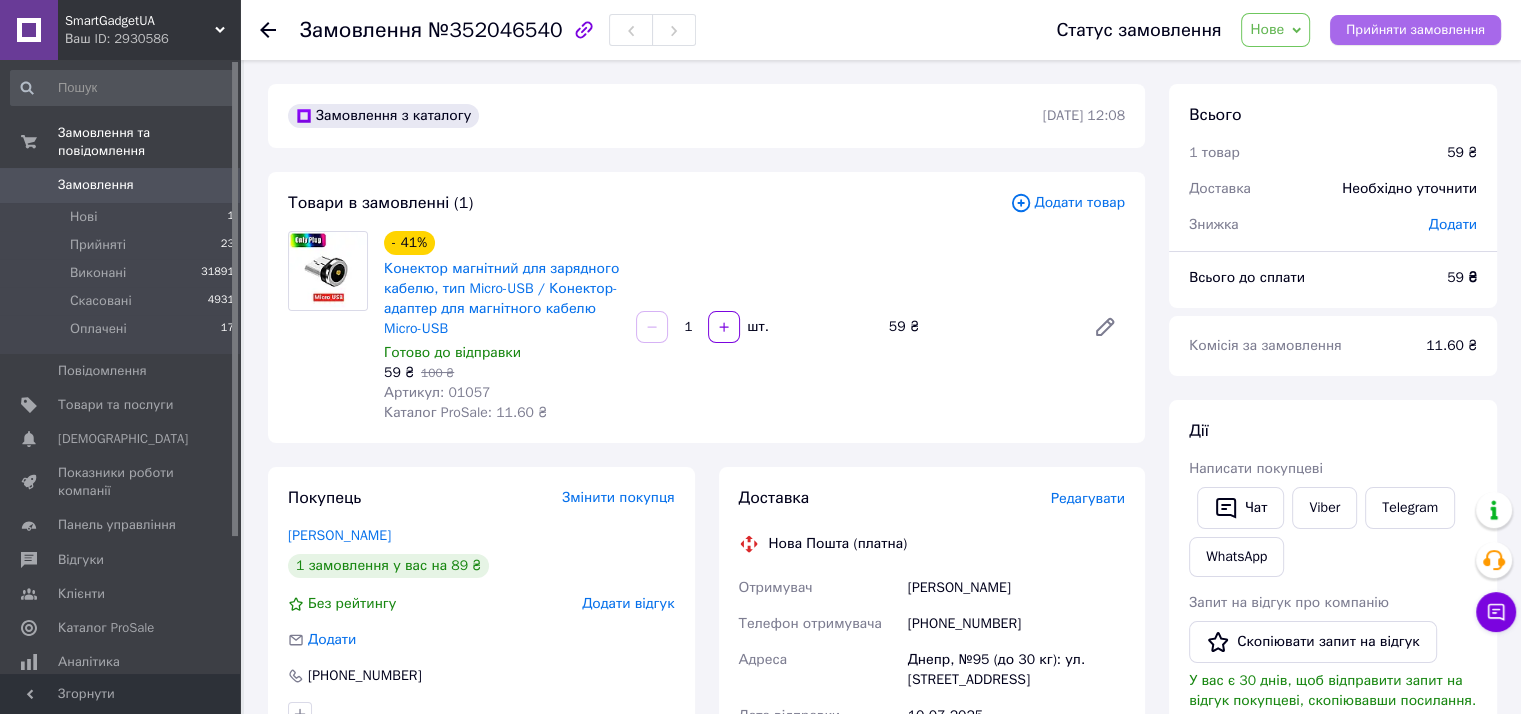 click on "Прийняти замовлення" at bounding box center (1415, 30) 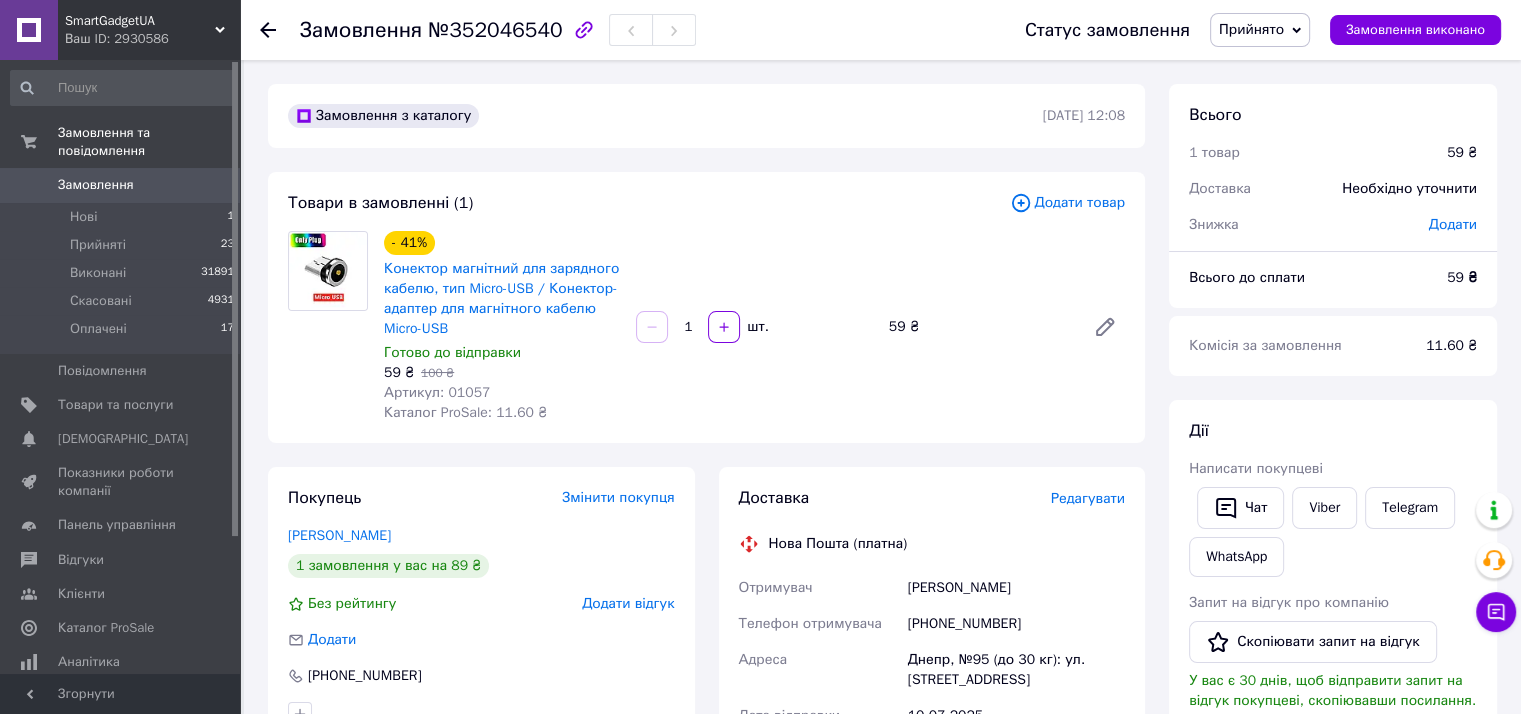 scroll, scrollTop: 233, scrollLeft: 0, axis: vertical 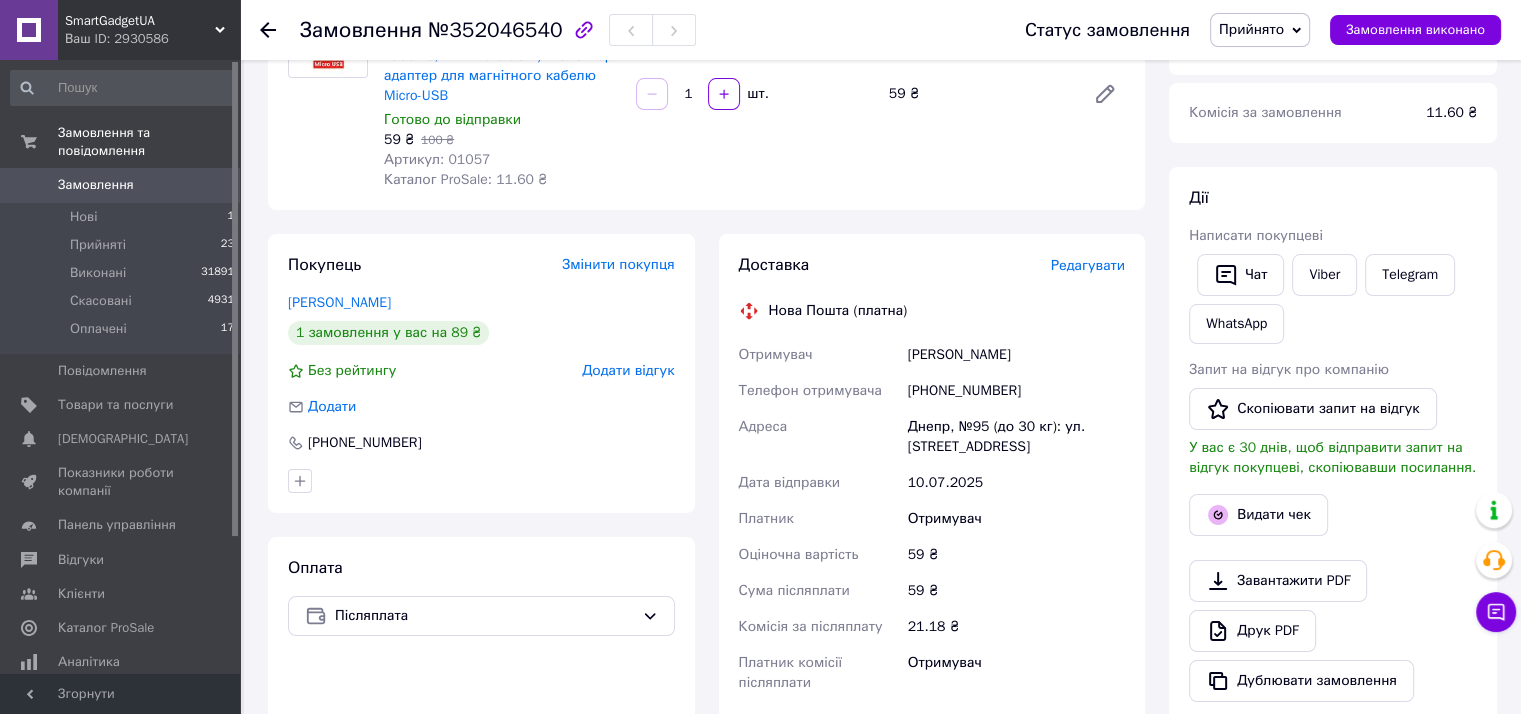click on "Оплата Післяплата" at bounding box center [481, 725] 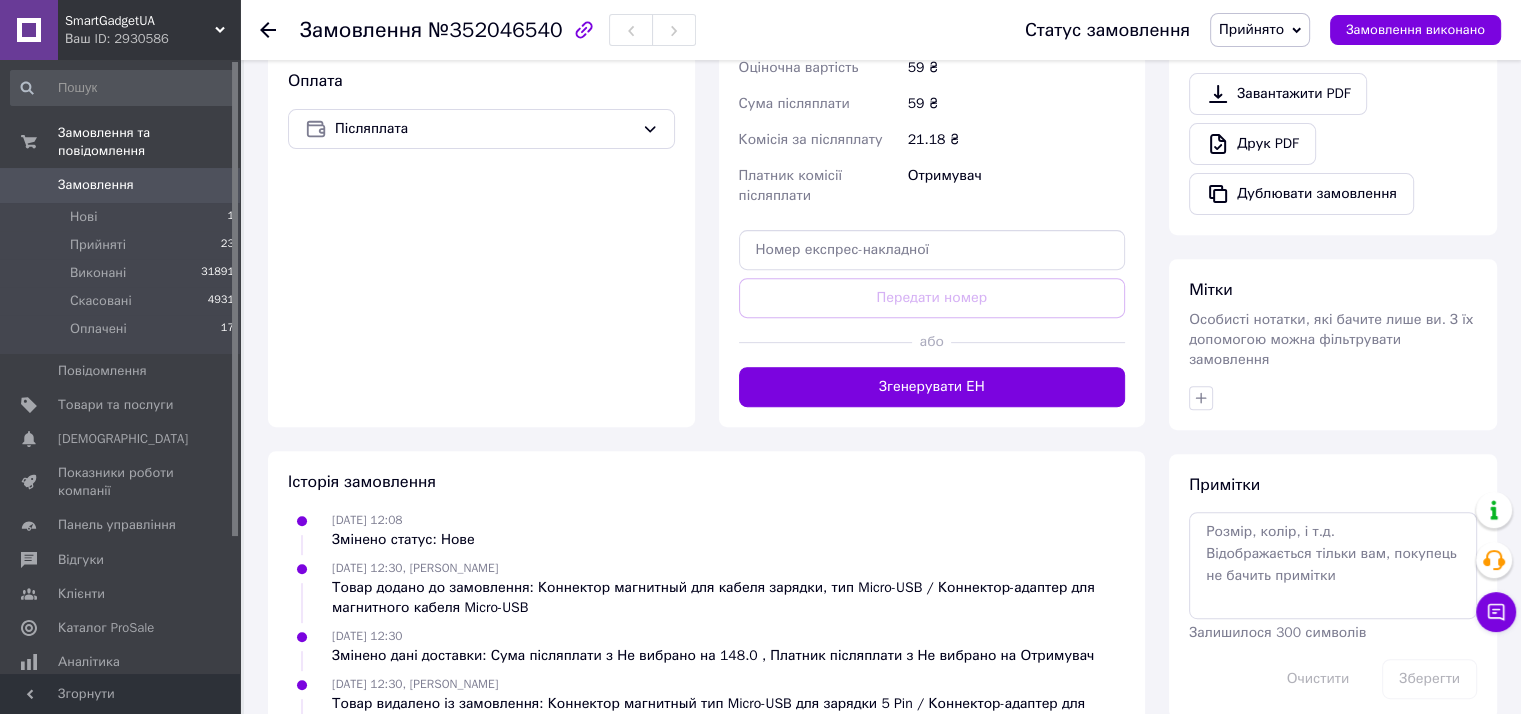 scroll, scrollTop: 882, scrollLeft: 0, axis: vertical 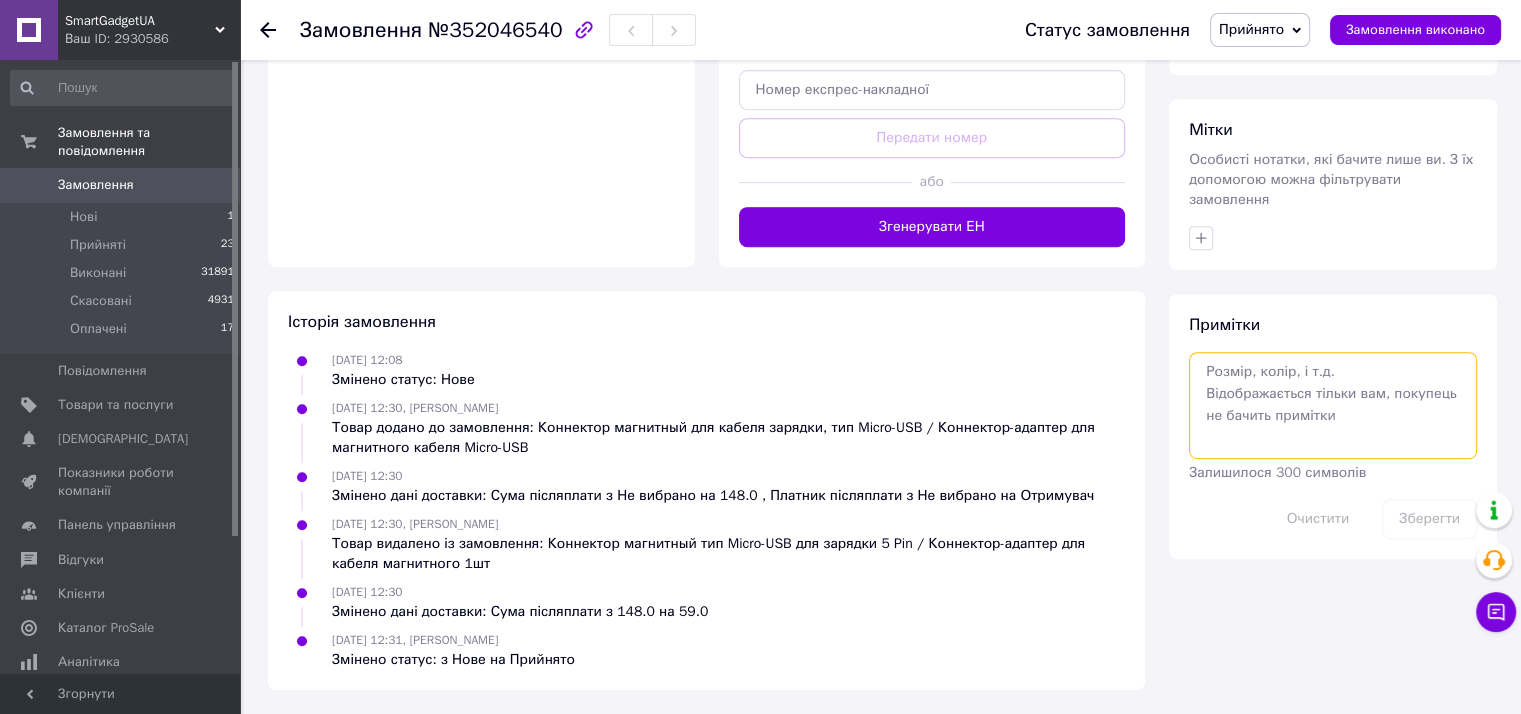 click at bounding box center (1333, 405) 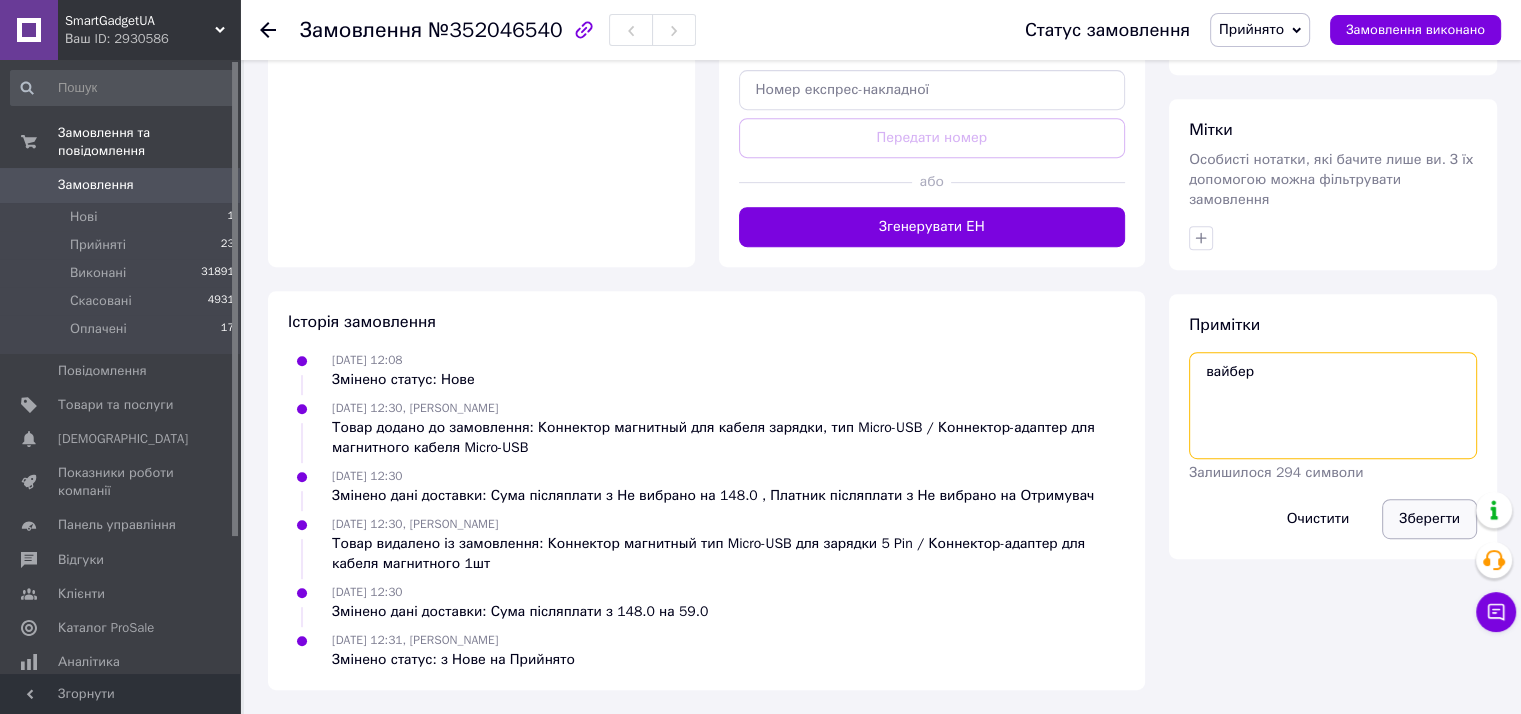 type on "вайбер" 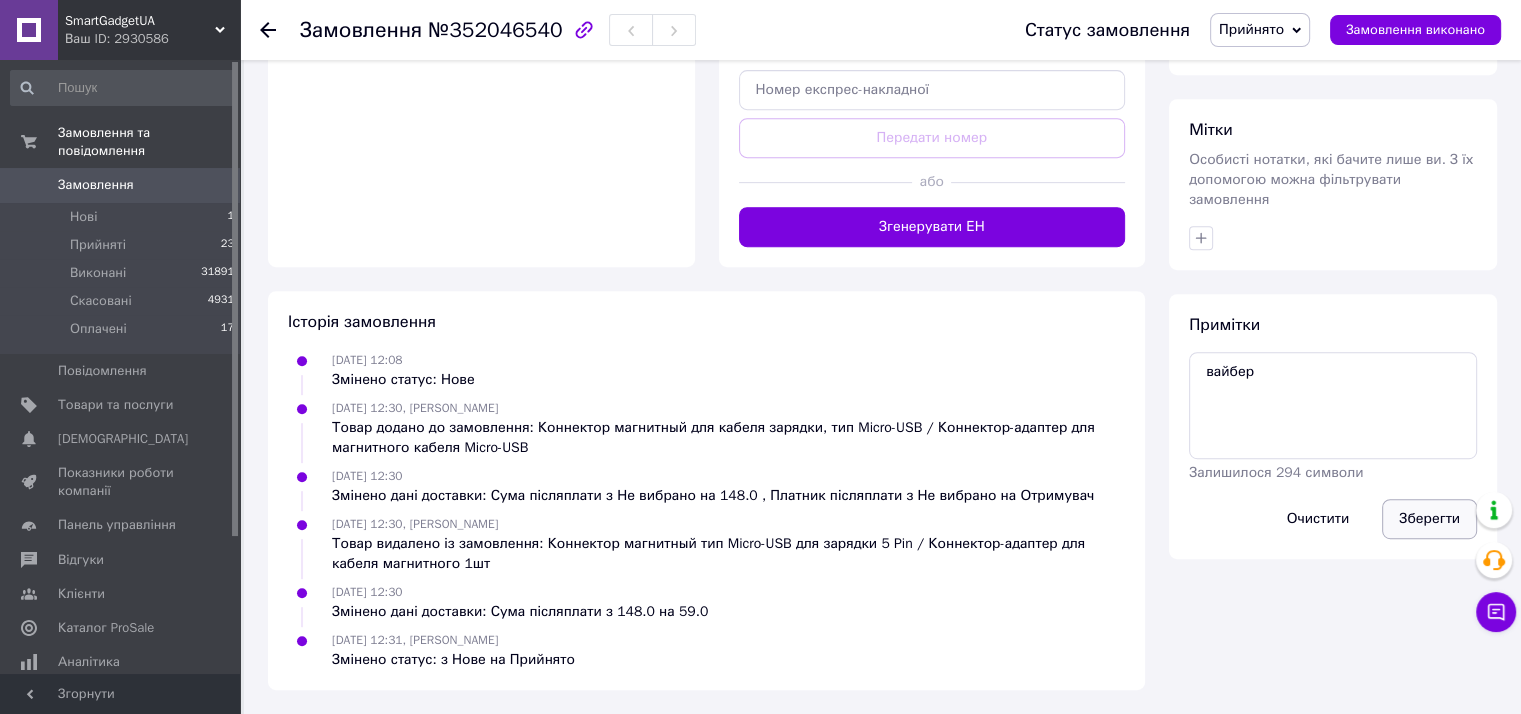 click on "Зберегти" at bounding box center (1429, 519) 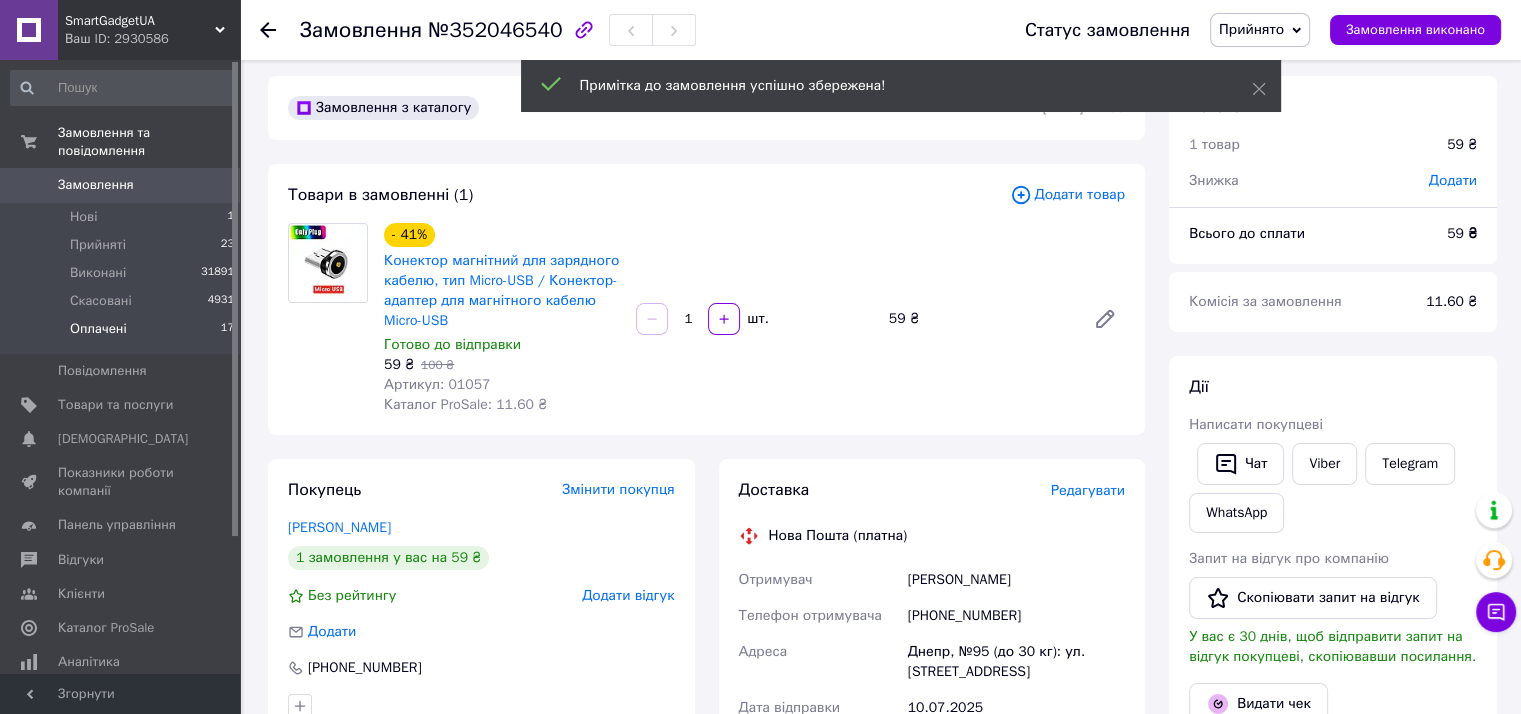 scroll, scrollTop: 0, scrollLeft: 0, axis: both 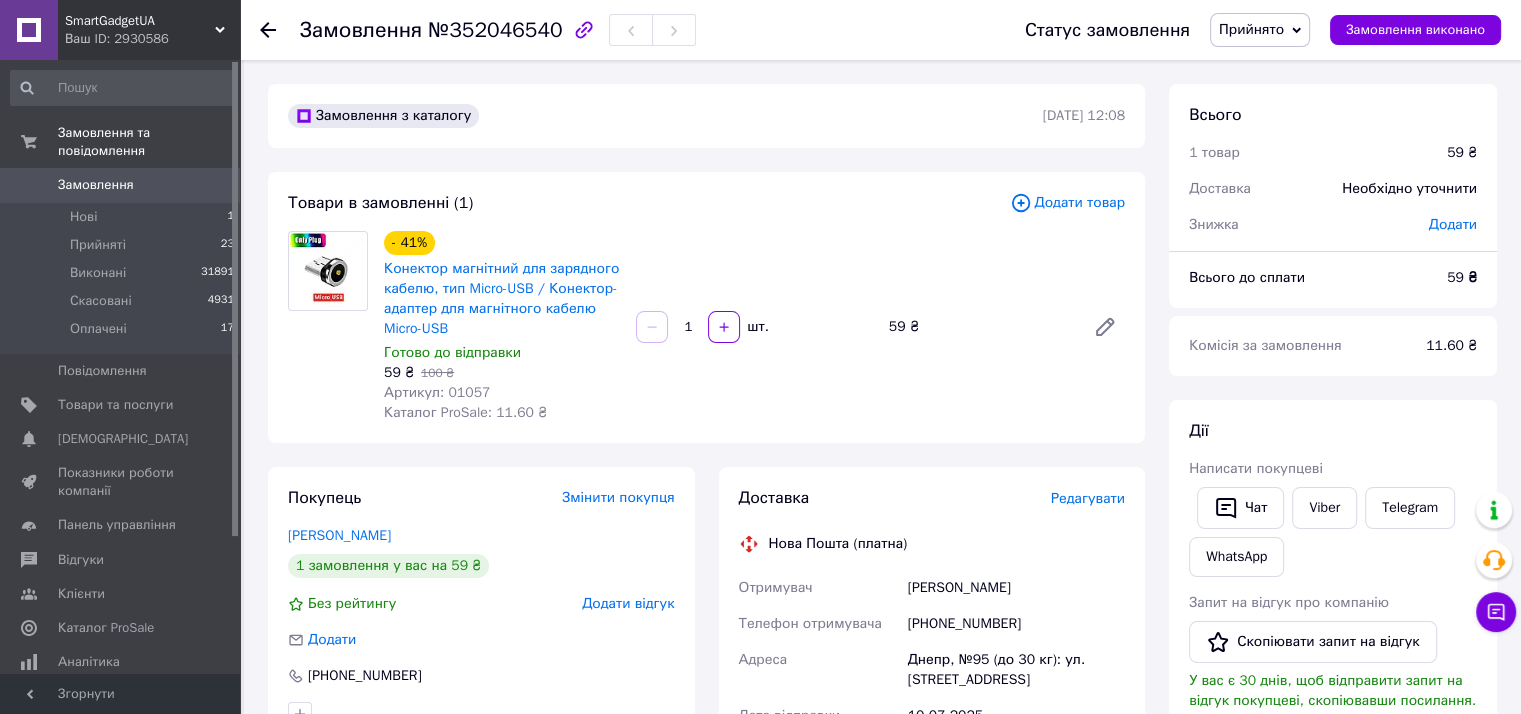 click on "Замовлення" at bounding box center [96, 185] 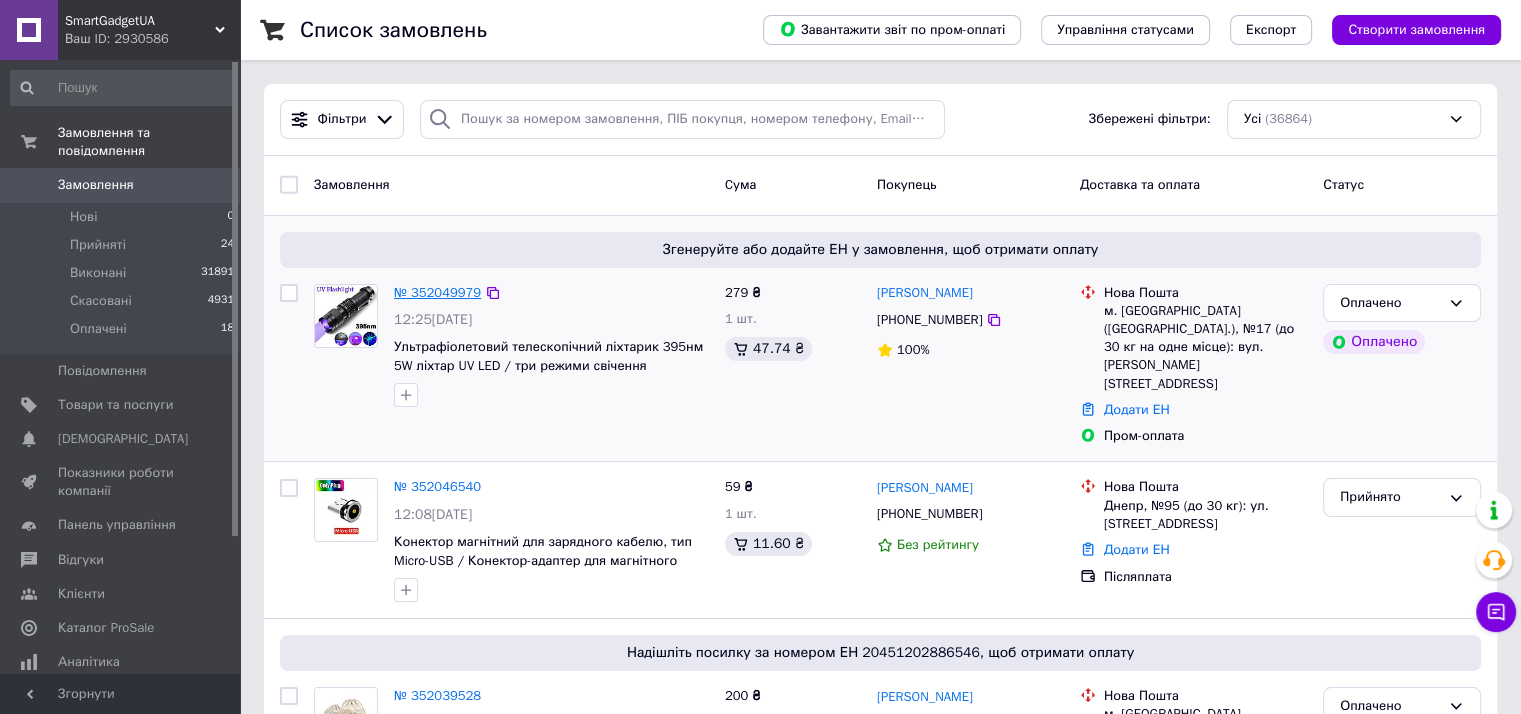 click on "№ 352049979" at bounding box center [437, 292] 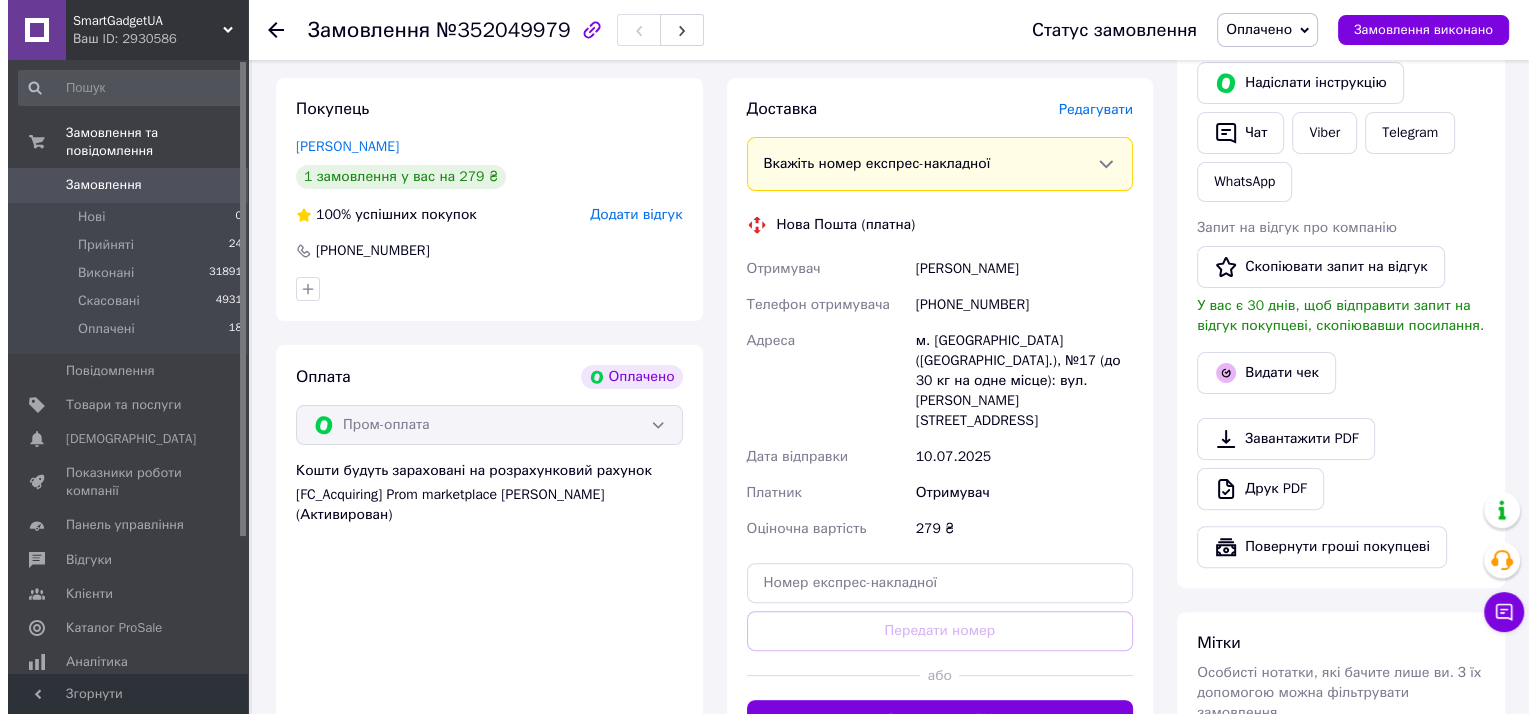 scroll, scrollTop: 466, scrollLeft: 0, axis: vertical 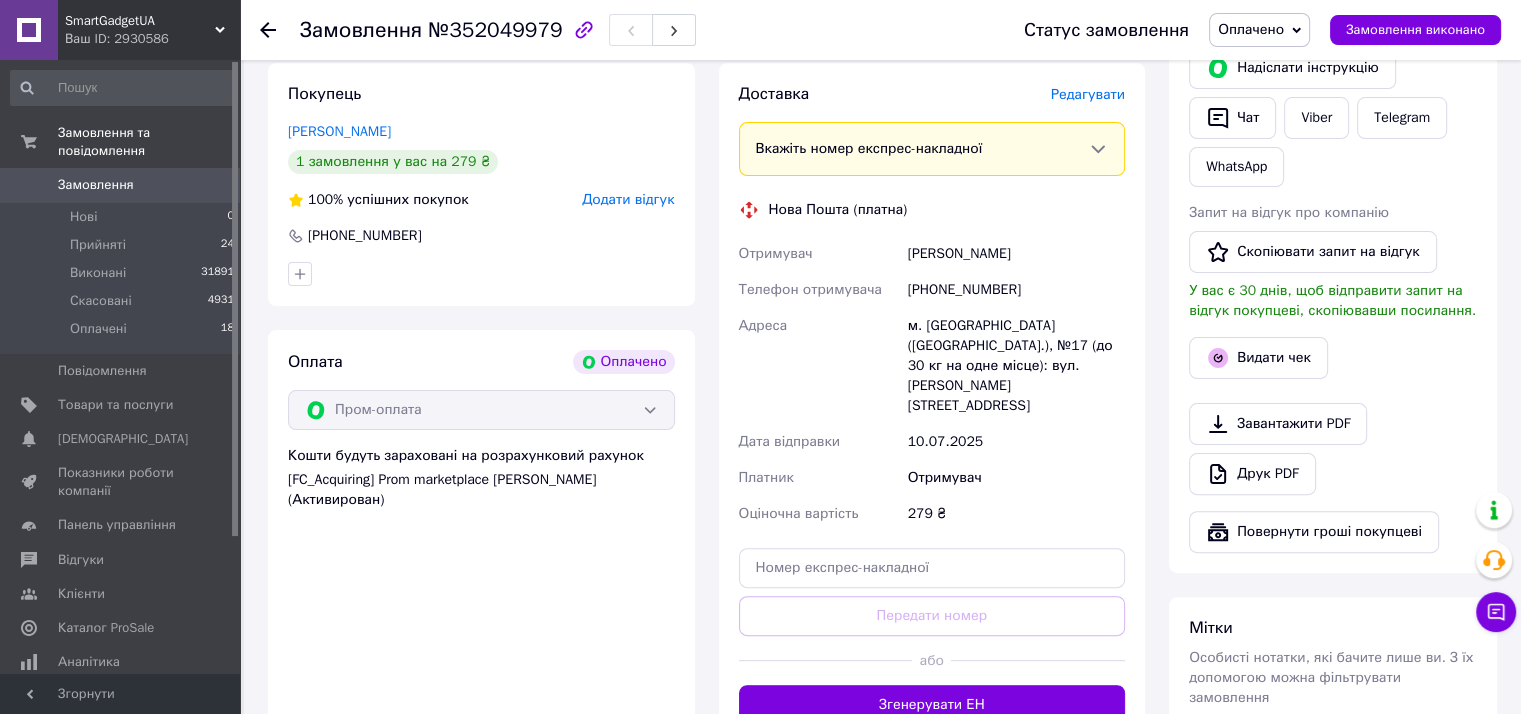 click on "Редагувати" at bounding box center (1088, 94) 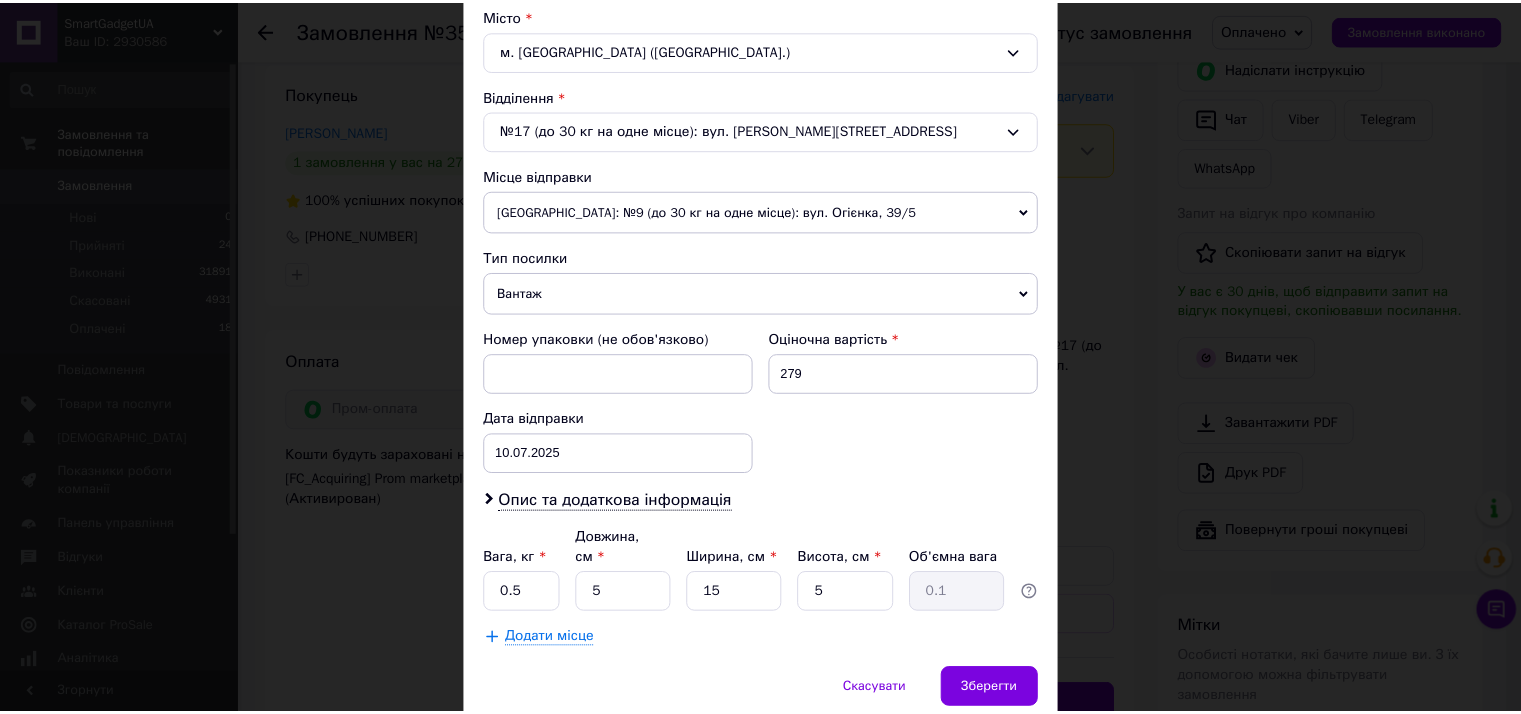 scroll, scrollTop: 608, scrollLeft: 0, axis: vertical 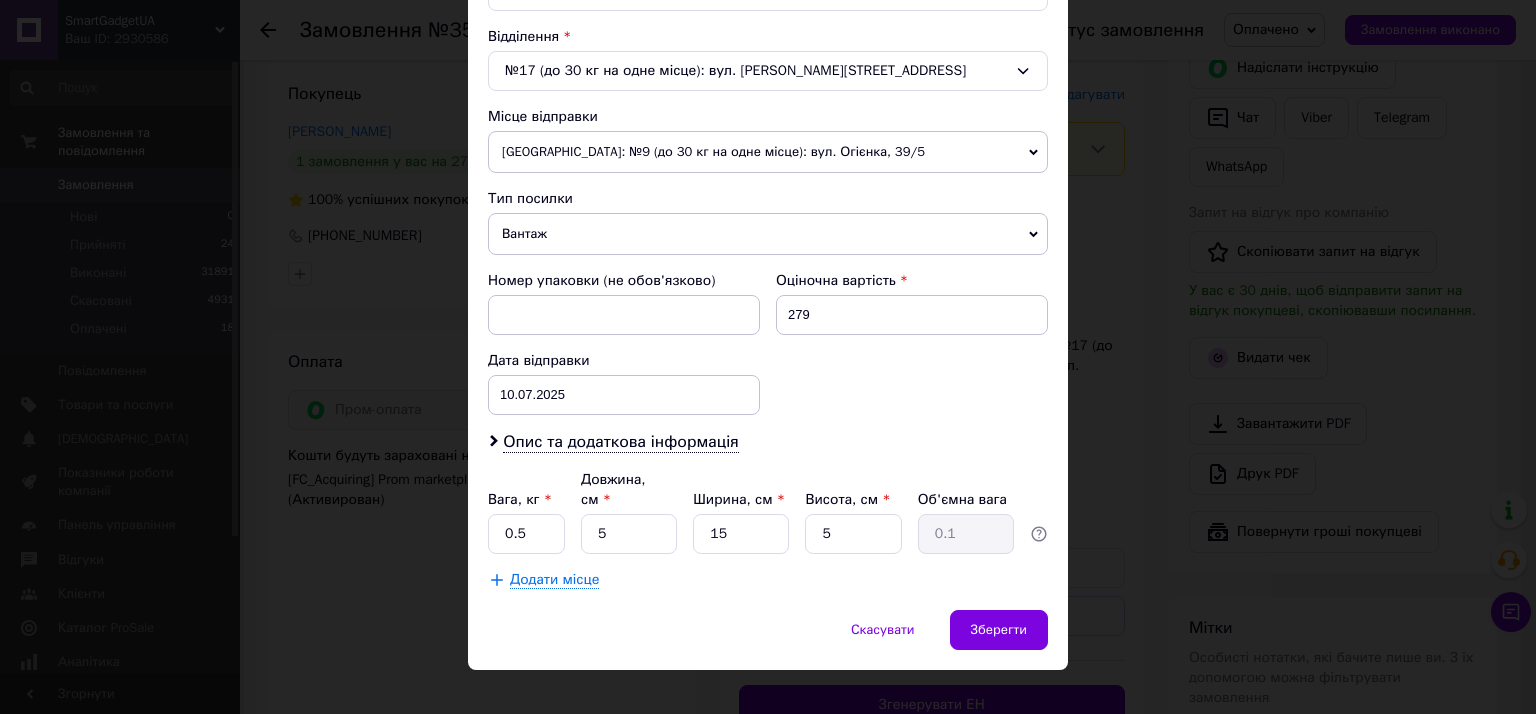 click on "× Редагування доставки Спосіб доставки Нова Пошта (платна) Платник Отримувач Відправник Прізвище отримувача Савчук Ім'я отримувача Сергій По батькові отримувача Телефон отримувача +380506343353 Тип доставки У відділенні Кур'єром В поштоматі Місто м. Чернівці (Чернівецька обл.) Відділення №17 (до 30 кг на одне місце): вул. Героїв Майдану, 63 Місце відправки Кам'янець-Подільський: №9 (до 30 кг на одне місце): вул. Огієнка, 39/5 Немає збігів. Спробуйте змінити умови пошуку Додати ще місце відправки Тип посилки Вантаж Документи Номер упаковки (не обов'язково) 279 10.07.2025 < 2025 > < >" at bounding box center (768, 357) 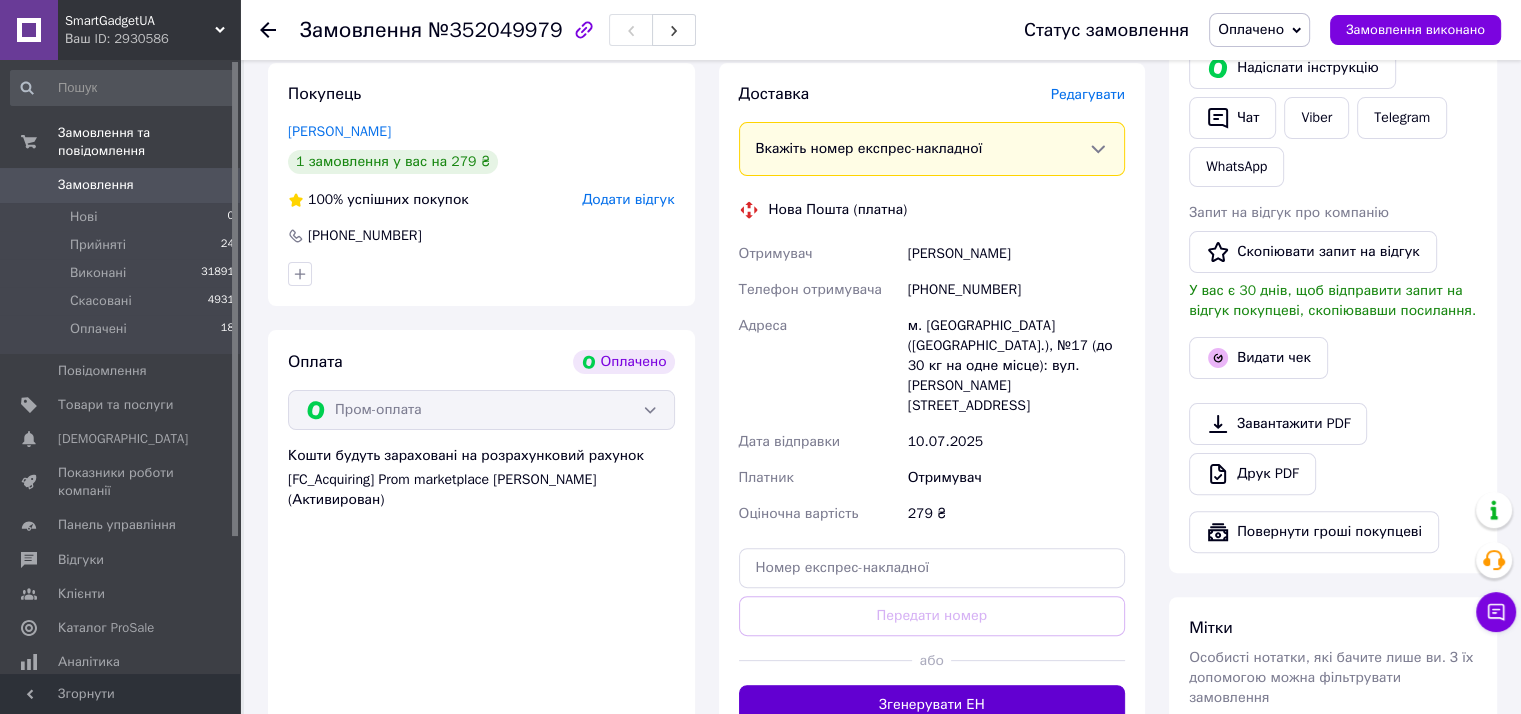 click on "Згенерувати ЕН" at bounding box center [932, 705] 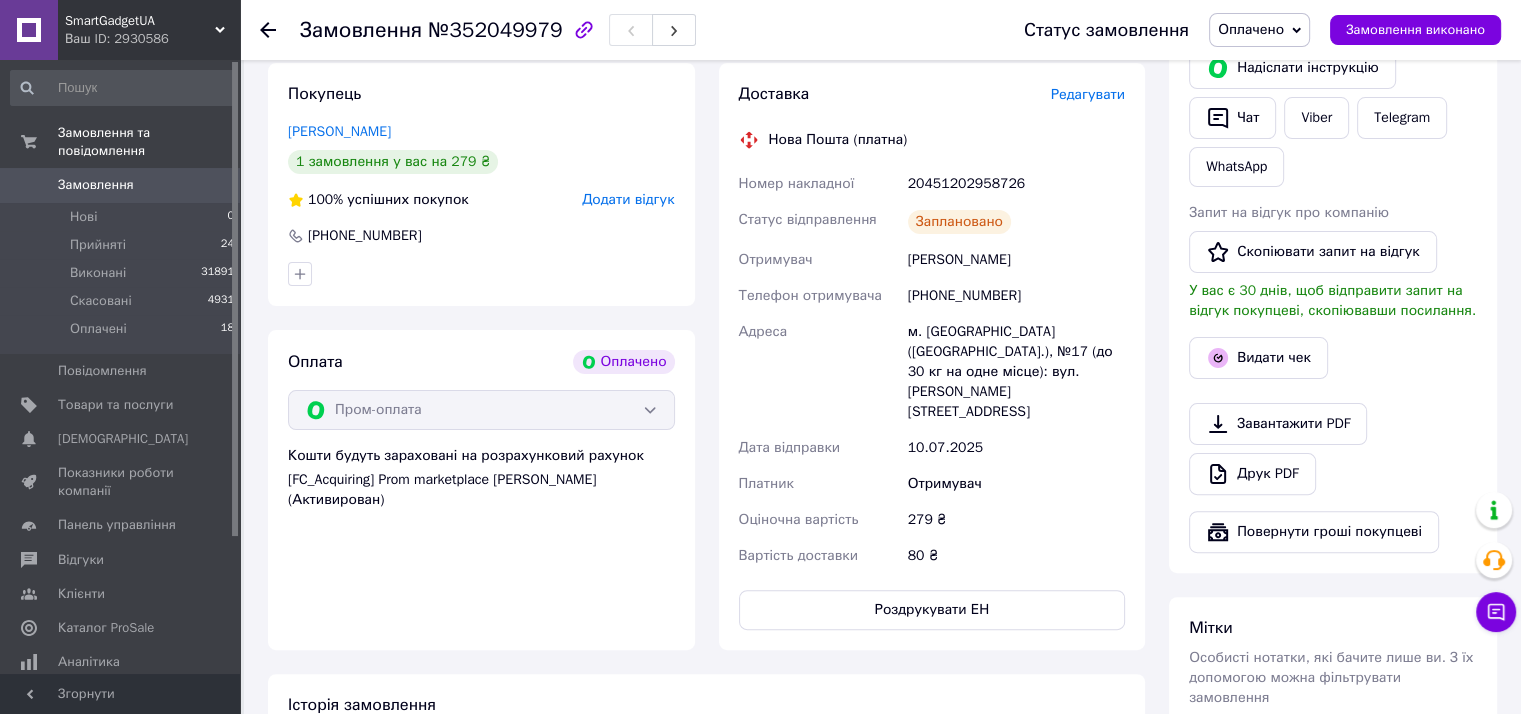 click on "Завантажити PDF   Друк PDF" at bounding box center (1333, 449) 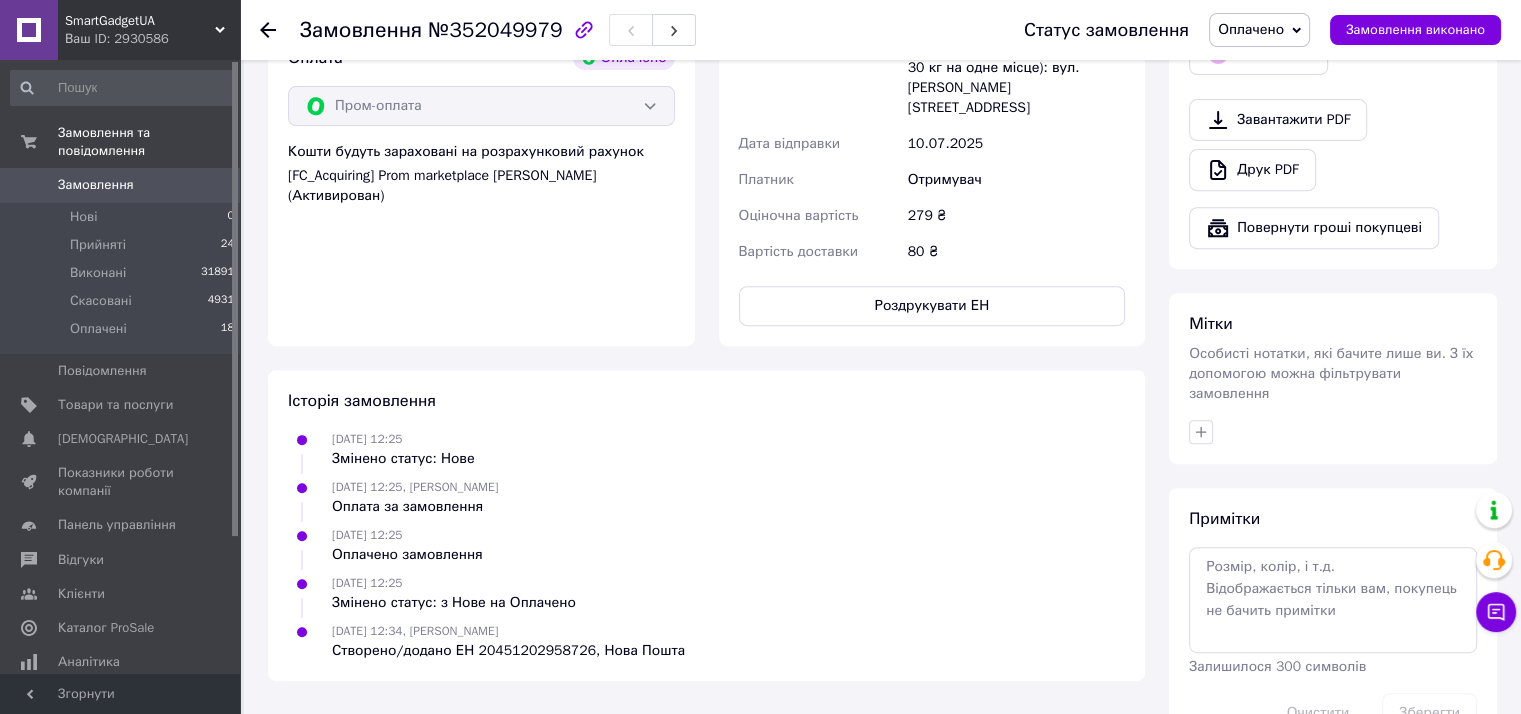 scroll, scrollTop: 812, scrollLeft: 0, axis: vertical 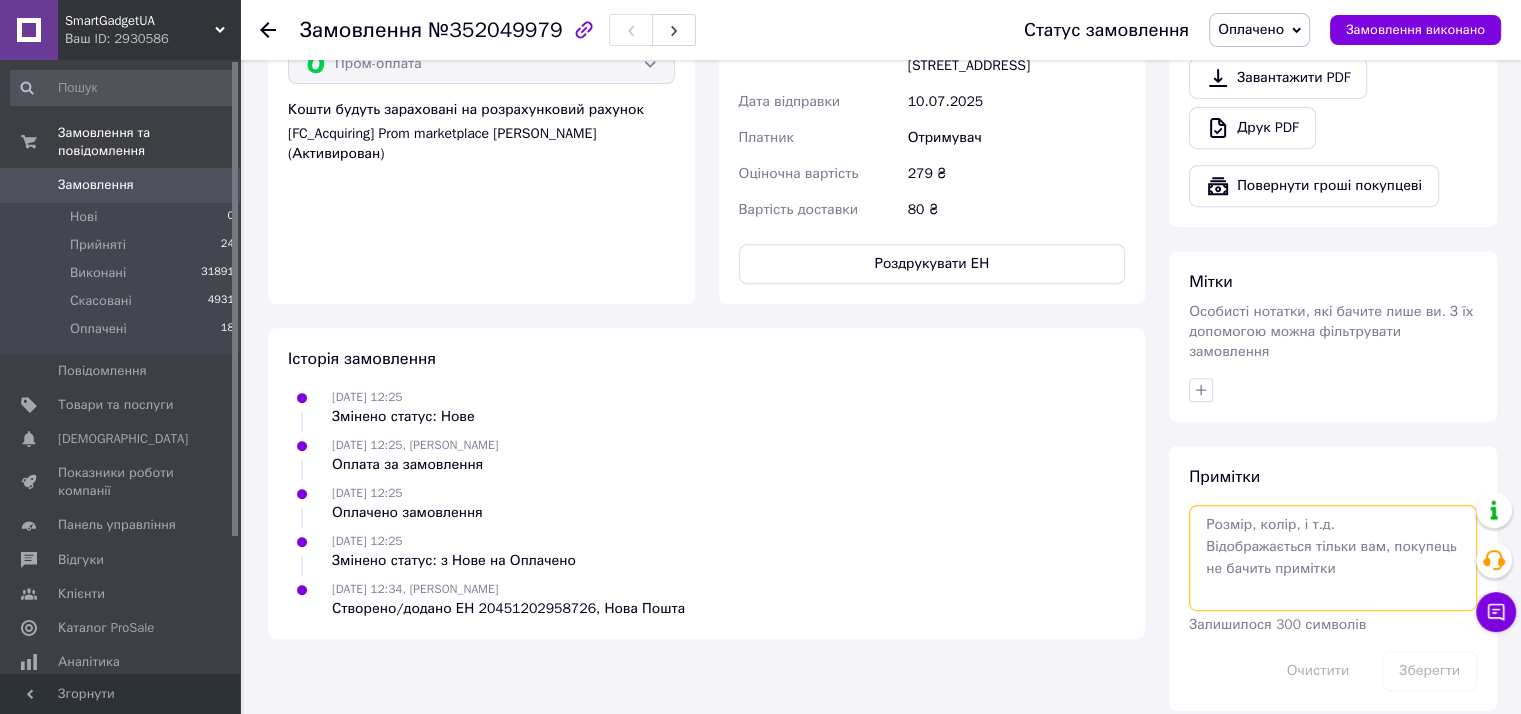 click at bounding box center (1333, 558) 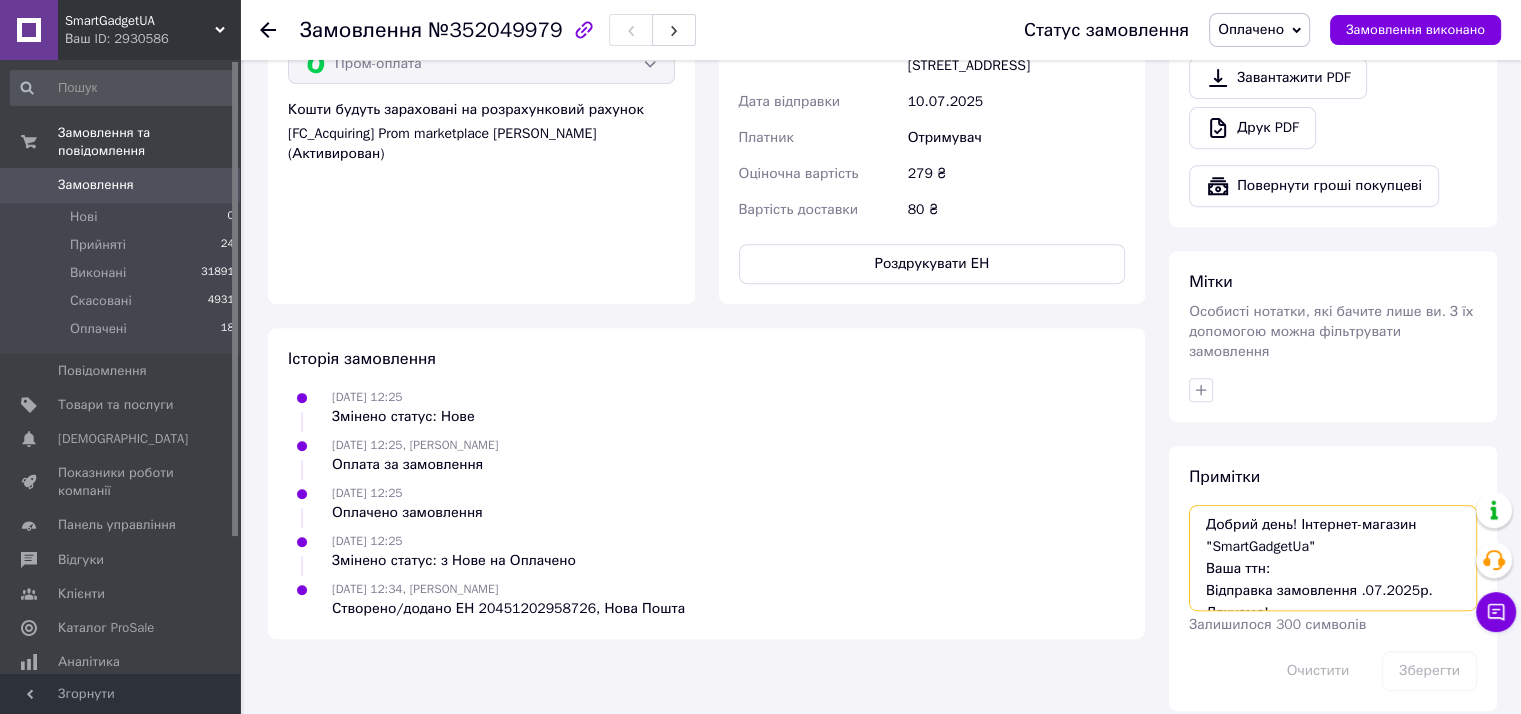 scroll, scrollTop: 12, scrollLeft: 0, axis: vertical 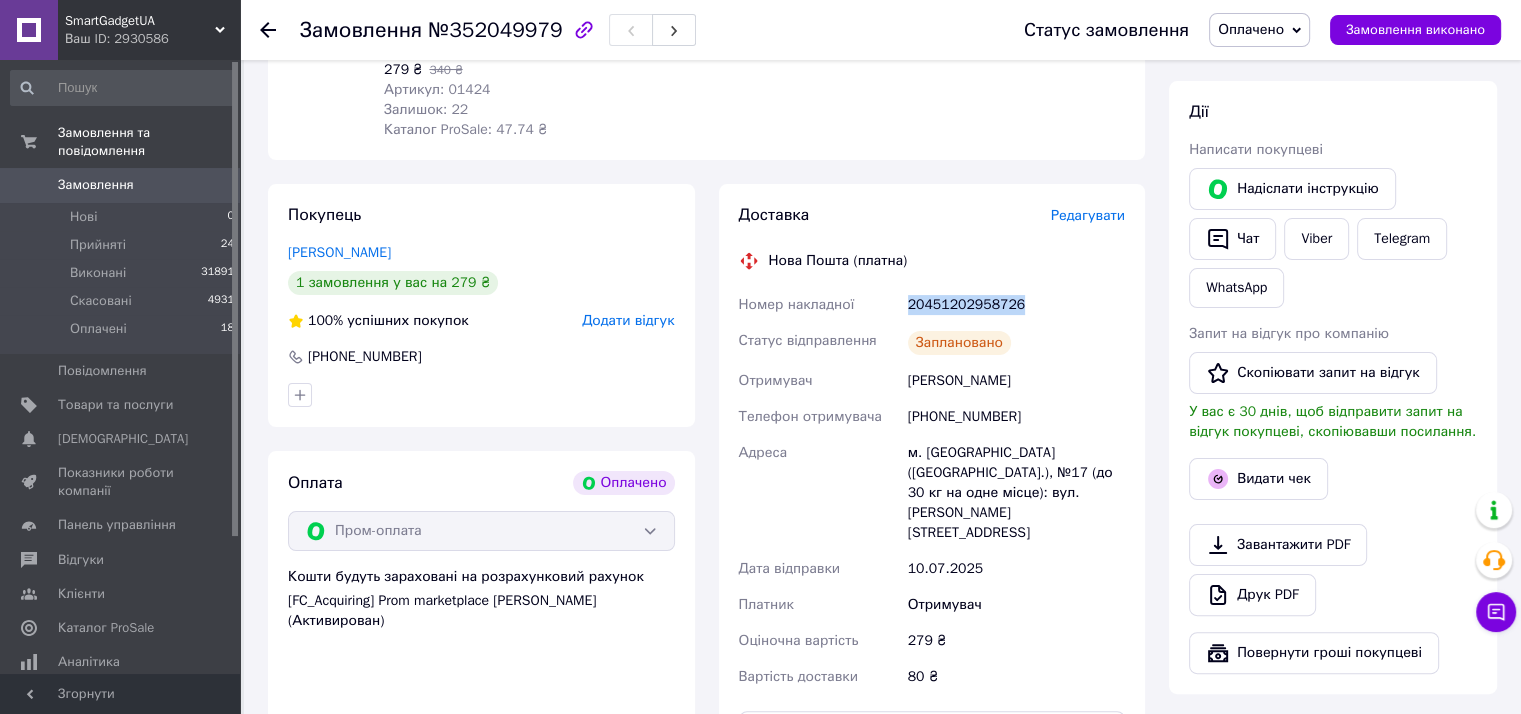 drag, startPoint x: 907, startPoint y: 305, endPoint x: 1032, endPoint y: 313, distance: 125.25574 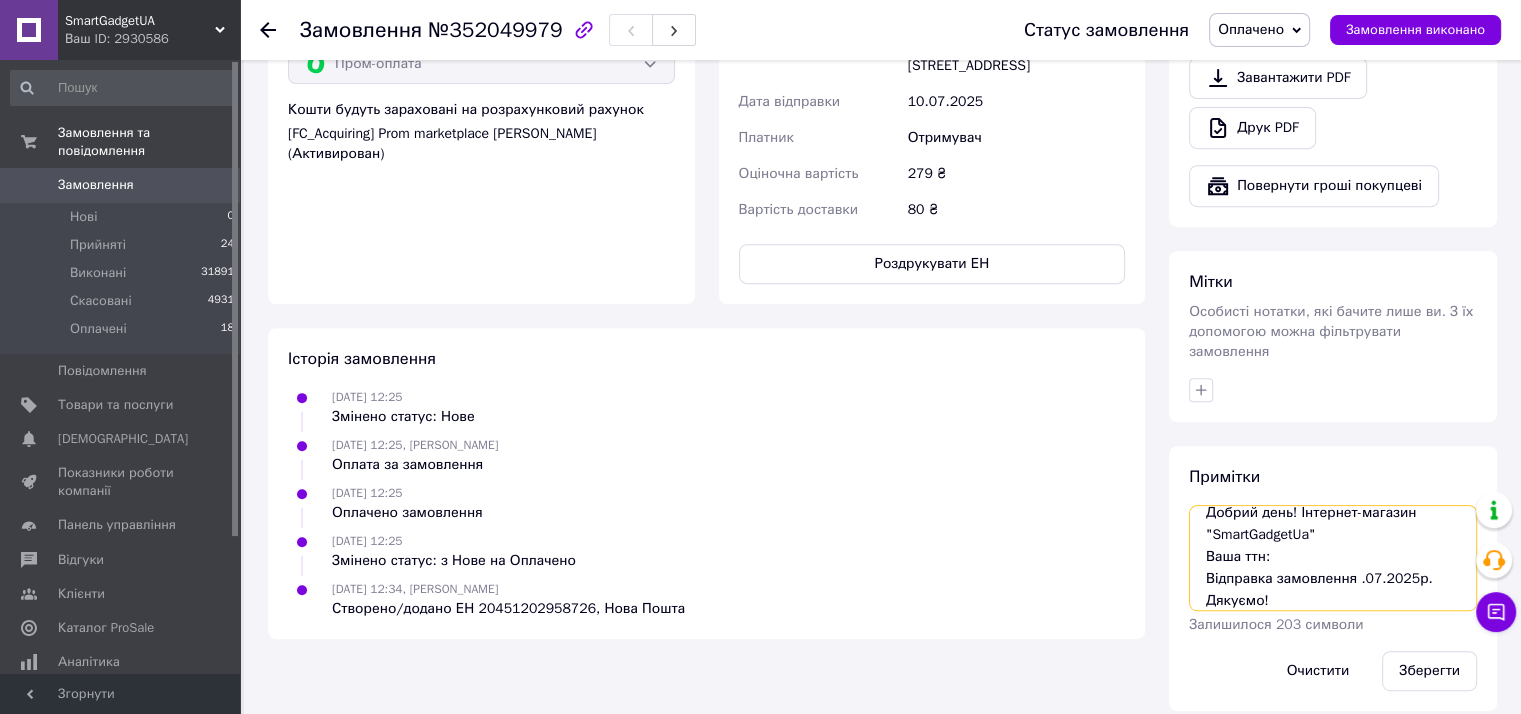 click on "Добрий день! Інтернет-магазин "SmartGadgetUa"
Ваша ттн:
Відправка замовлення .07.2025р.
Дякуємо!" at bounding box center [1333, 558] 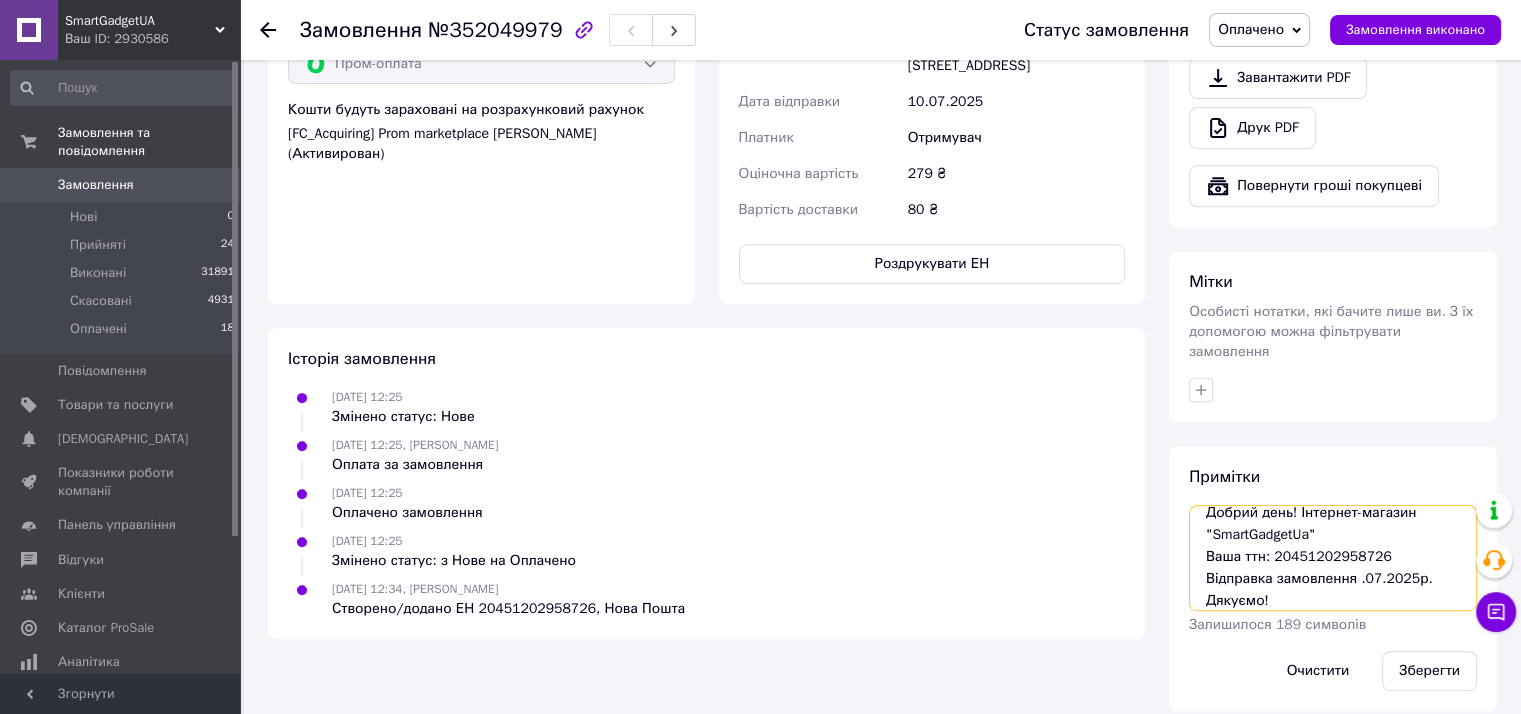 click on "Добрий день! Інтернет-магазин "SmartGadgetUa"
Ваша ттн: 20451202958726
Відправка замовлення .07.2025р.
Дякуємо!" at bounding box center (1333, 558) 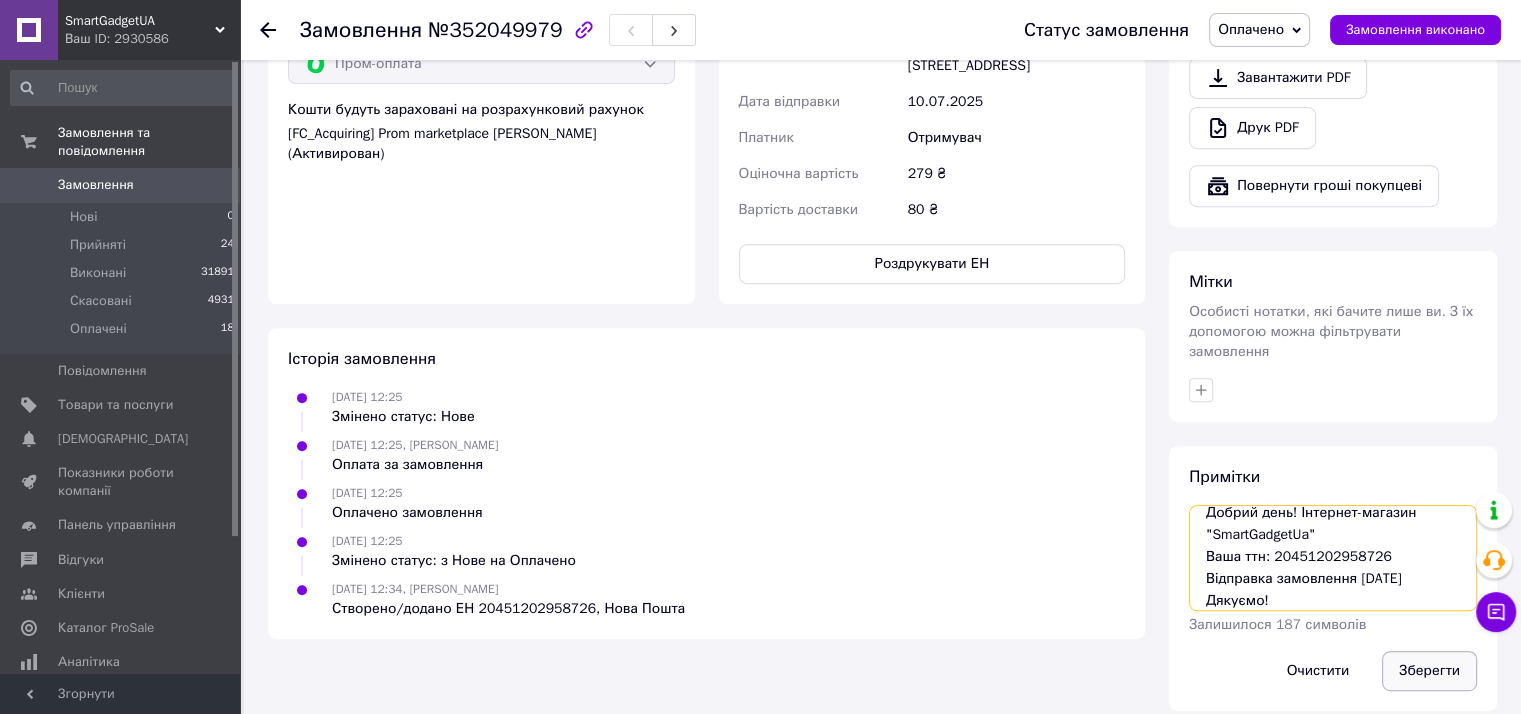 type on "Добрий день! Інтернет-магазин "SmartGadgetUa"
Ваша ттн: 20451202958726
Відправка замовлення 10.07.2025р.
Дякуємо!" 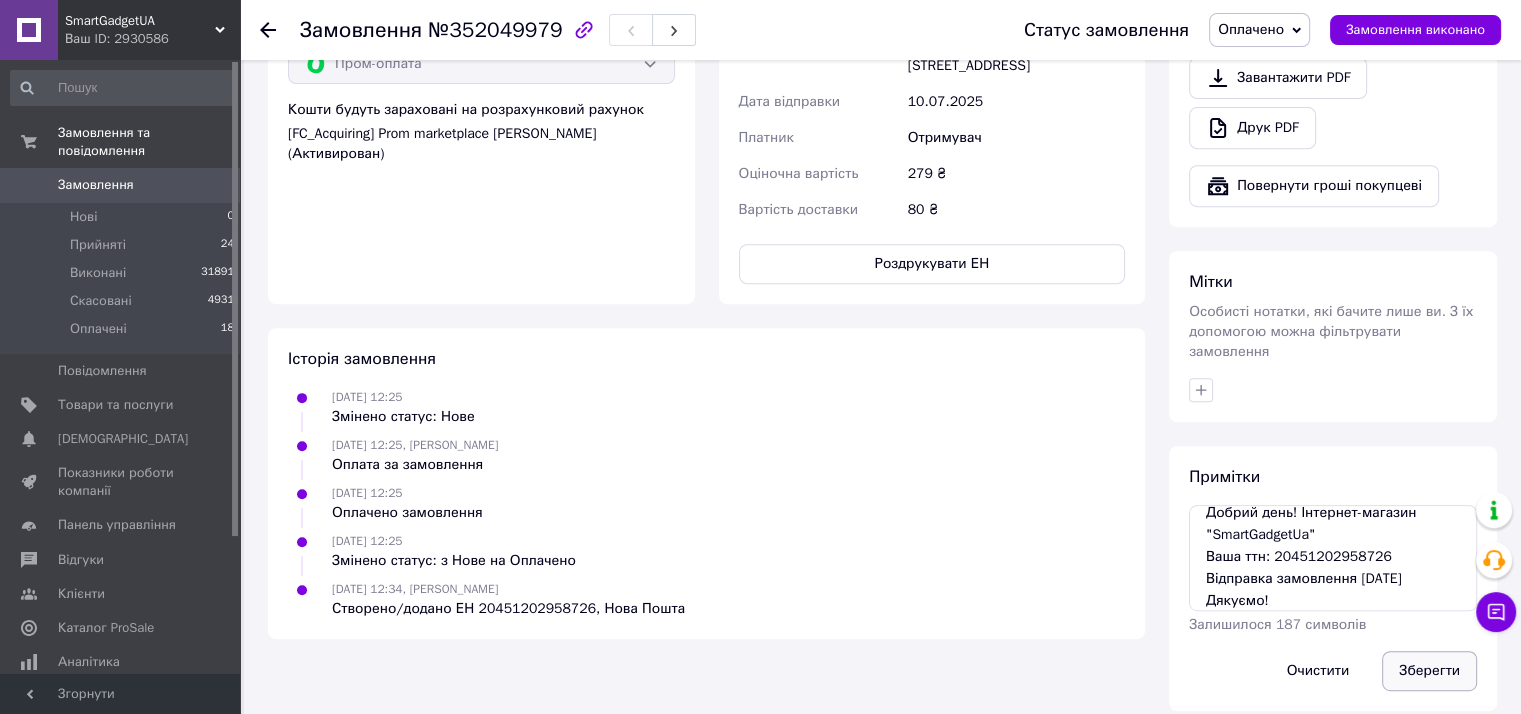 click on "Зберегти" at bounding box center [1429, 671] 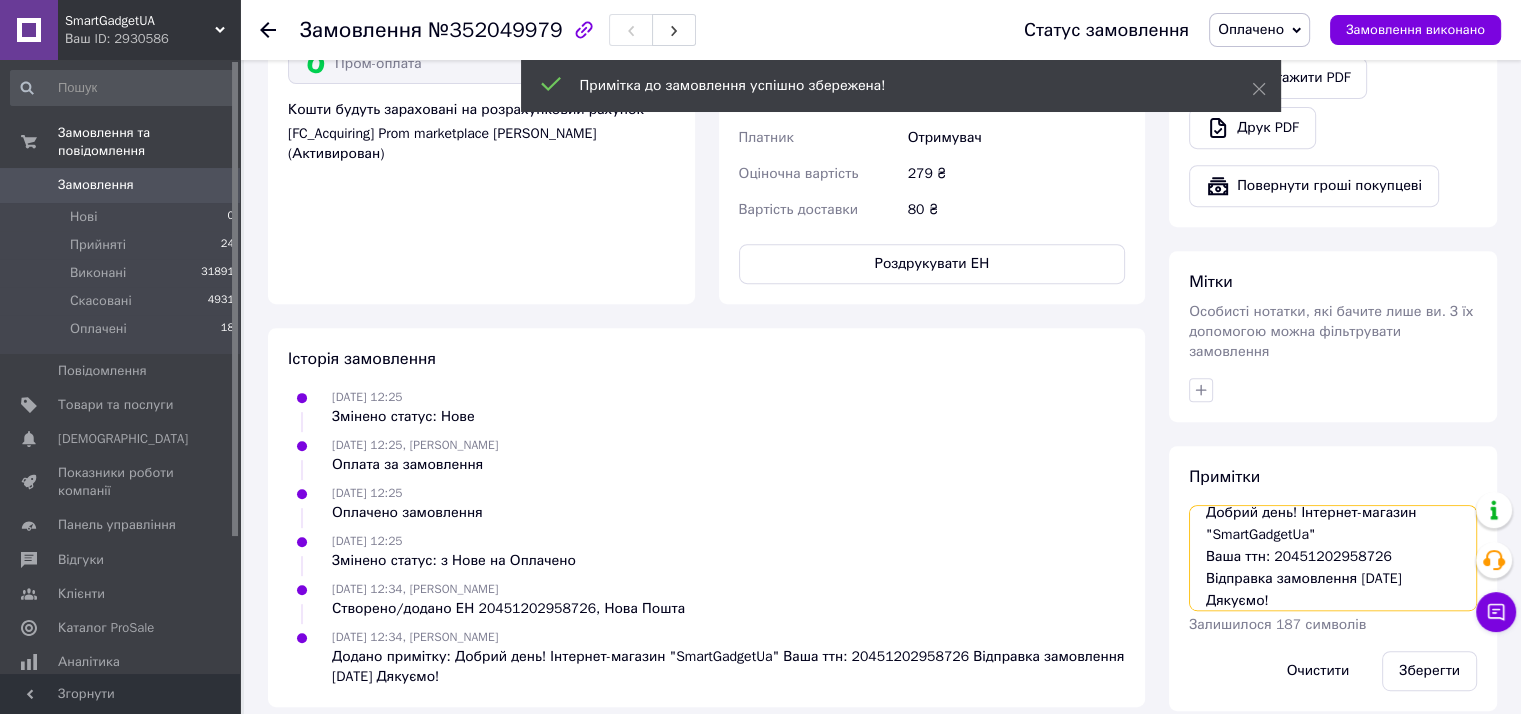 scroll, scrollTop: 0, scrollLeft: 0, axis: both 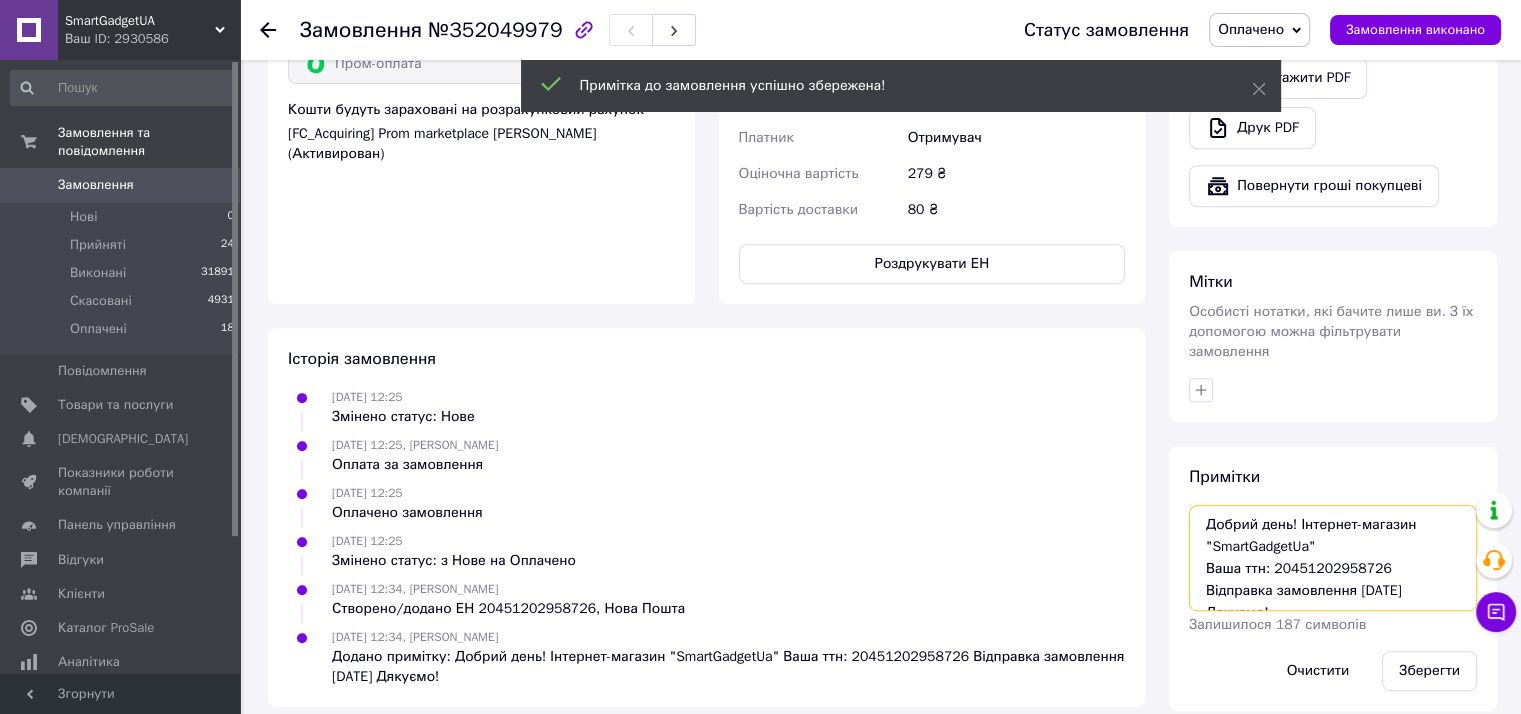 drag, startPoint x: 1270, startPoint y: 582, endPoint x: 1232, endPoint y: 520, distance: 72.718636 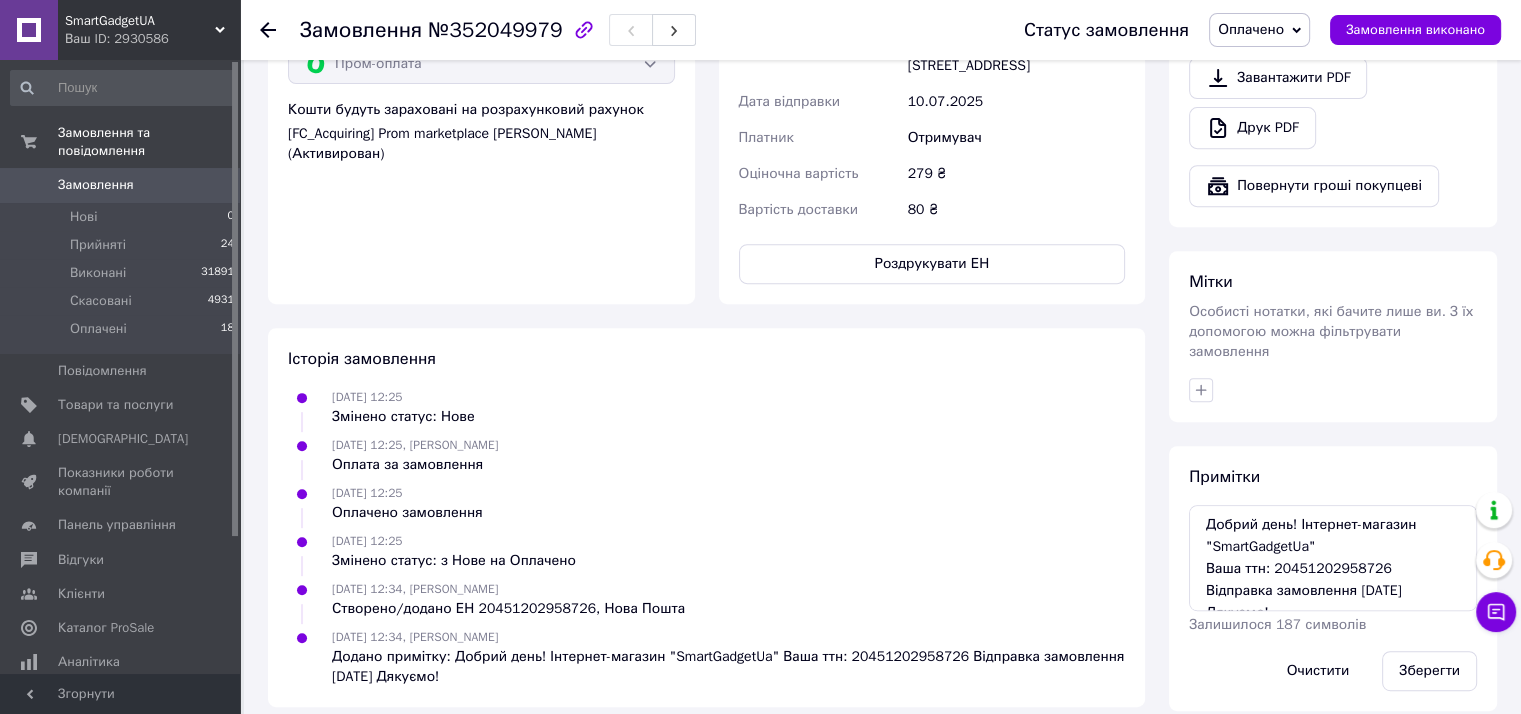 click on "Примітки Добрий день! Інтернет-магазин "SmartGadgetUa"
Ваша ттн: 20451202958726
Відправка замовлення 10.07.2025р.
Дякуємо! Залишилося 187 символів Очистити Зберегти" at bounding box center [1333, 578] 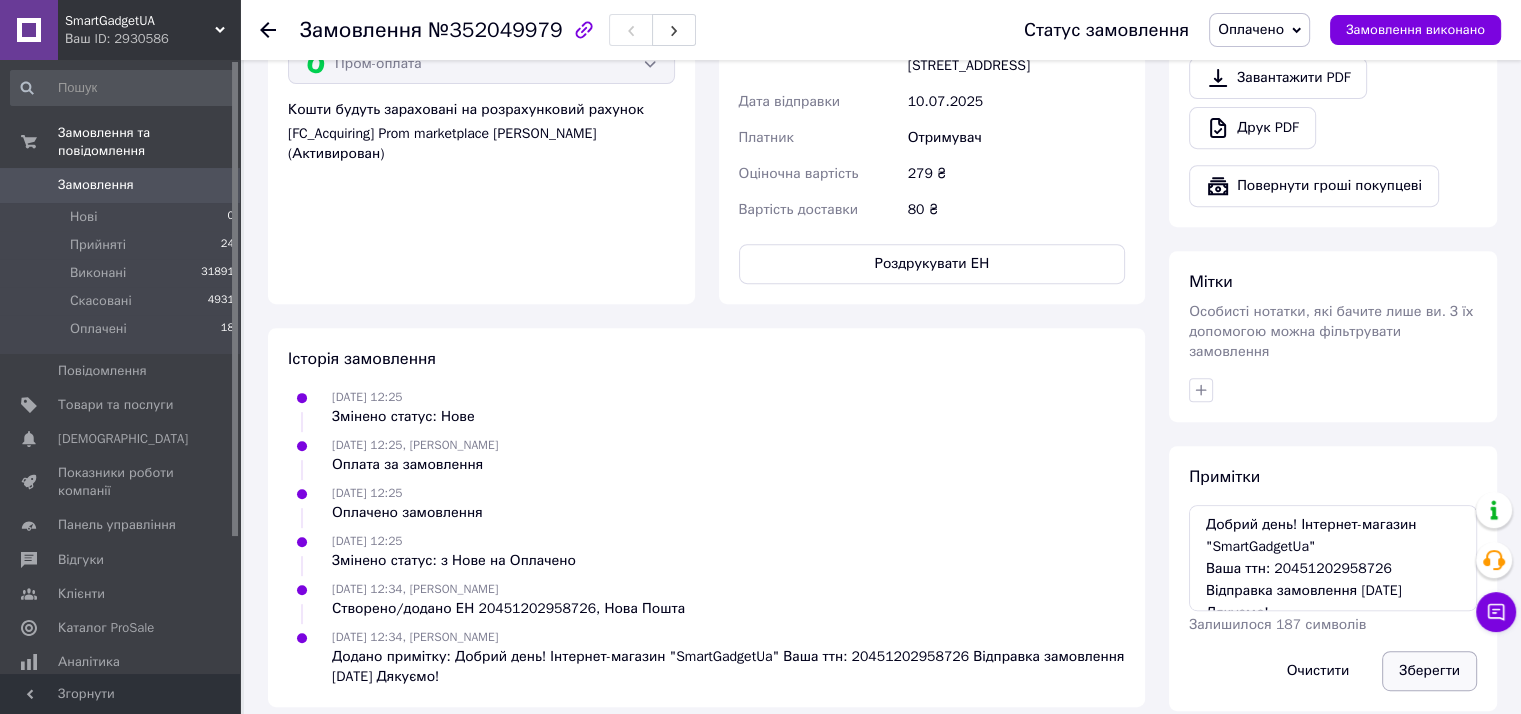 click on "Зберегти" at bounding box center [1429, 671] 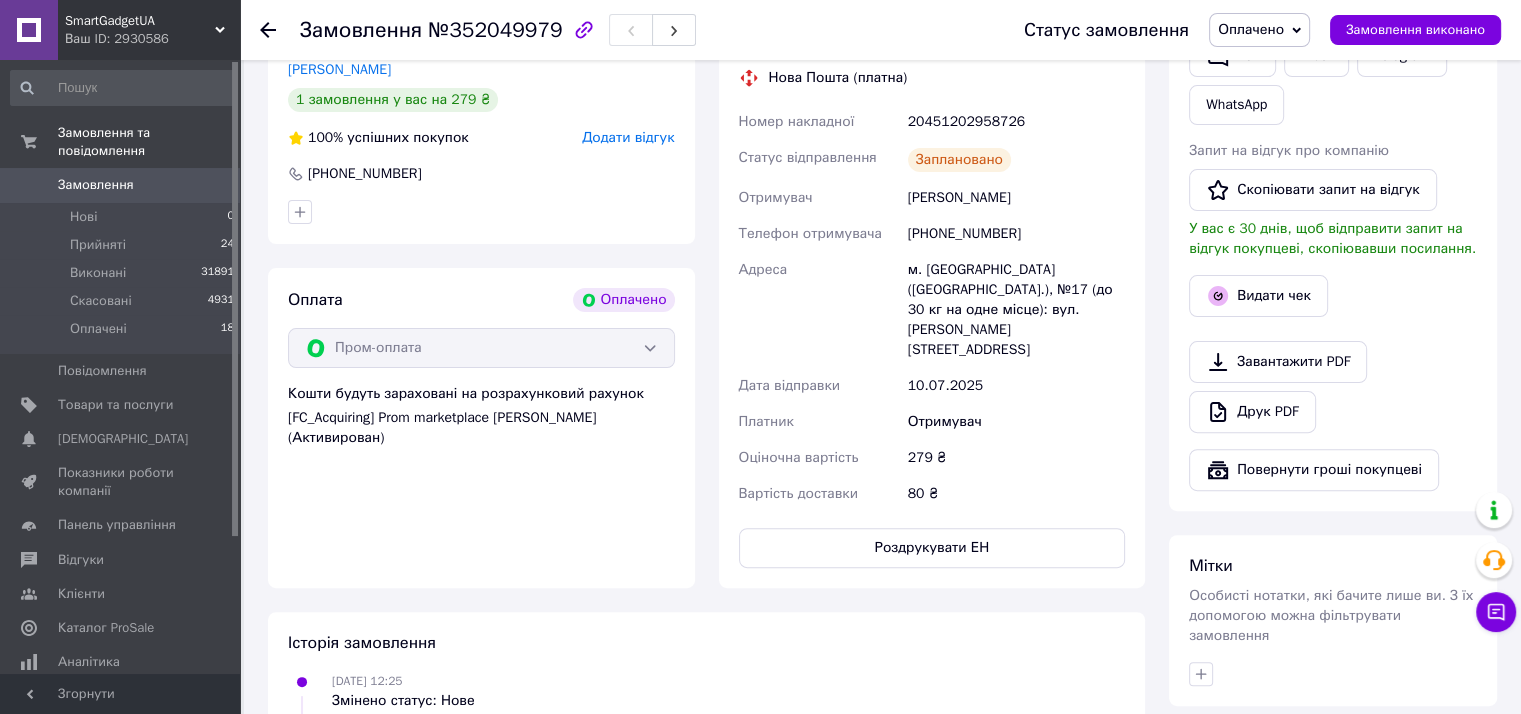 scroll, scrollTop: 345, scrollLeft: 0, axis: vertical 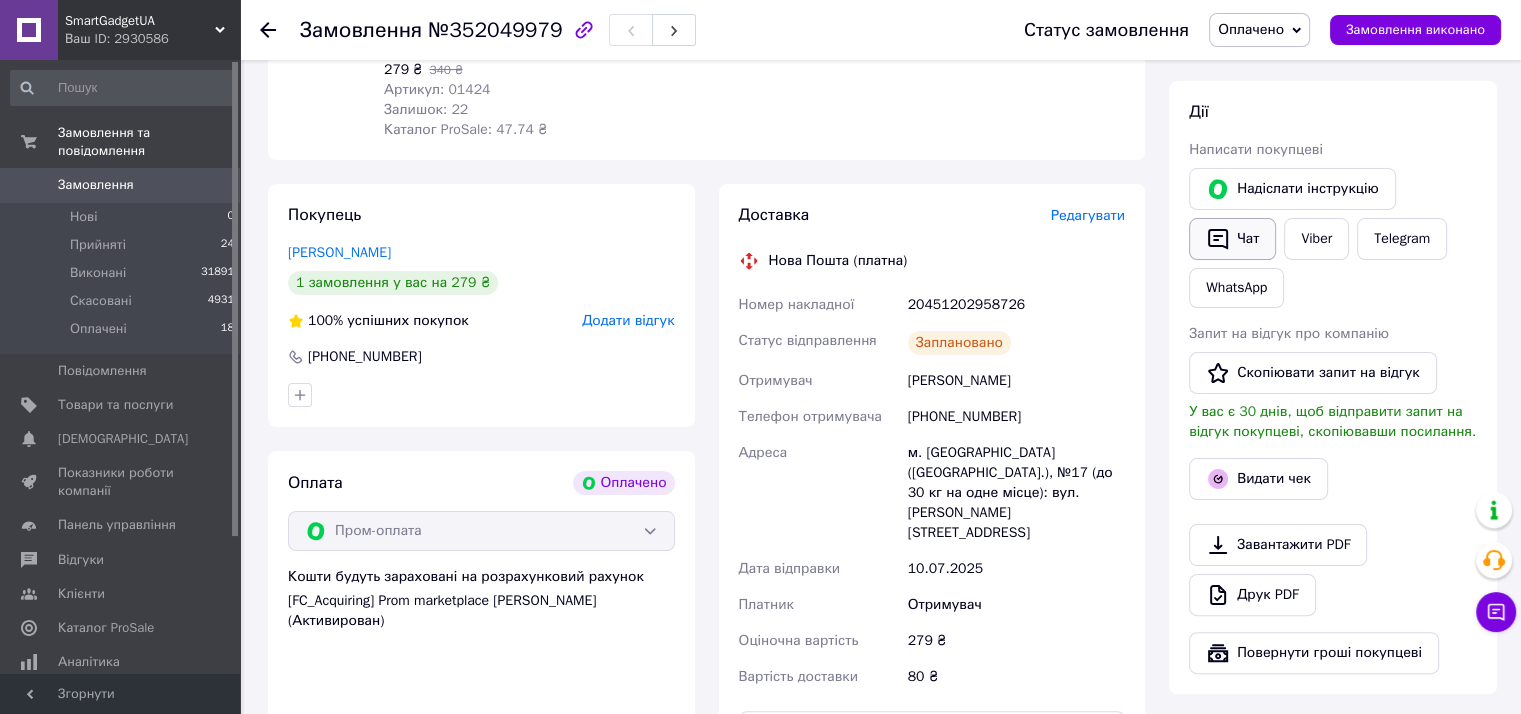 click on "Чат" at bounding box center [1232, 239] 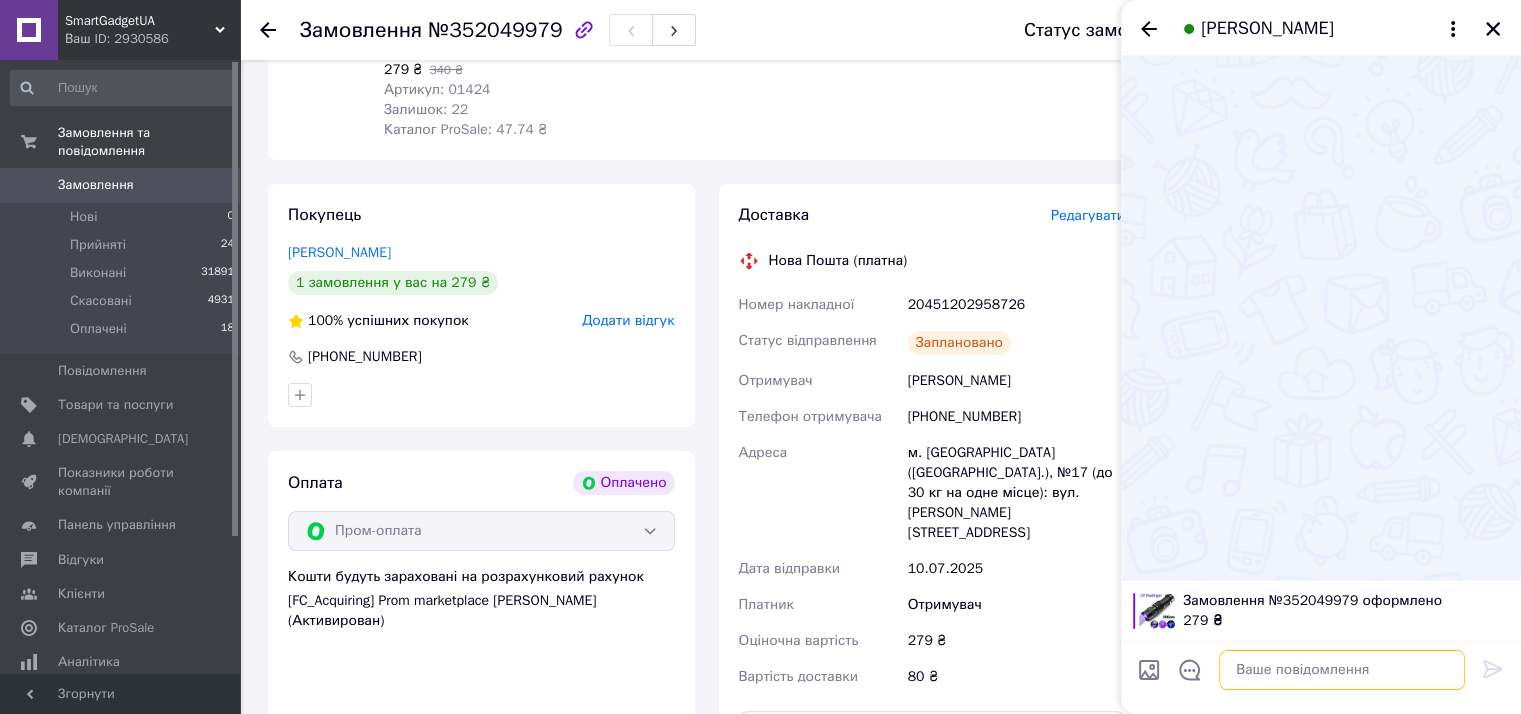 click at bounding box center [1342, 670] 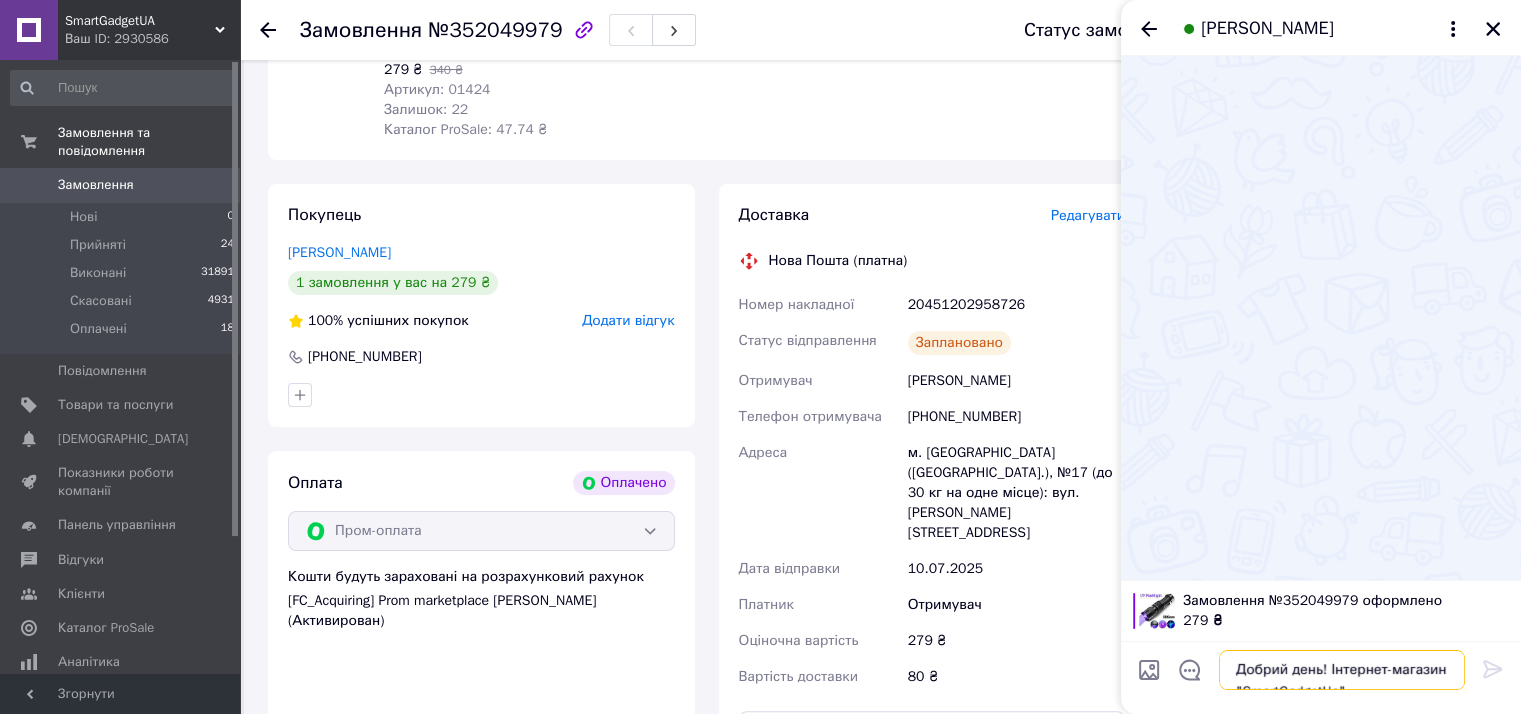 scroll, scrollTop: 1, scrollLeft: 0, axis: vertical 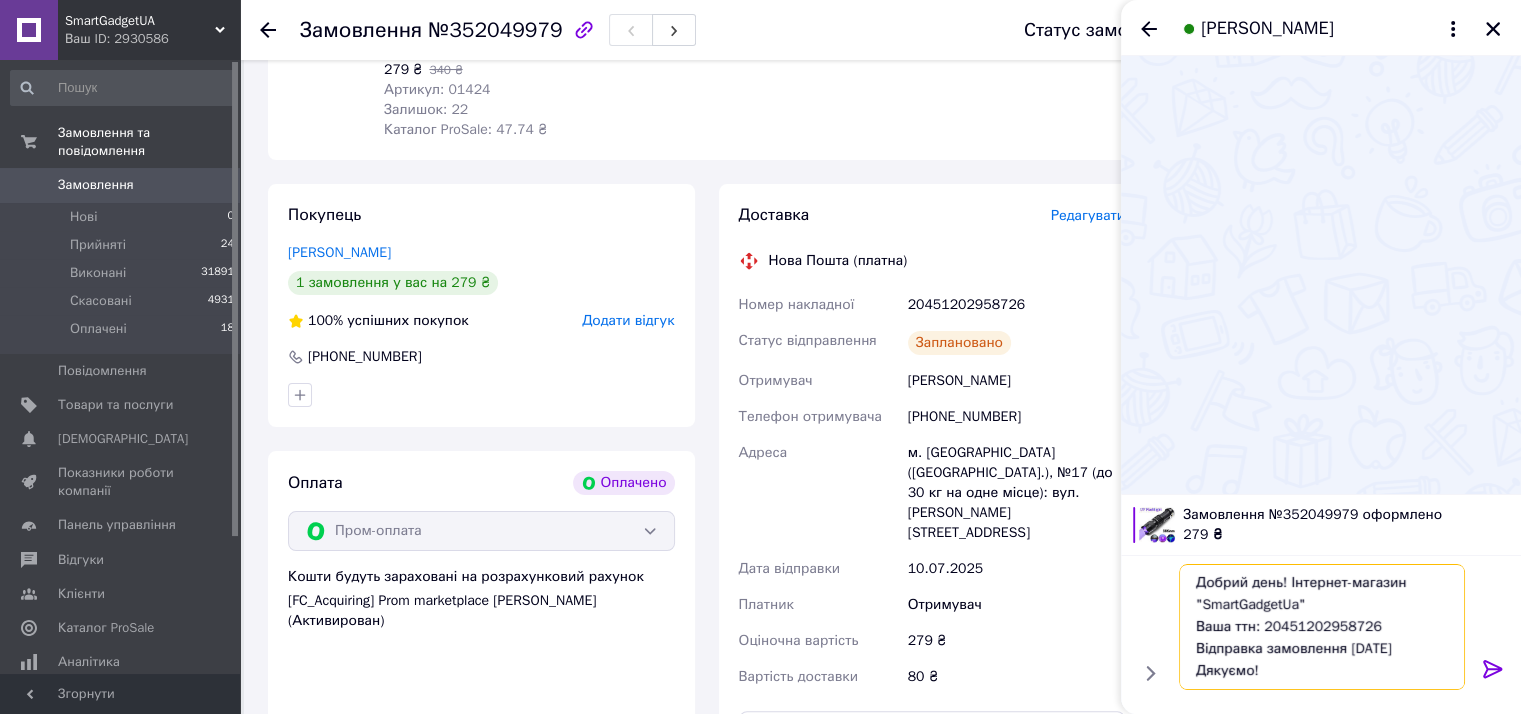 type on "Добрий день! Інтернет-магазин "SmartGadgetUa"
Ваша ттн: 20451202958726
Відправка замовлення 10.07.2025р.
Дякуємо!" 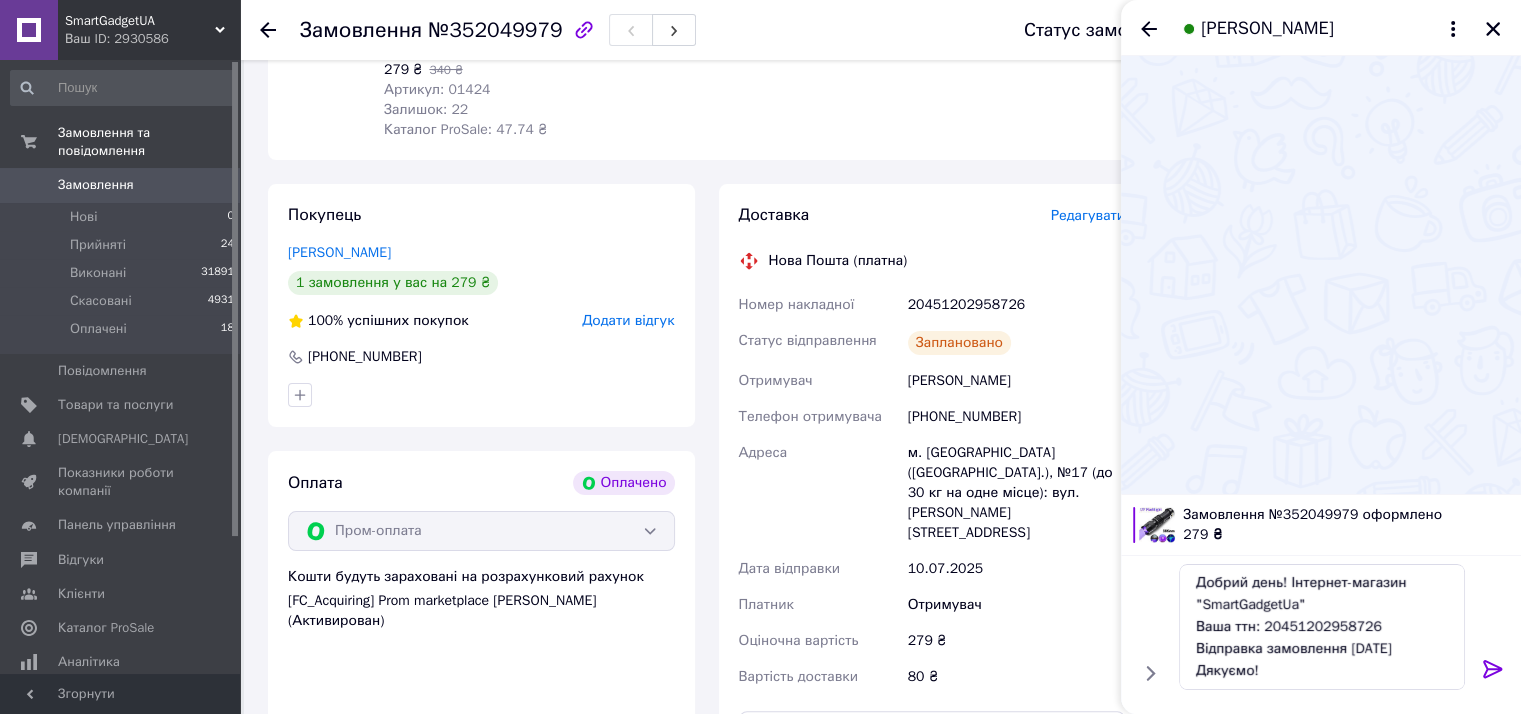 click 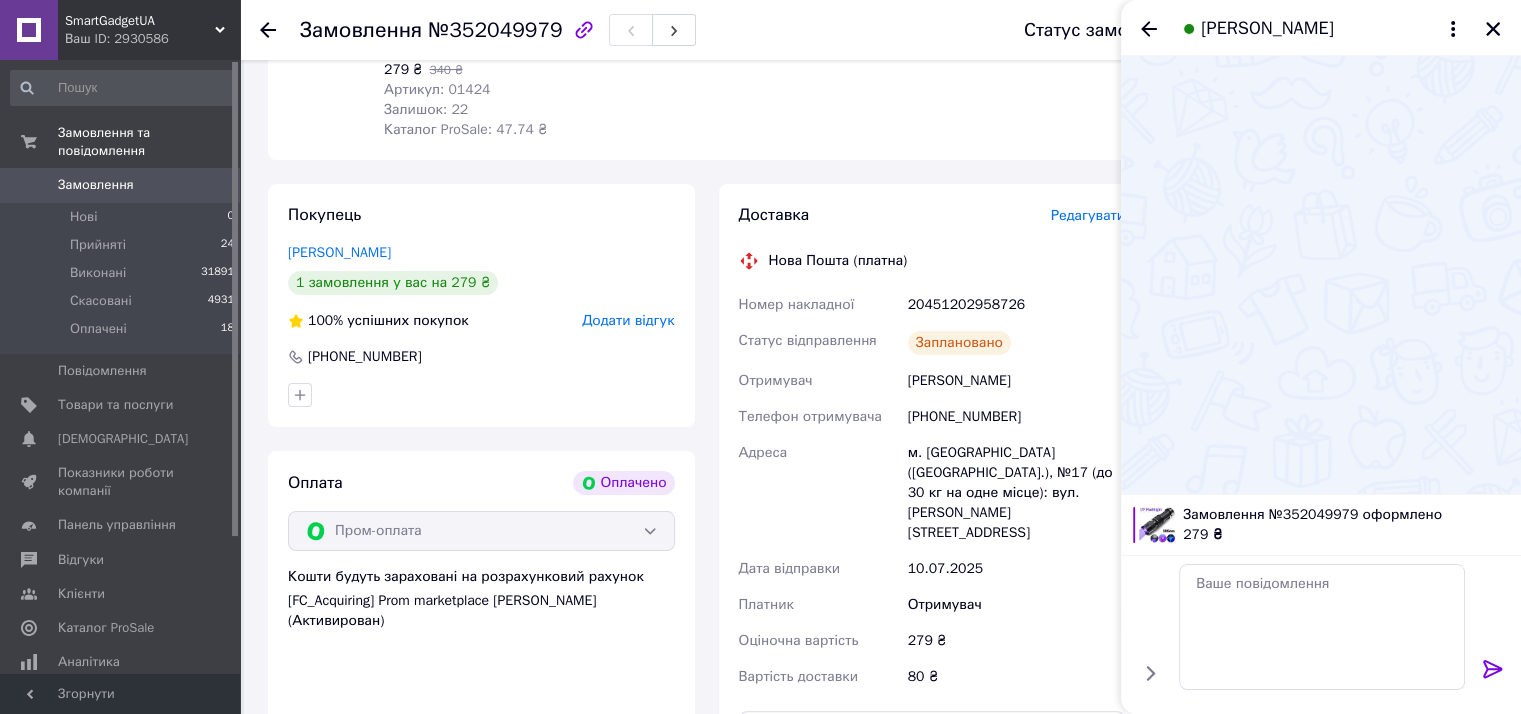 scroll, scrollTop: 0, scrollLeft: 0, axis: both 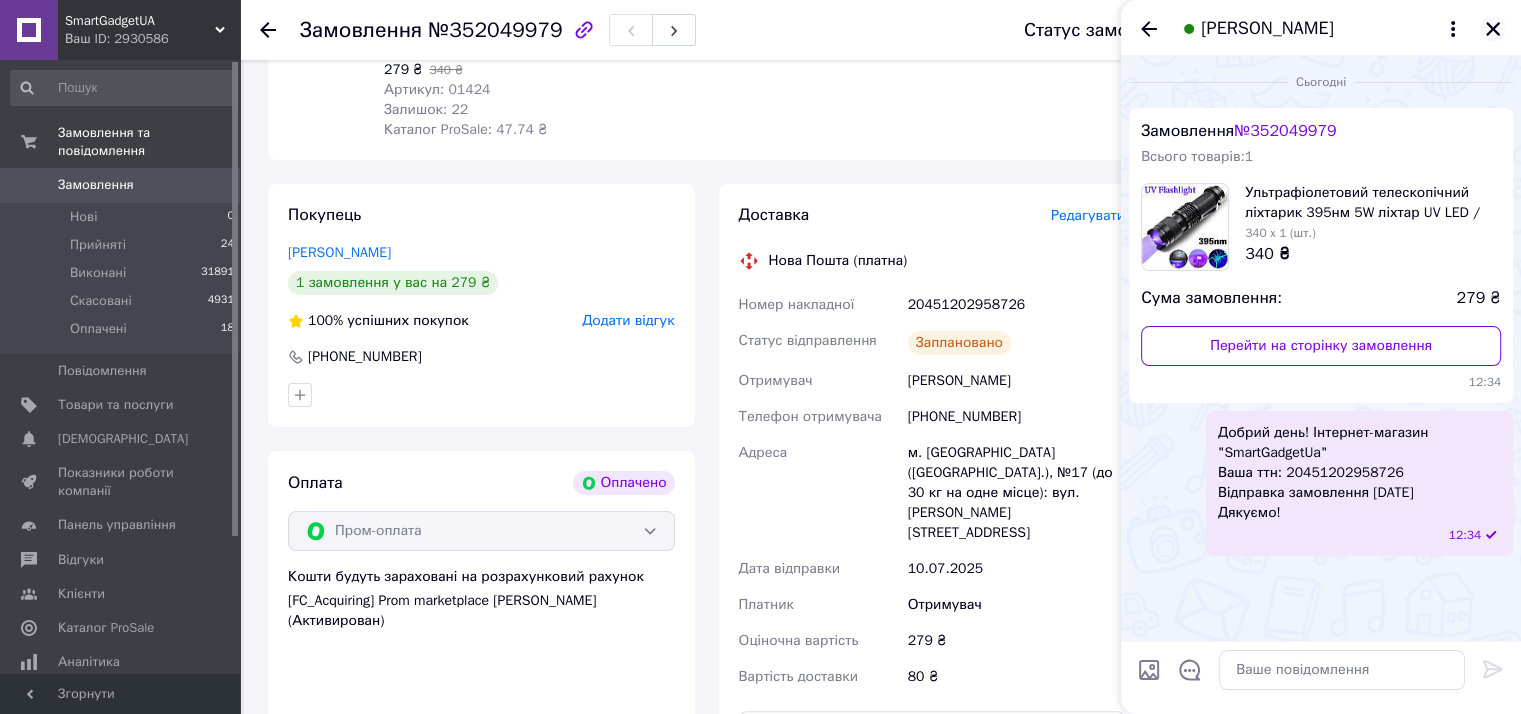 drag, startPoint x: 1494, startPoint y: 26, endPoint x: 1485, endPoint y: 79, distance: 53.75872 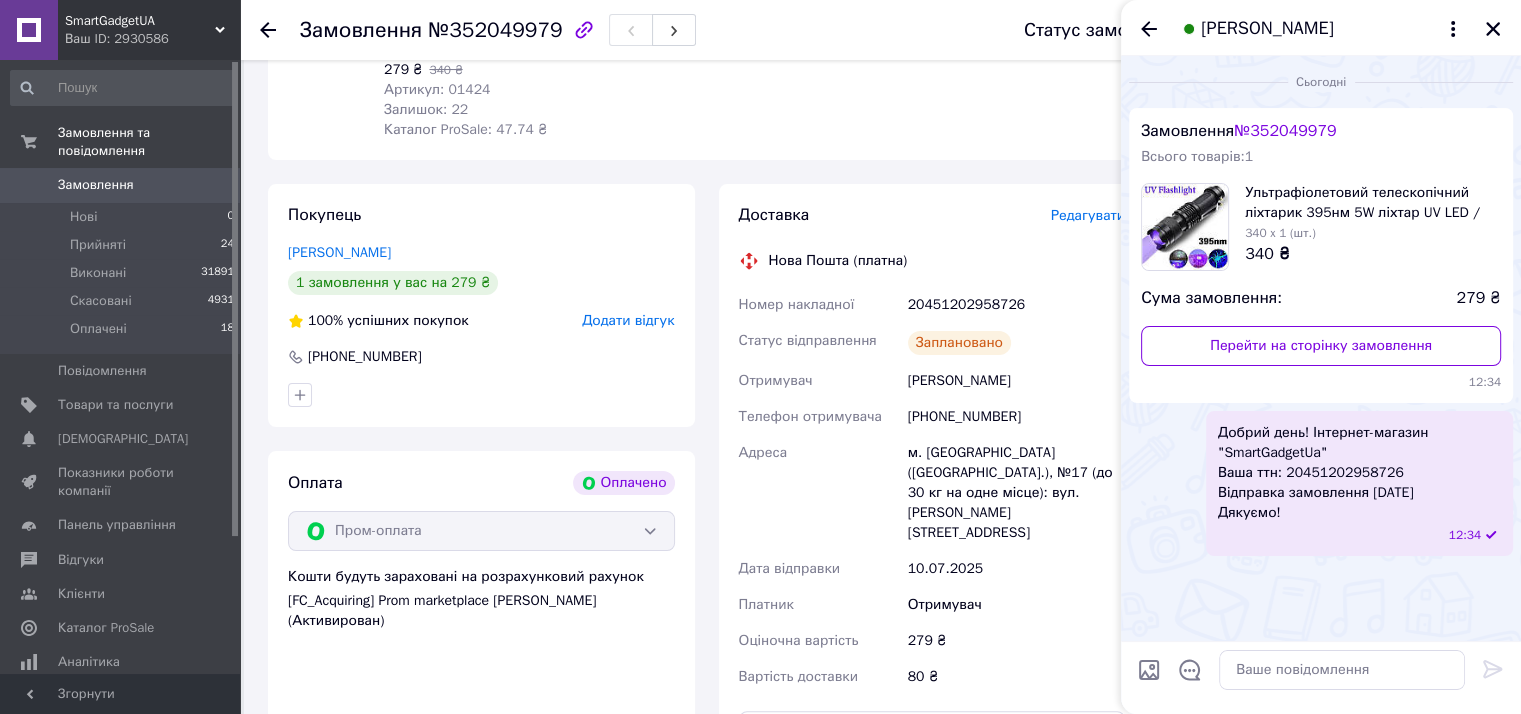 click 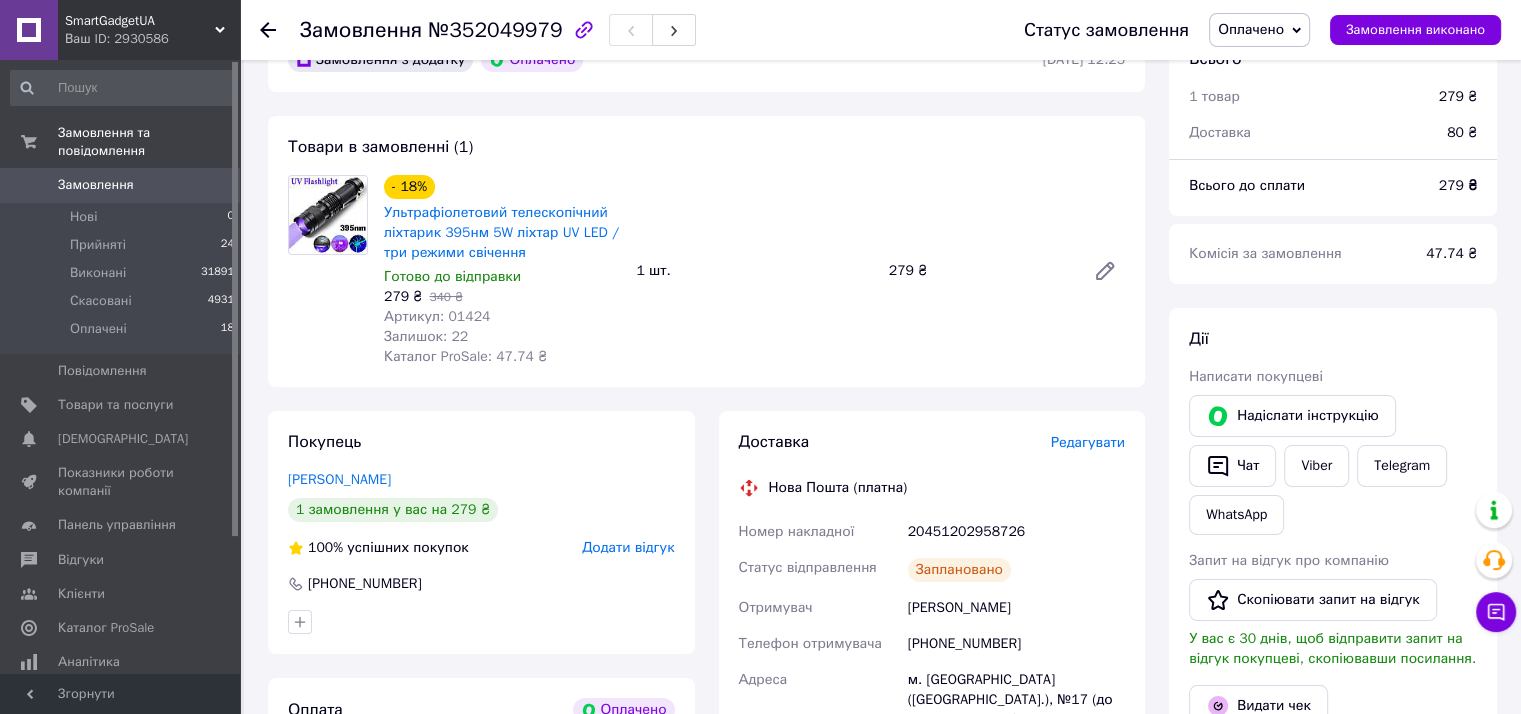 scroll, scrollTop: 233, scrollLeft: 0, axis: vertical 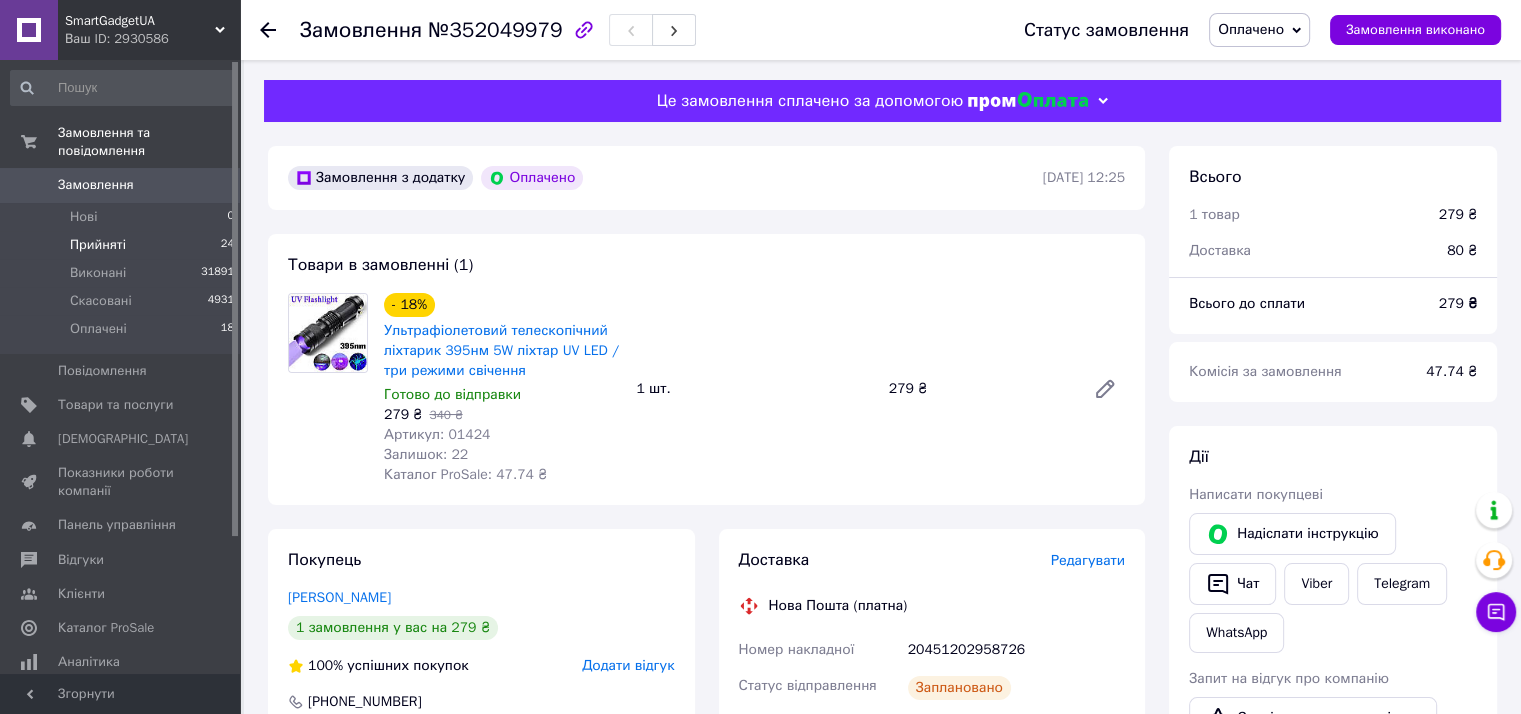 click on "Прийняті" at bounding box center [98, 245] 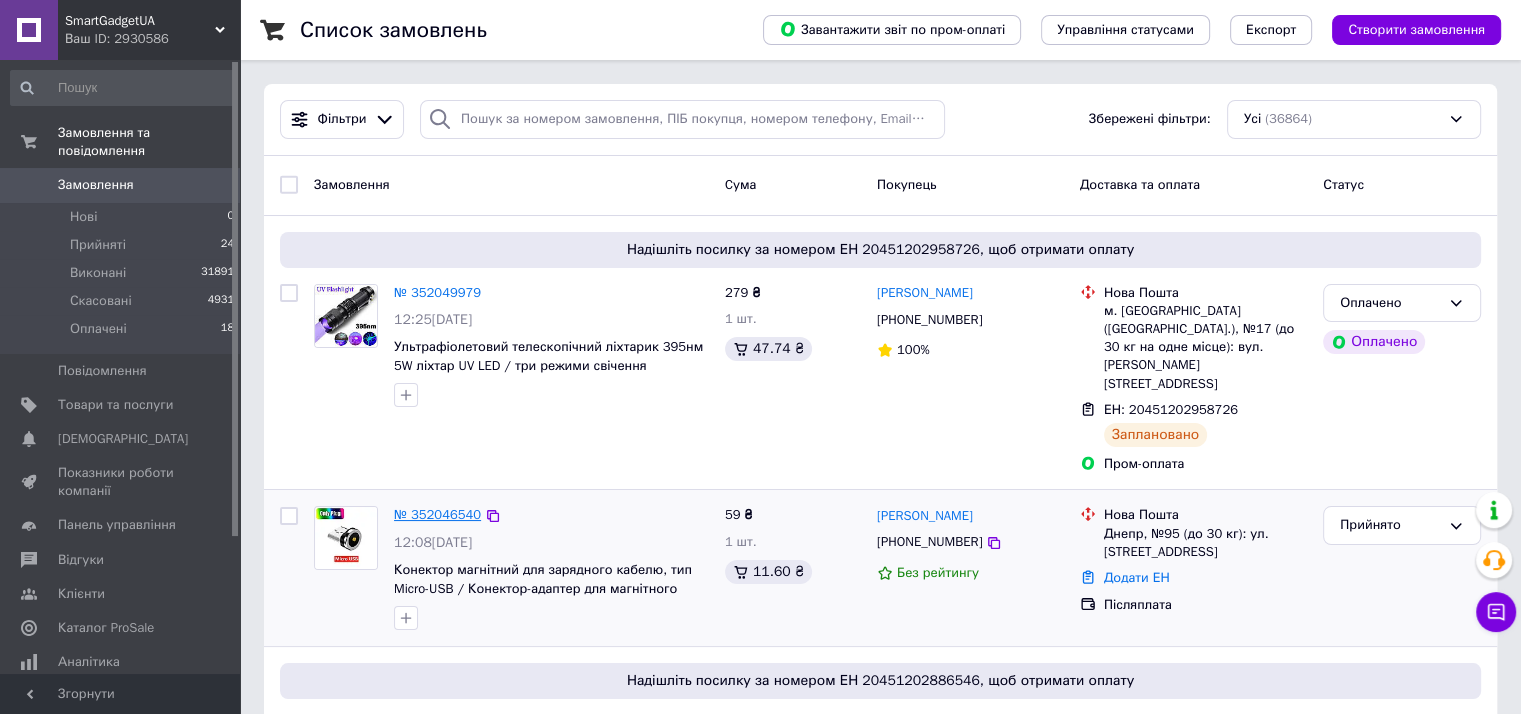 click on "№ 352046540" at bounding box center (437, 514) 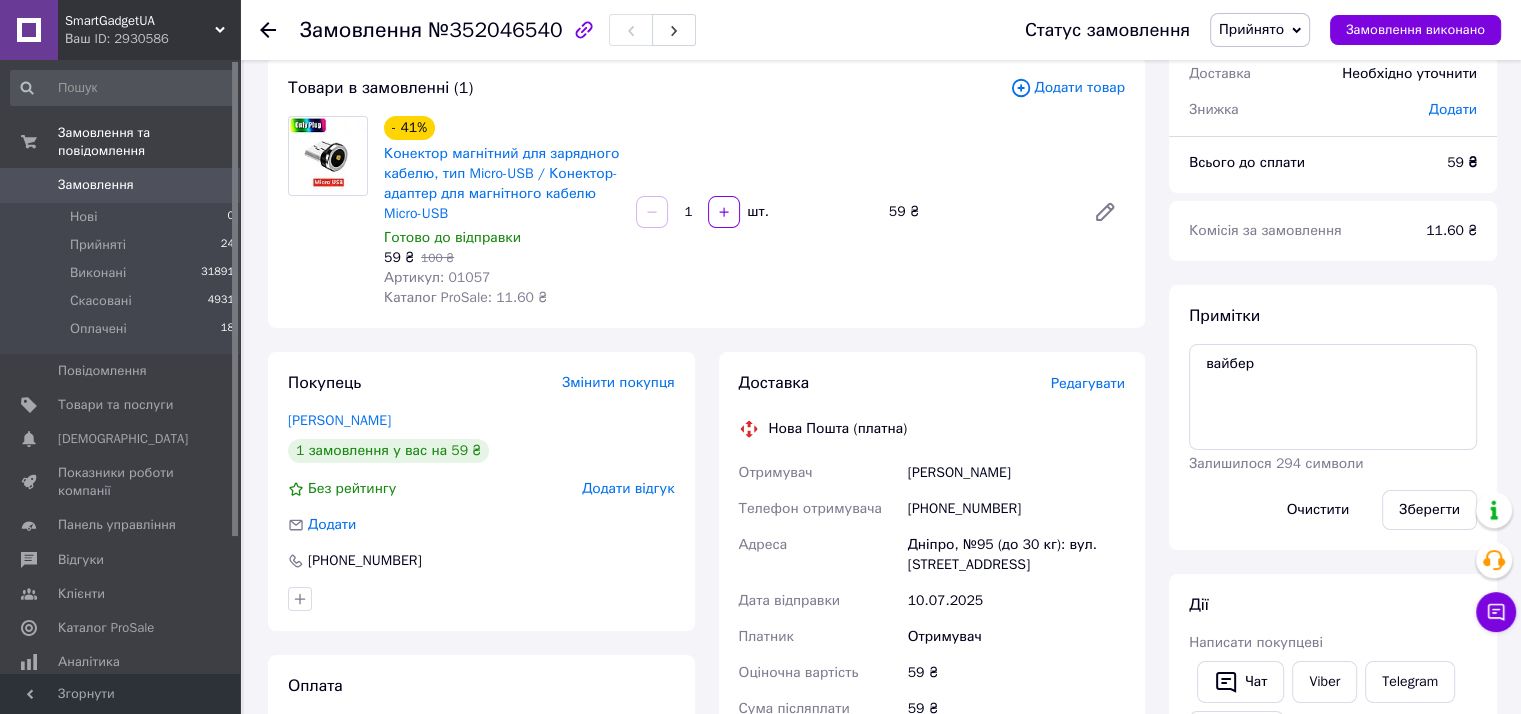 scroll, scrollTop: 0, scrollLeft: 0, axis: both 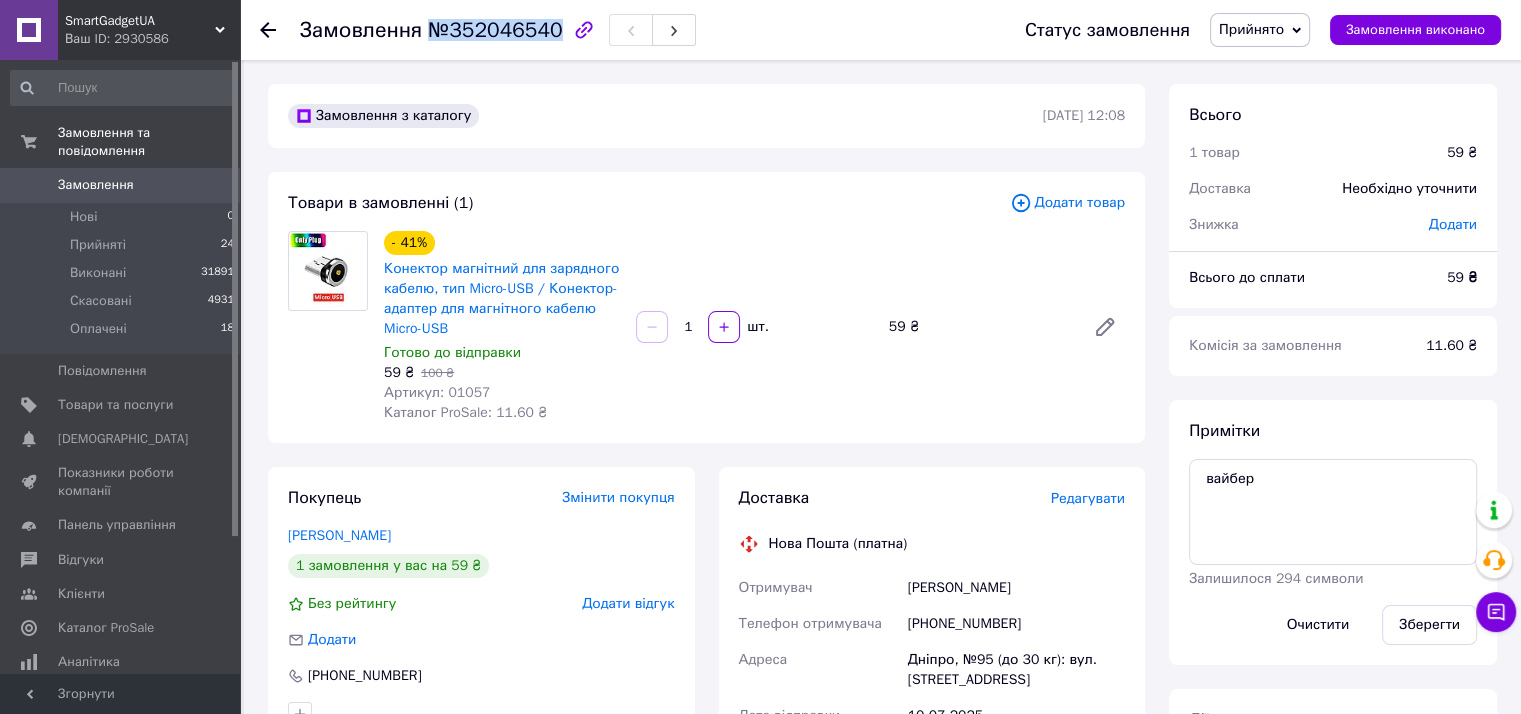 drag, startPoint x: 427, startPoint y: 32, endPoint x: 544, endPoint y: 31, distance: 117.00427 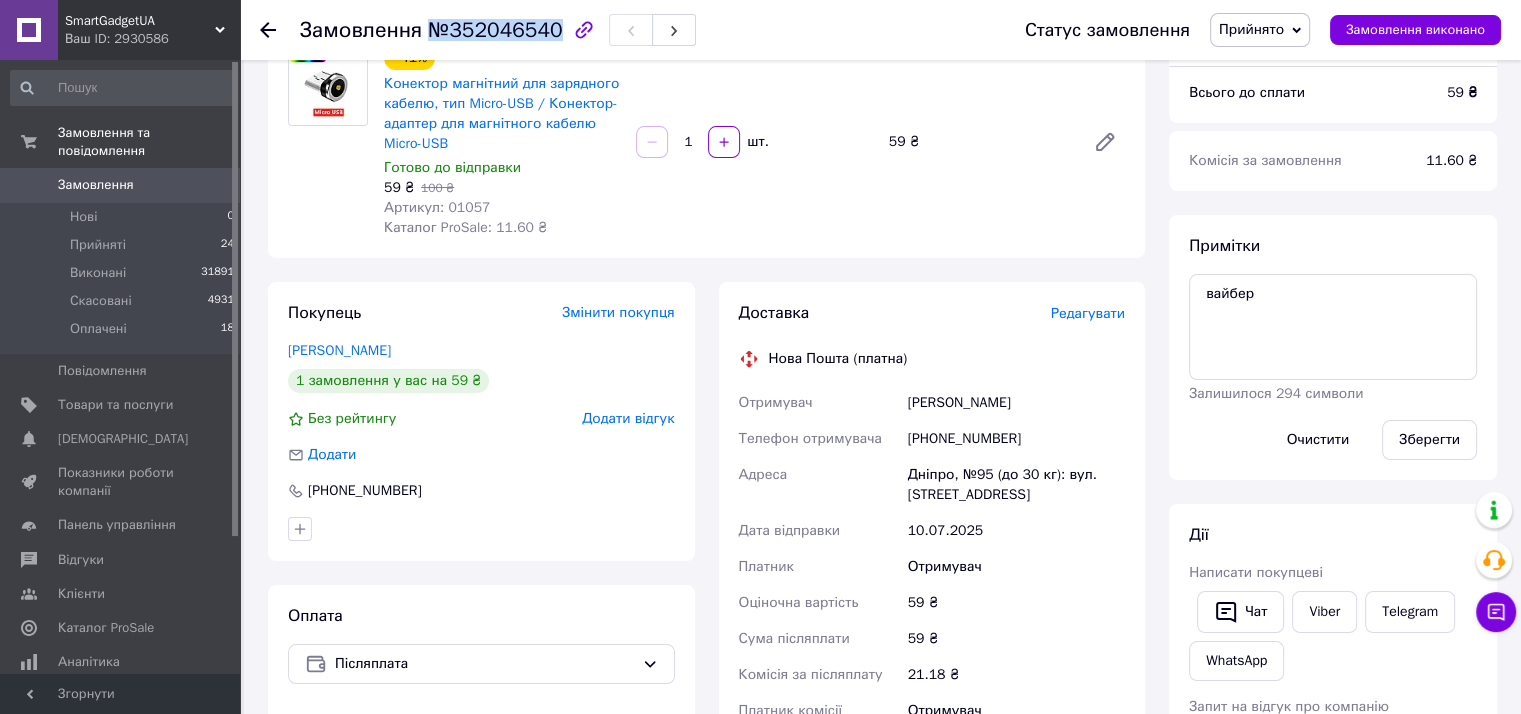 scroll, scrollTop: 233, scrollLeft: 0, axis: vertical 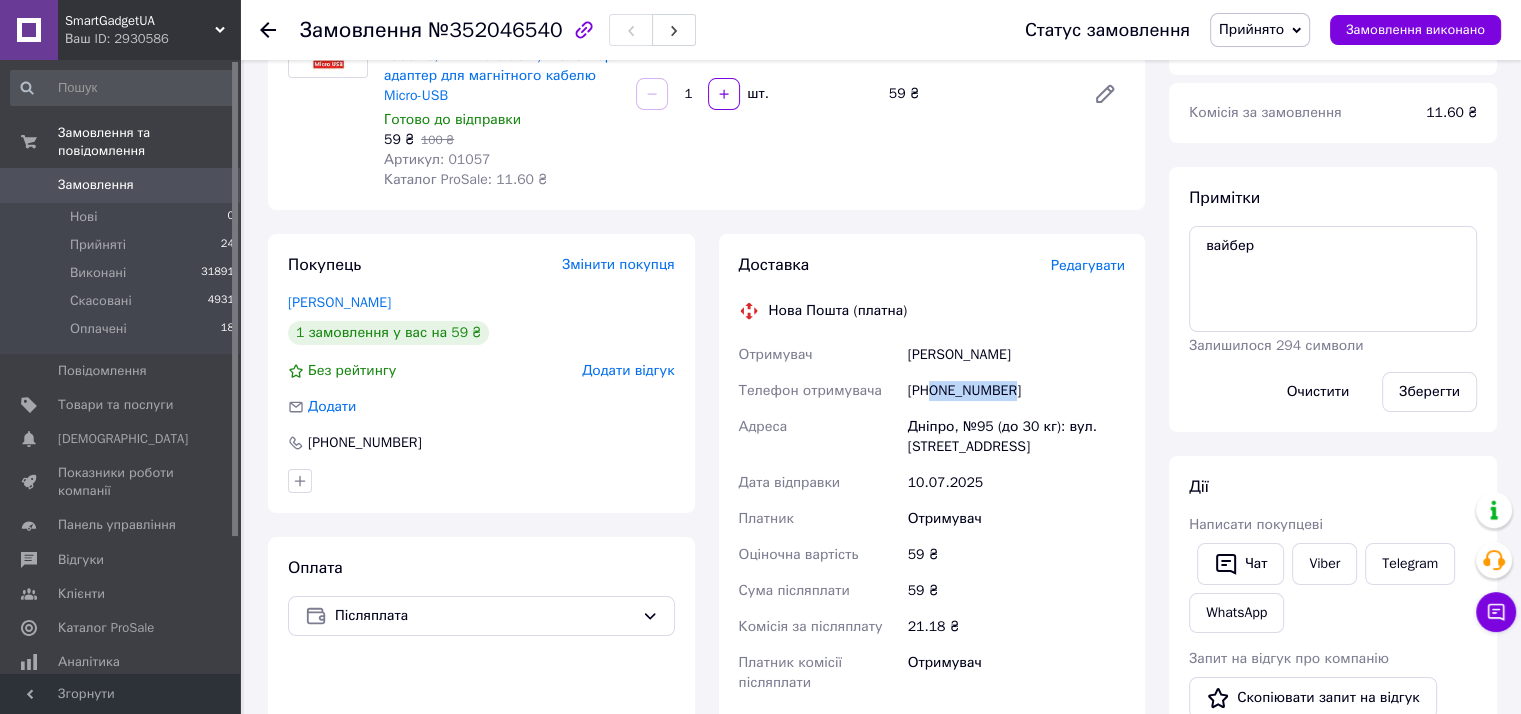 drag, startPoint x: 929, startPoint y: 386, endPoint x: 1077, endPoint y: 389, distance: 148.0304 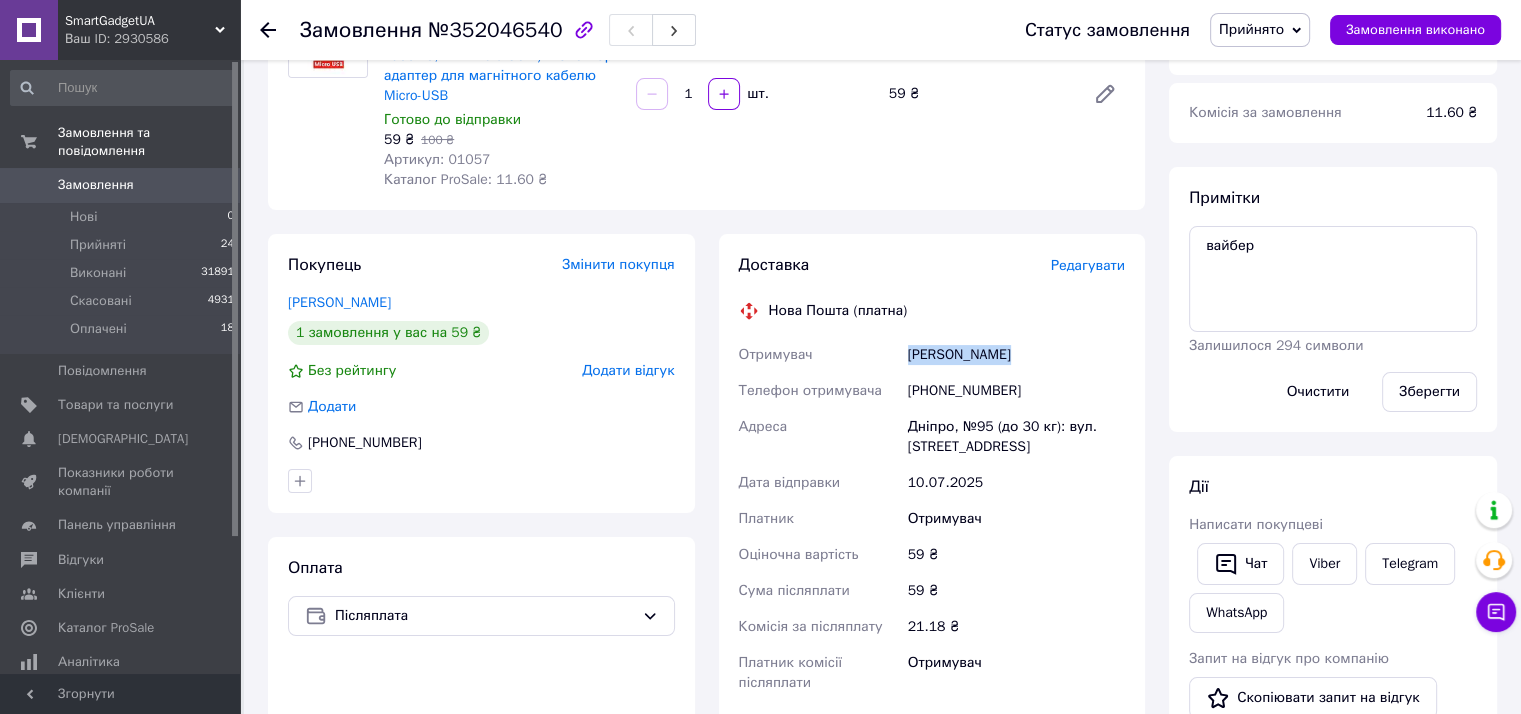 drag, startPoint x: 911, startPoint y: 350, endPoint x: 1030, endPoint y: 350, distance: 119 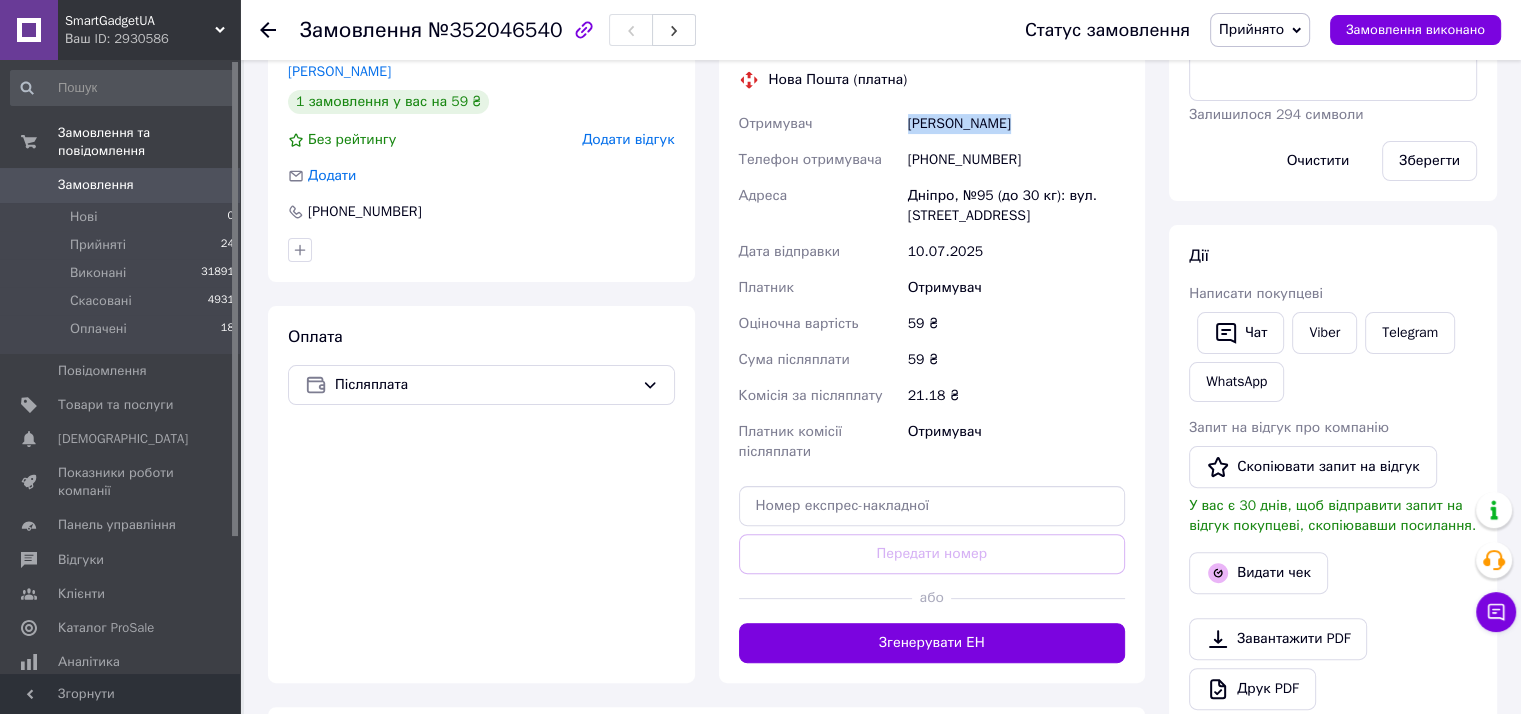 scroll, scrollTop: 230, scrollLeft: 0, axis: vertical 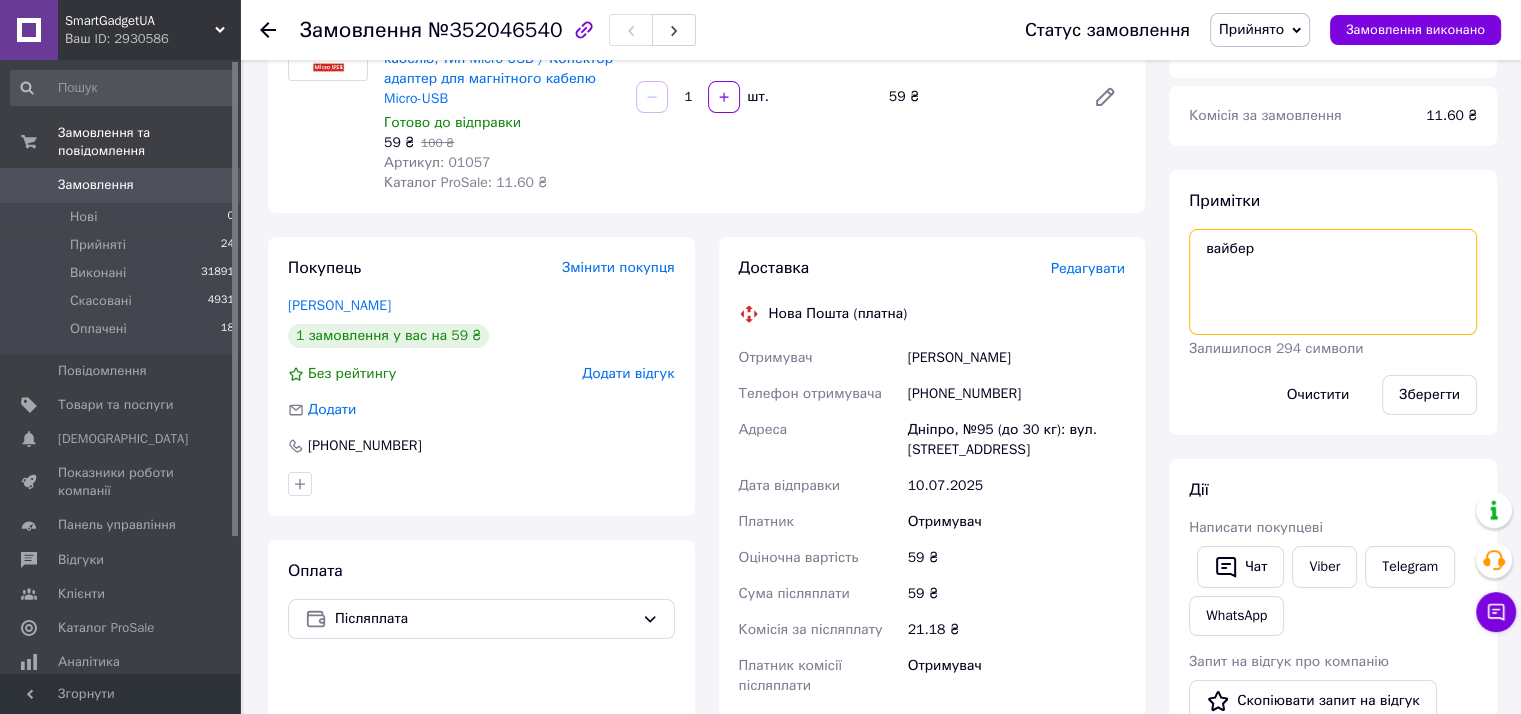 click on "вайбер" at bounding box center (1333, 282) 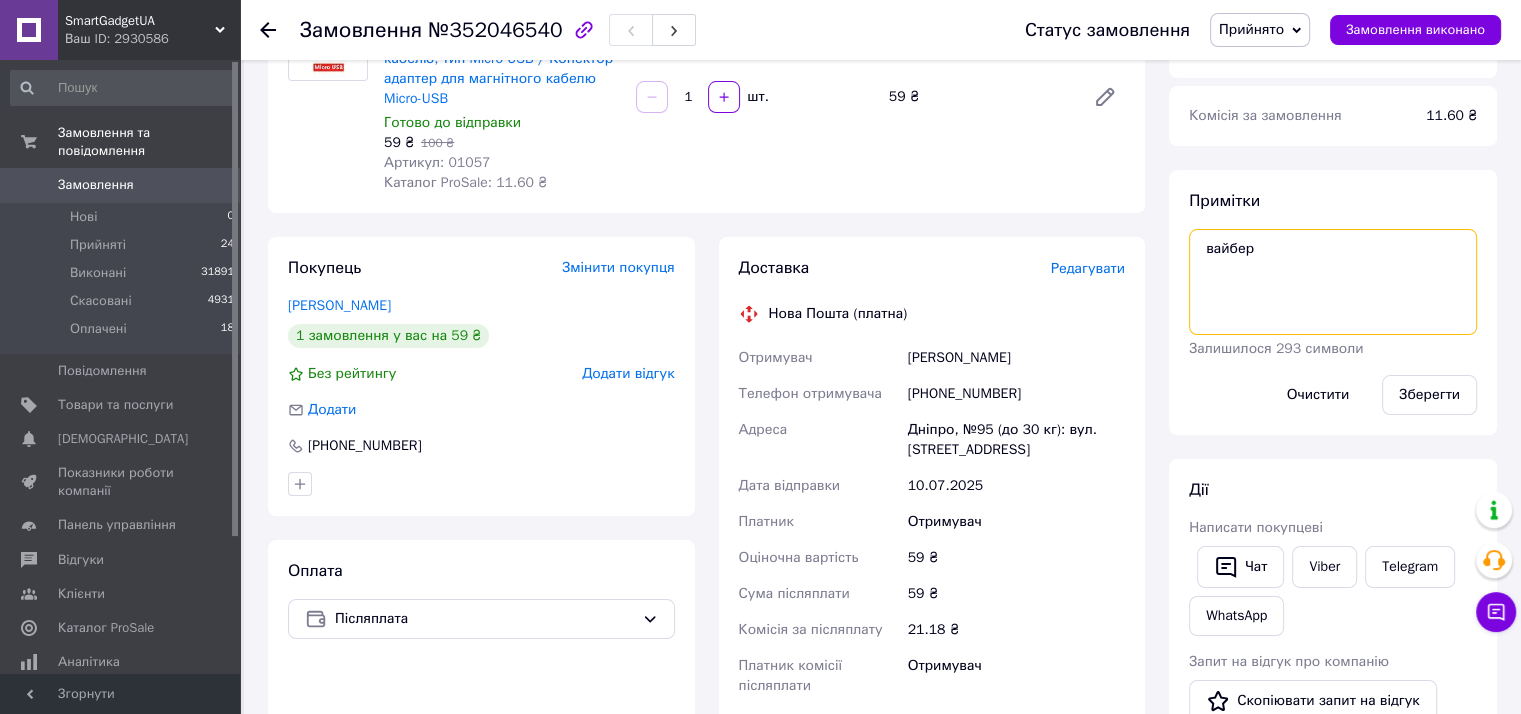 paste on "Добрий день! Інтернет-магазин "SmartGadgetUa"
Ваша ттн:
Відправка замовлення .07.2025р.
Дякуємо!" 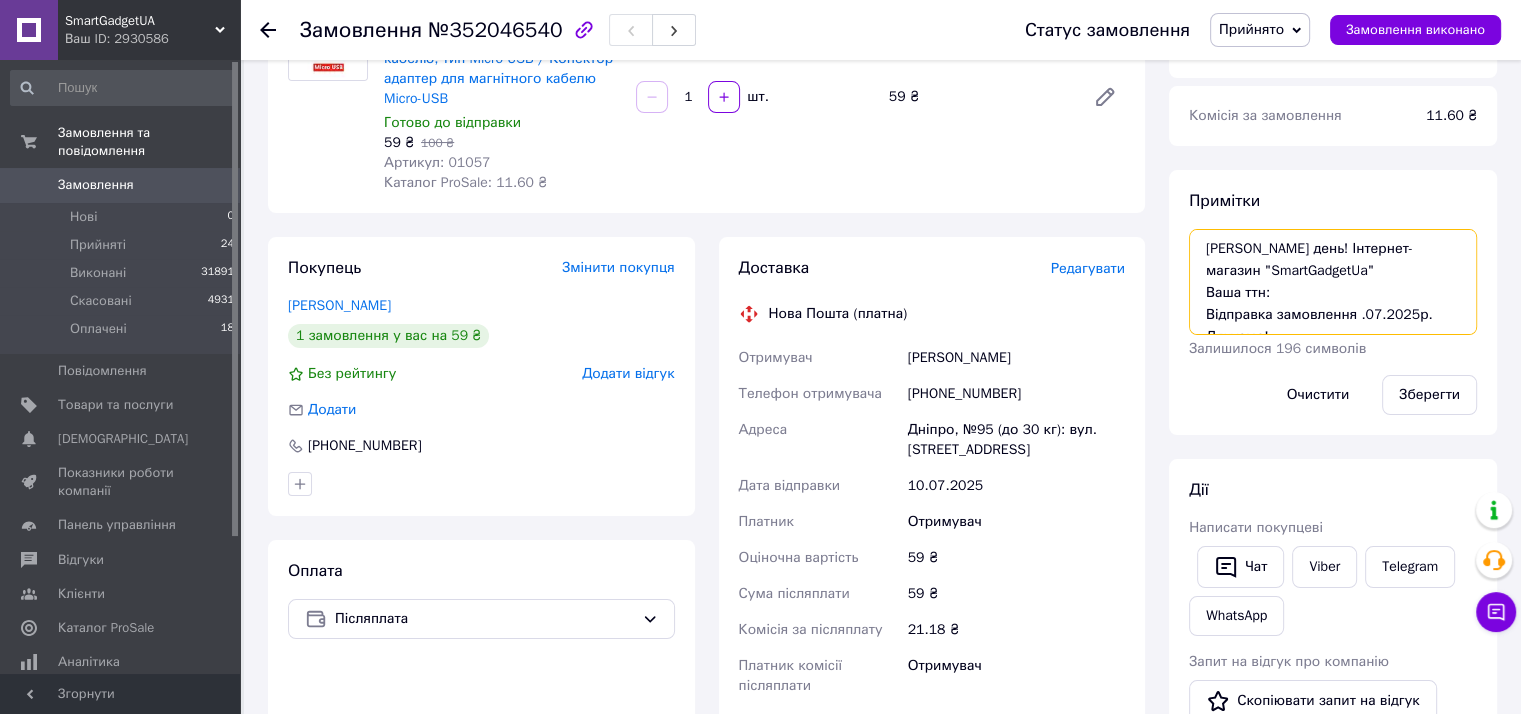scroll, scrollTop: 33, scrollLeft: 0, axis: vertical 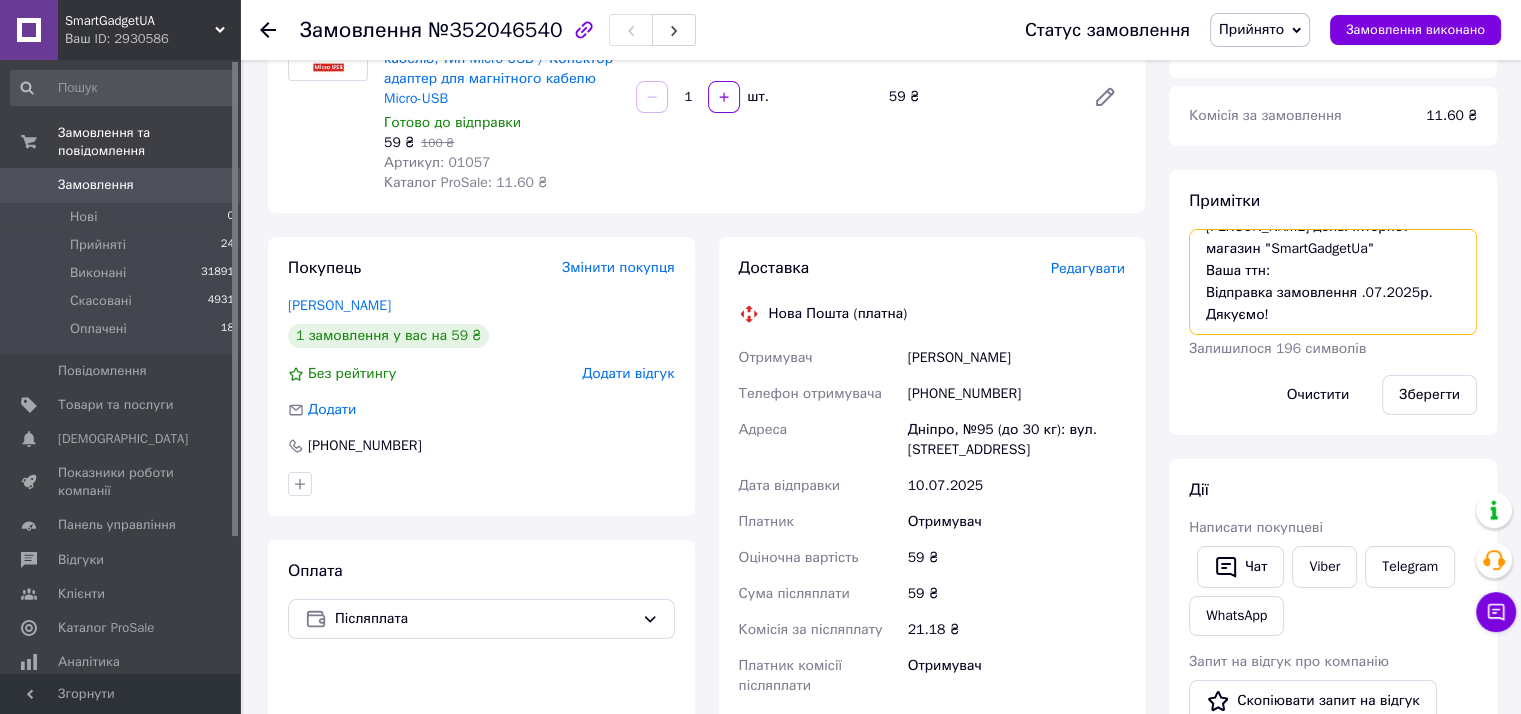 click on "вайбер
Добрий день! Інтернет-магазин "SmartGadgetUa"
Ваша ттн:
Відправка замовлення .07.2025р.
Дякуємо!" at bounding box center (1333, 282) 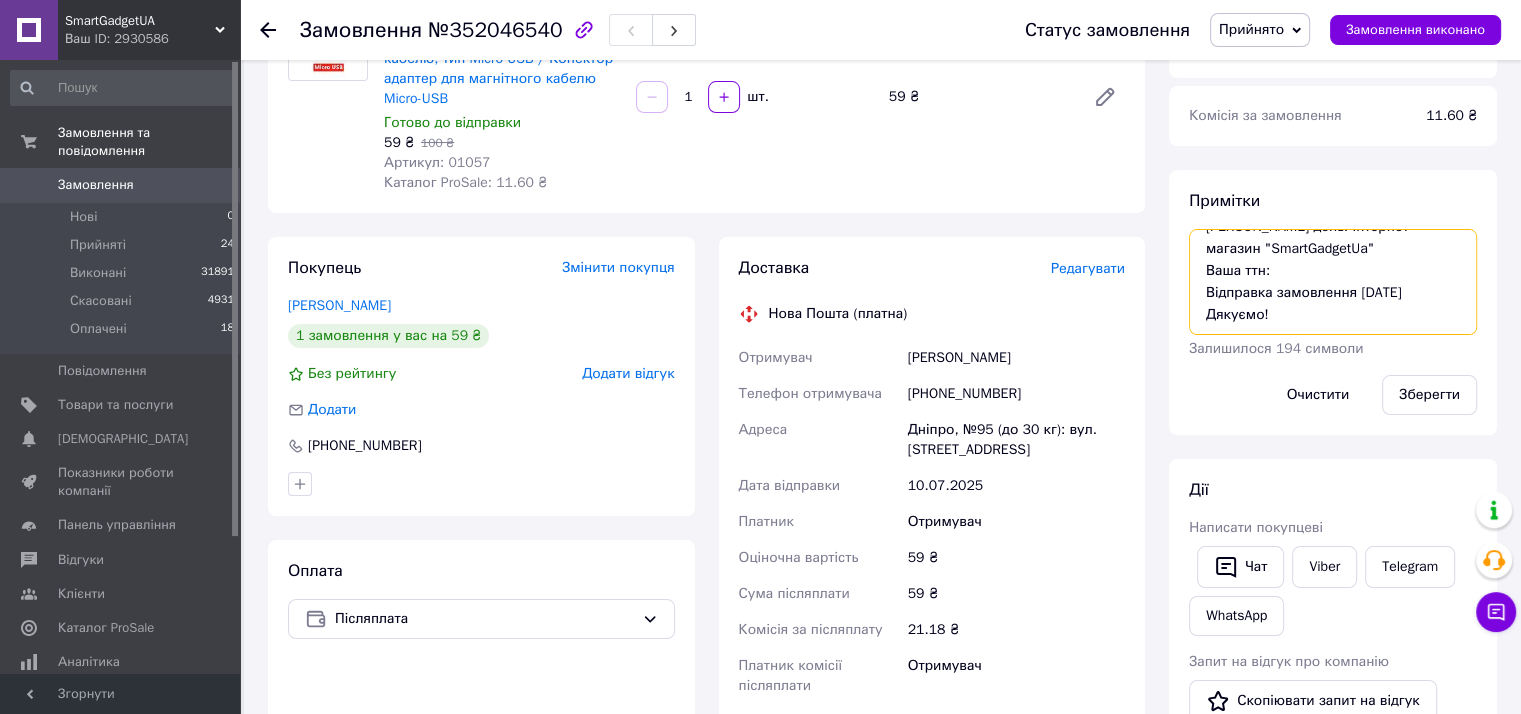 type on "вайбер
Добрий день! Інтернет-магазин "SmartGadgetUa"
Ваша ттн:
Відправка замовлення 10.07.2025р.
Дякуємо!" 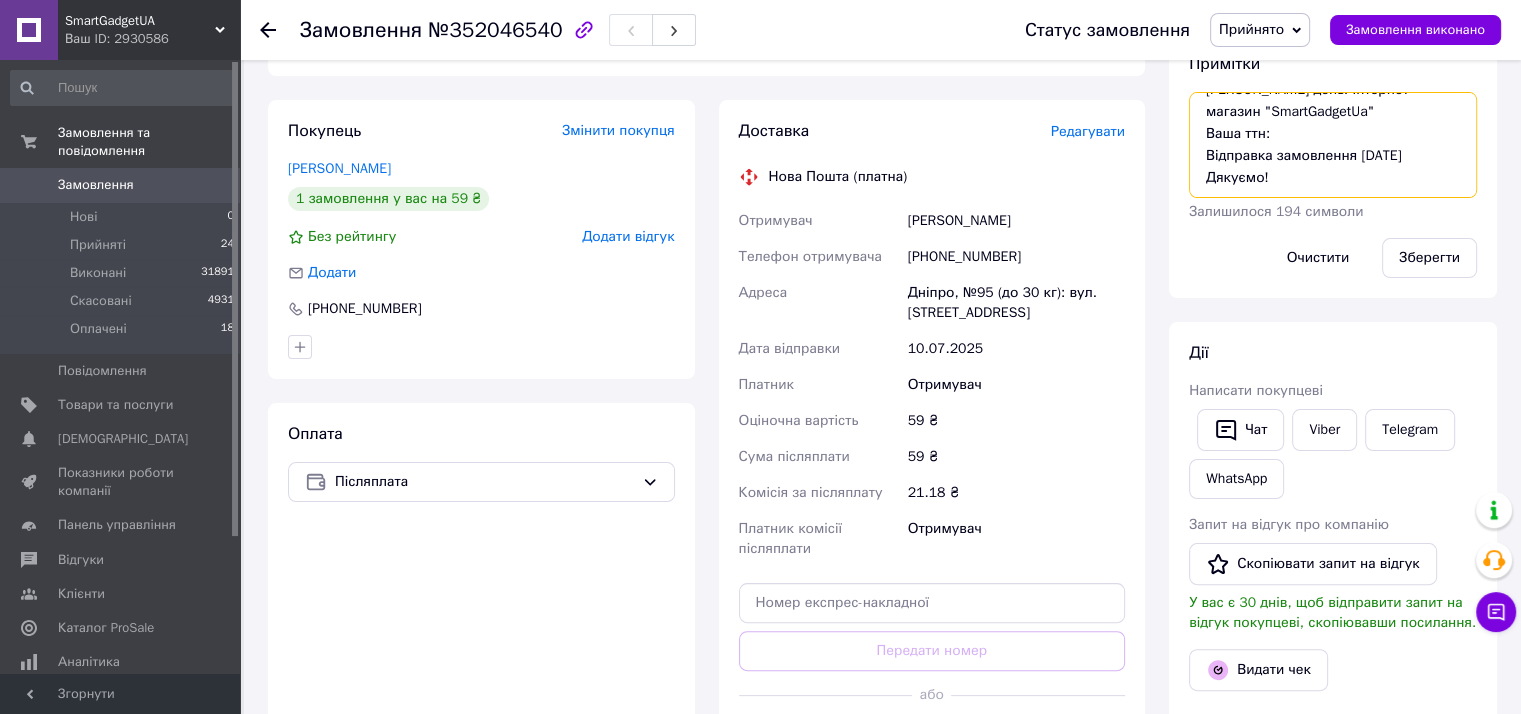 scroll, scrollTop: 464, scrollLeft: 0, axis: vertical 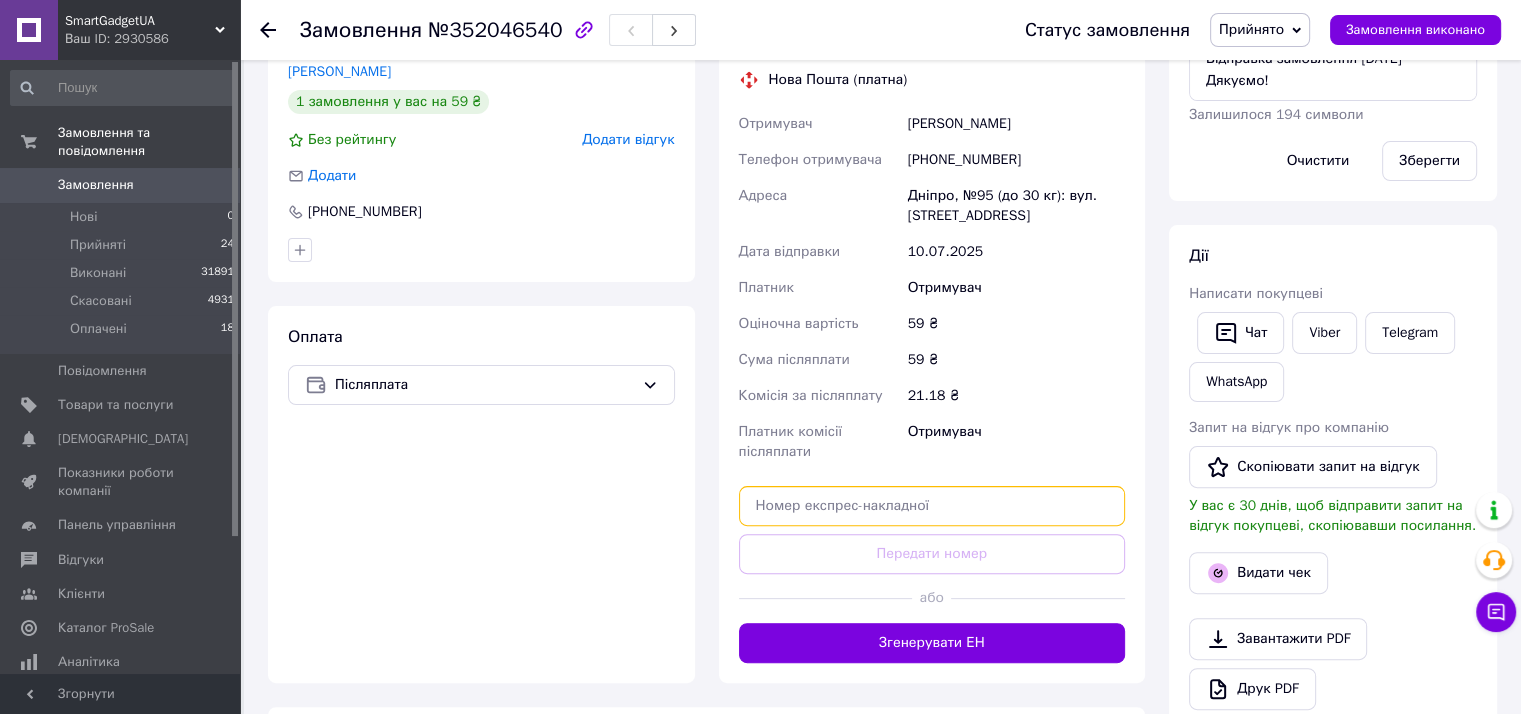 click at bounding box center (932, 506) 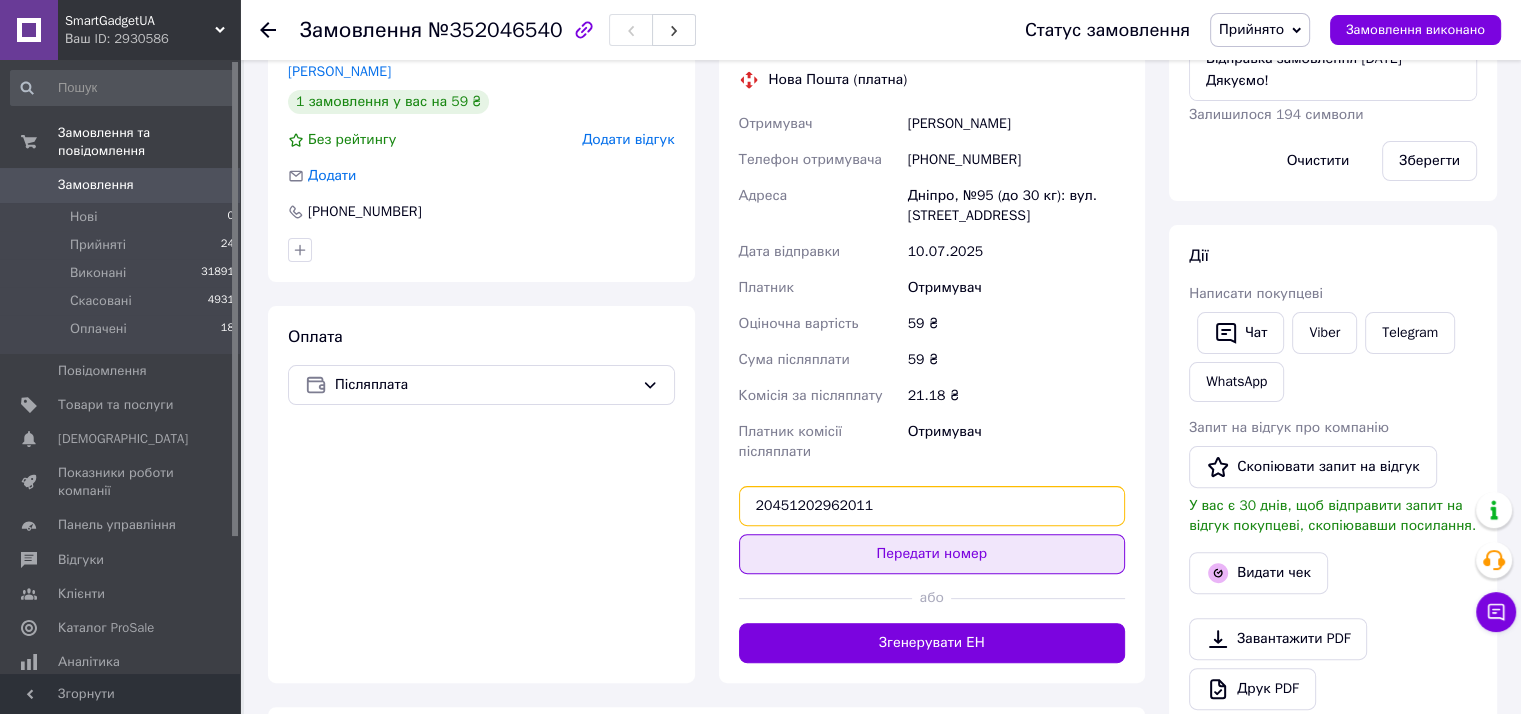 type on "20451202962011" 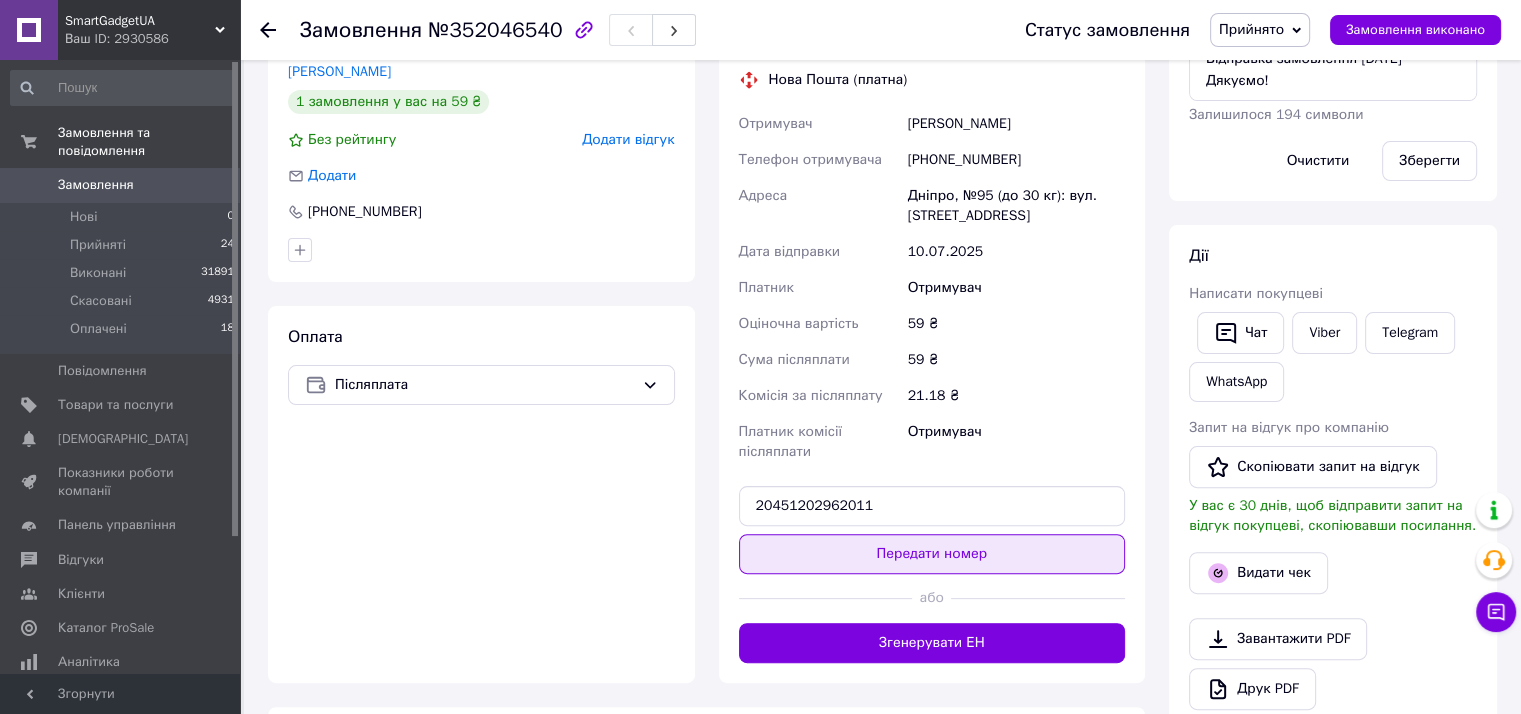 click on "Передати номер" at bounding box center (932, 554) 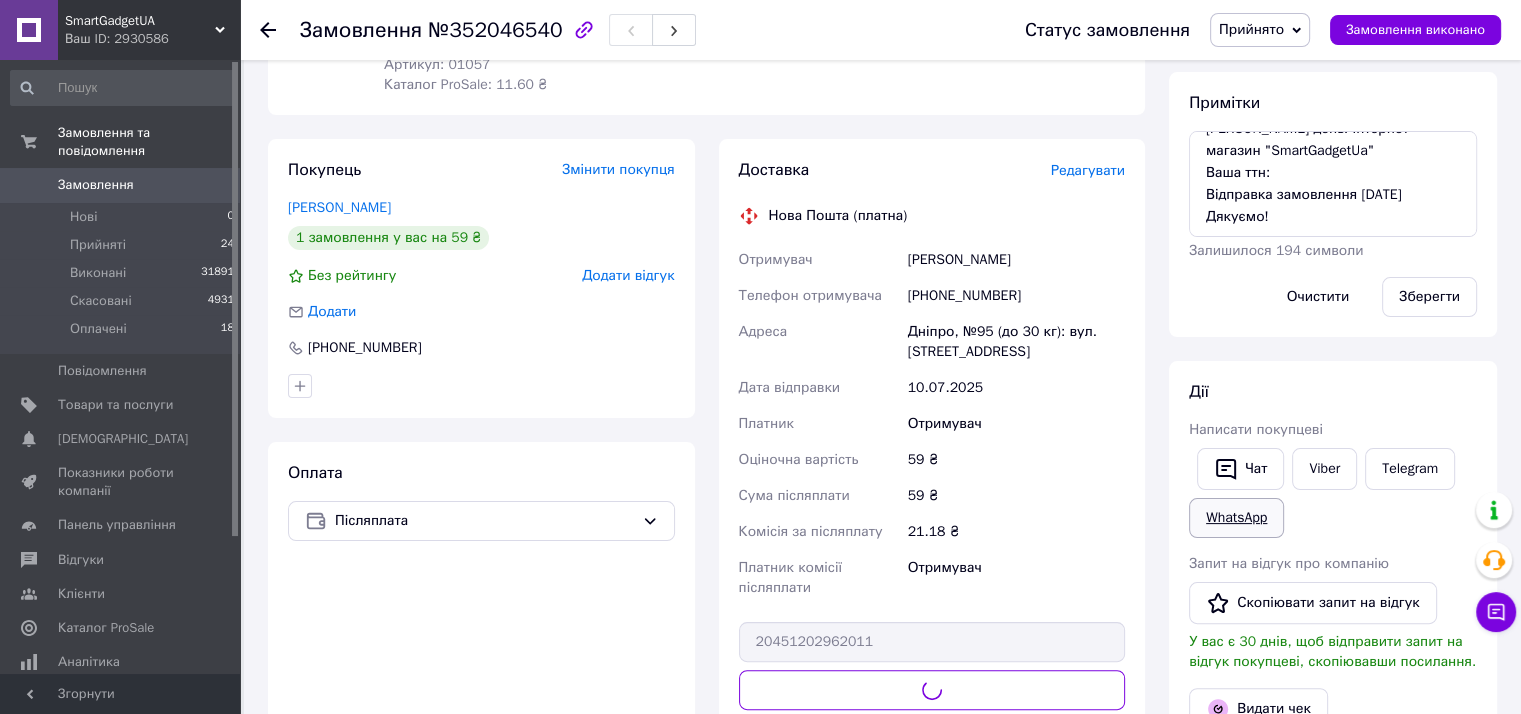 scroll, scrollTop: 230, scrollLeft: 0, axis: vertical 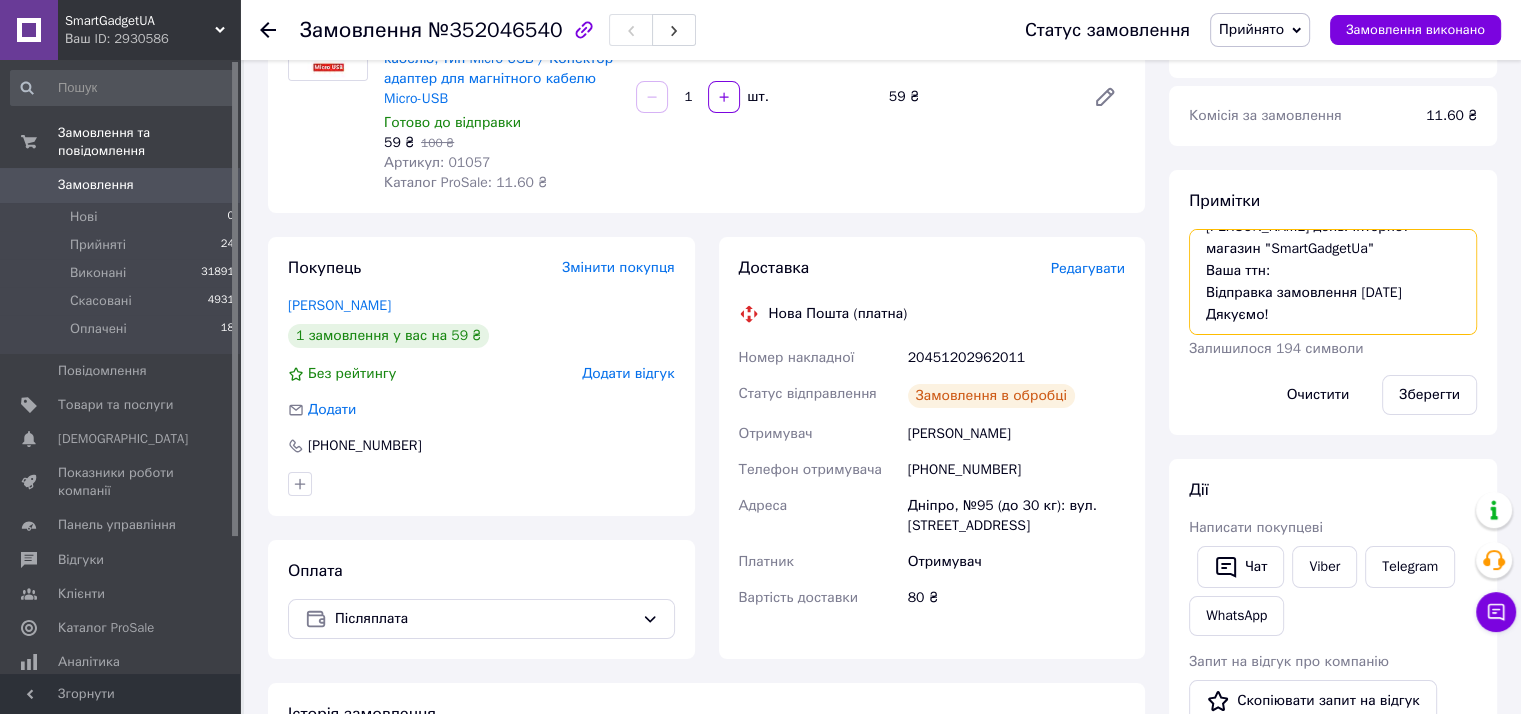 click on "вайбер
Добрий день! Інтернет-магазин "SmartGadgetUa"
Ваша ттн:
Відправка замовлення 10.07.2025р.
Дякуємо!" at bounding box center (1333, 282) 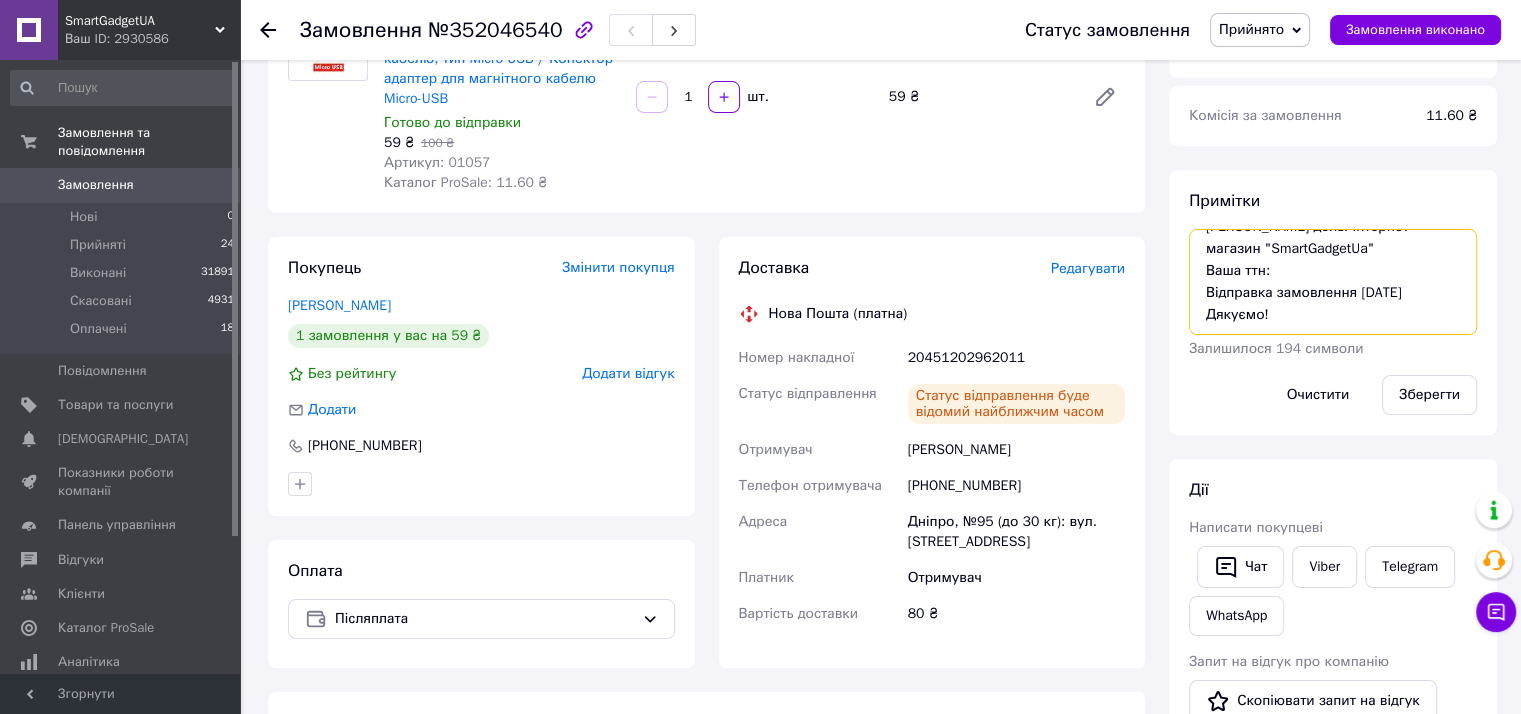 paste on "20451202962011" 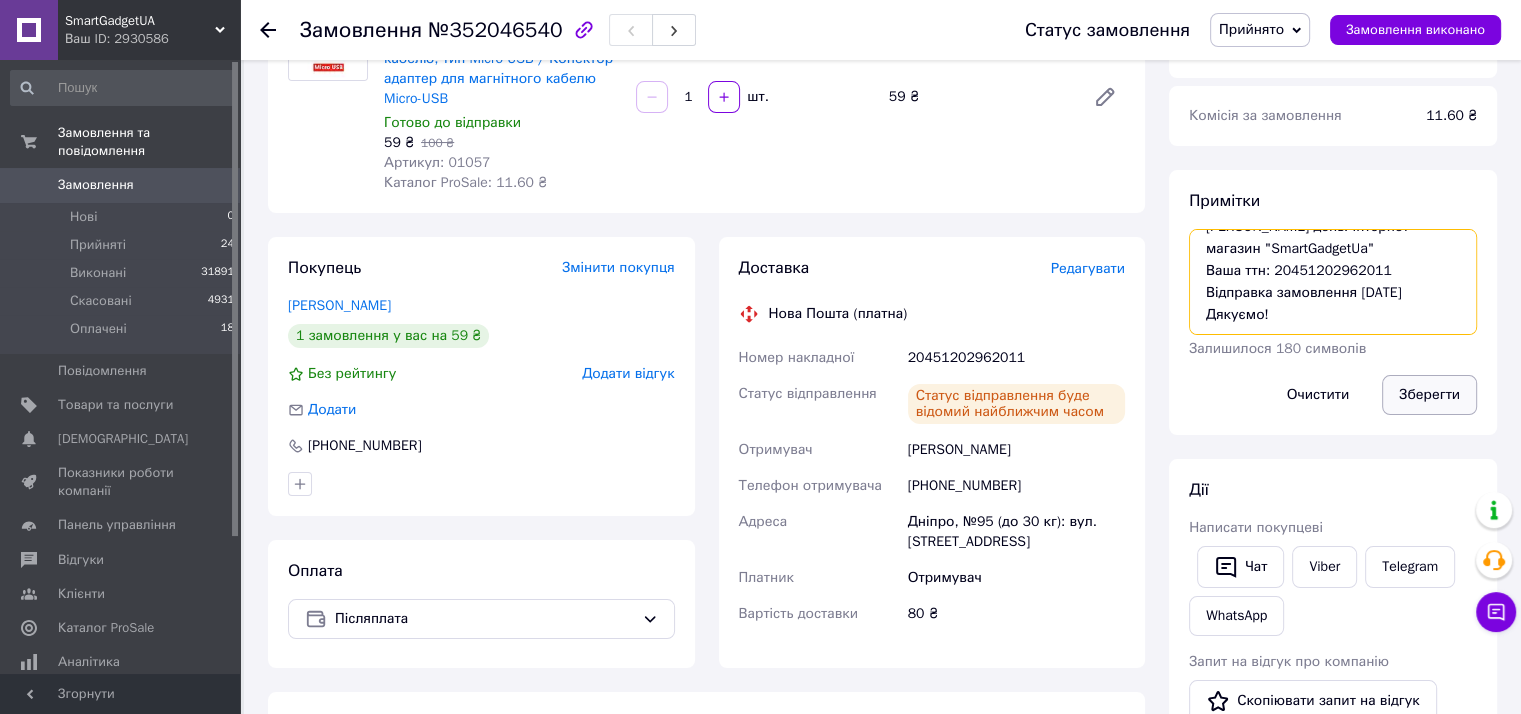 type on "вайбер
Добрий день! Інтернет-магазин "SmartGadgetUa"
Ваша ттн: 20451202962011
Відправка замовлення 10.07.2025р.
Дякуємо!" 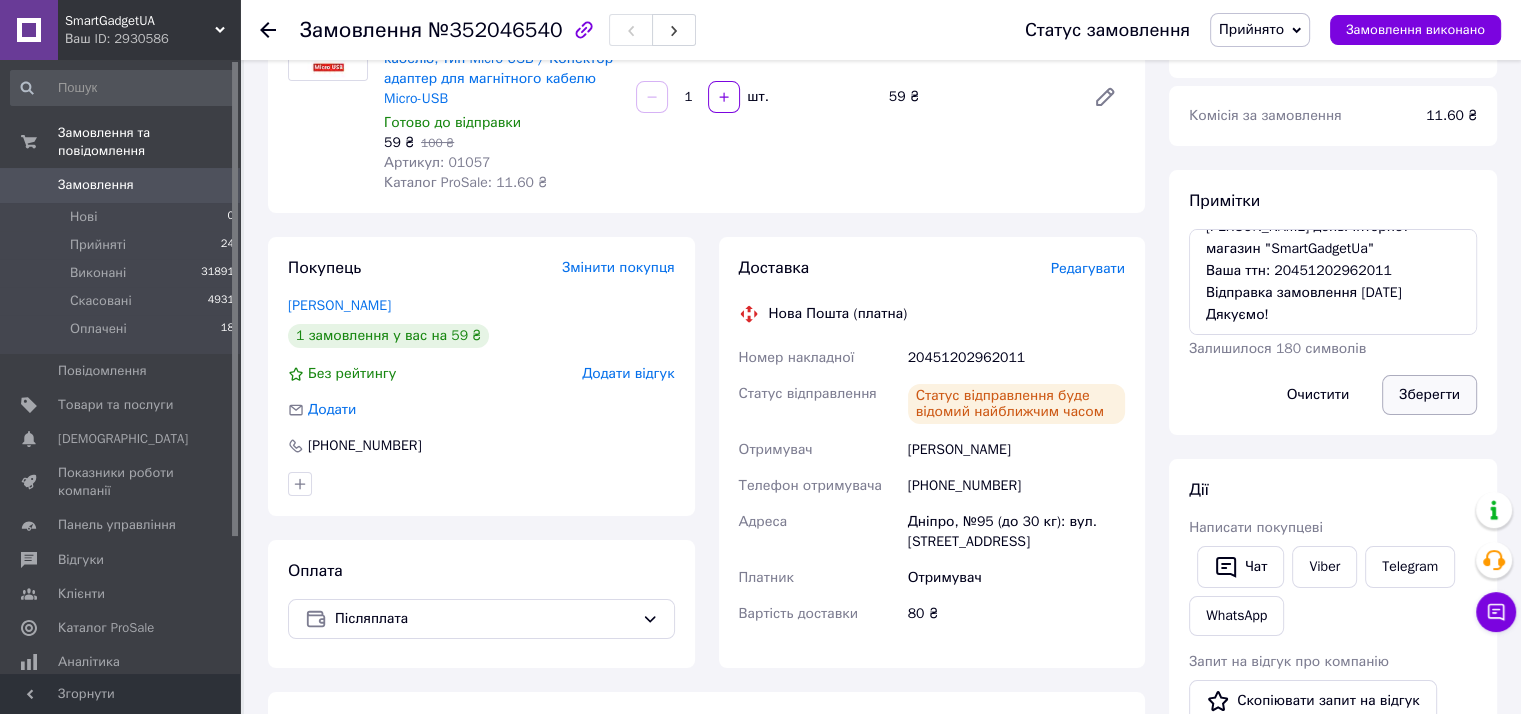 click on "Зберегти" at bounding box center [1429, 395] 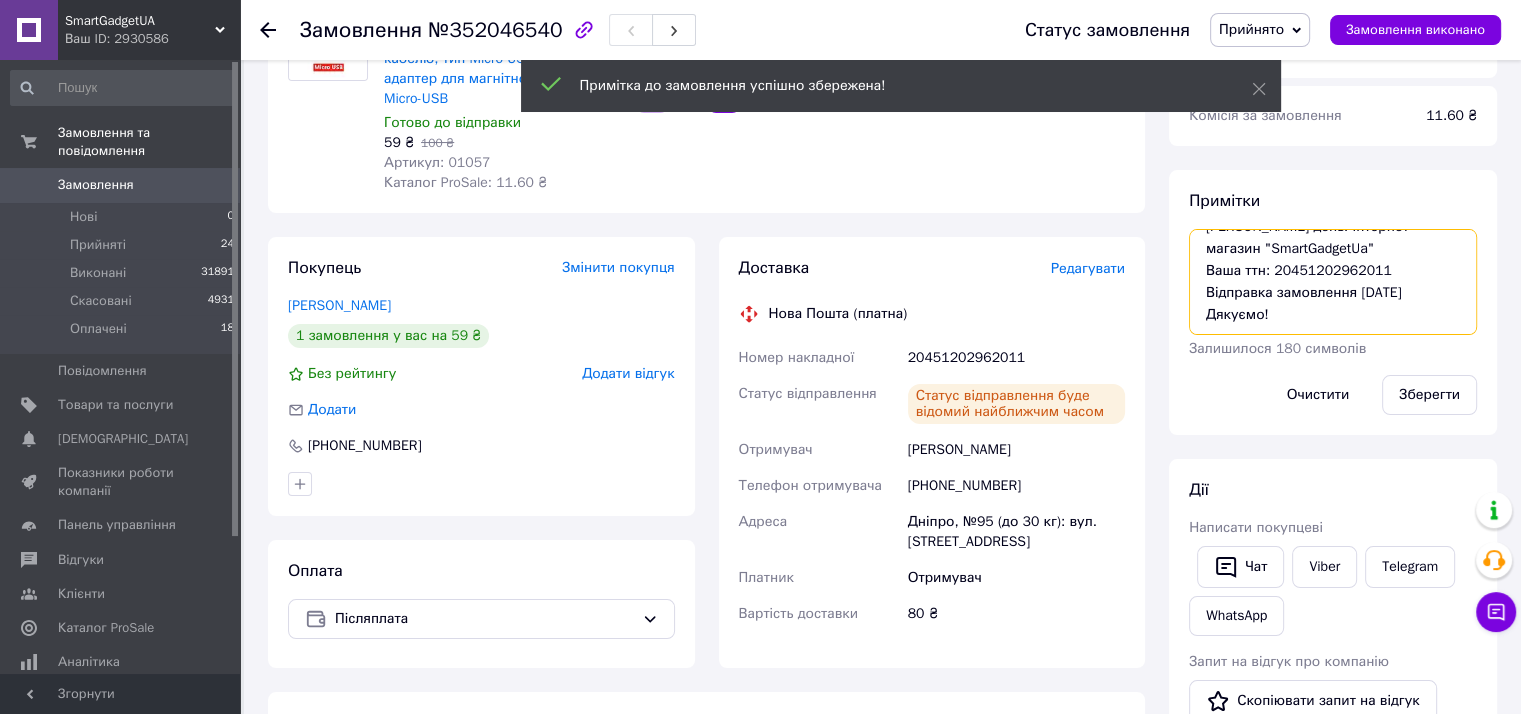 scroll, scrollTop: 43, scrollLeft: 0, axis: vertical 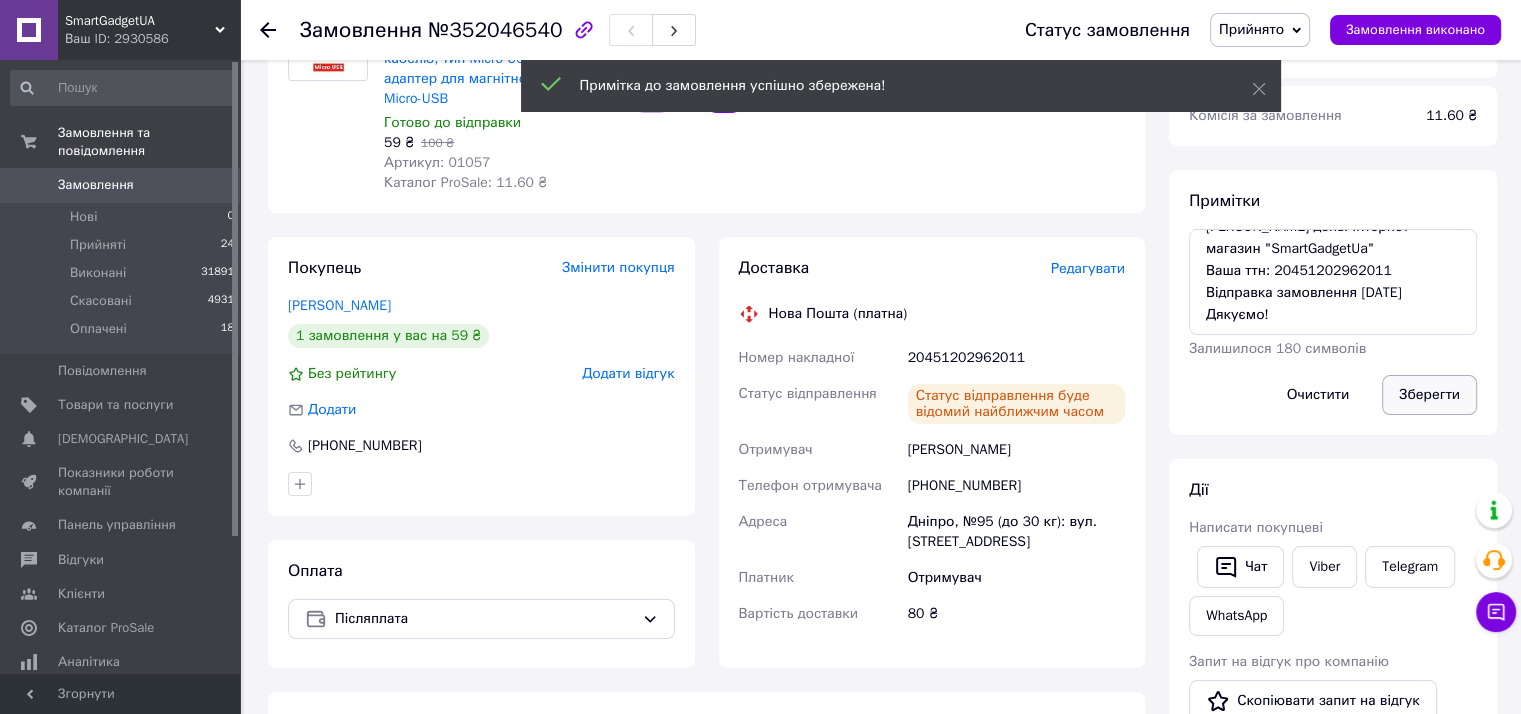 click on "Зберегти" at bounding box center (1429, 395) 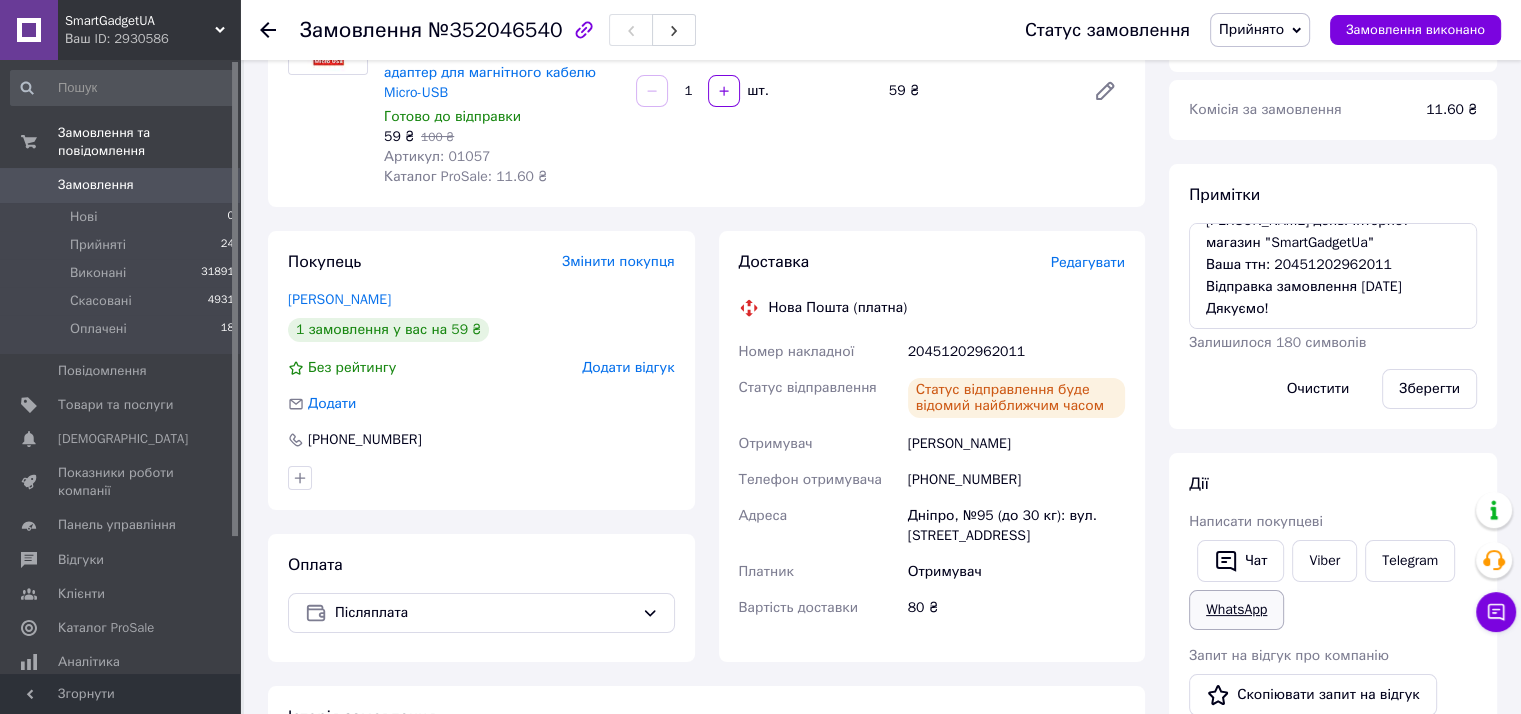 scroll, scrollTop: 466, scrollLeft: 0, axis: vertical 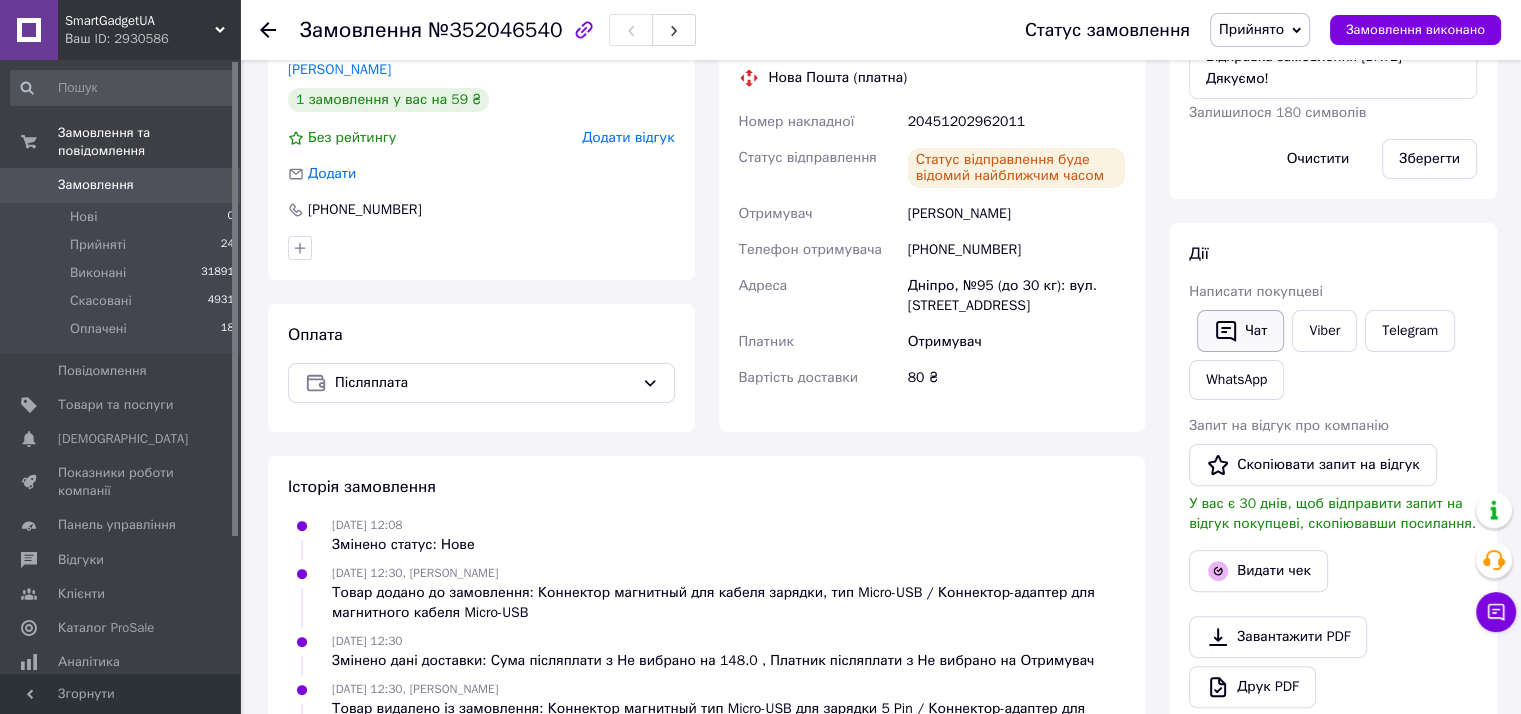 click on "Чат" at bounding box center [1240, 331] 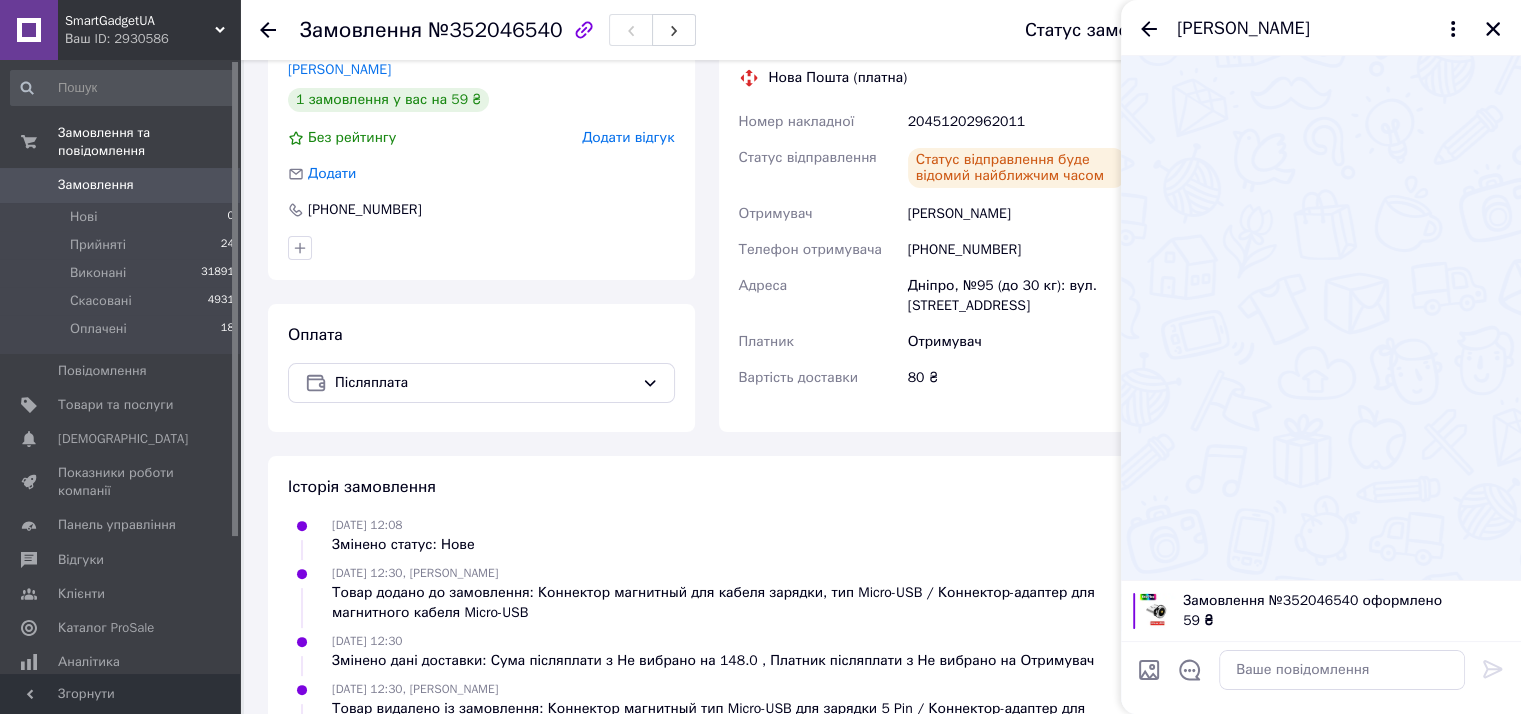 click at bounding box center (1342, 670) 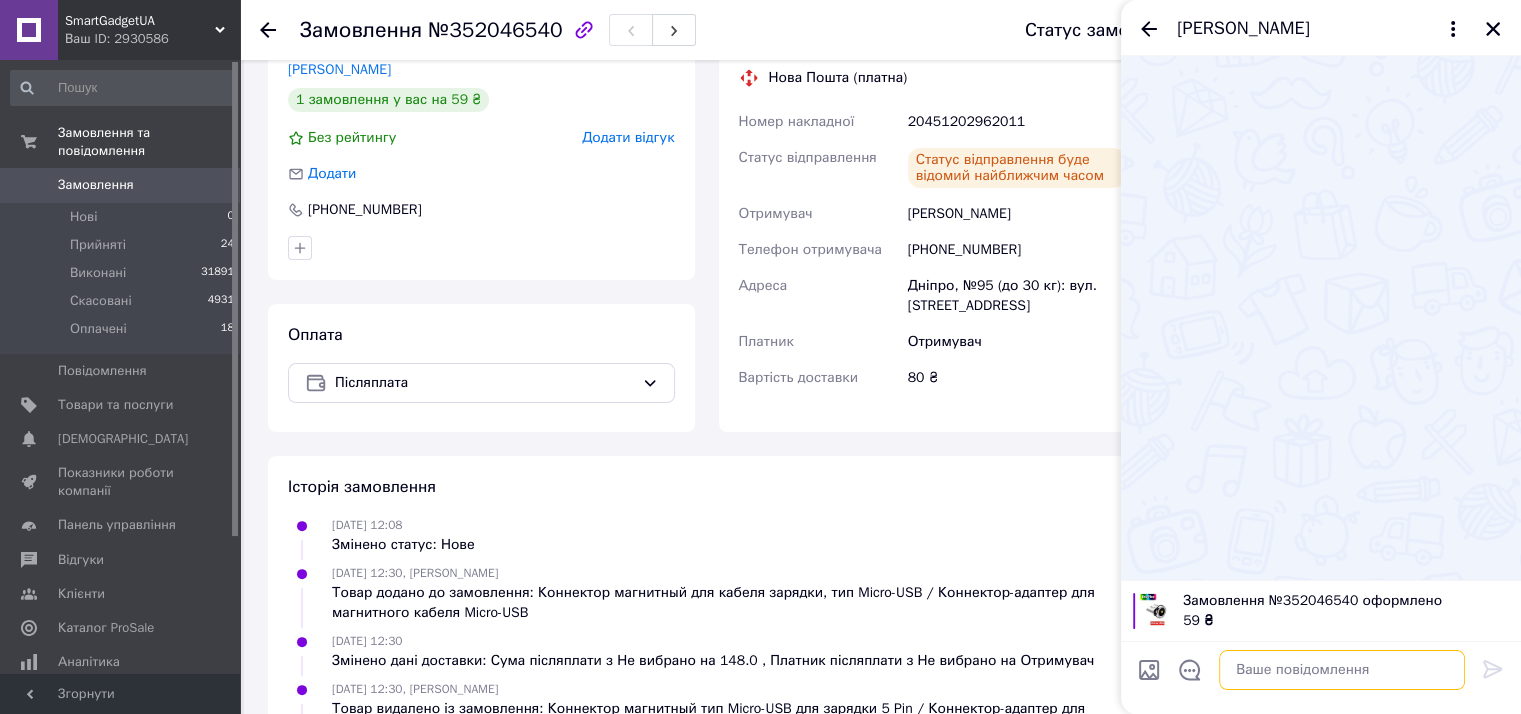 click at bounding box center [1342, 670] 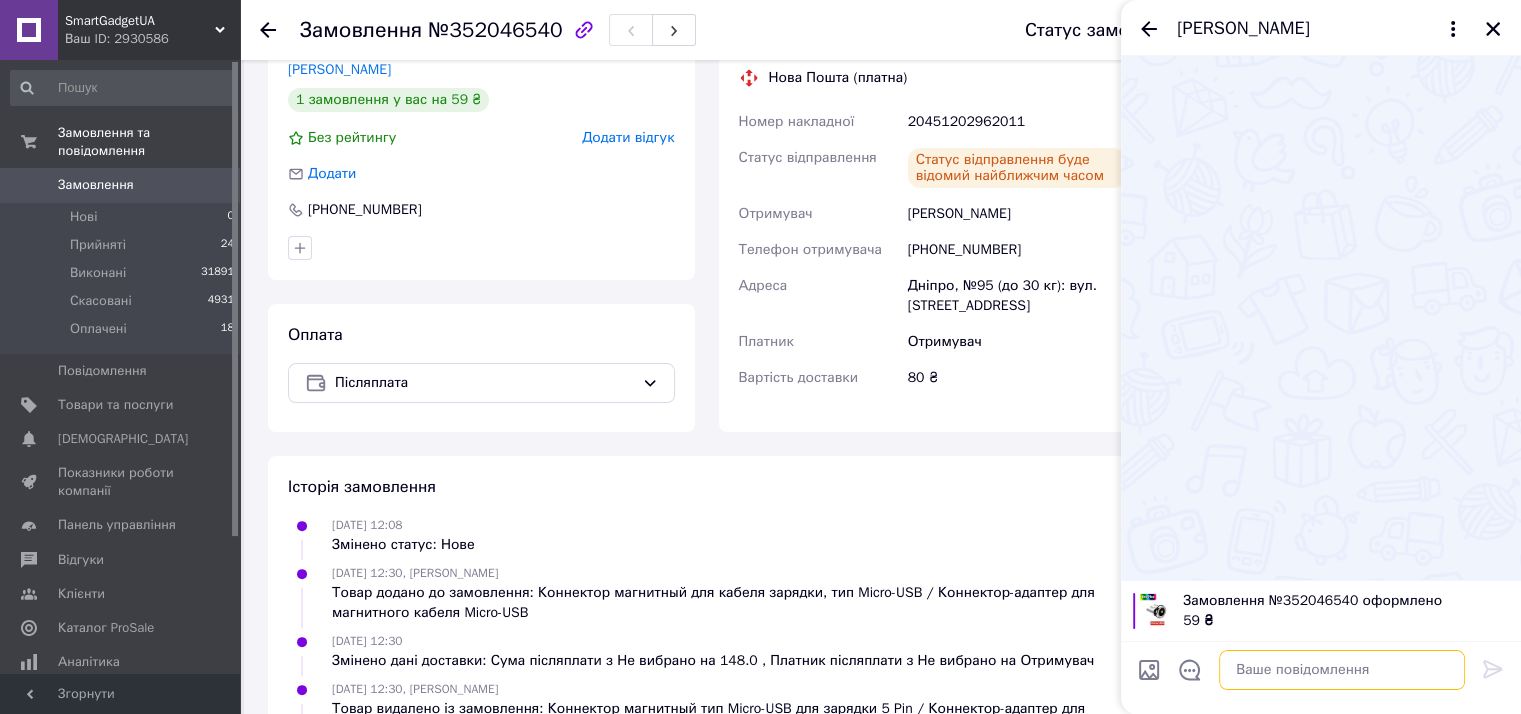 paste on "Добрий день! Інтернет-магазин "SmartGadgetUa"
Ваша ттн: 20451202962011
Відправка замовлення 10.07.2025р.
Дякуємо!" 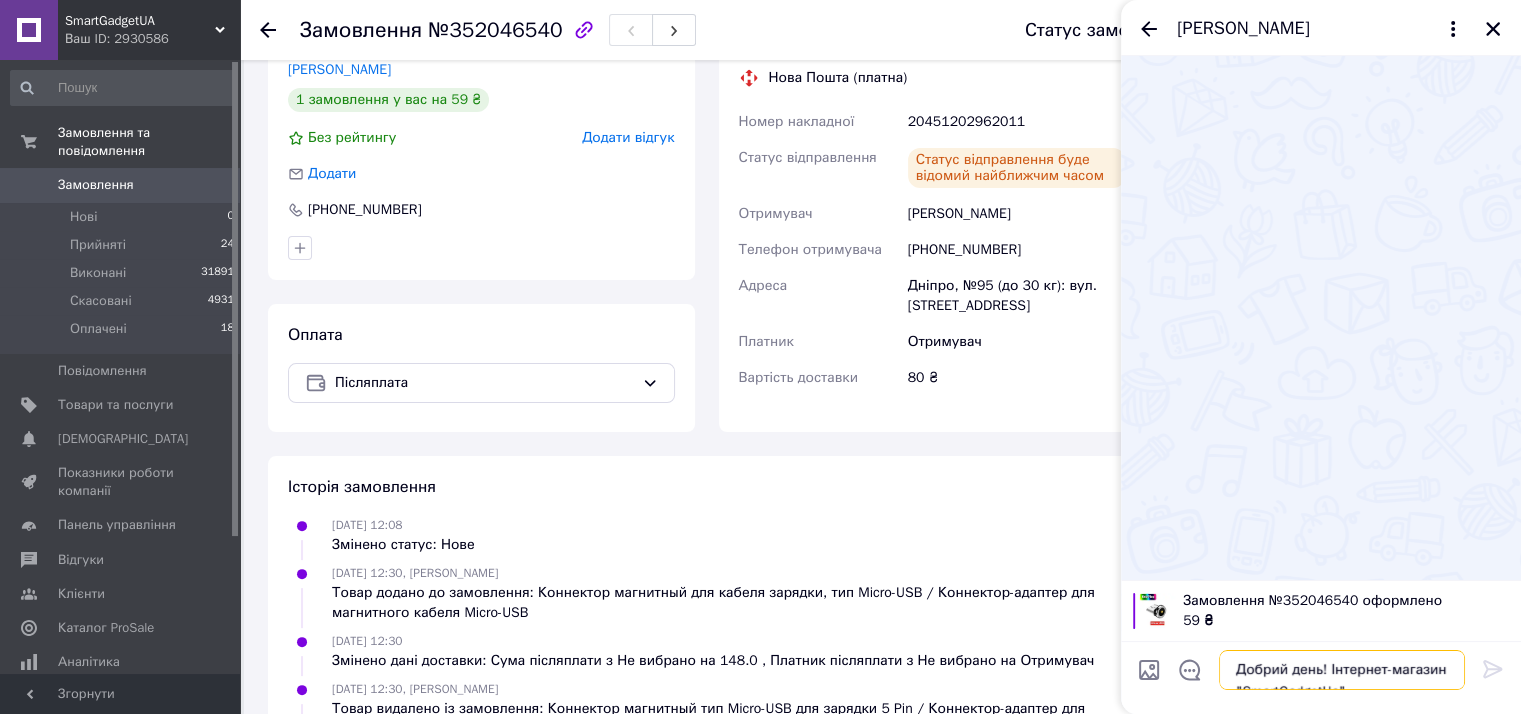 scroll, scrollTop: 1, scrollLeft: 0, axis: vertical 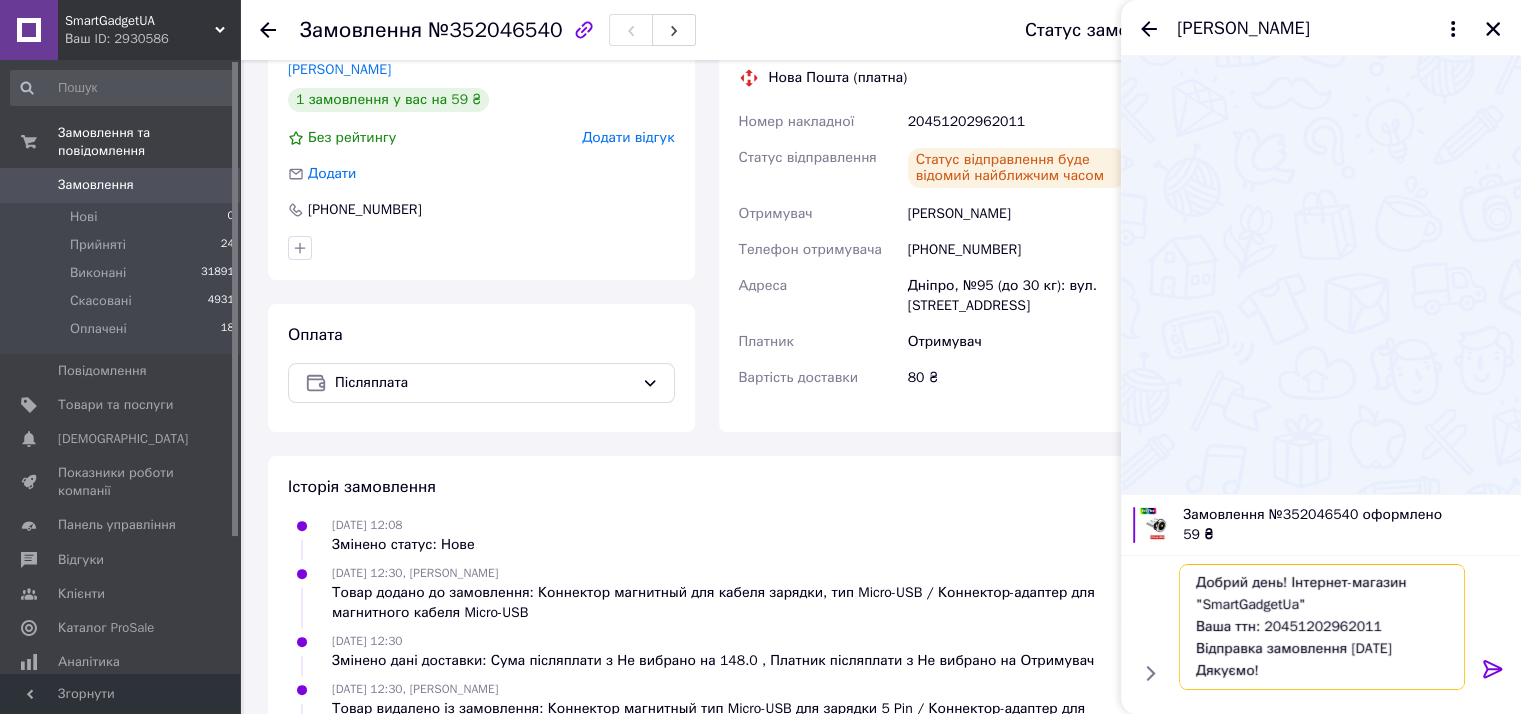 type on "Добрий день! Інтернет-магазин "SmartGadgetUa"
Ваша ттн: 20451202962011
Відправка замовлення 10.07.2025р.
Дякуємо!" 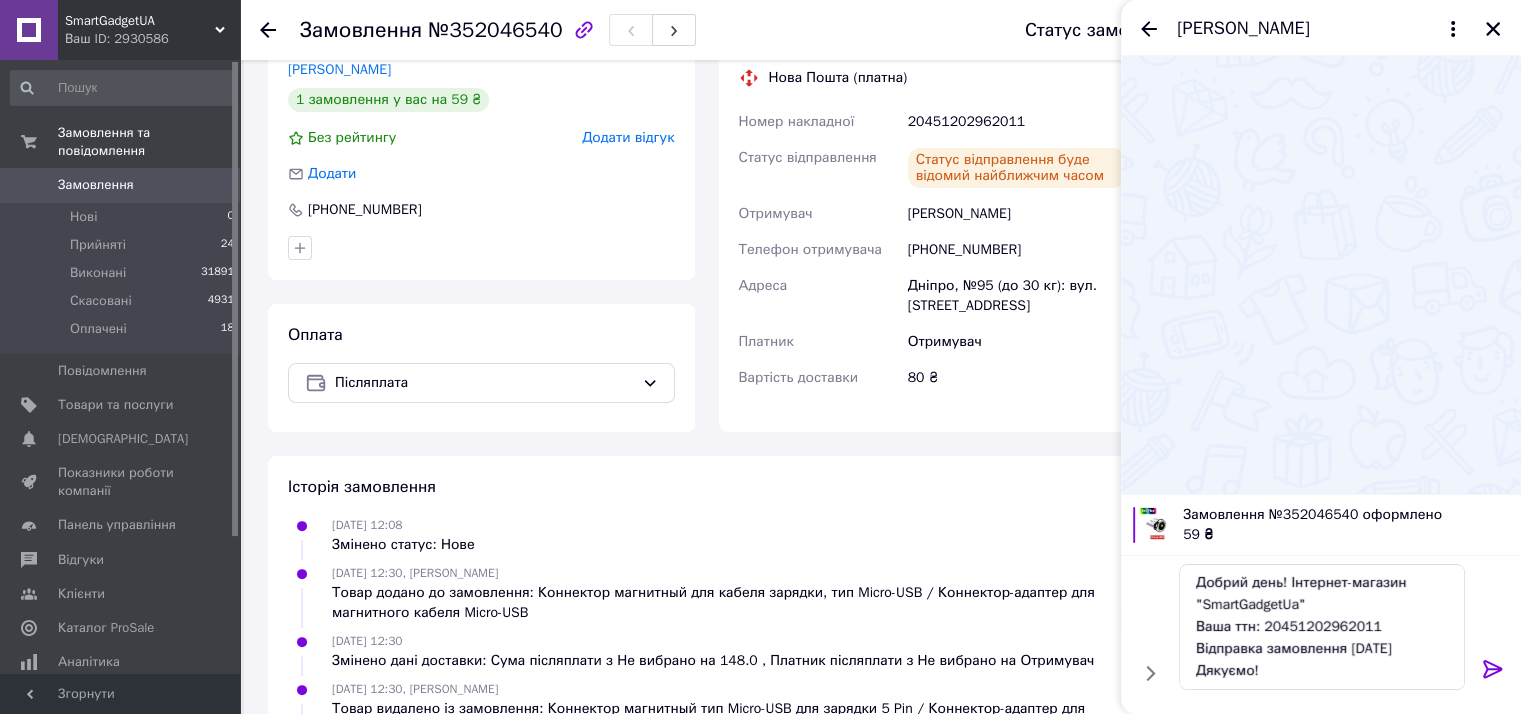 click 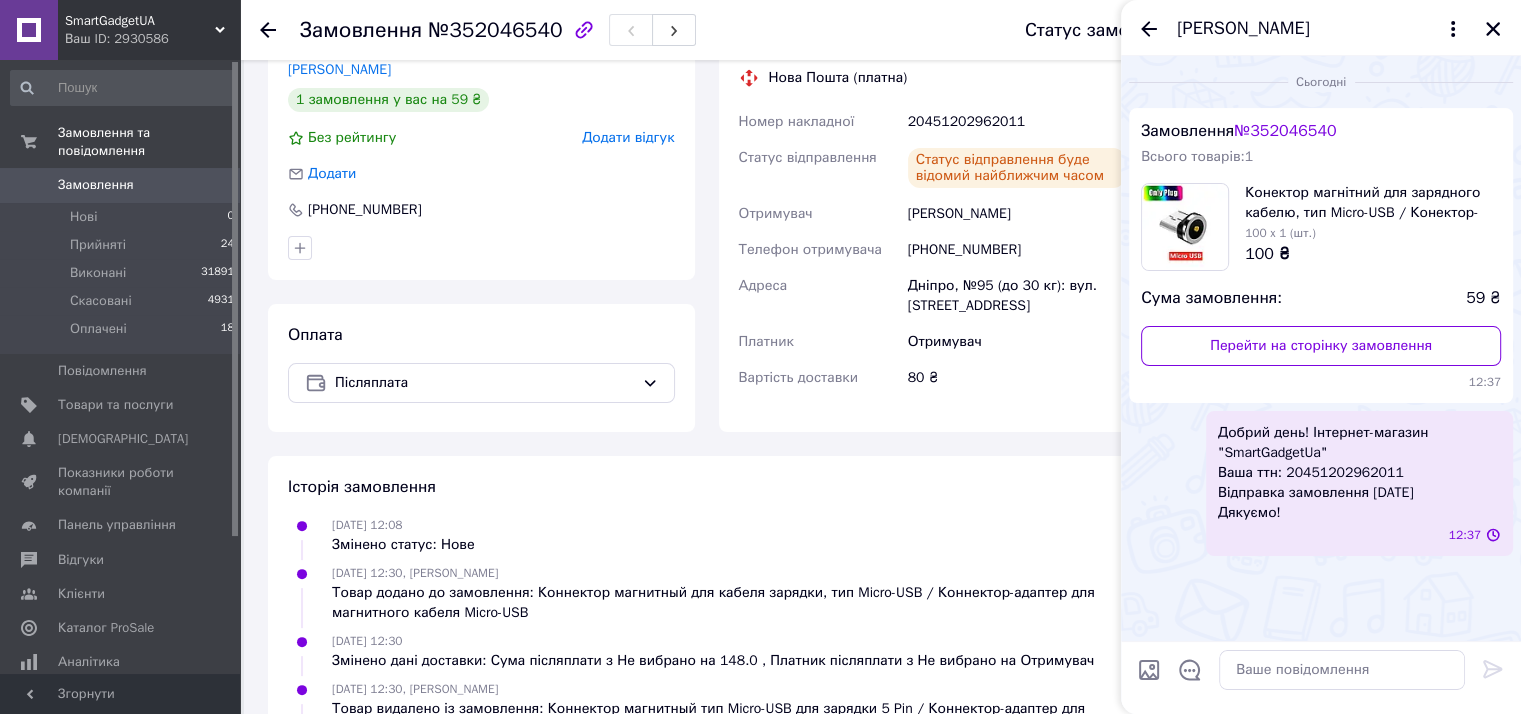 scroll, scrollTop: 0, scrollLeft: 0, axis: both 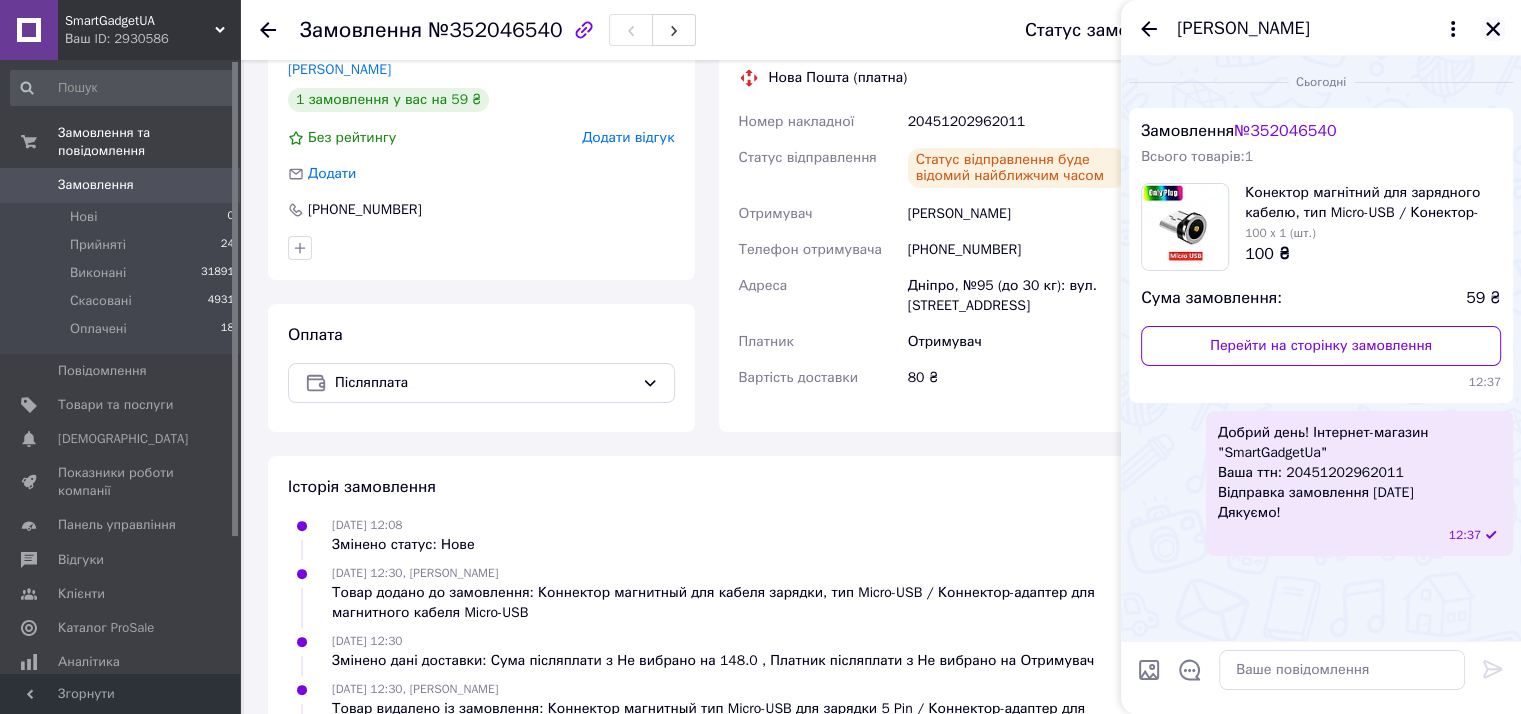 click 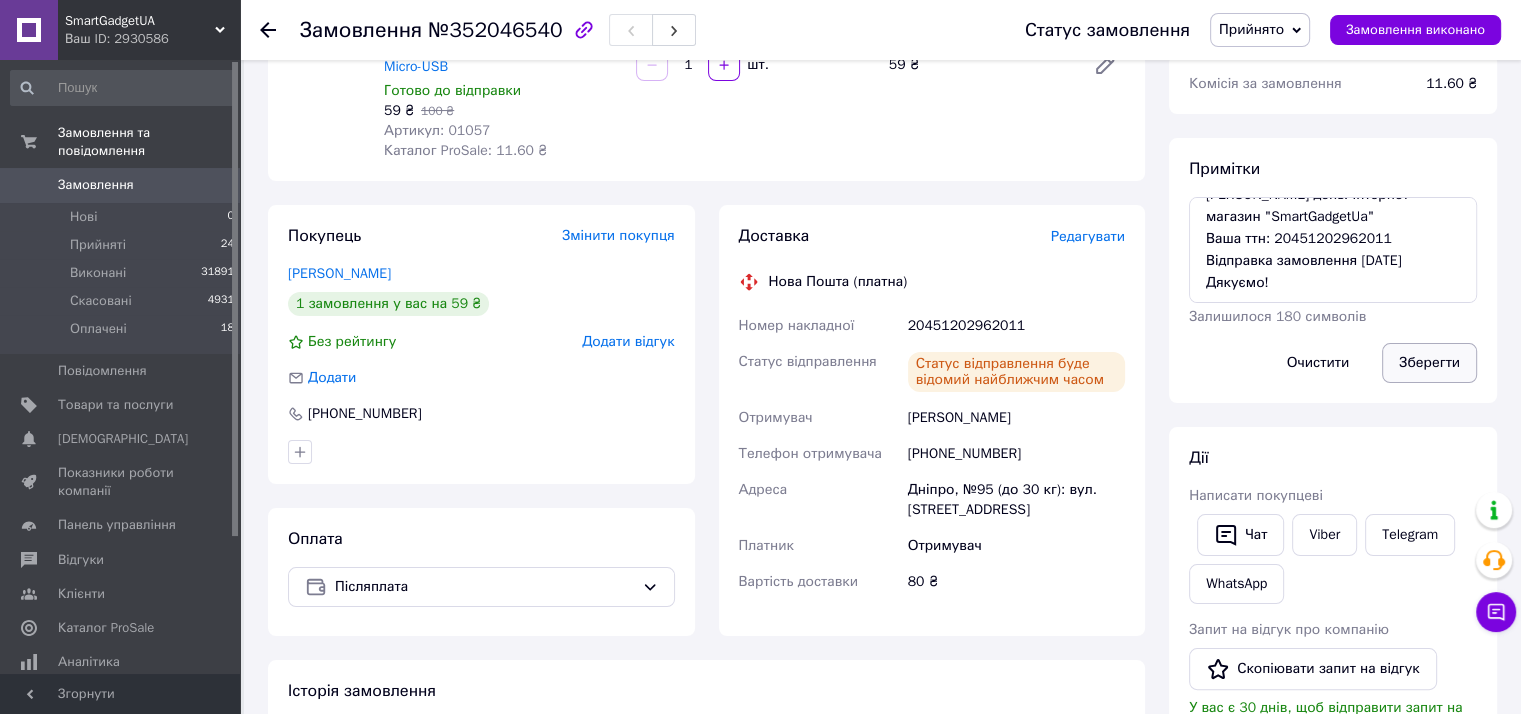 scroll, scrollTop: 263, scrollLeft: 0, axis: vertical 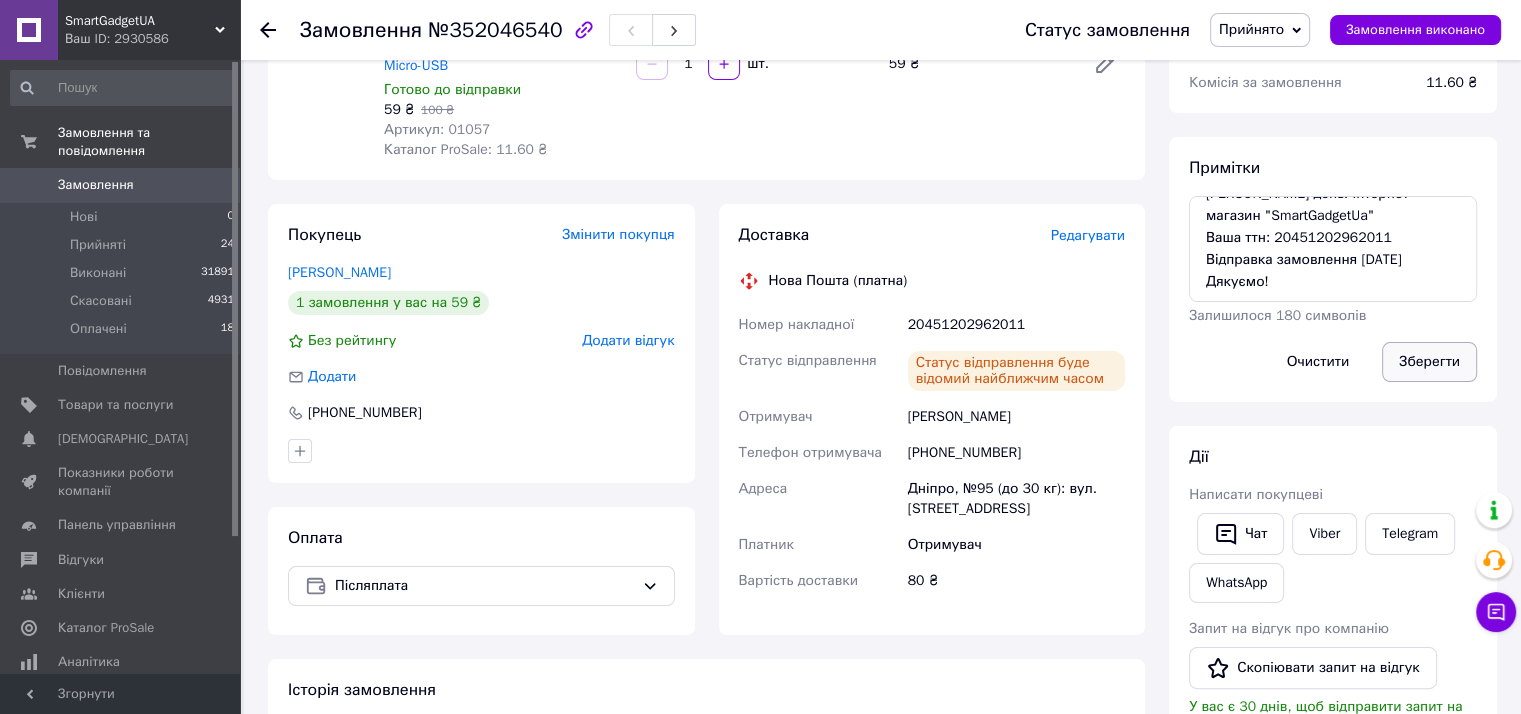 click on "Зберегти" at bounding box center (1429, 362) 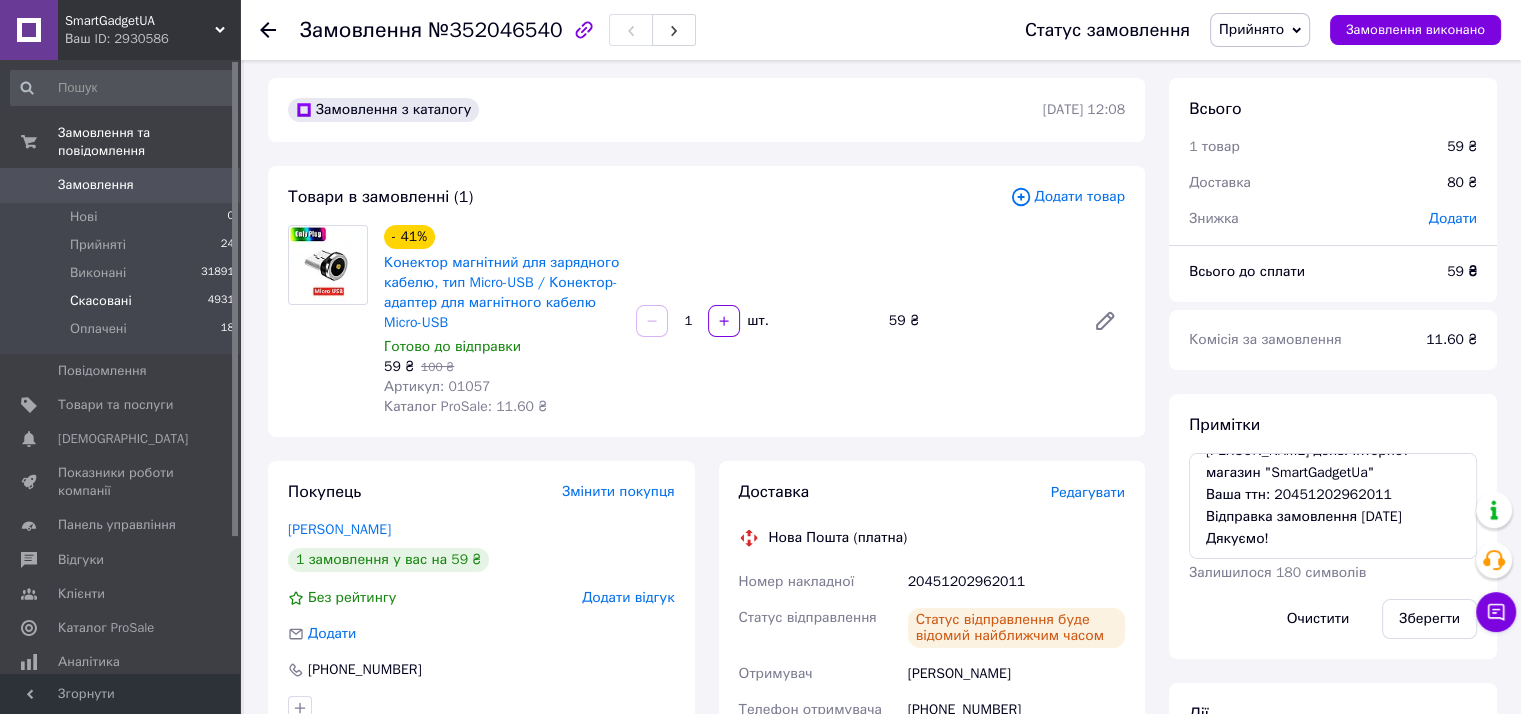 scroll, scrollTop: 0, scrollLeft: 0, axis: both 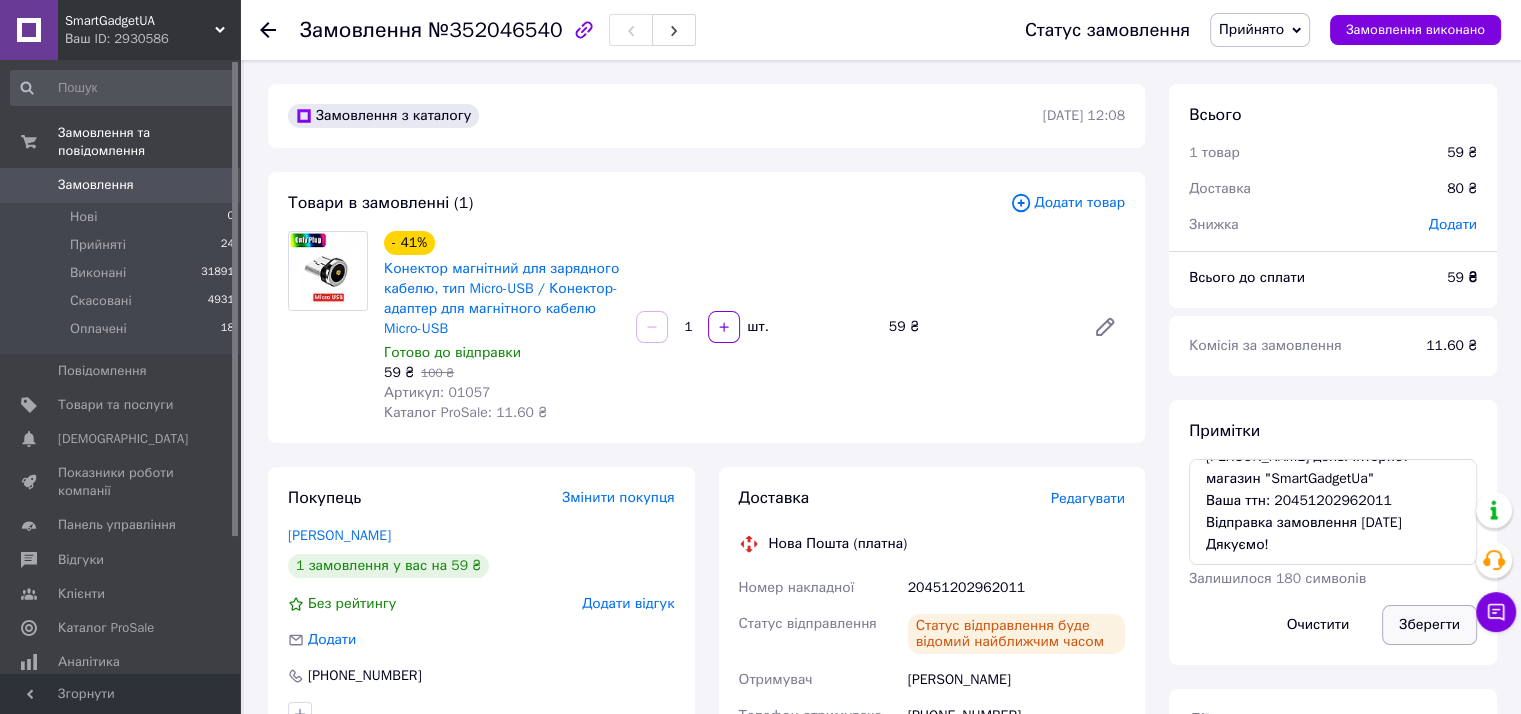 drag, startPoint x: 1416, startPoint y: 631, endPoint x: 1414, endPoint y: 621, distance: 10.198039 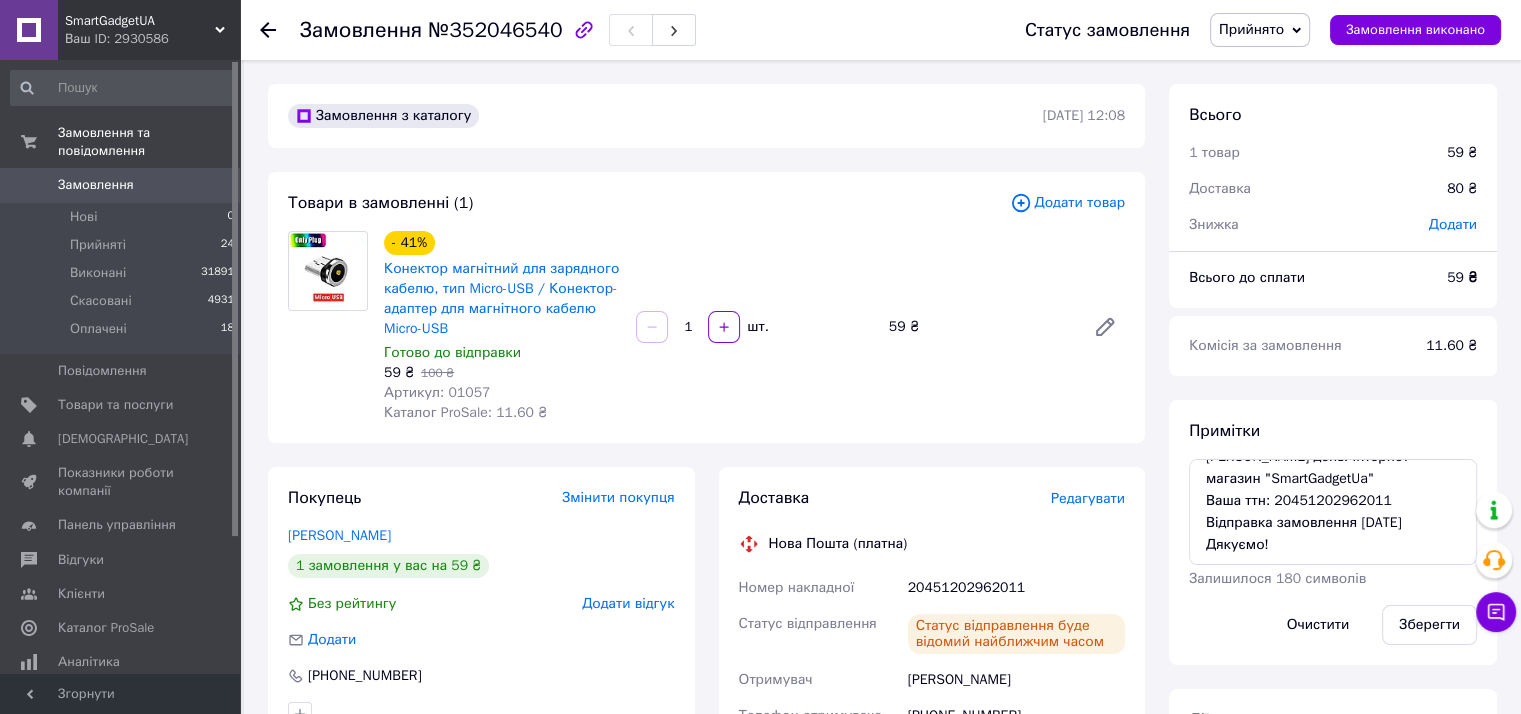 click on "Замовлення" at bounding box center [96, 185] 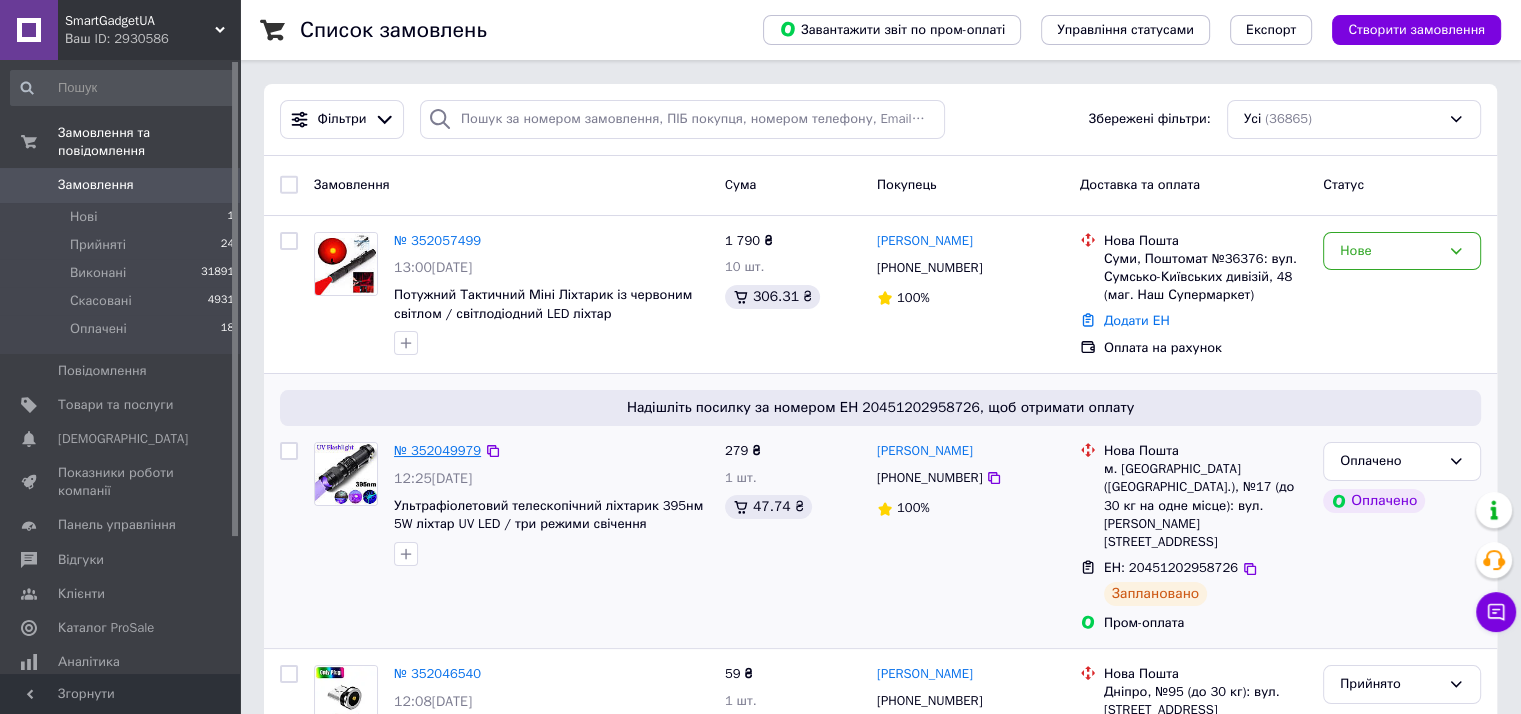 click on "№ 352049979" at bounding box center (437, 450) 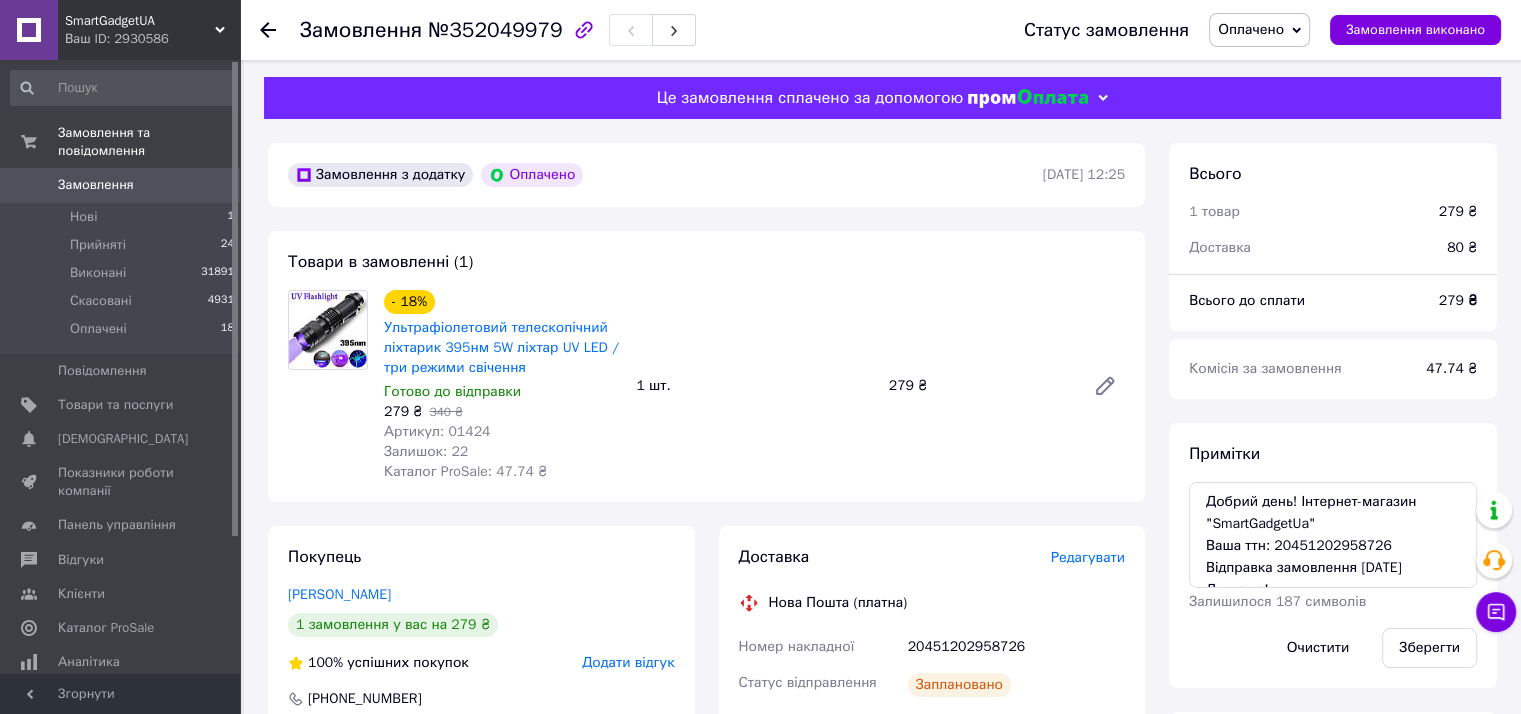 scroll, scrollTop: 0, scrollLeft: 0, axis: both 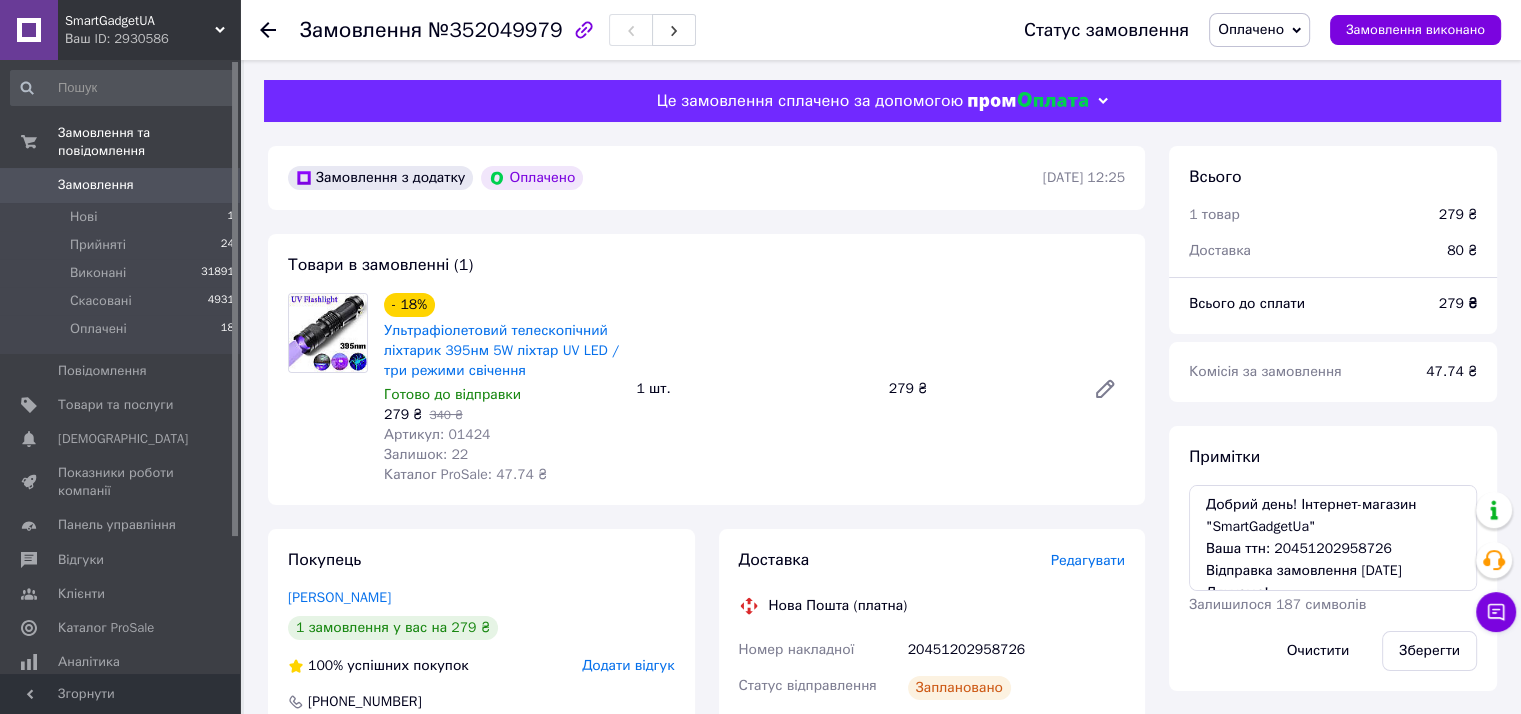 click on "Замовлення" at bounding box center [96, 185] 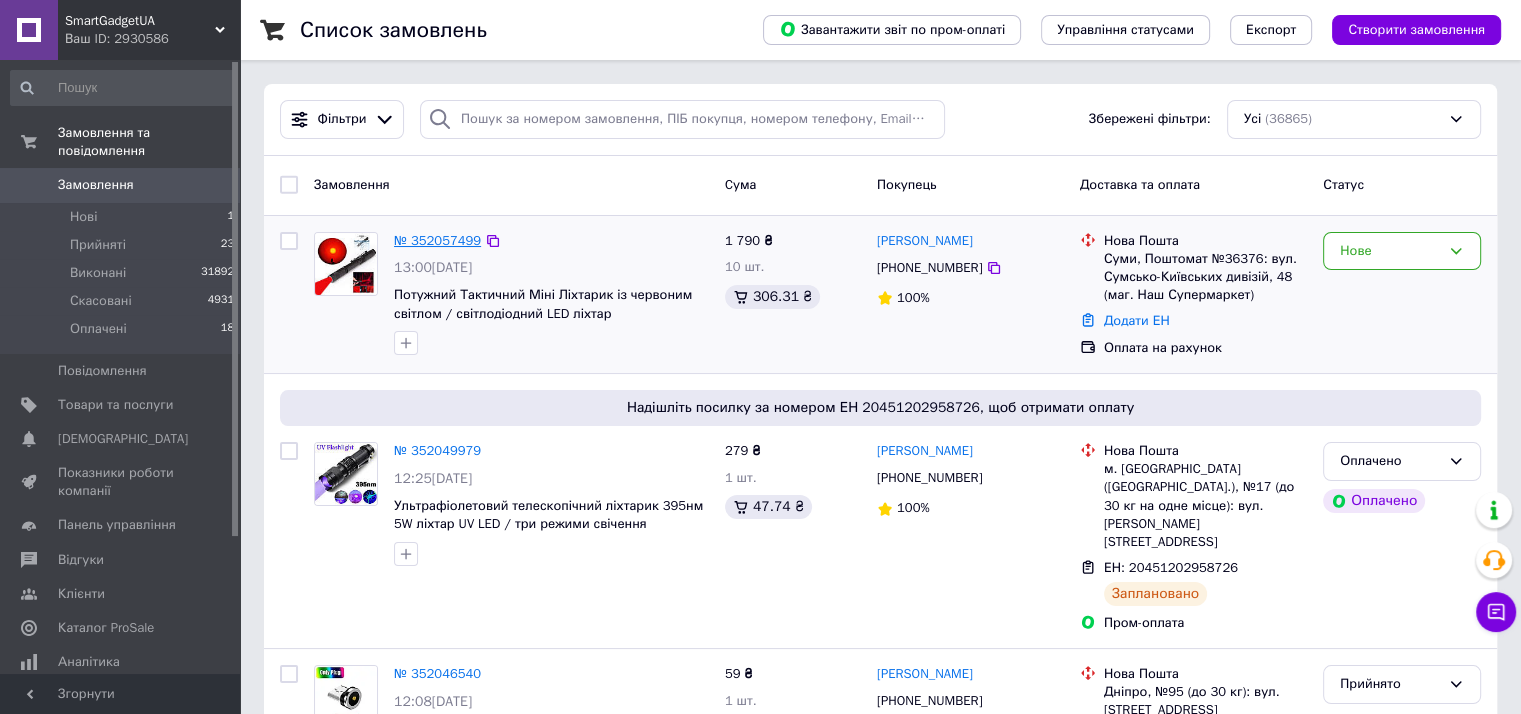 click on "№ 352057499" at bounding box center [437, 240] 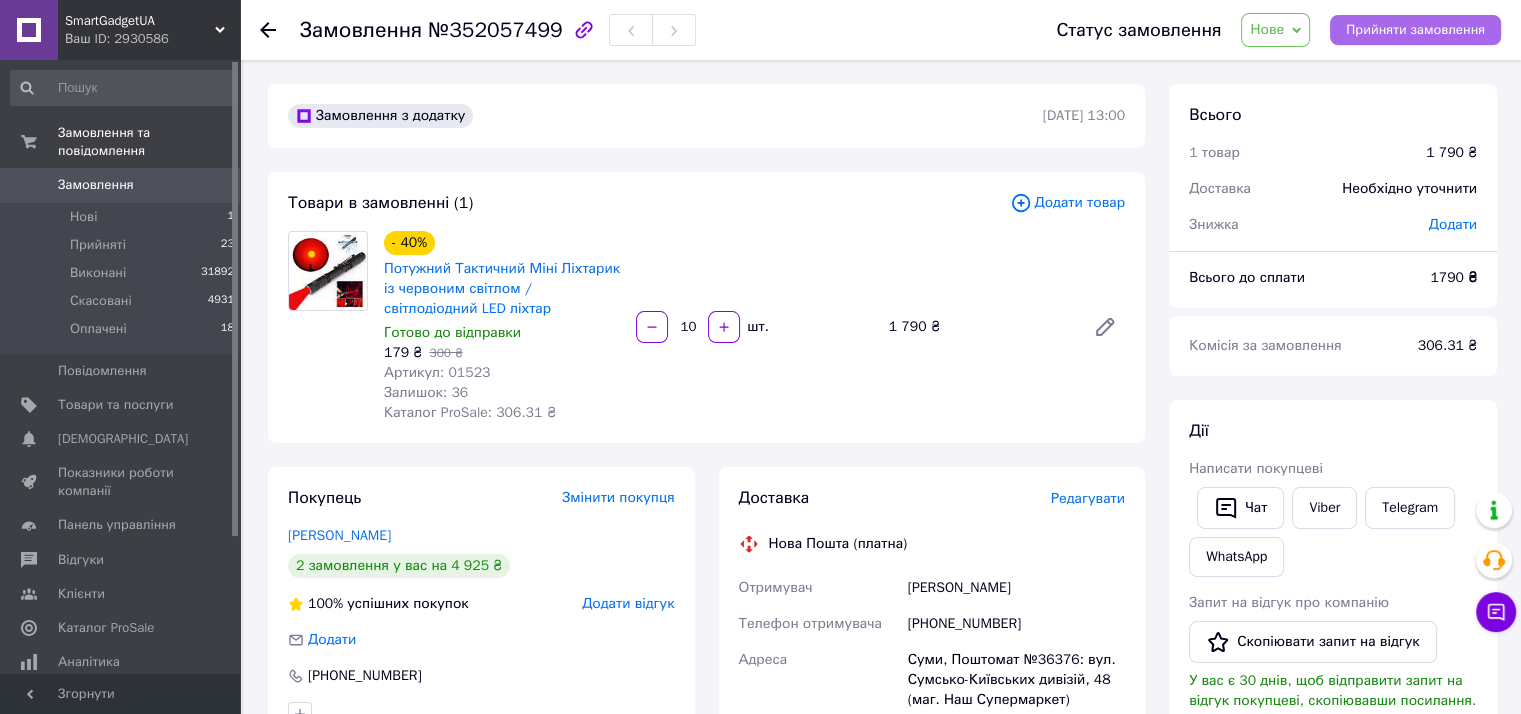 click on "Прийняти замовлення" at bounding box center [1415, 30] 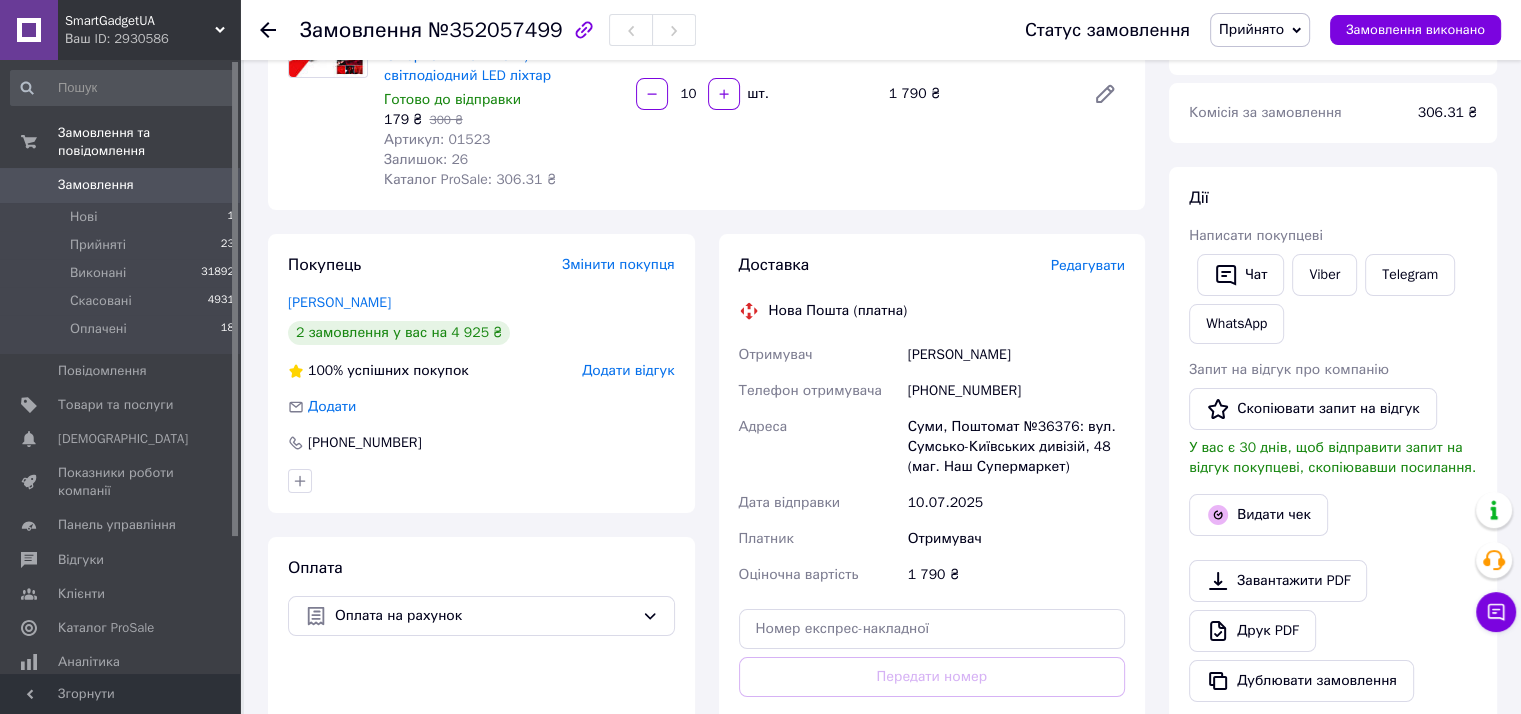 scroll, scrollTop: 0, scrollLeft: 0, axis: both 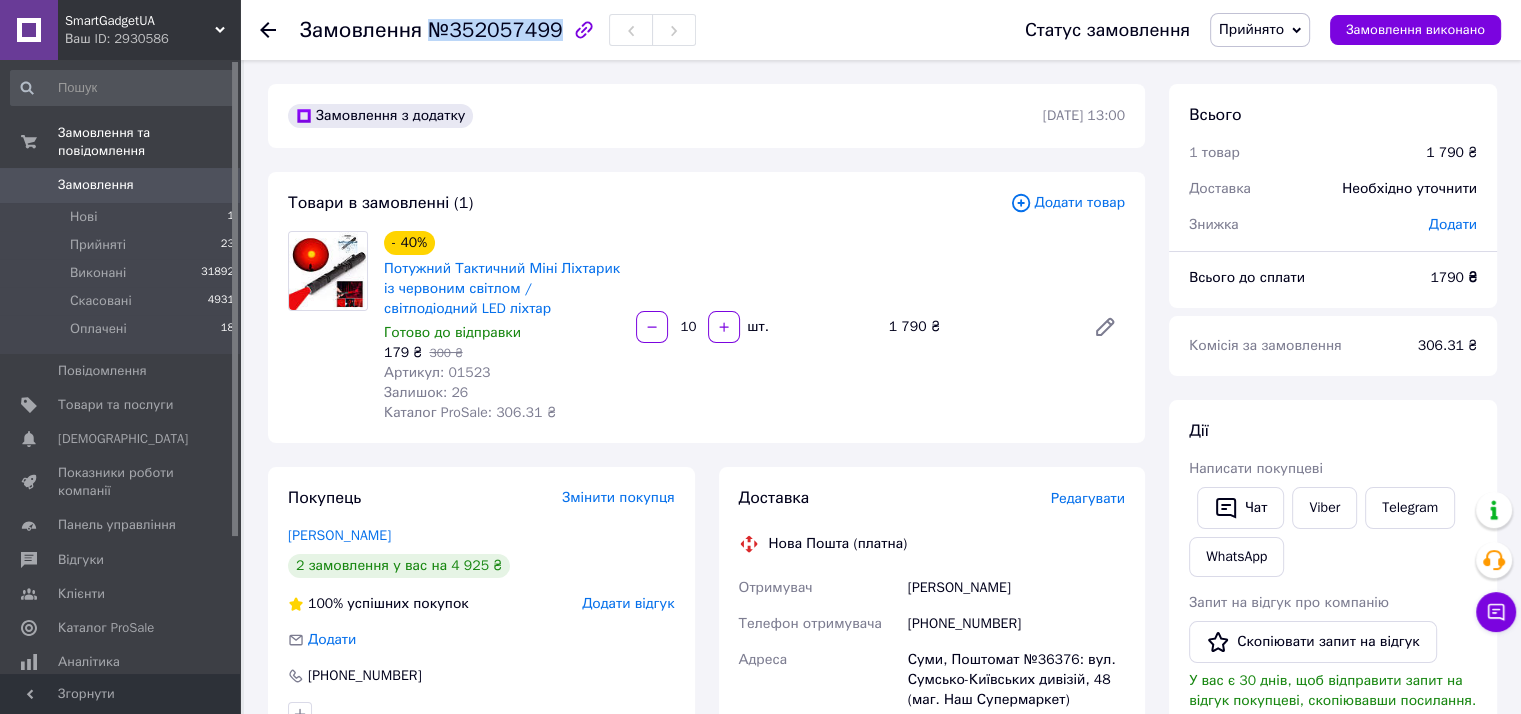 drag, startPoint x: 428, startPoint y: 19, endPoint x: 544, endPoint y: 27, distance: 116.275536 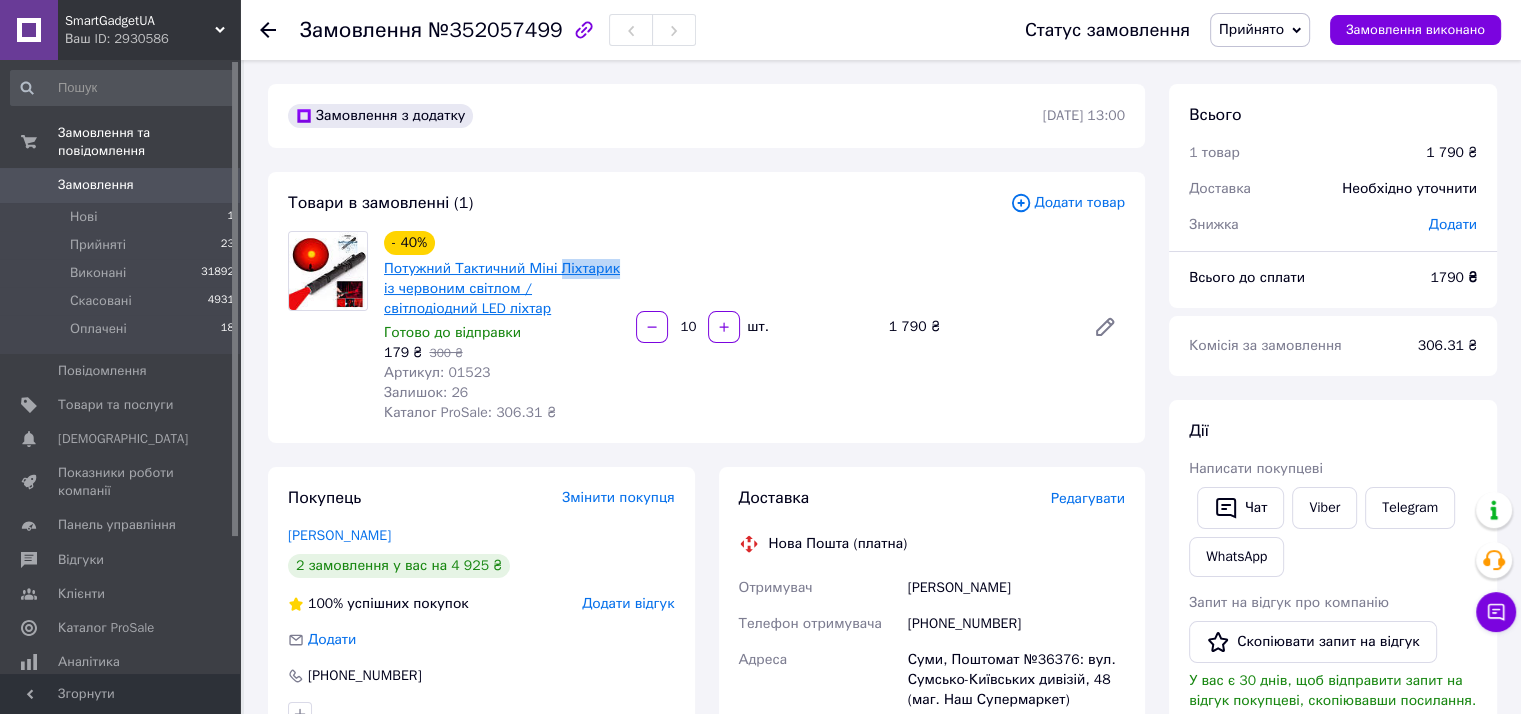 drag, startPoint x: 652, startPoint y: 271, endPoint x: 557, endPoint y: 270, distance: 95.005264 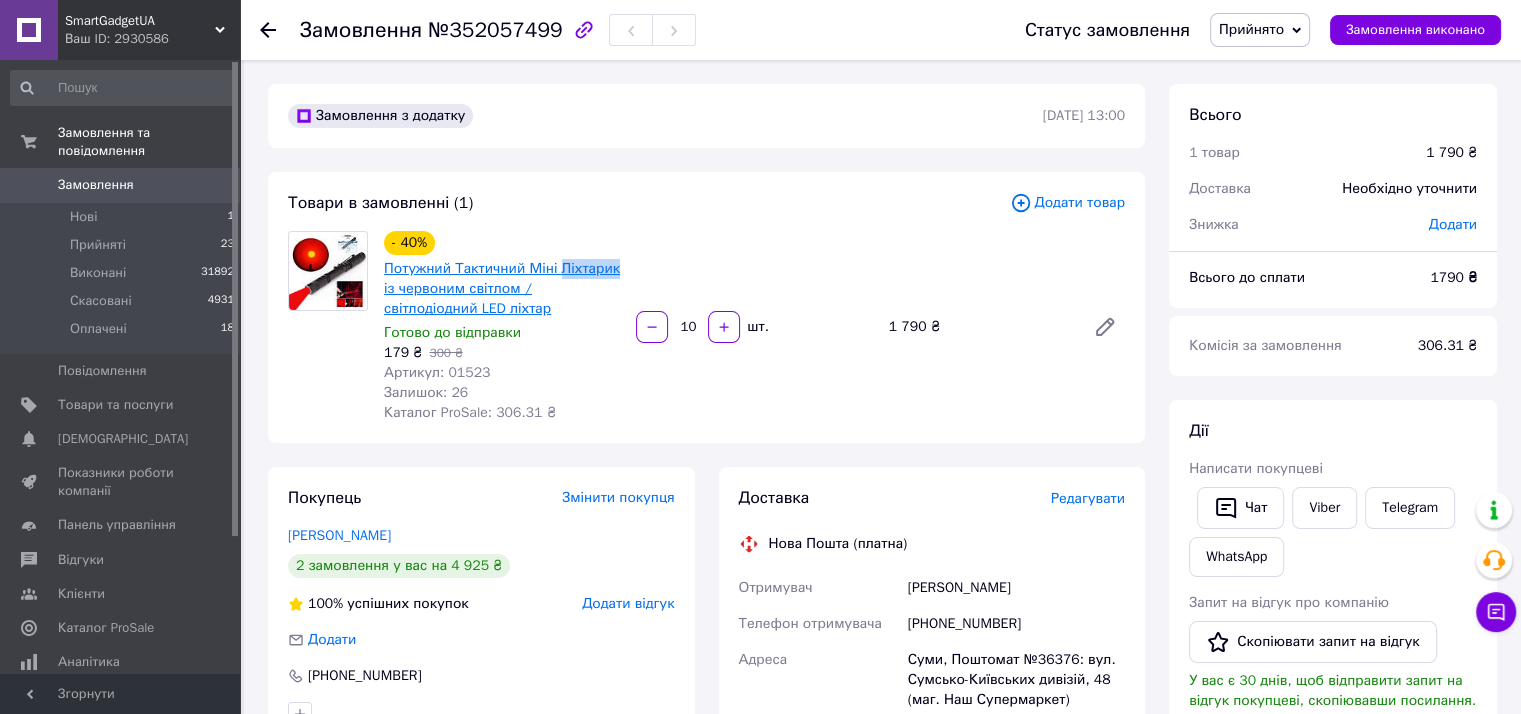 copy on "Ліхтарик" 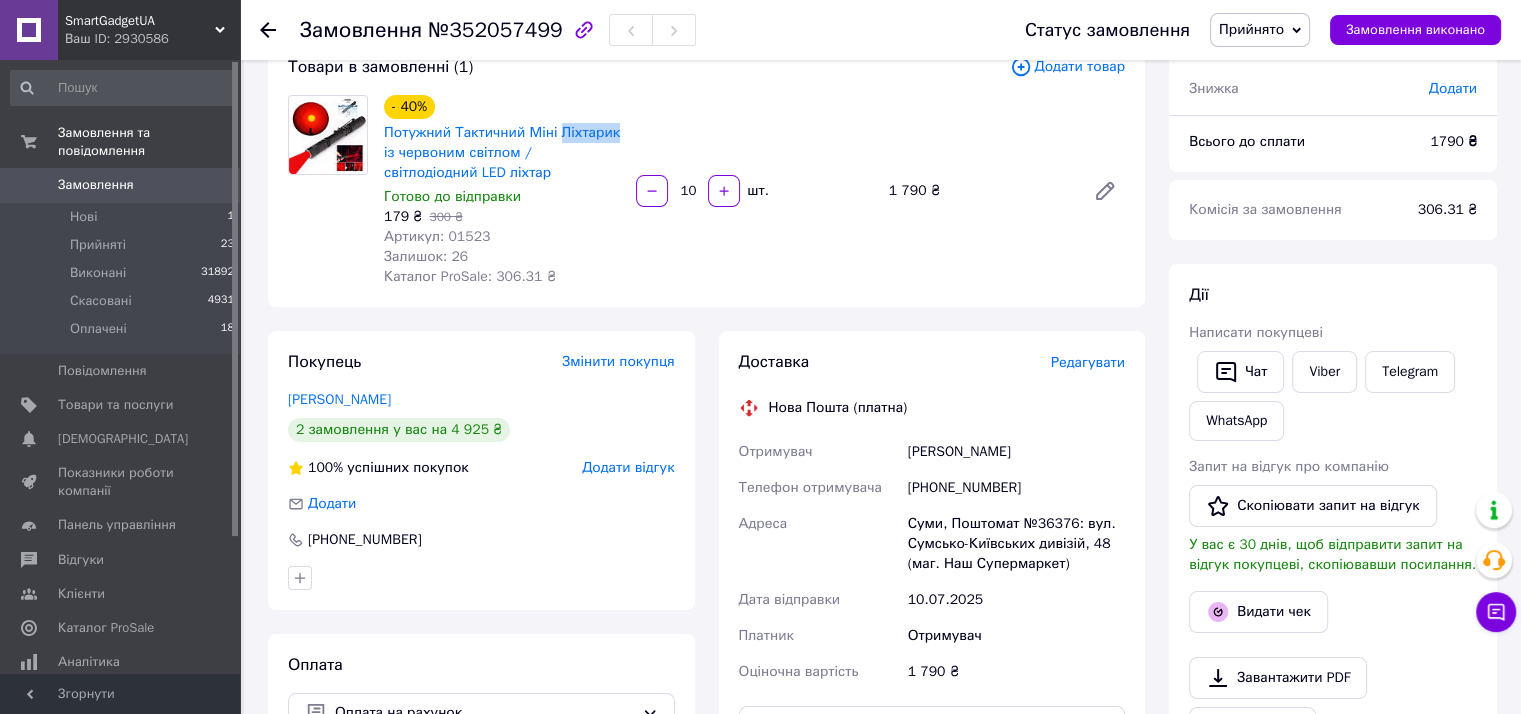 scroll, scrollTop: 233, scrollLeft: 0, axis: vertical 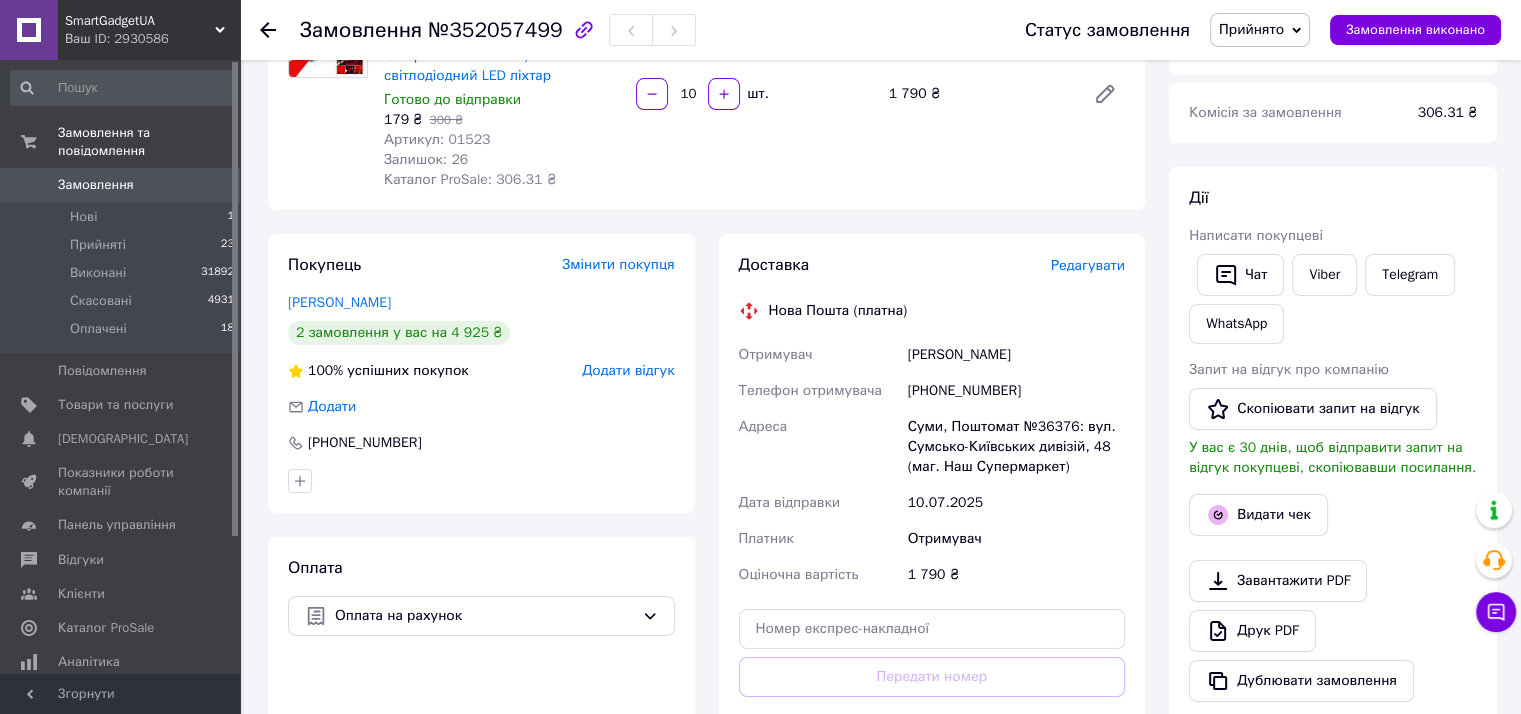 click on "+380955612906" at bounding box center (1016, 391) 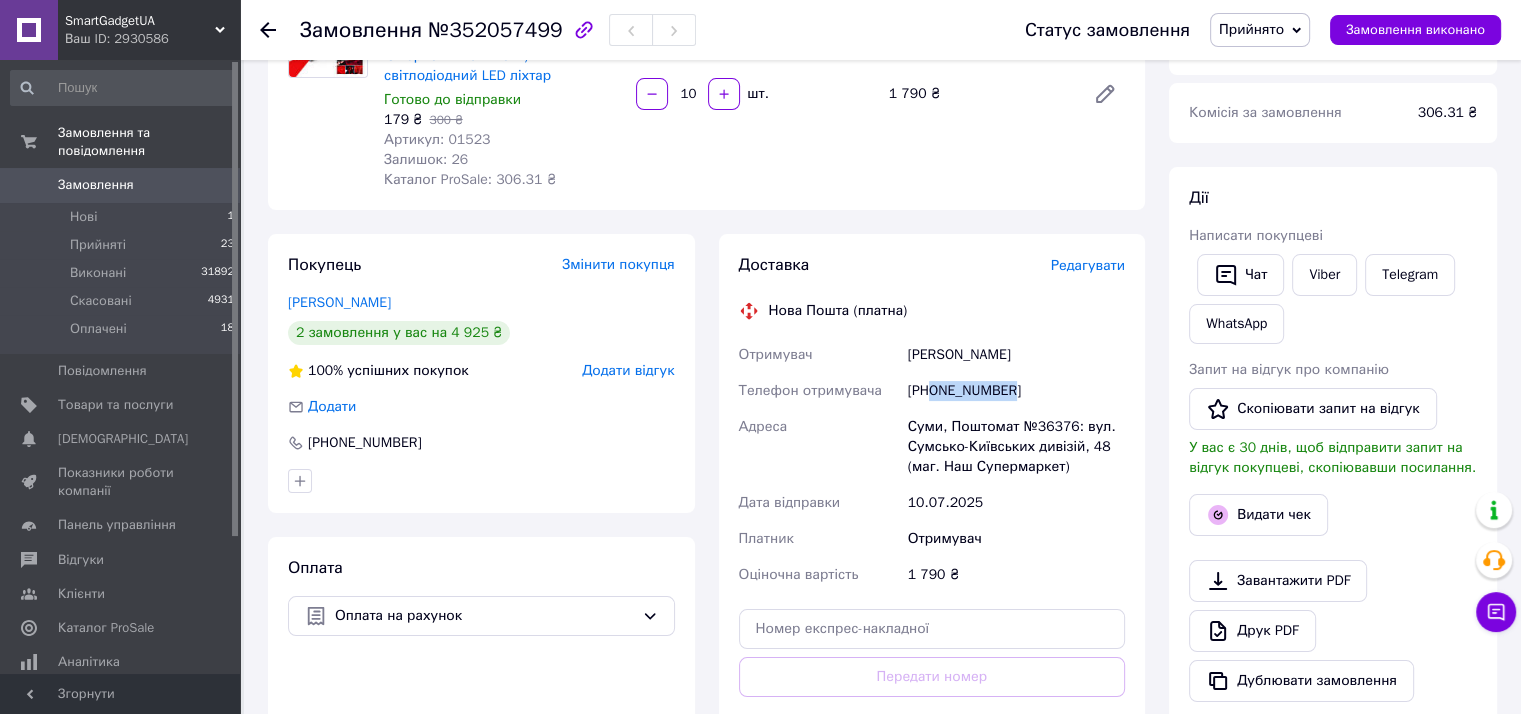 drag, startPoint x: 932, startPoint y: 384, endPoint x: 1048, endPoint y: 390, distance: 116.15507 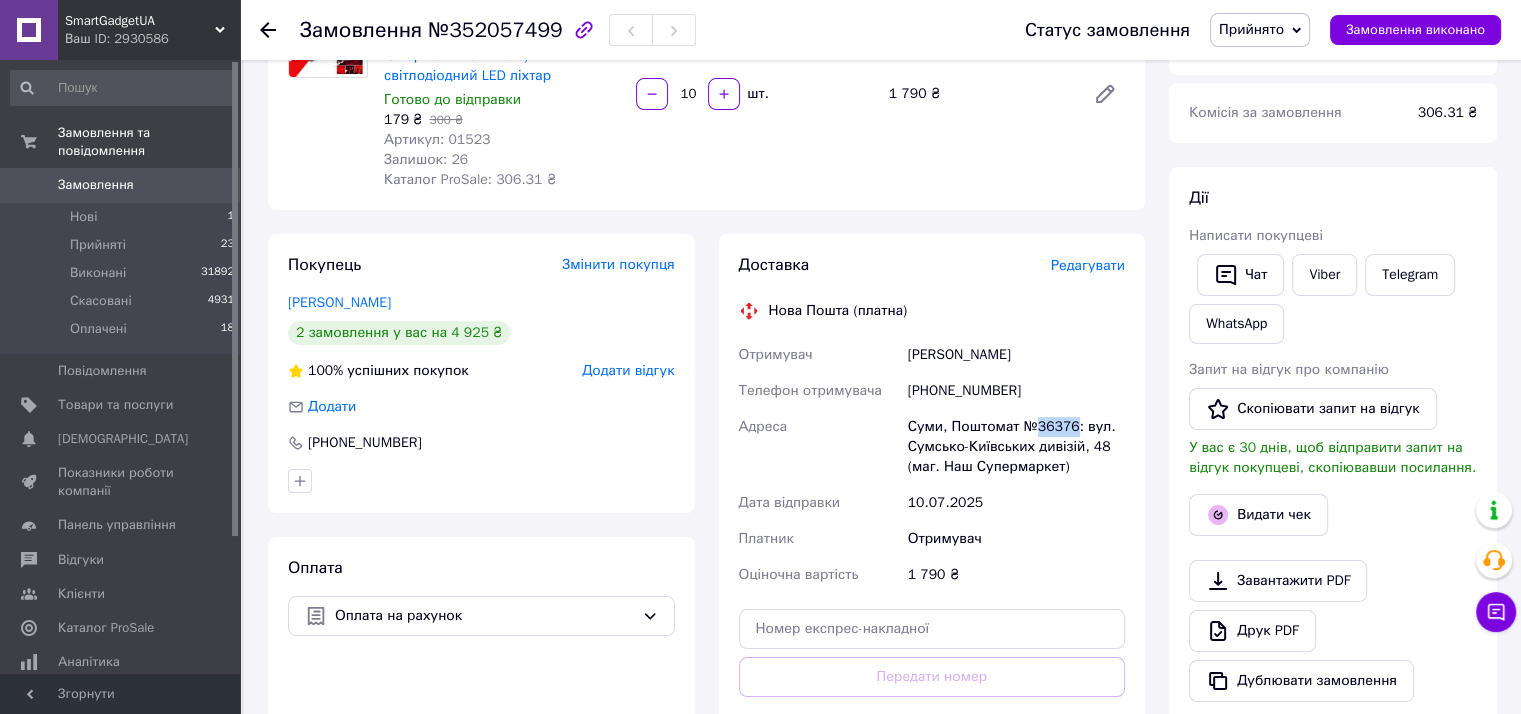 drag, startPoint x: 1036, startPoint y: 426, endPoint x: 1068, endPoint y: 423, distance: 32.140316 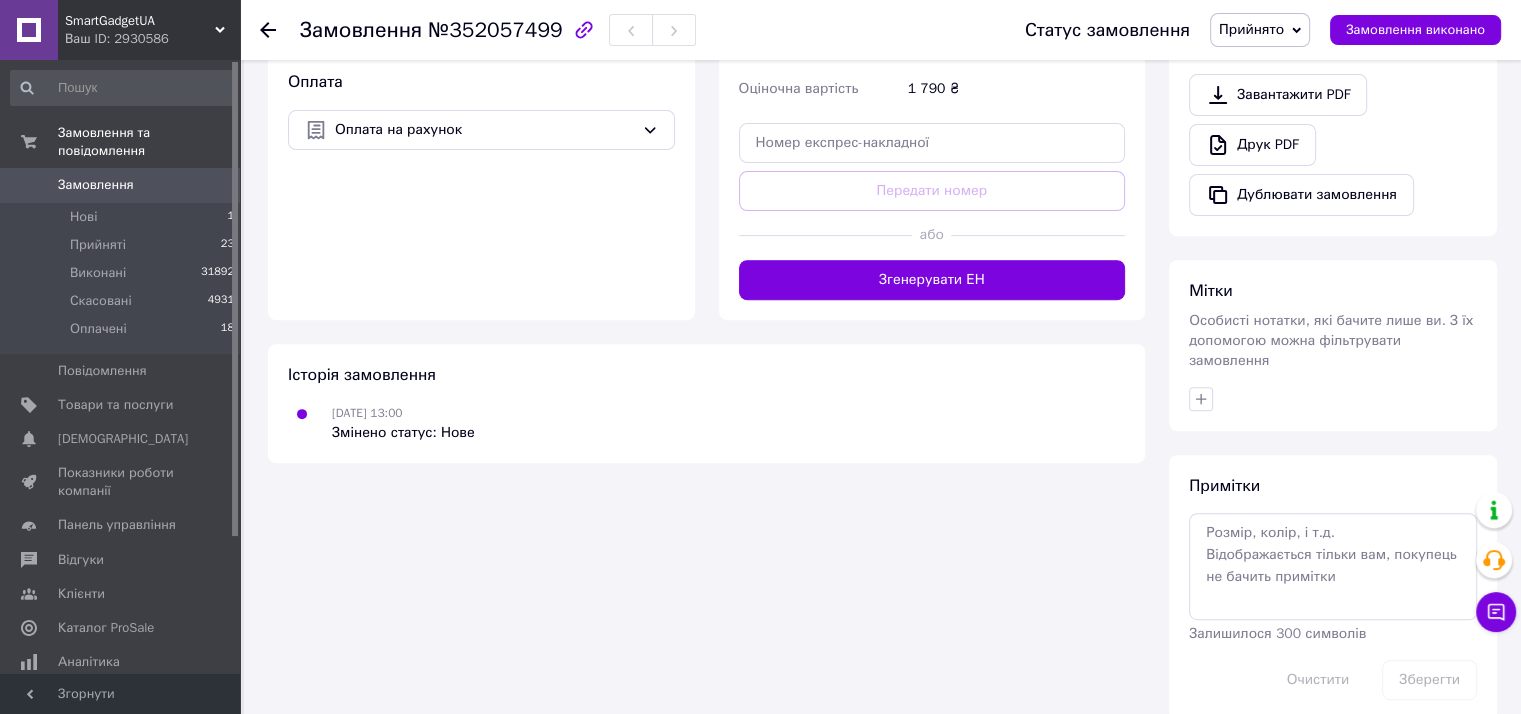 scroll, scrollTop: 726, scrollLeft: 0, axis: vertical 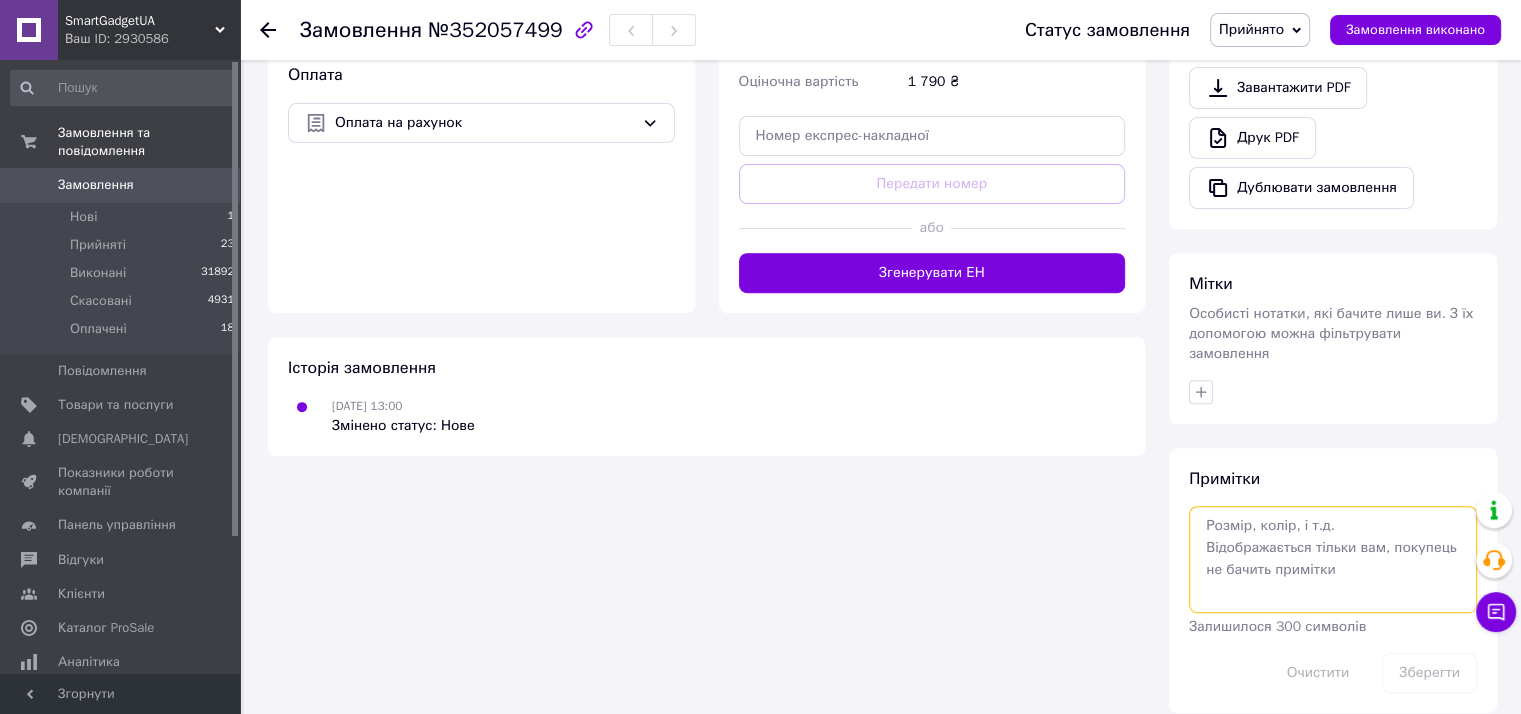 click at bounding box center [1333, 559] 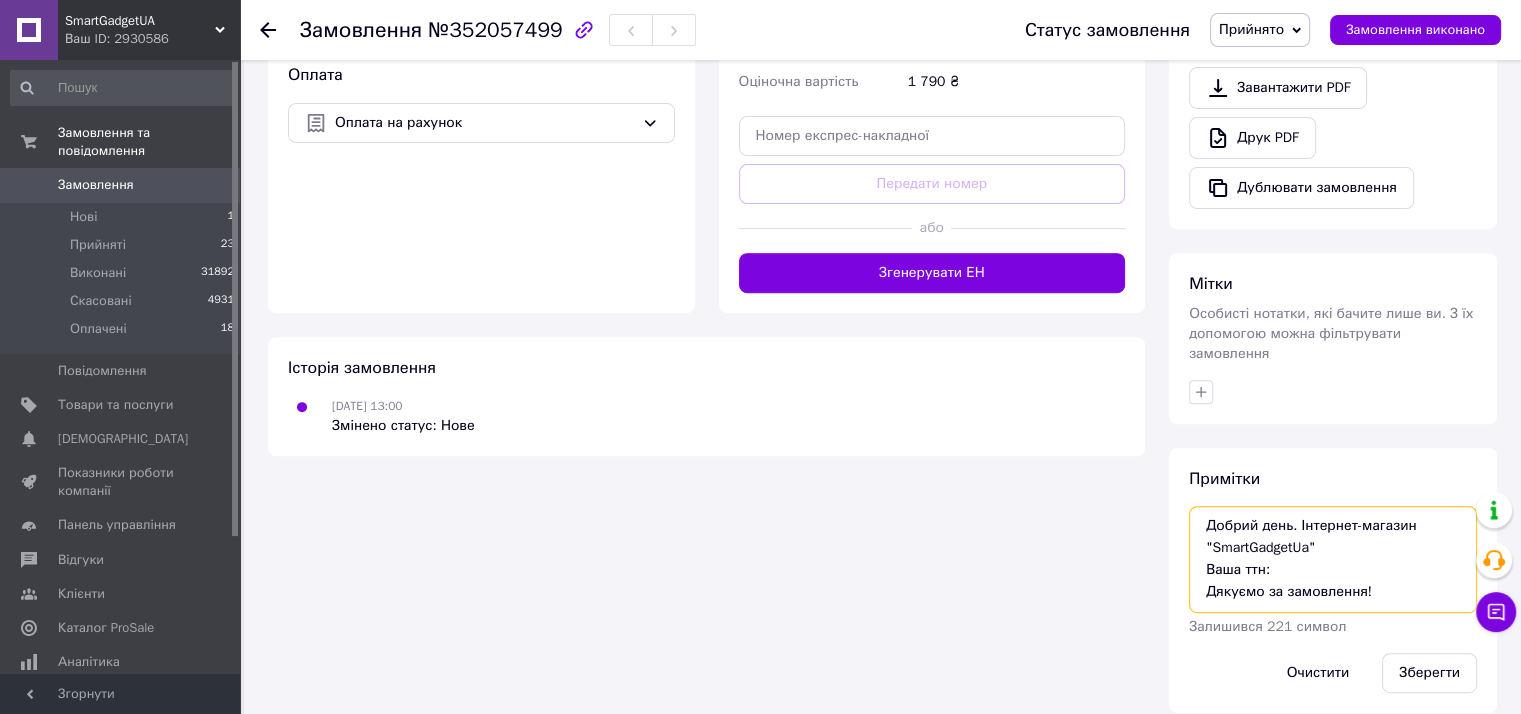 type on "Добрий день. Інтернет-магазин "SmartGadgetUa"
Ваша ттн:
Дякуємо за замовлення!" 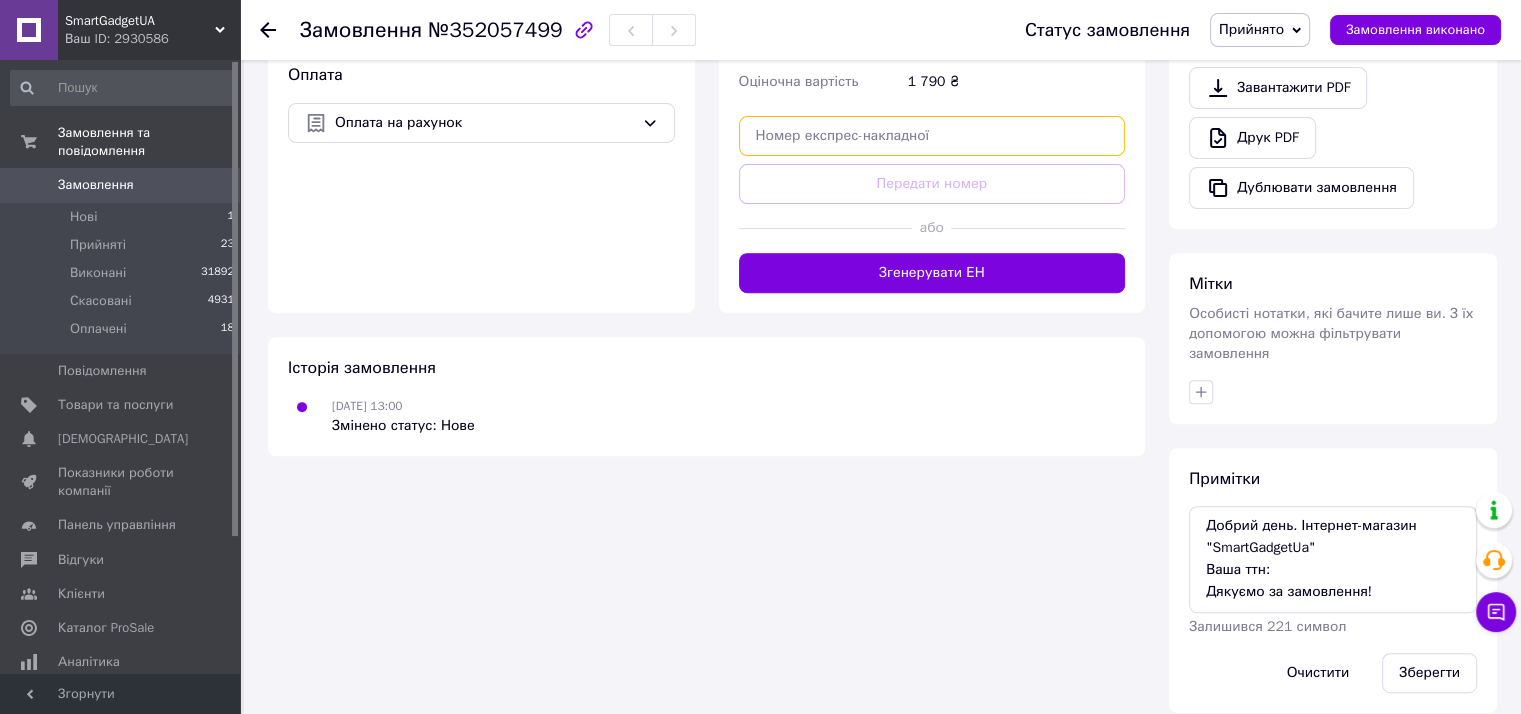 click at bounding box center [932, 136] 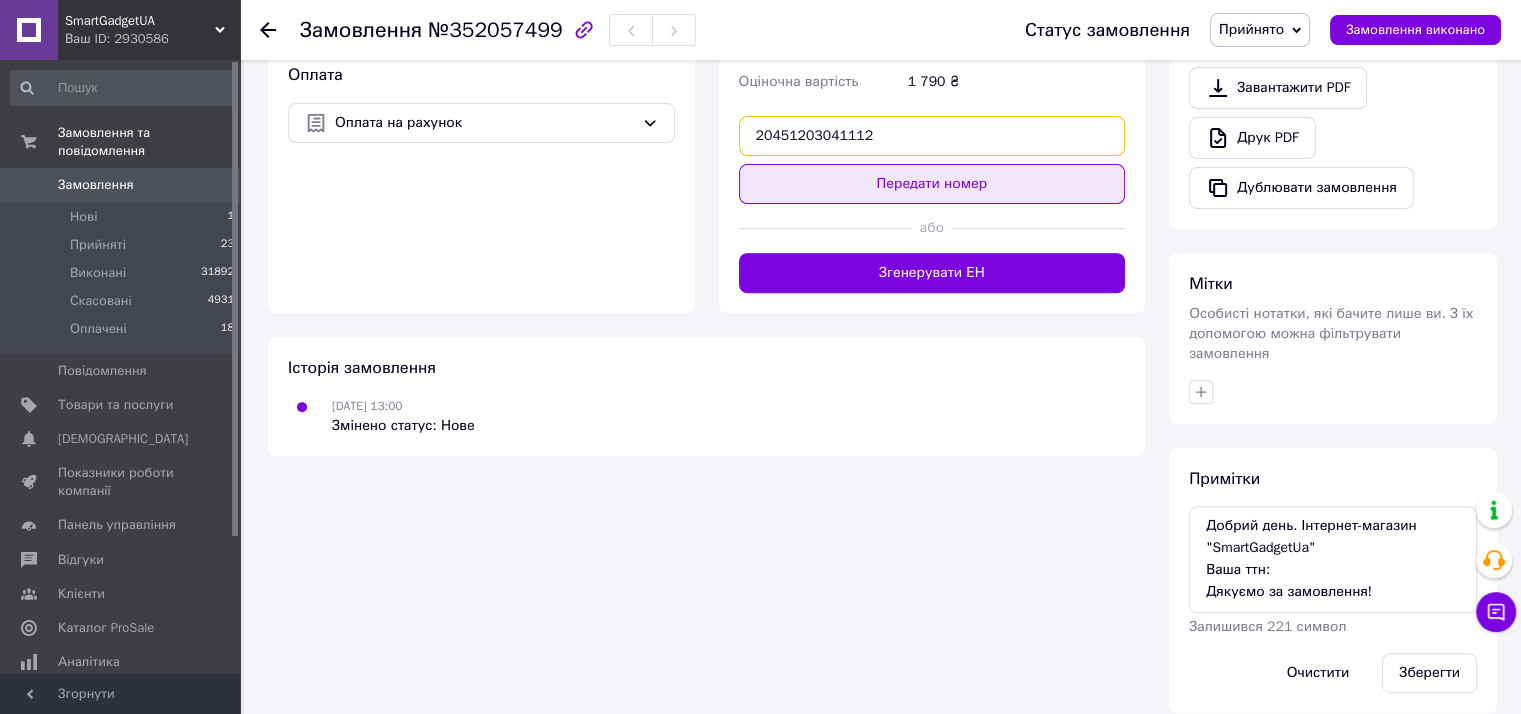 type on "20451203041112" 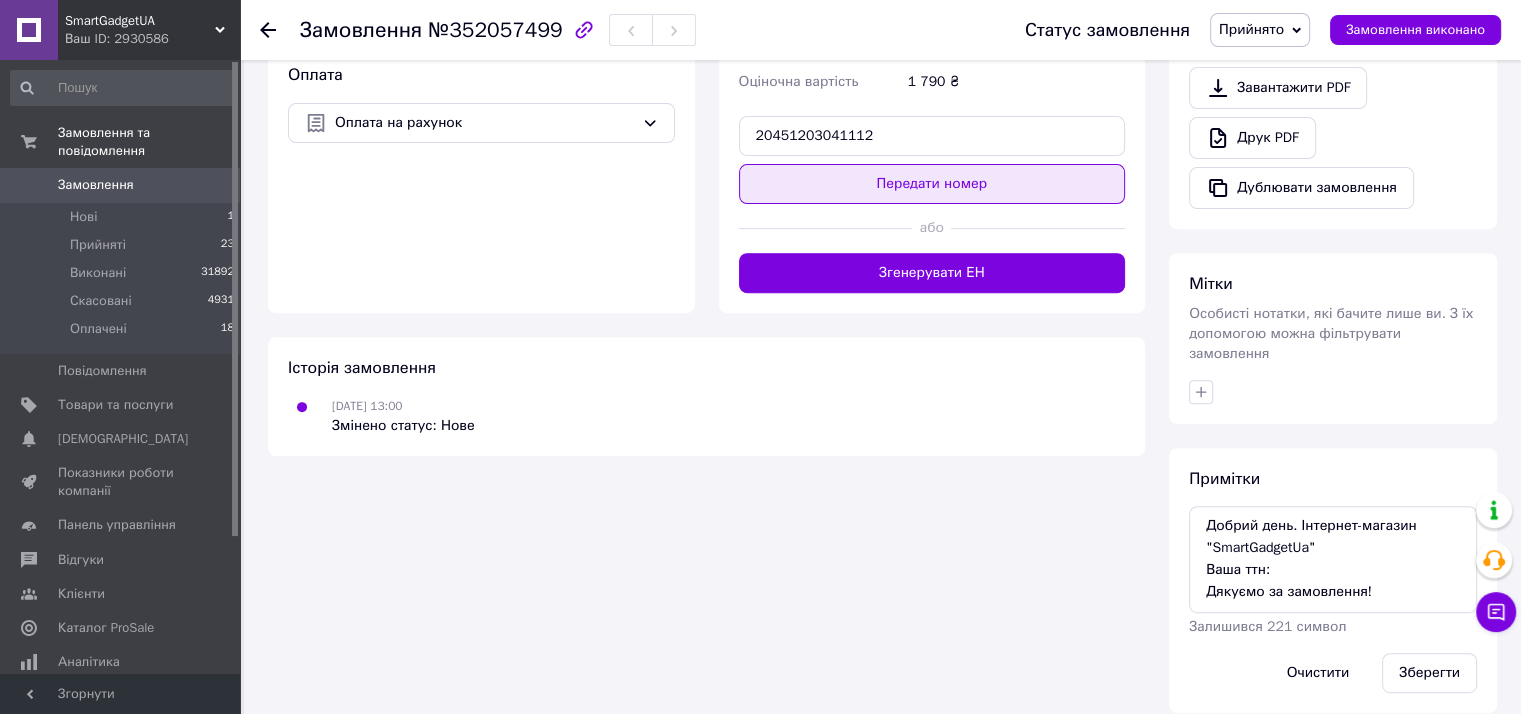 click on "Передати номер" at bounding box center (932, 184) 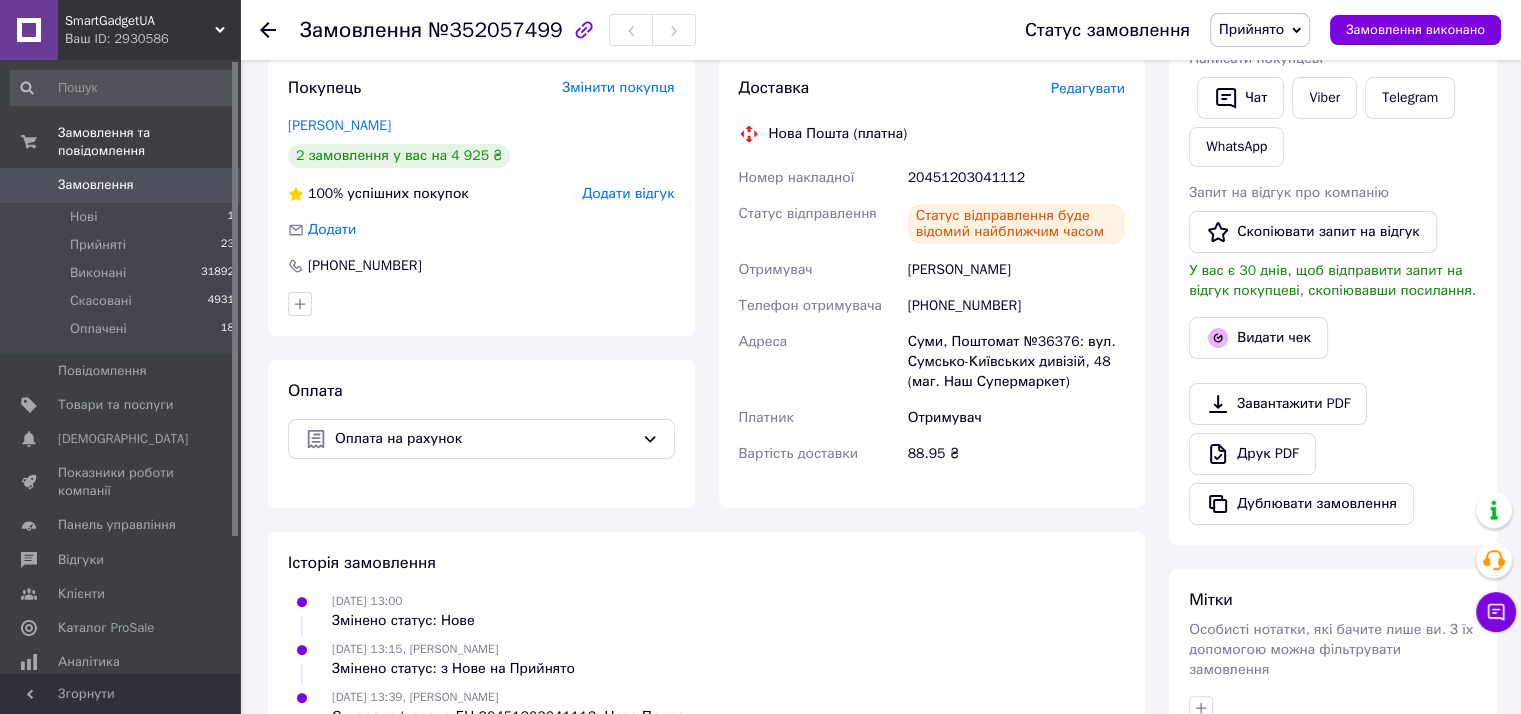 scroll, scrollTop: 726, scrollLeft: 0, axis: vertical 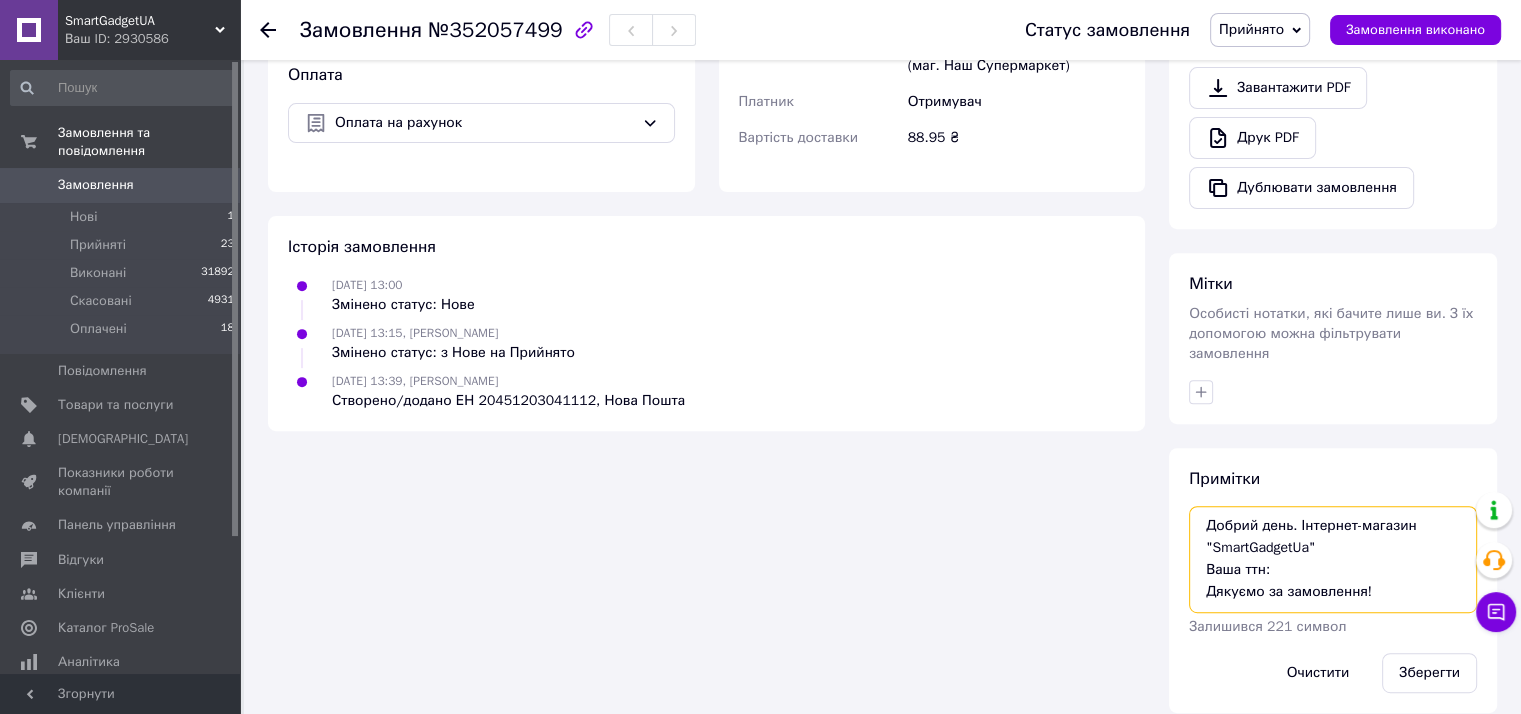 click on "Добрий день. Інтернет-магазин "SmartGadgetUa"
Ваша ттн:
Дякуємо за замовлення!" at bounding box center (1333, 559) 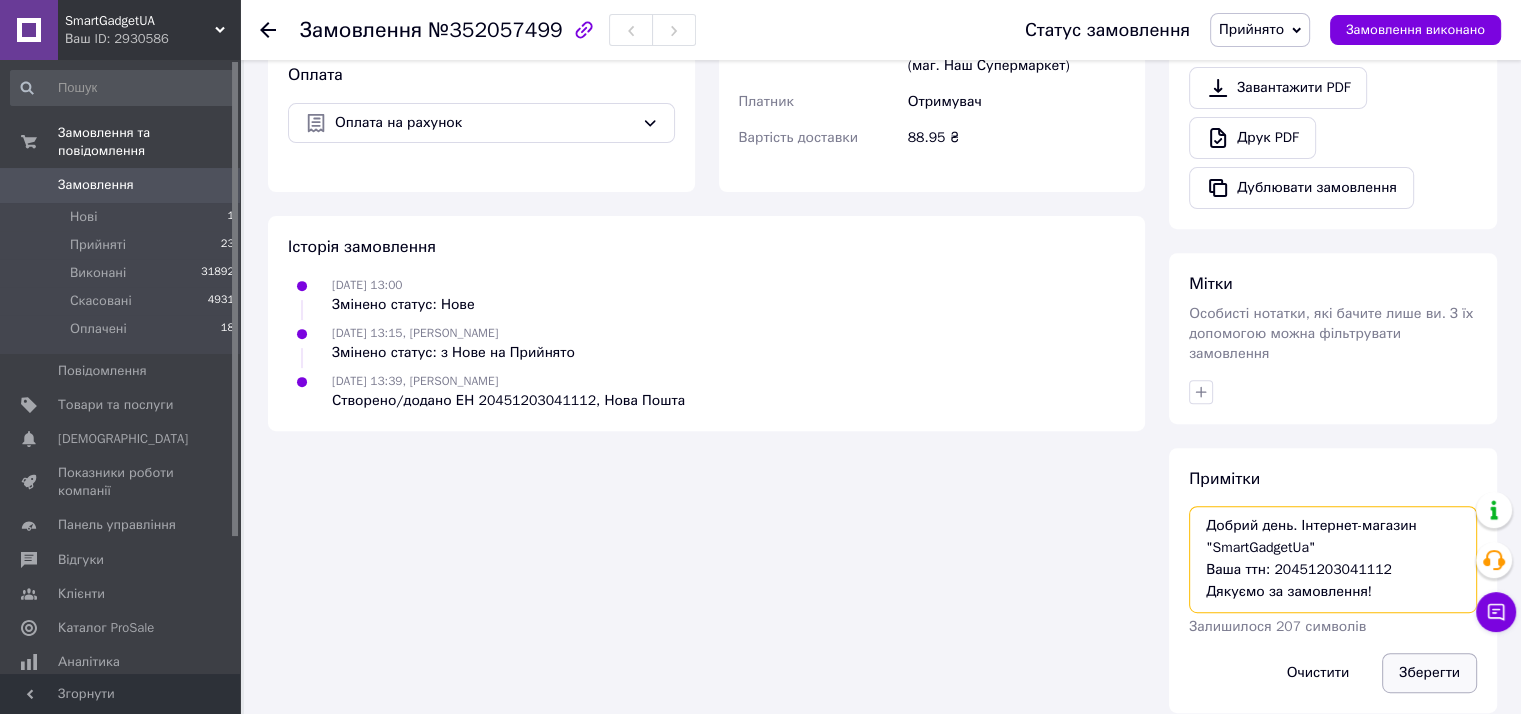 type on "Добрий день. Інтернет-магазин "SmartGadgetUa"
Ваша ттн: 20451203041112
Дякуємо за замовлення!" 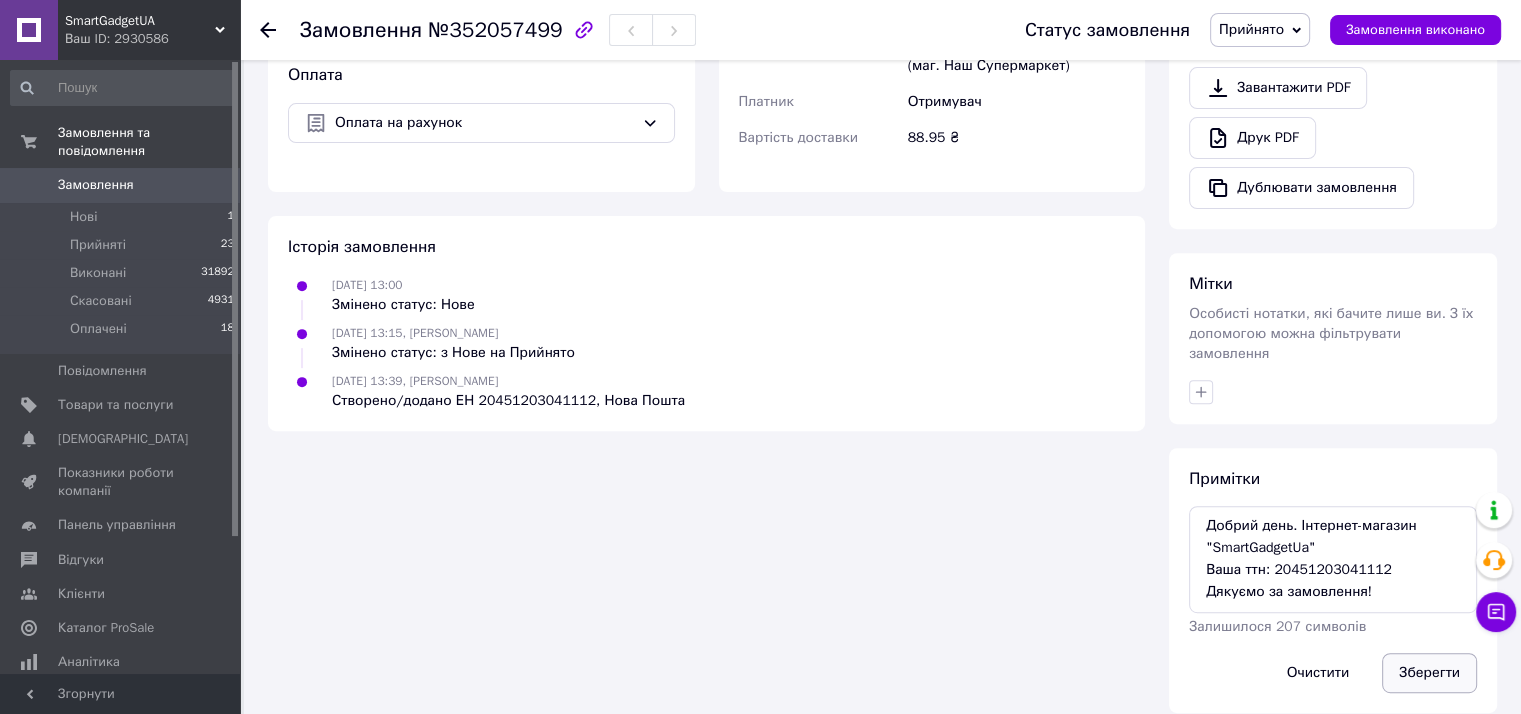 click on "Зберегти" at bounding box center (1429, 673) 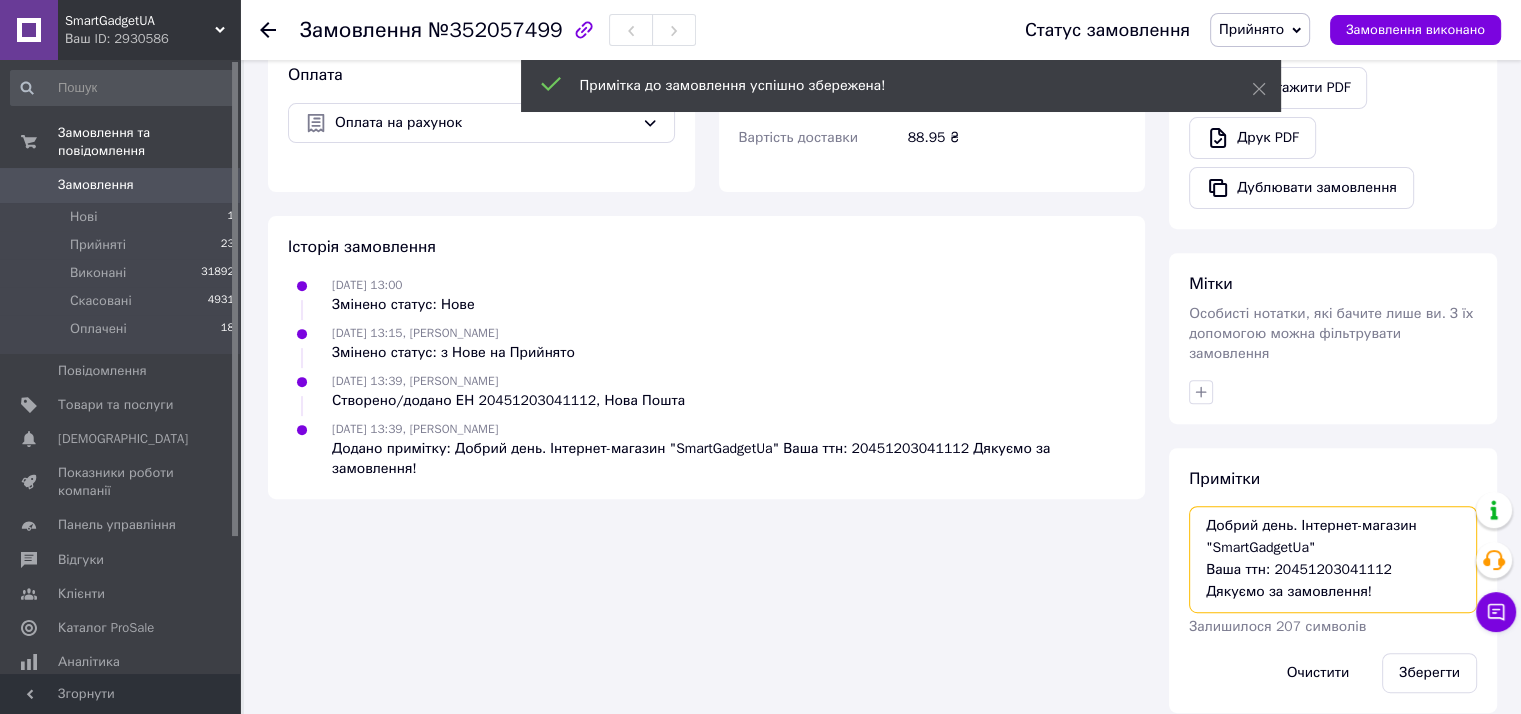 drag, startPoint x: 1208, startPoint y: 544, endPoint x: 1368, endPoint y: 569, distance: 161.94135 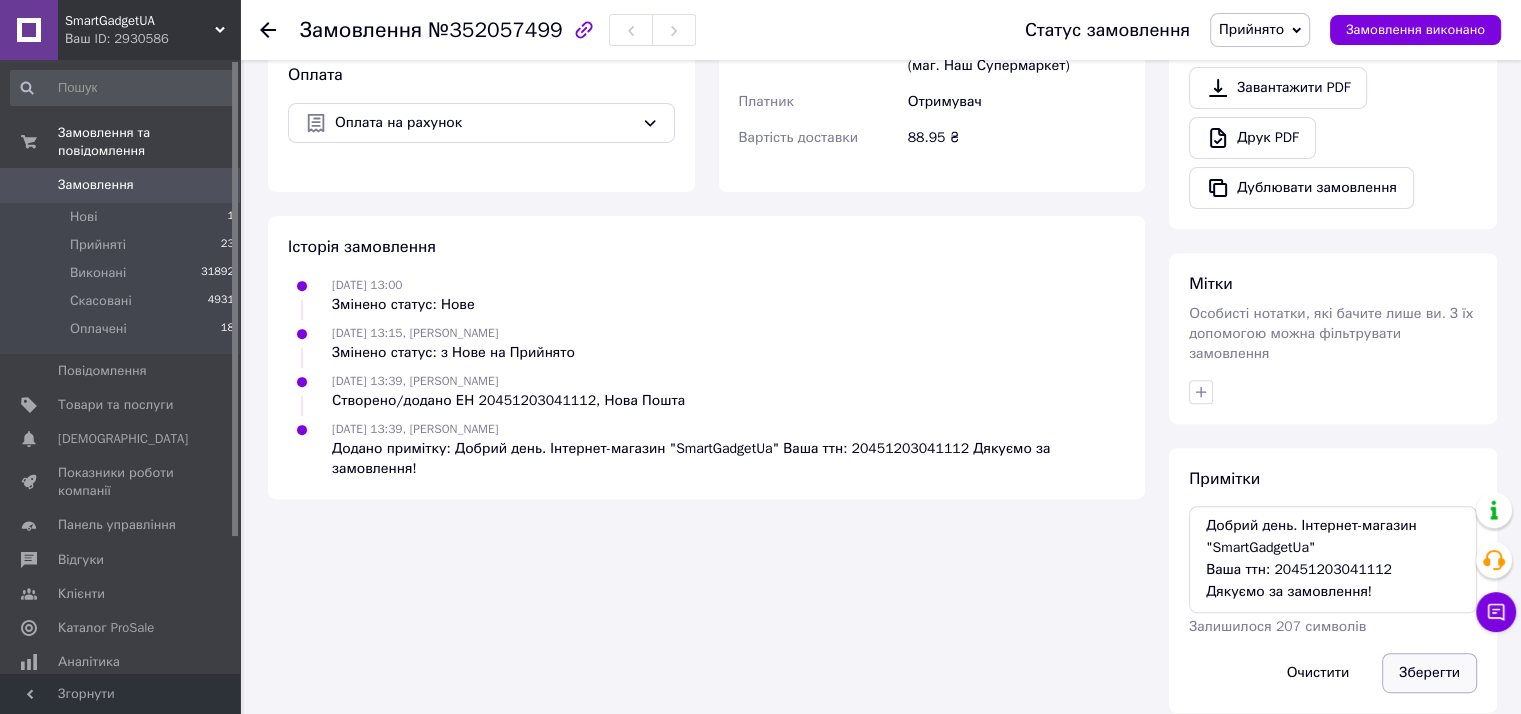 click on "Зберегти" at bounding box center (1429, 673) 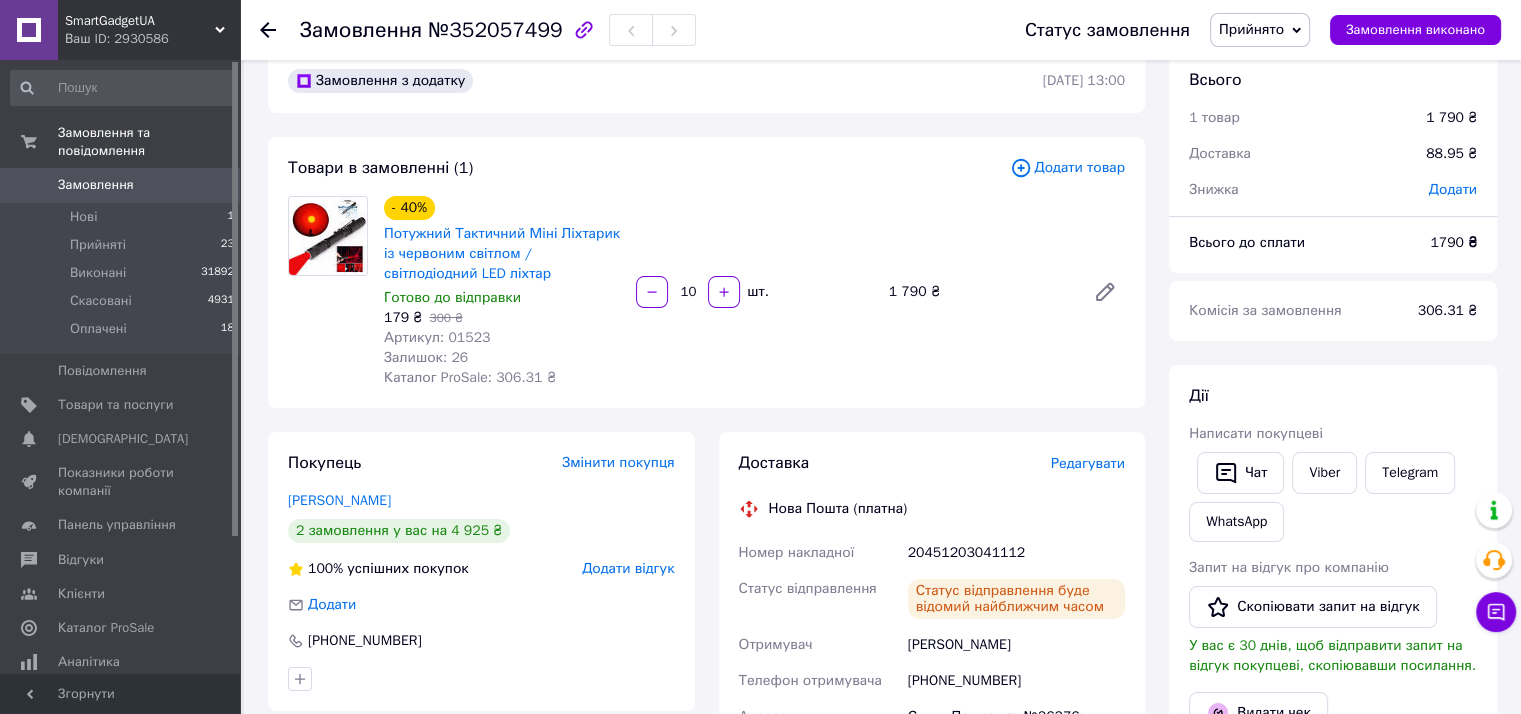 scroll, scrollTop: 26, scrollLeft: 0, axis: vertical 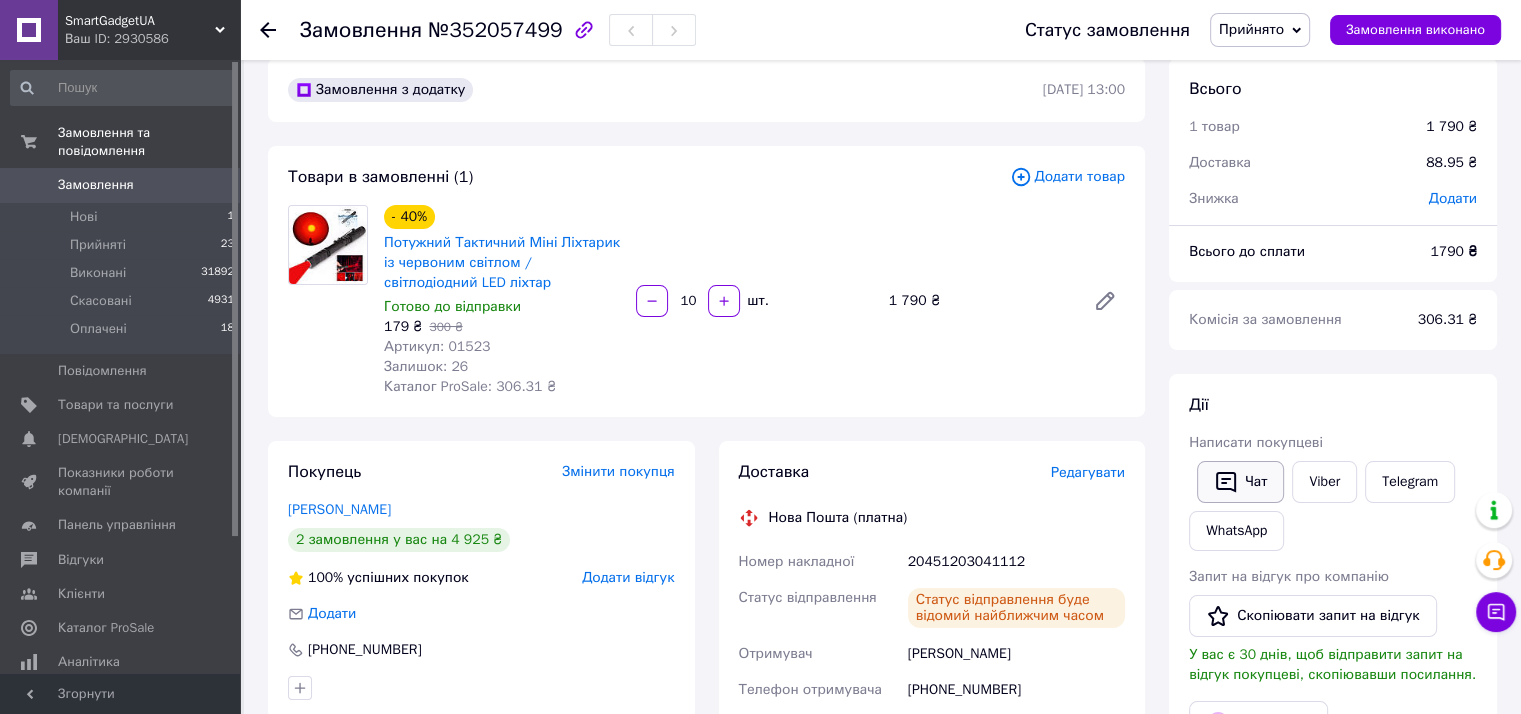 click on "Чат" at bounding box center [1240, 482] 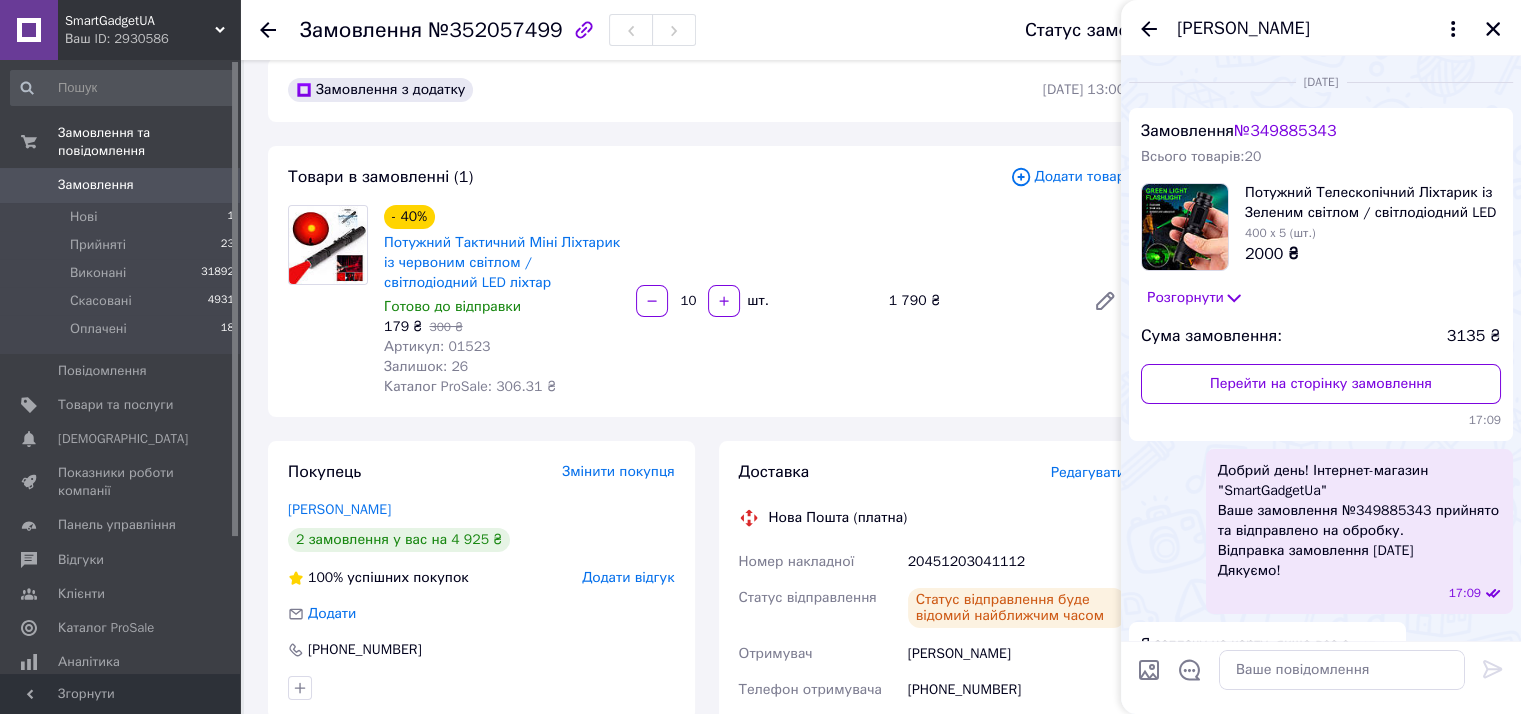 scroll, scrollTop: 1221, scrollLeft: 0, axis: vertical 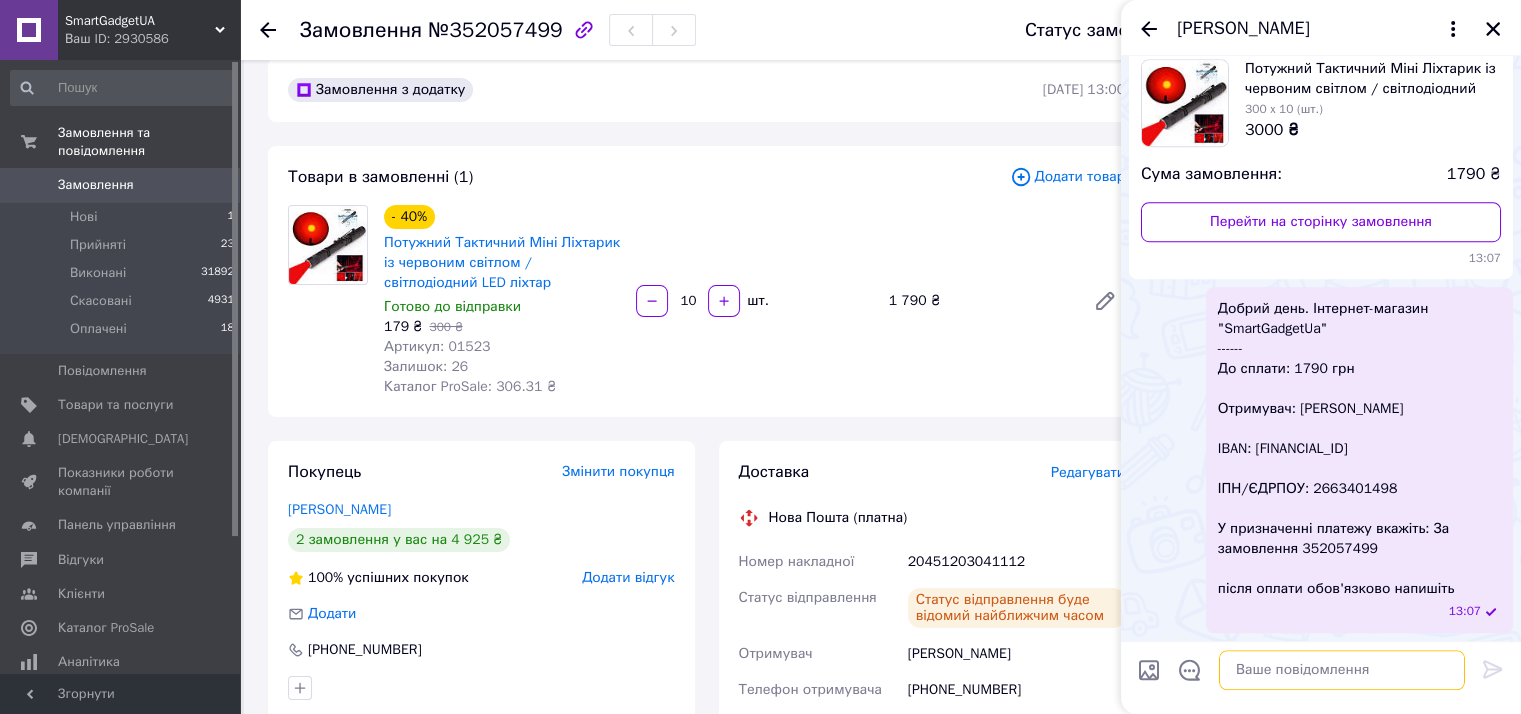 click at bounding box center (1342, 670) 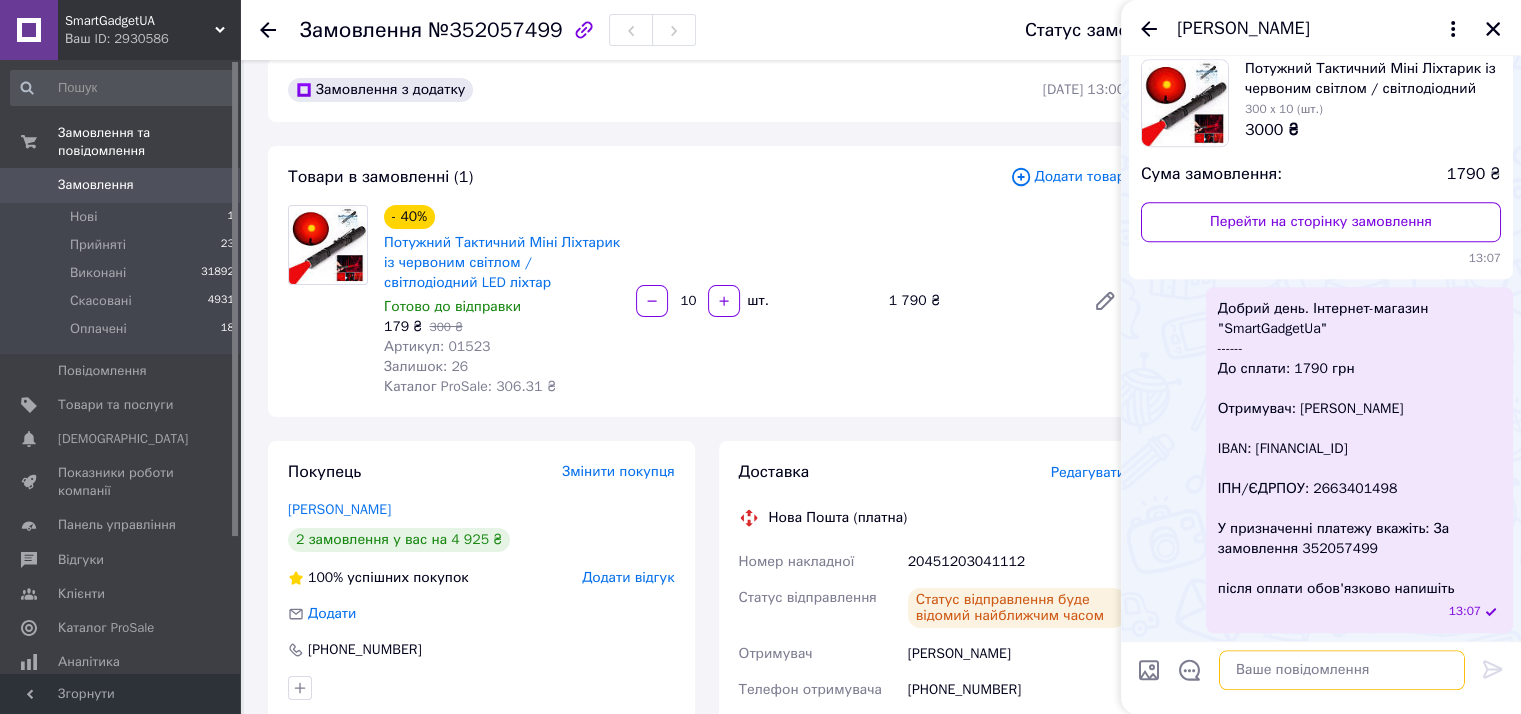 paste on "Ваша ттн: 20451203041112
Дякуємо за замовлення!" 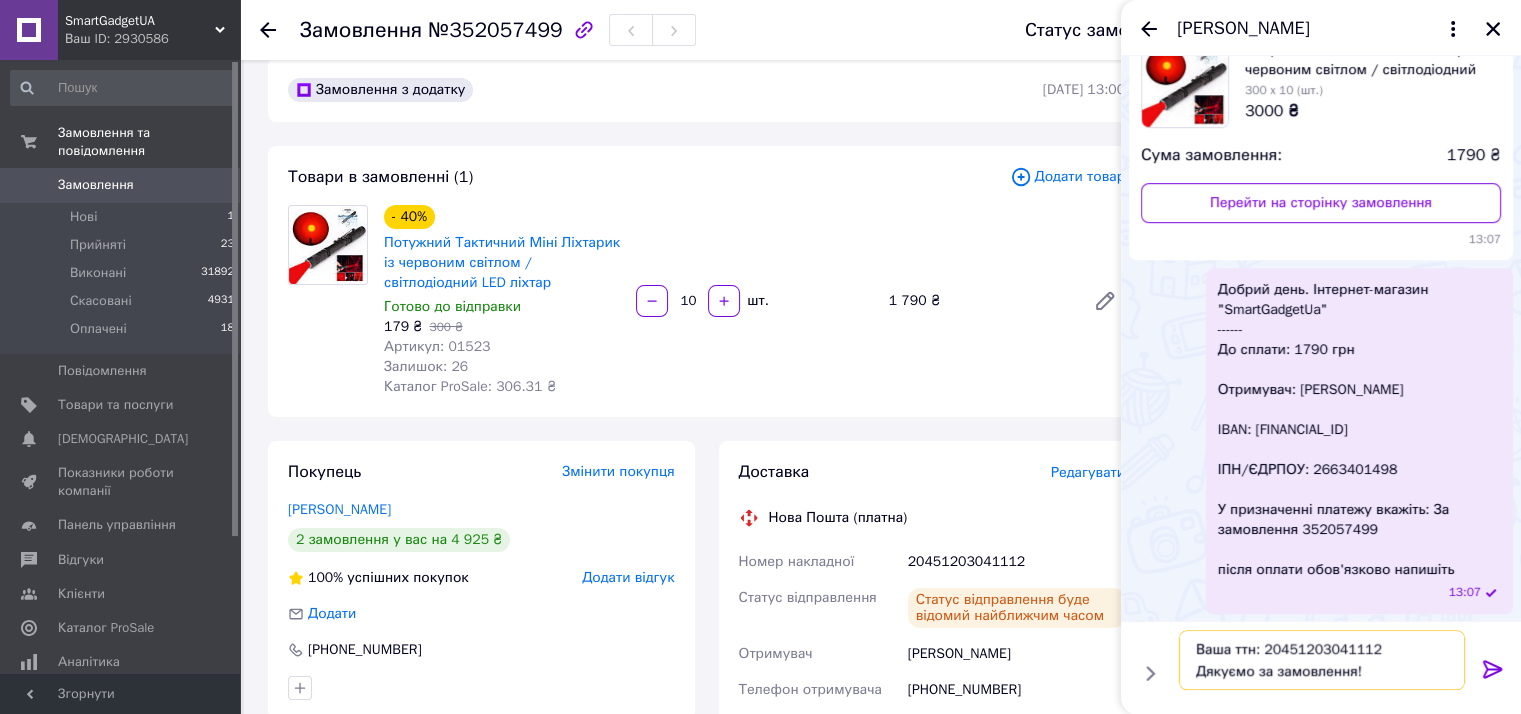 type on "Ваша ттн: 20451203041112
Дякуємо за замовлення!" 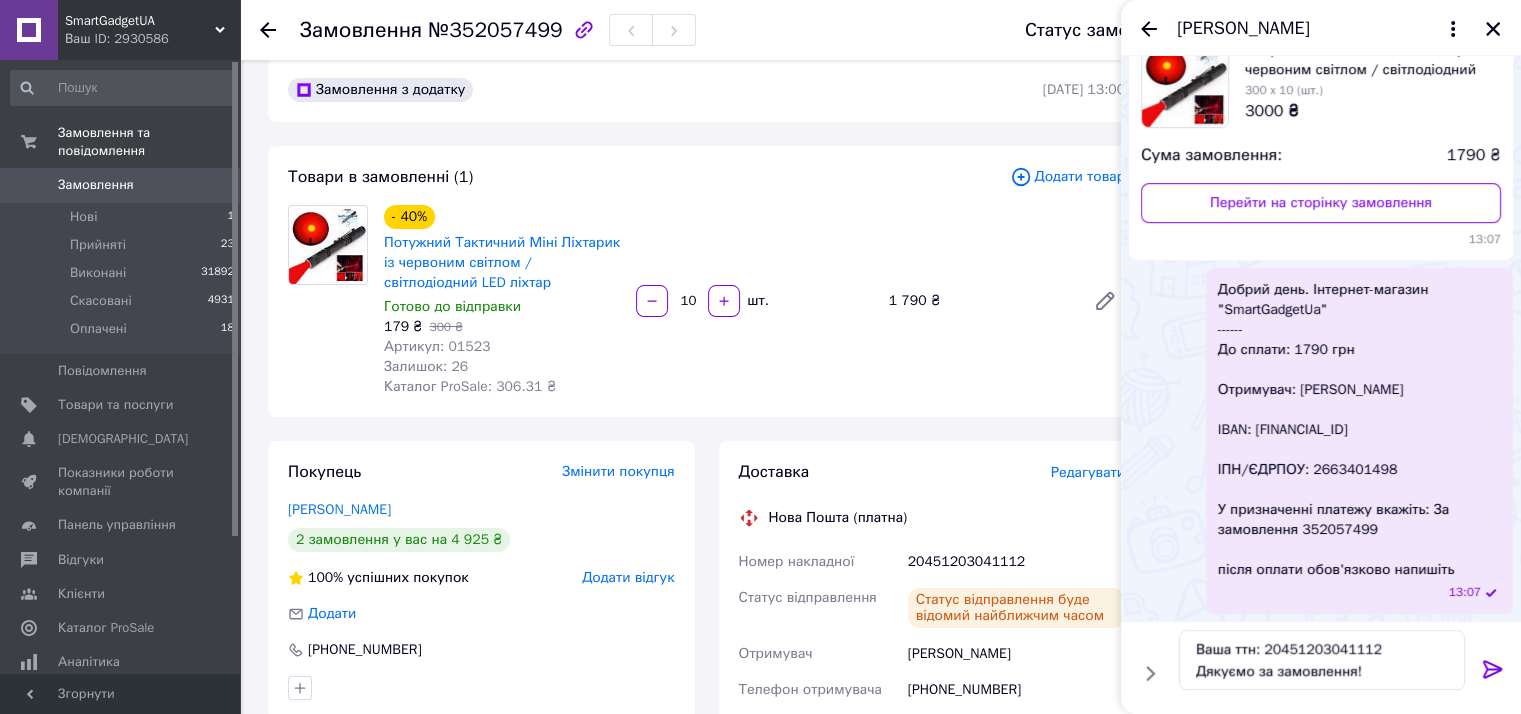 click 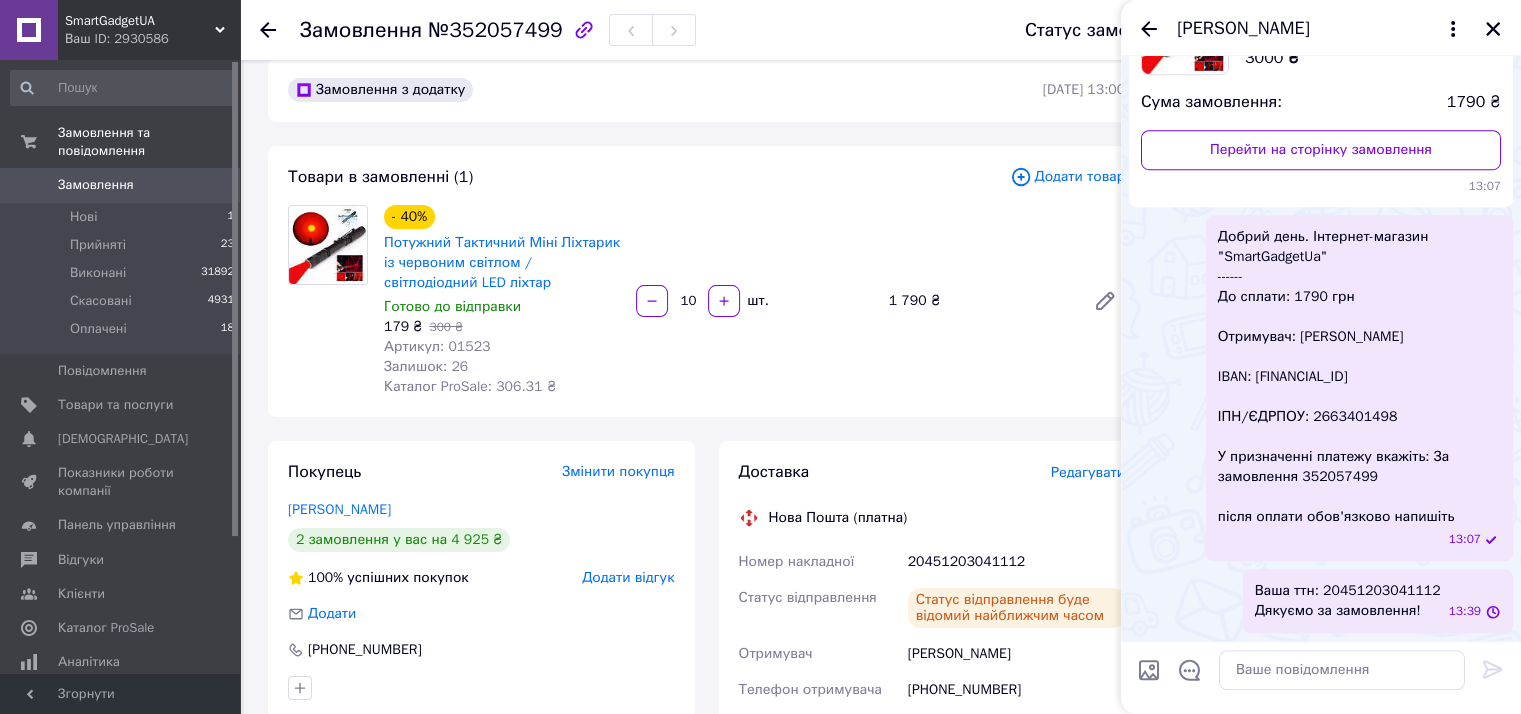 scroll, scrollTop: 1293, scrollLeft: 0, axis: vertical 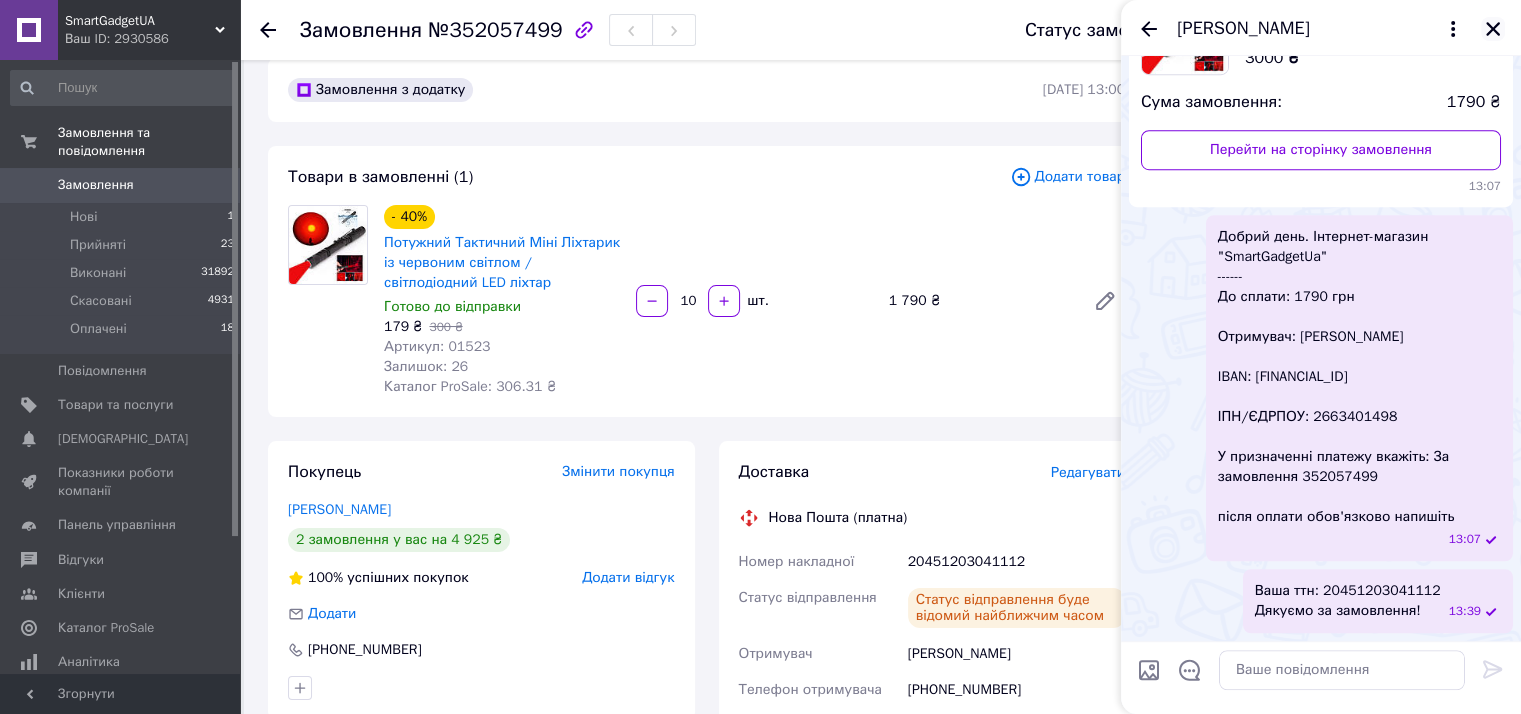 click 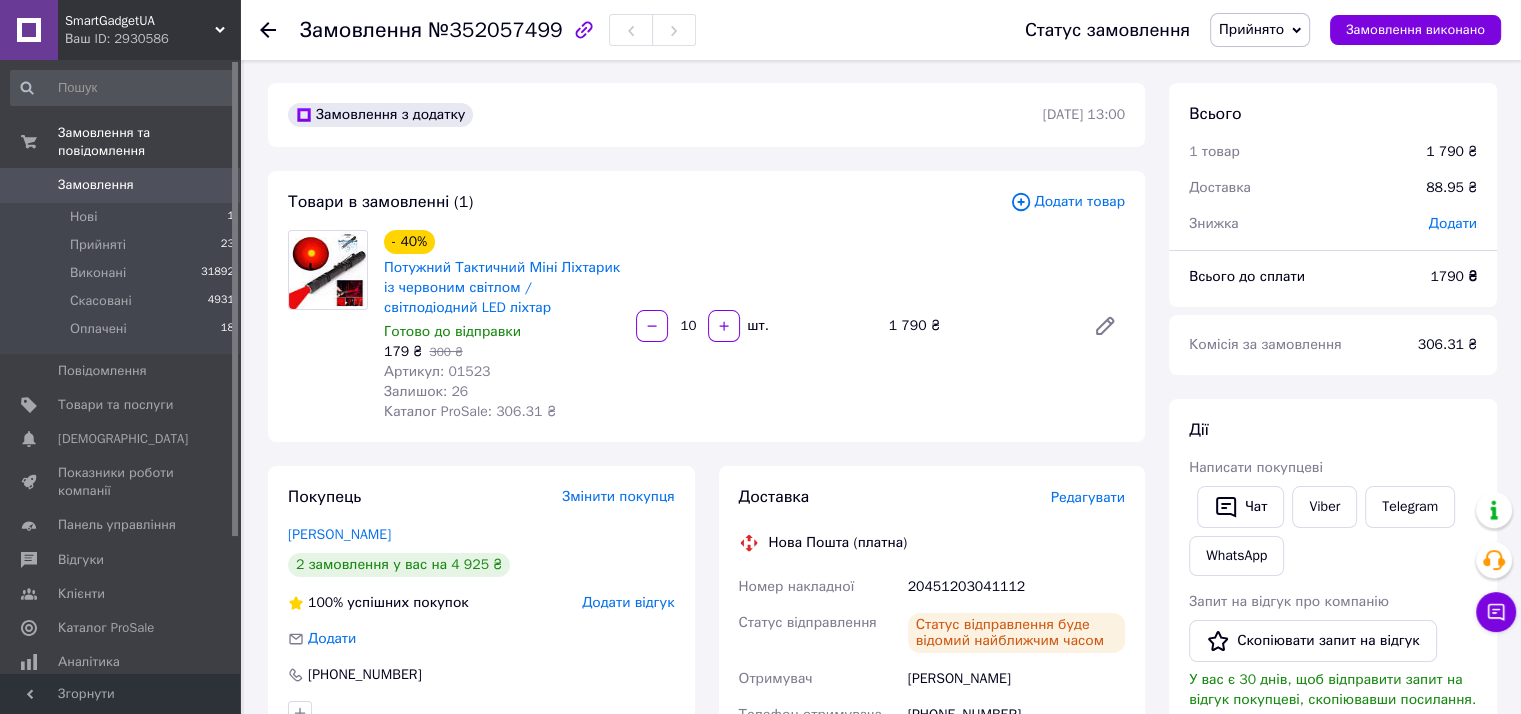 scroll, scrollTop: 0, scrollLeft: 0, axis: both 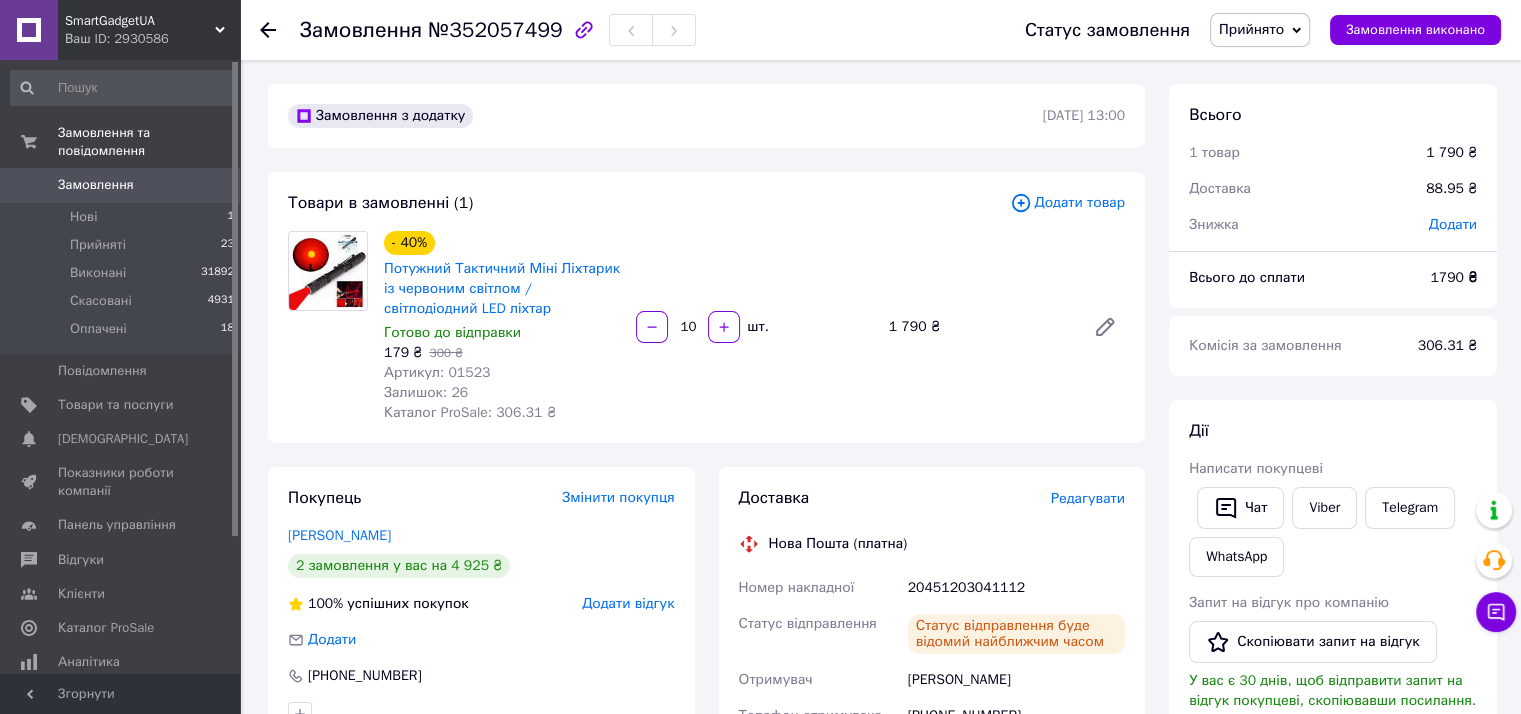 click on "Замовлення" at bounding box center (96, 185) 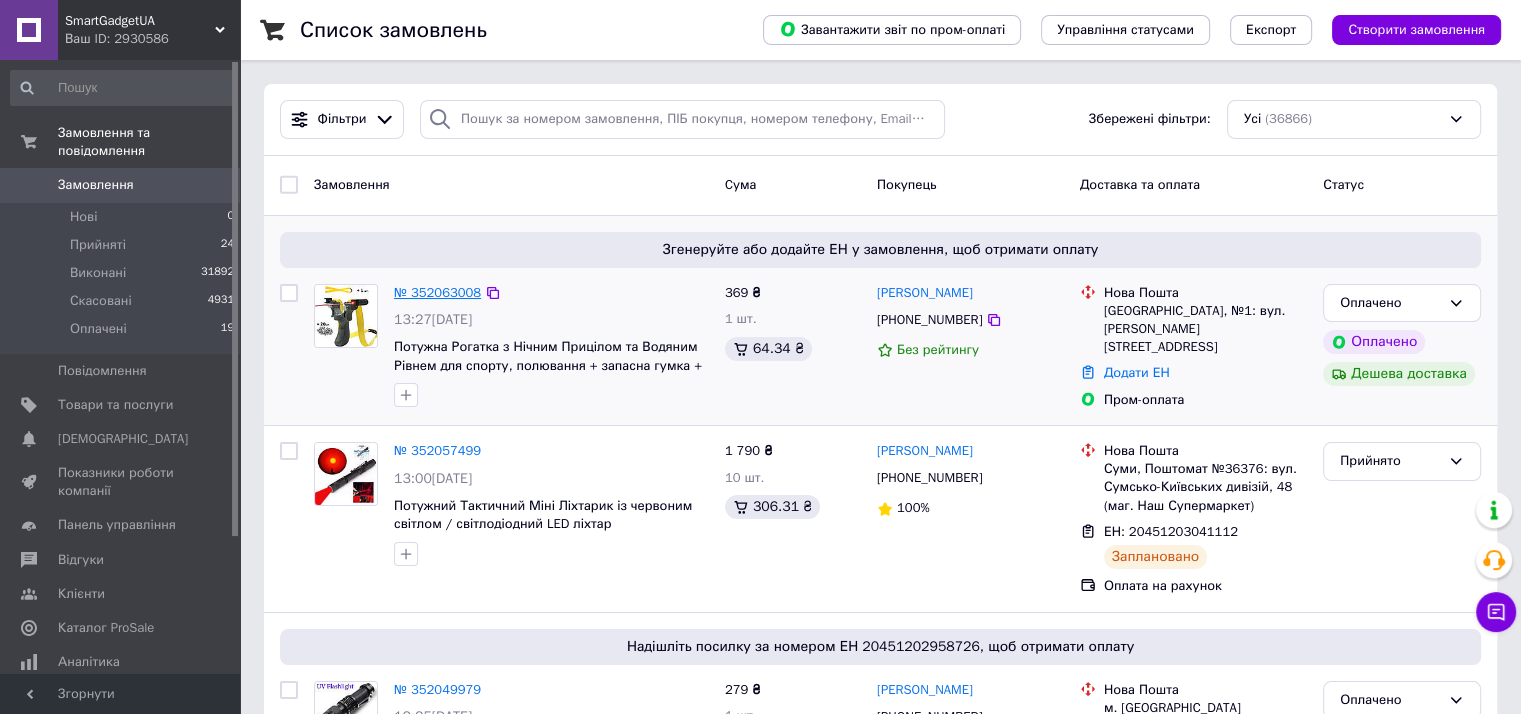 click on "№ 352063008" at bounding box center [437, 292] 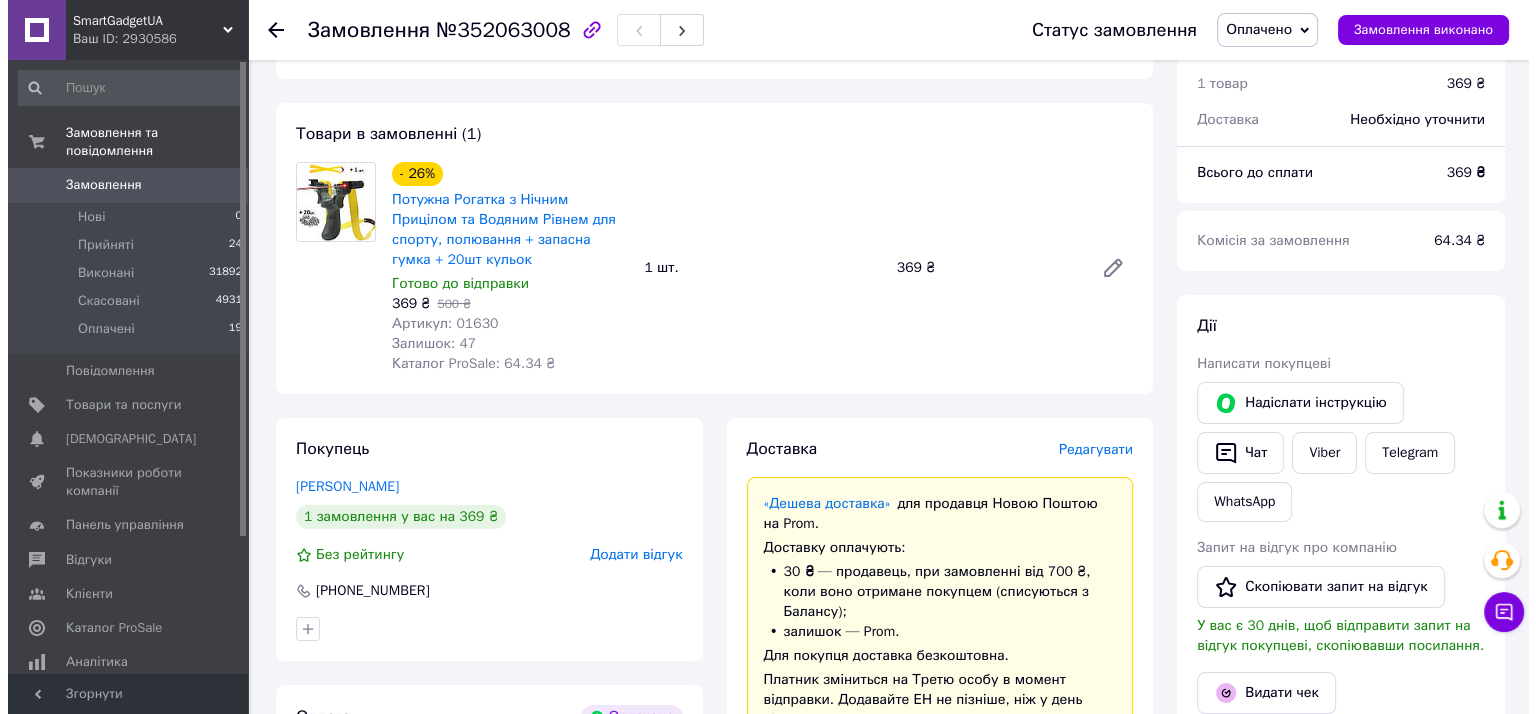scroll, scrollTop: 233, scrollLeft: 0, axis: vertical 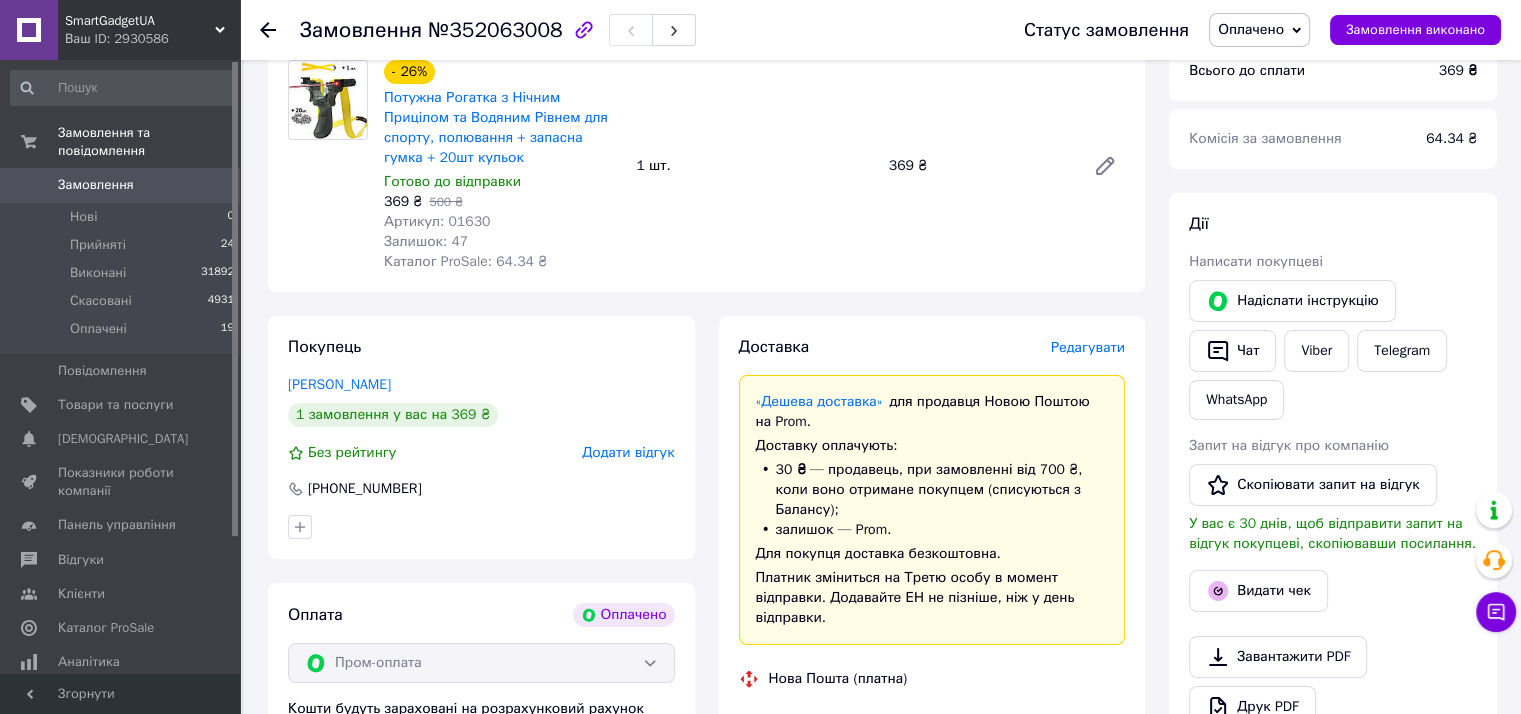 click on "Редагувати" at bounding box center (1088, 347) 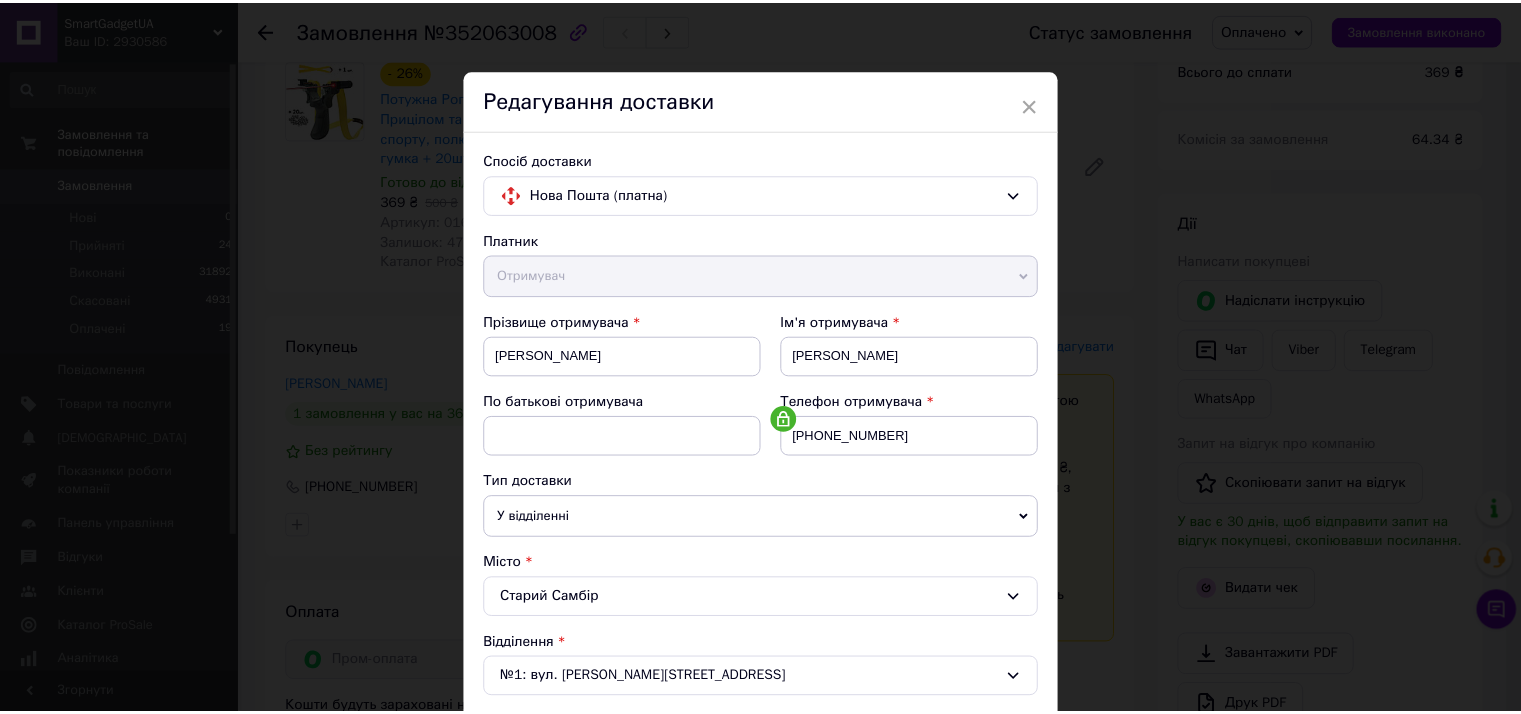 scroll, scrollTop: 608, scrollLeft: 0, axis: vertical 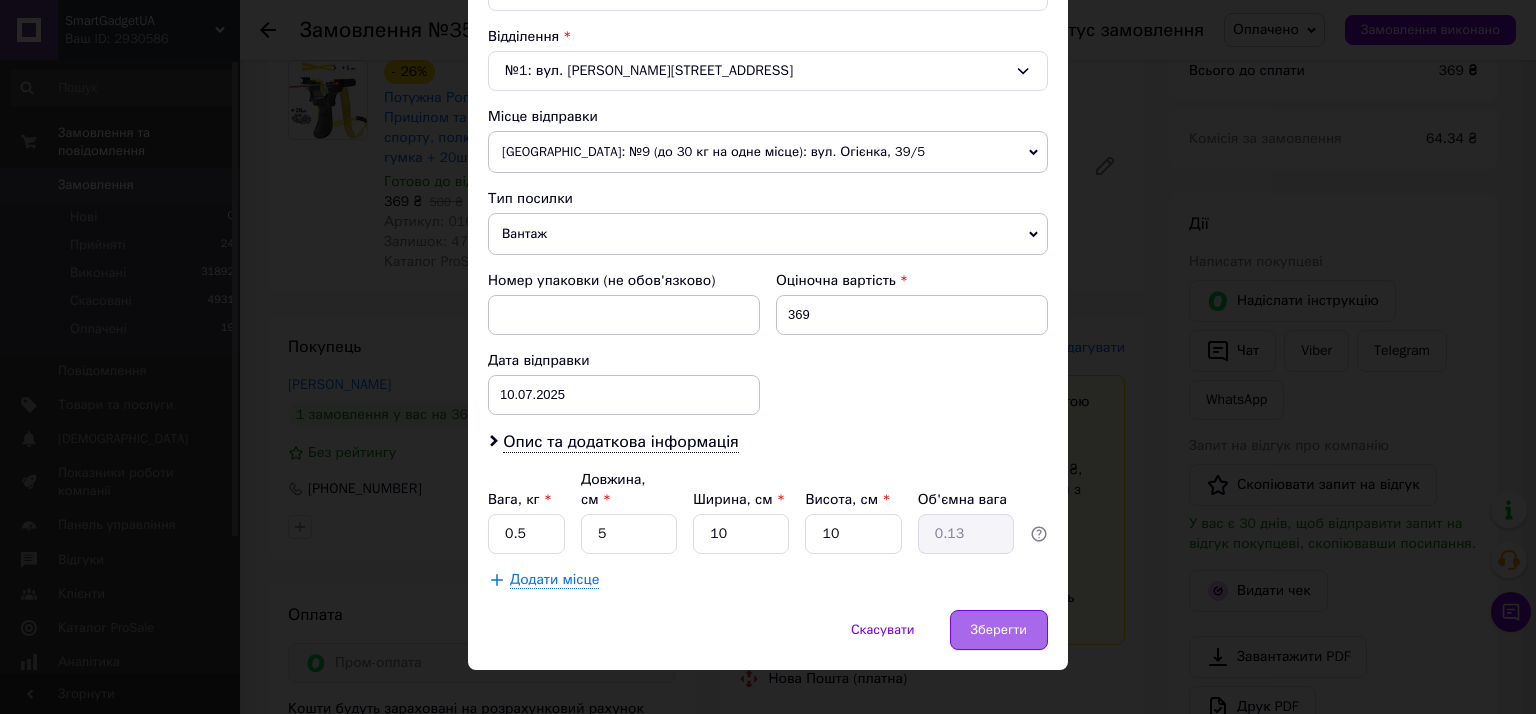 click on "Зберегти" at bounding box center [999, 630] 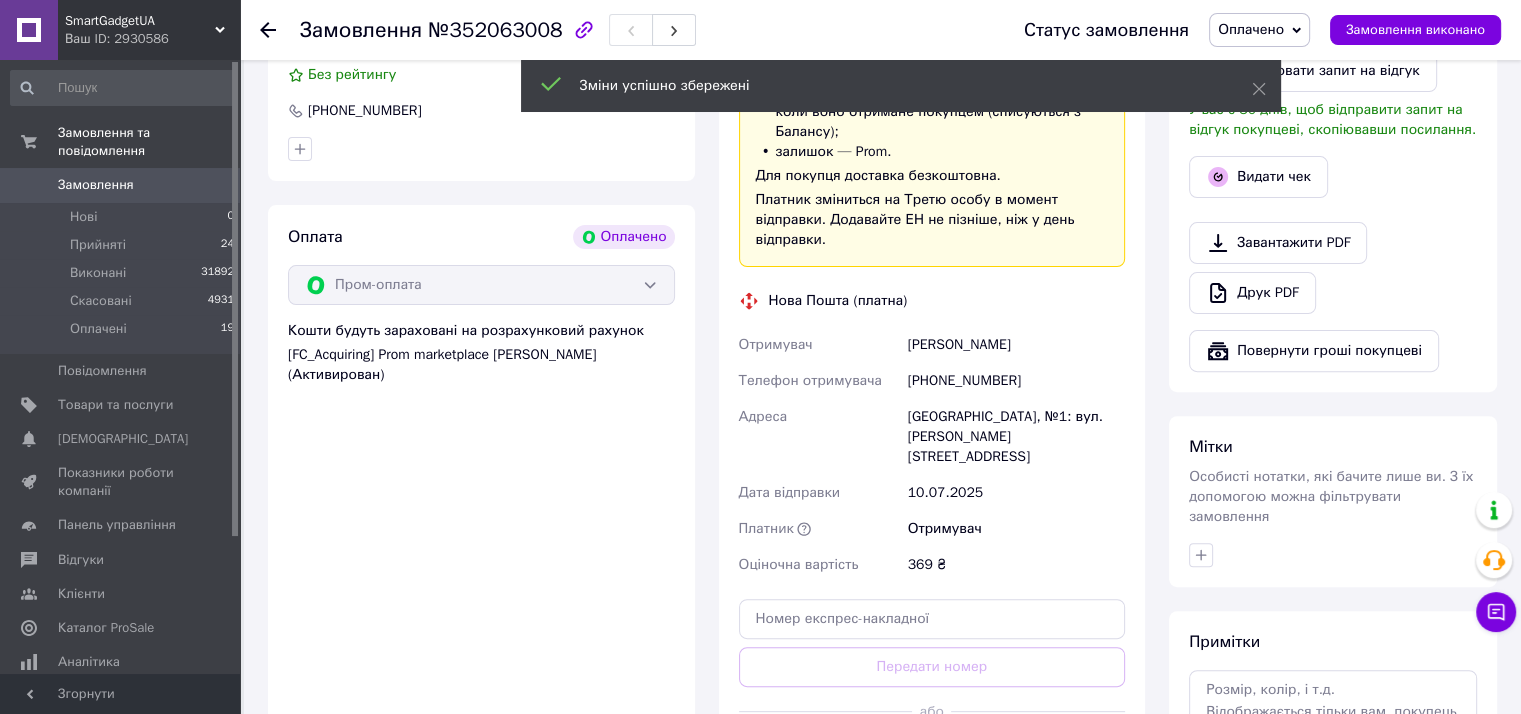scroll, scrollTop: 700, scrollLeft: 0, axis: vertical 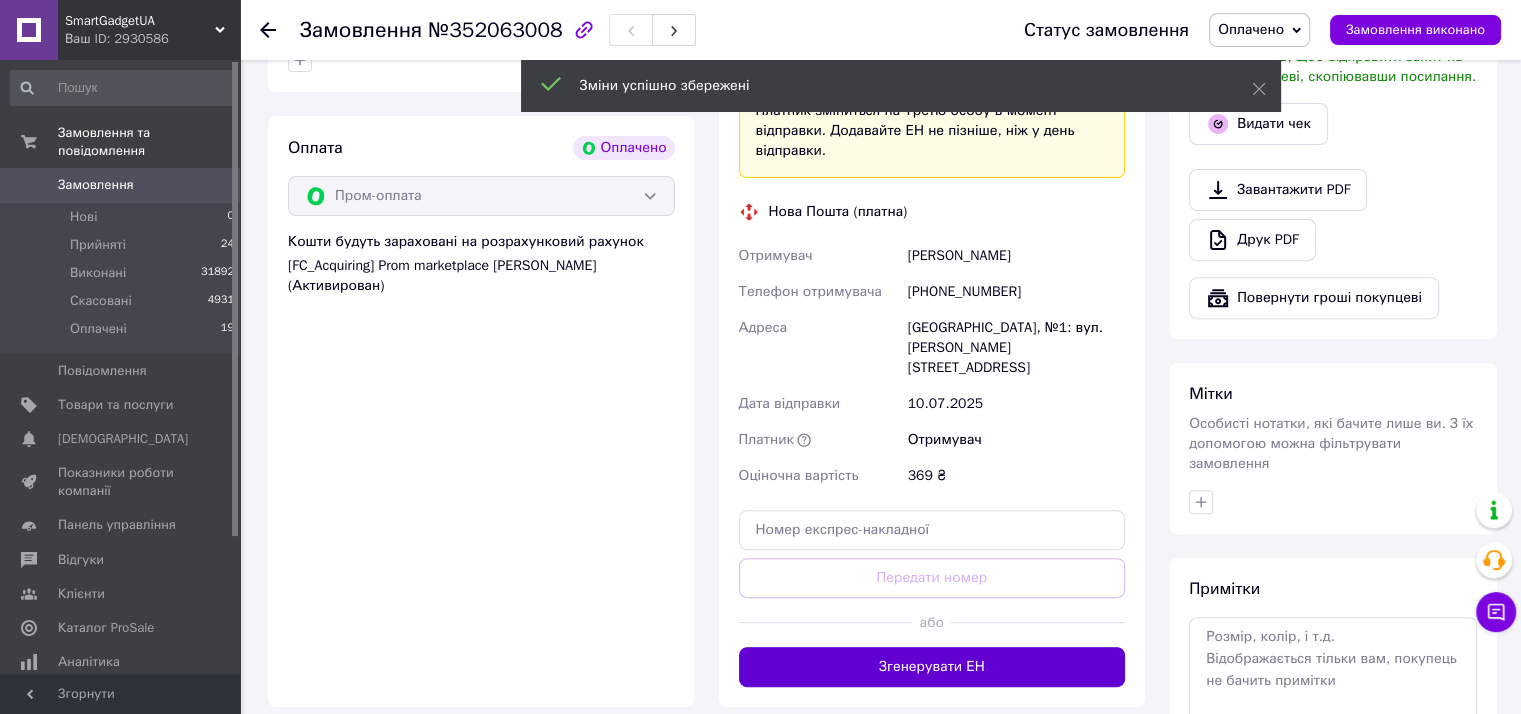 click on "Згенерувати ЕН" at bounding box center [932, 667] 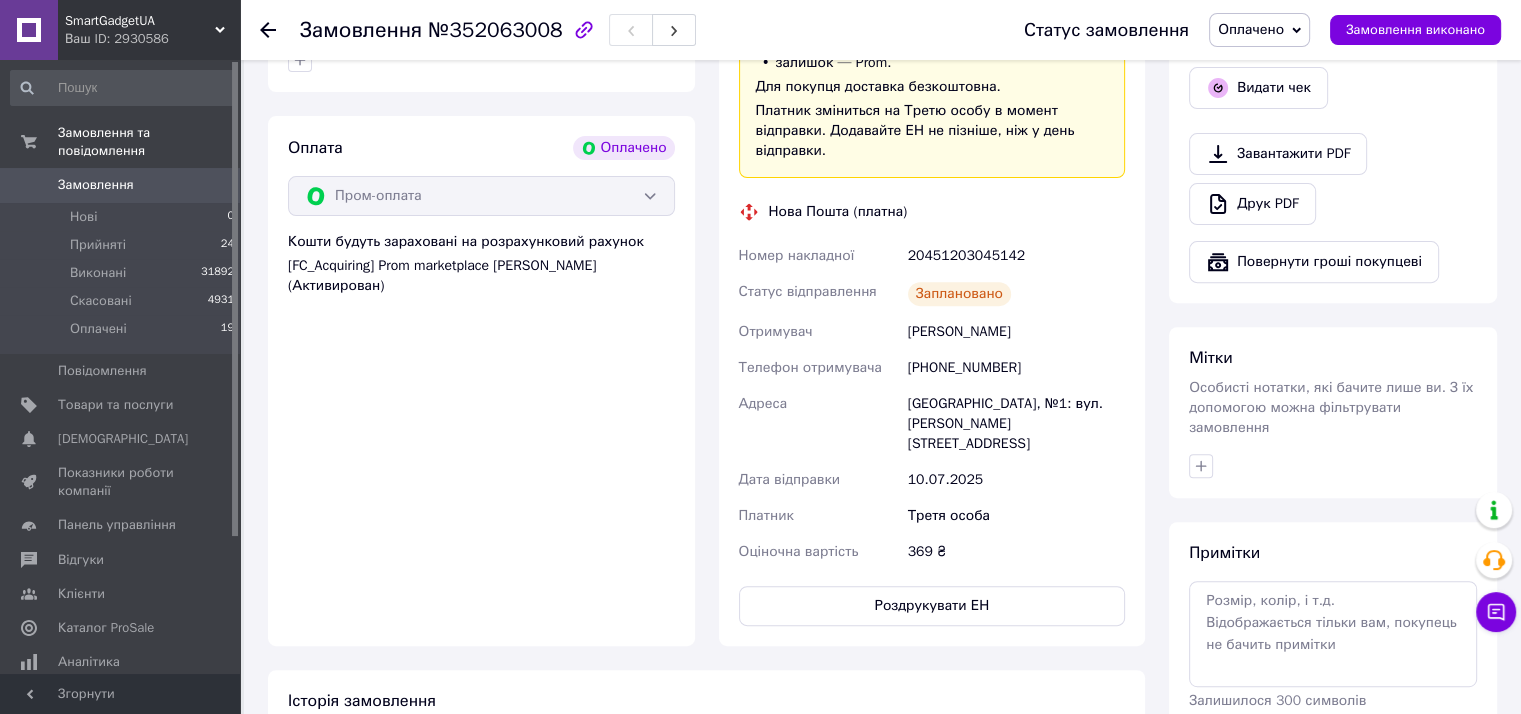 click on "10.07.2025 13:27 Змінено статус: Нове" at bounding box center (706, 749) 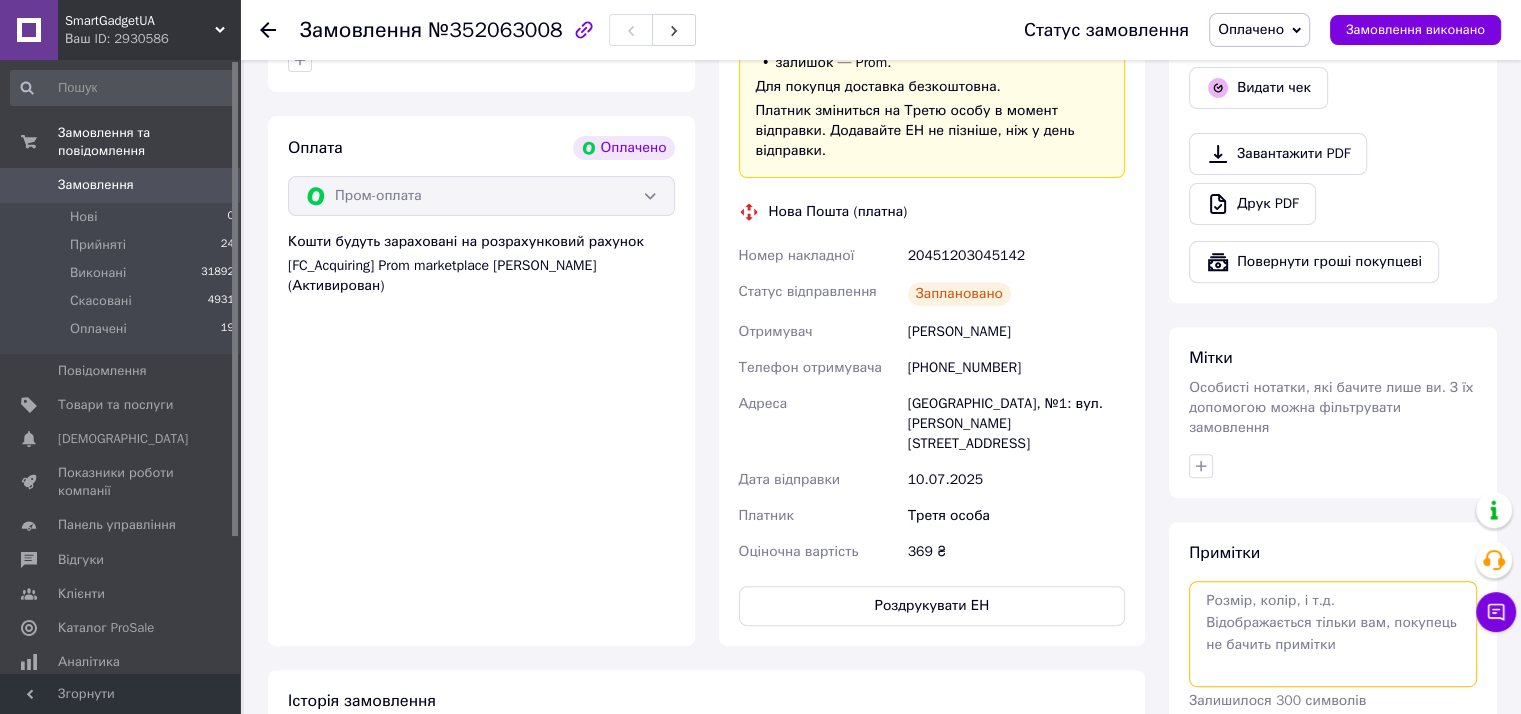 click at bounding box center [1333, 634] 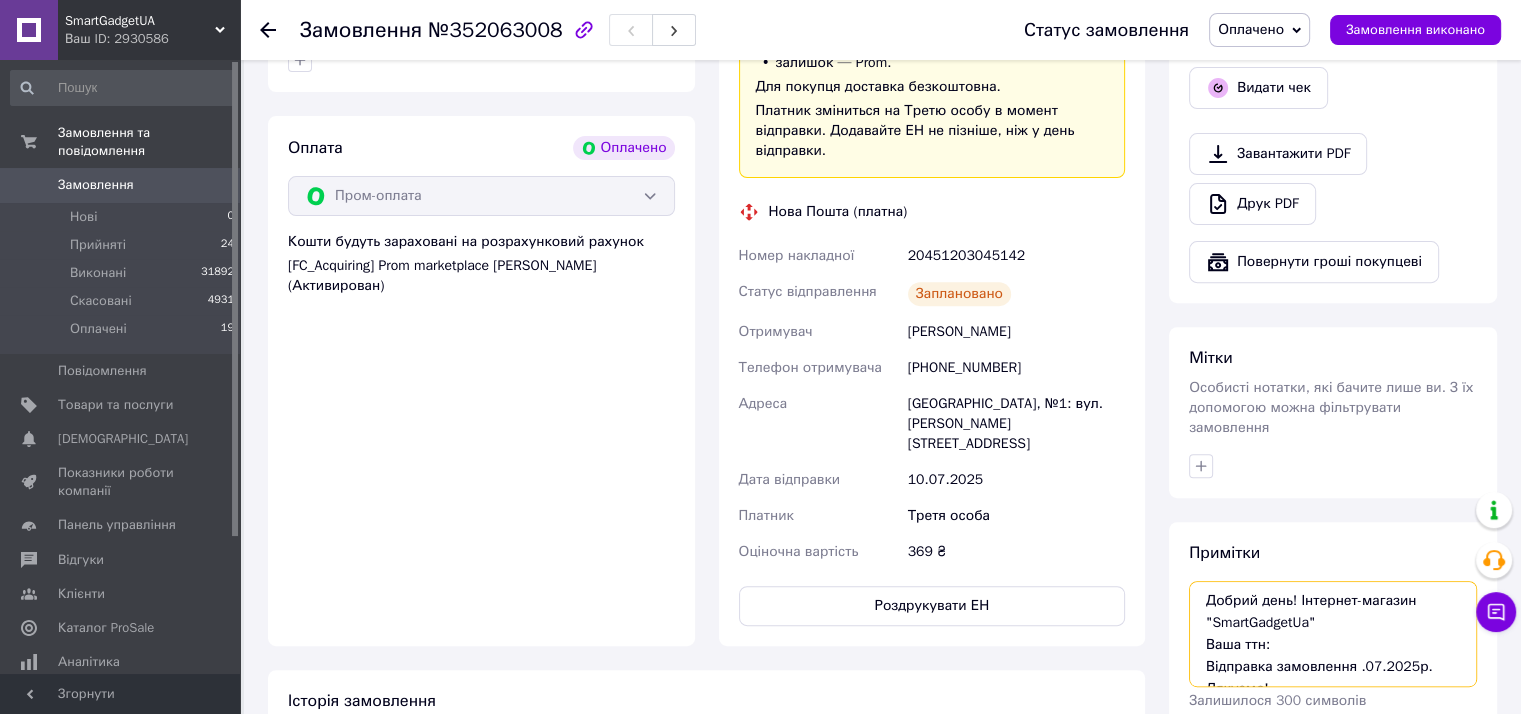 scroll, scrollTop: 12, scrollLeft: 0, axis: vertical 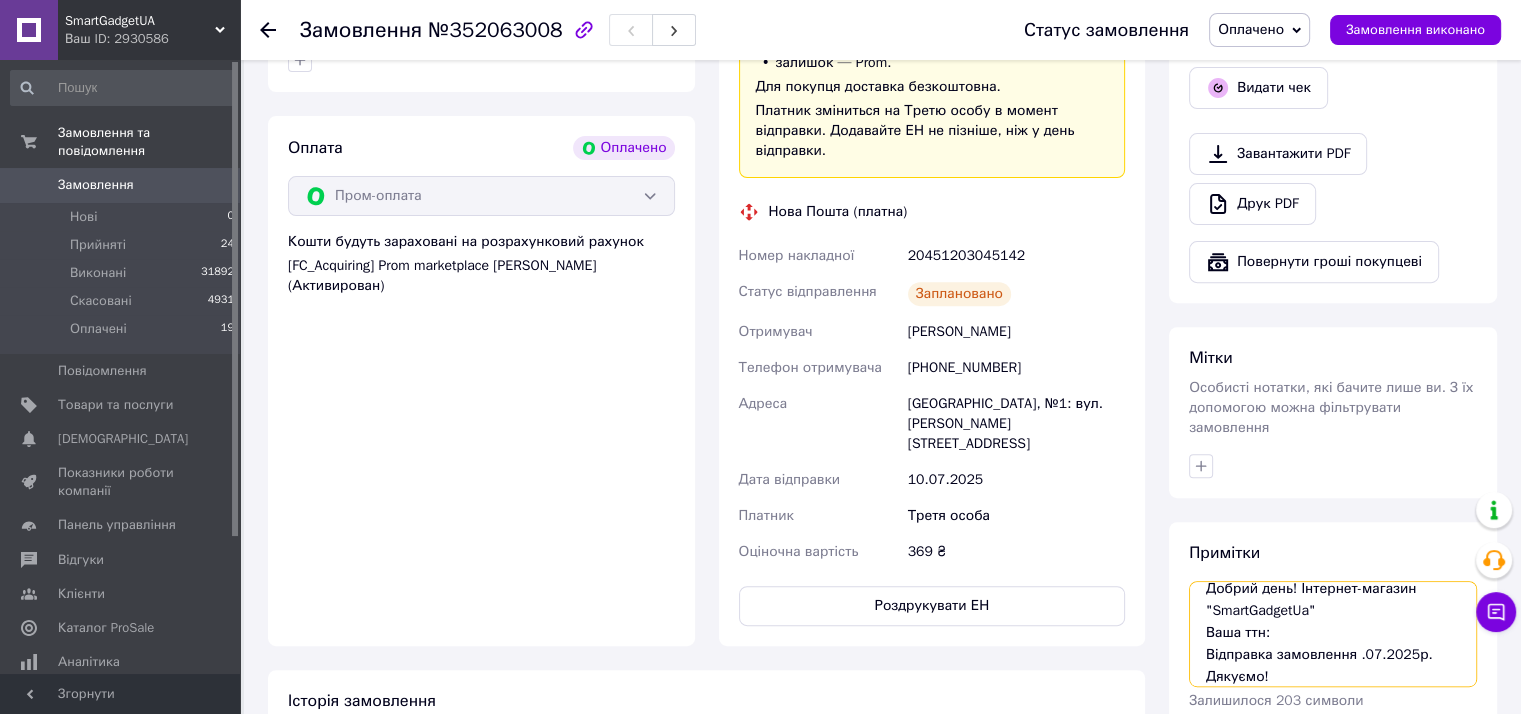 click on "Добрий день! Інтернет-магазин "SmartGadgetUa"
Ваша ттн:
Відправка замовлення .07.2025р.
Дякуємо!" at bounding box center [1333, 634] 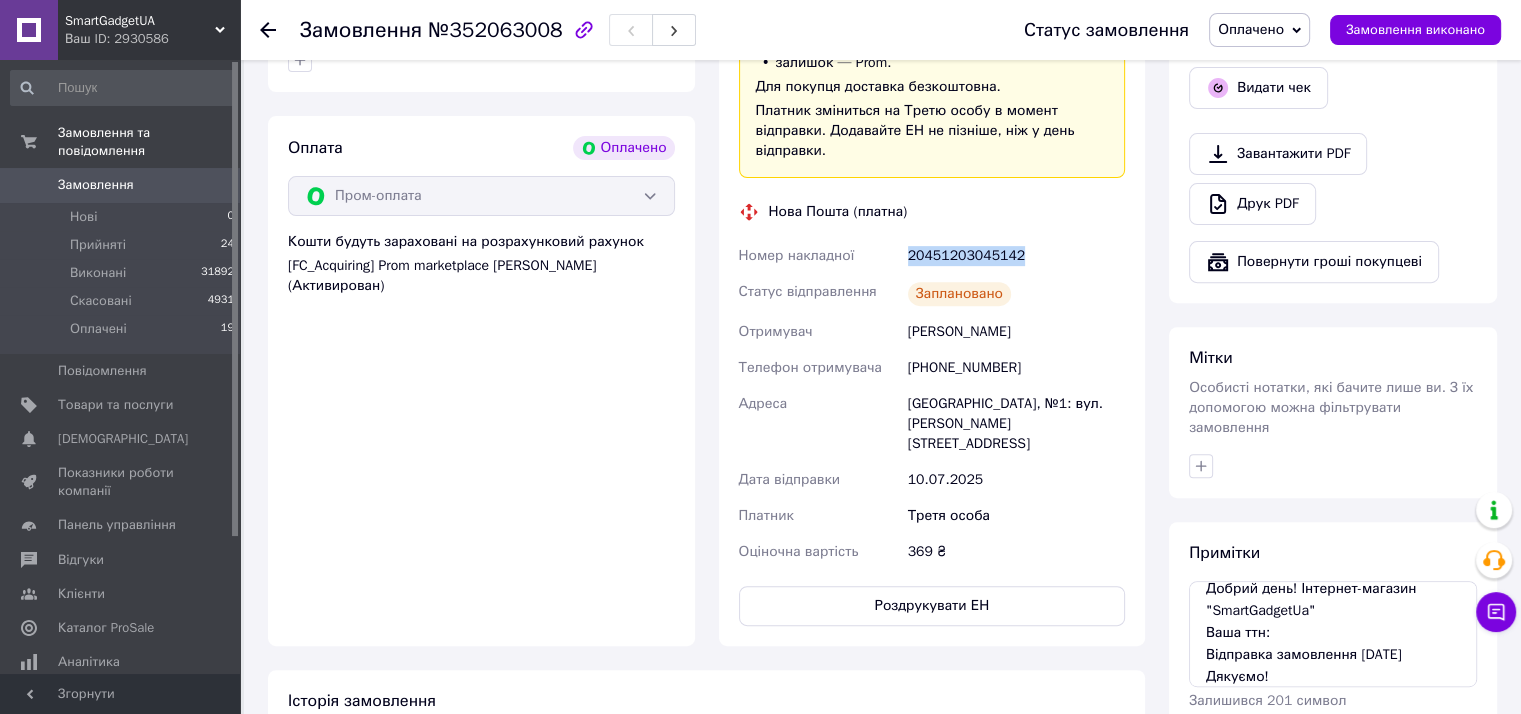 drag, startPoint x: 910, startPoint y: 240, endPoint x: 1022, endPoint y: 235, distance: 112.11155 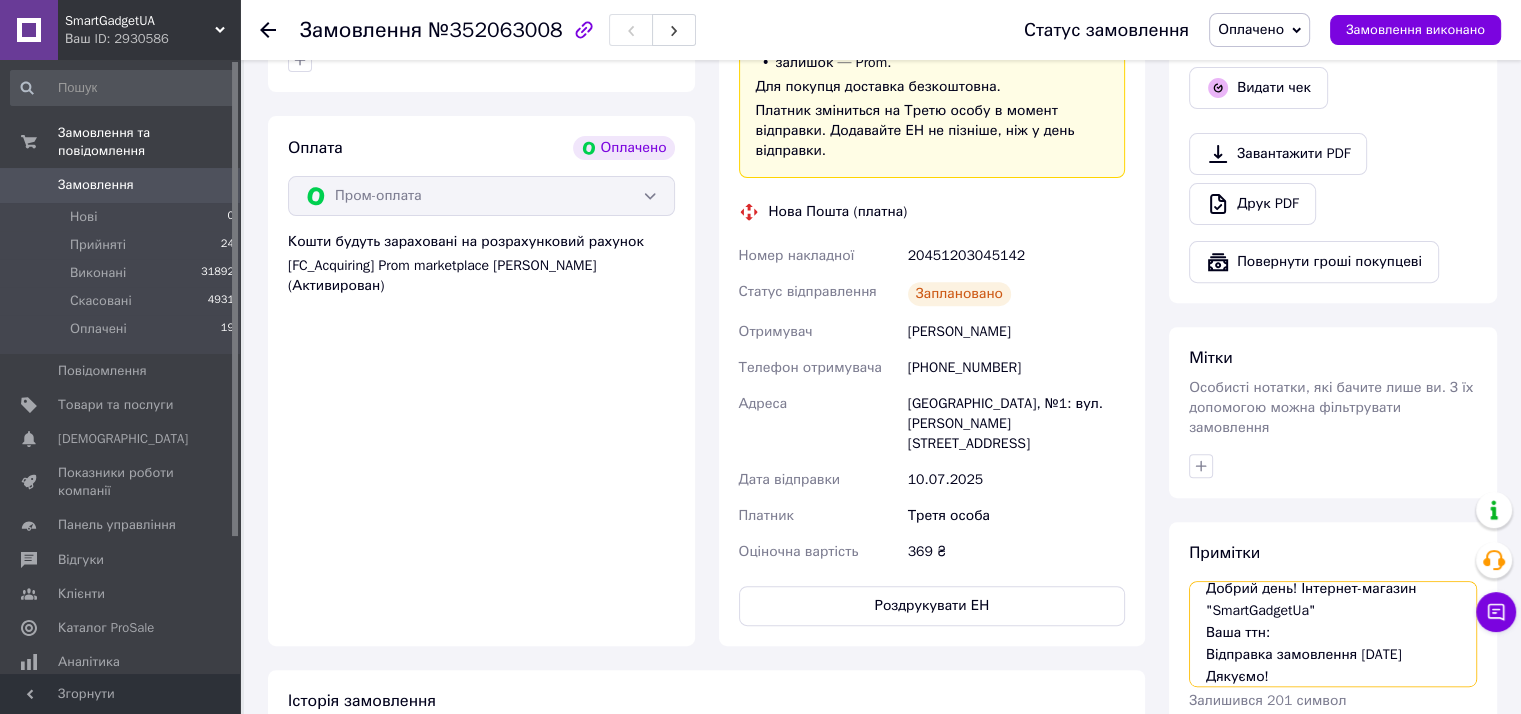 click on "Добрий день! Інтернет-магазин "SmartGadgetUa"
Ваша ттн:
Відправка замовлення 10.07.2025р.
Дякуємо!" at bounding box center (1333, 634) 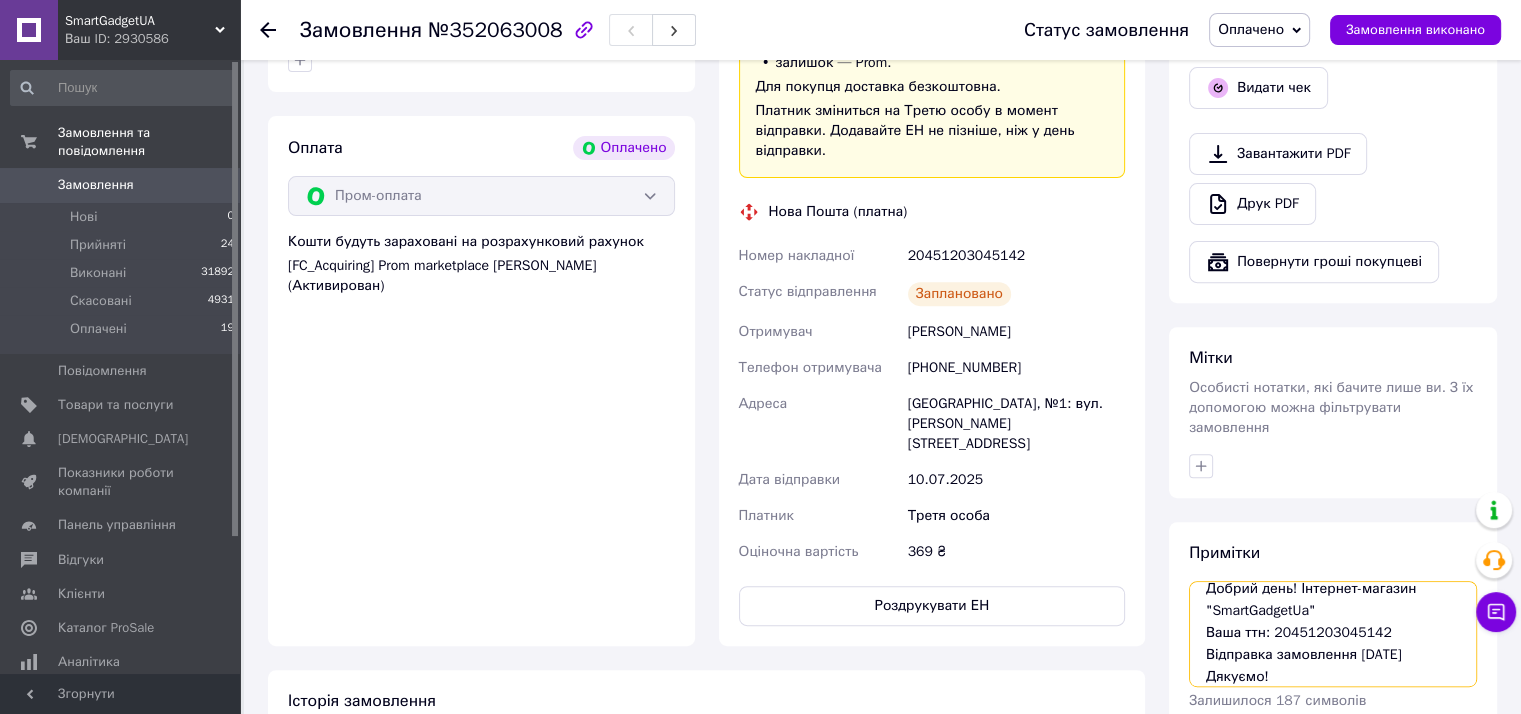 scroll, scrollTop: 21, scrollLeft: 0, axis: vertical 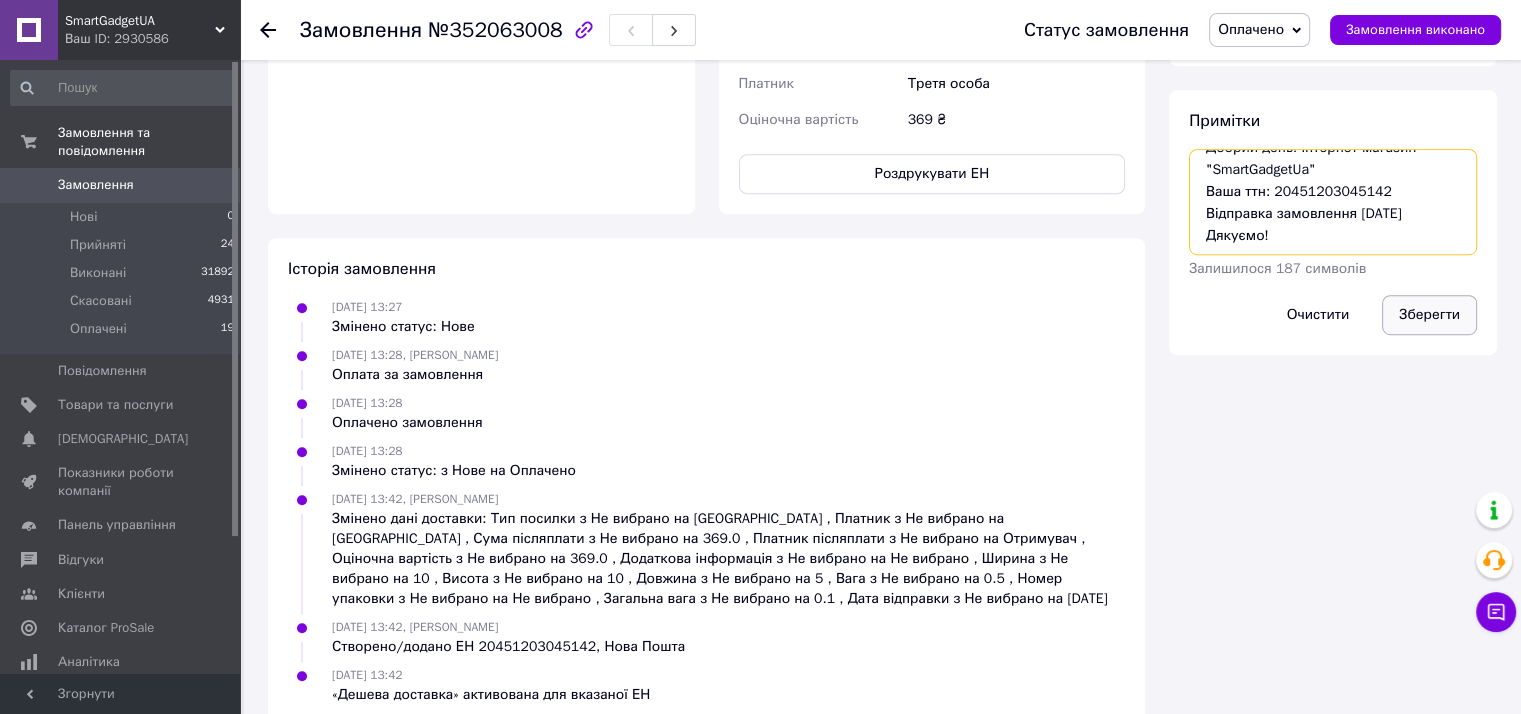 type on "Добрий день! Інтернет-магазин "SmartGadgetUa"
Ваша ттн: 20451203045142
Відправка замовлення 10.07.2025р.
Дякуємо!" 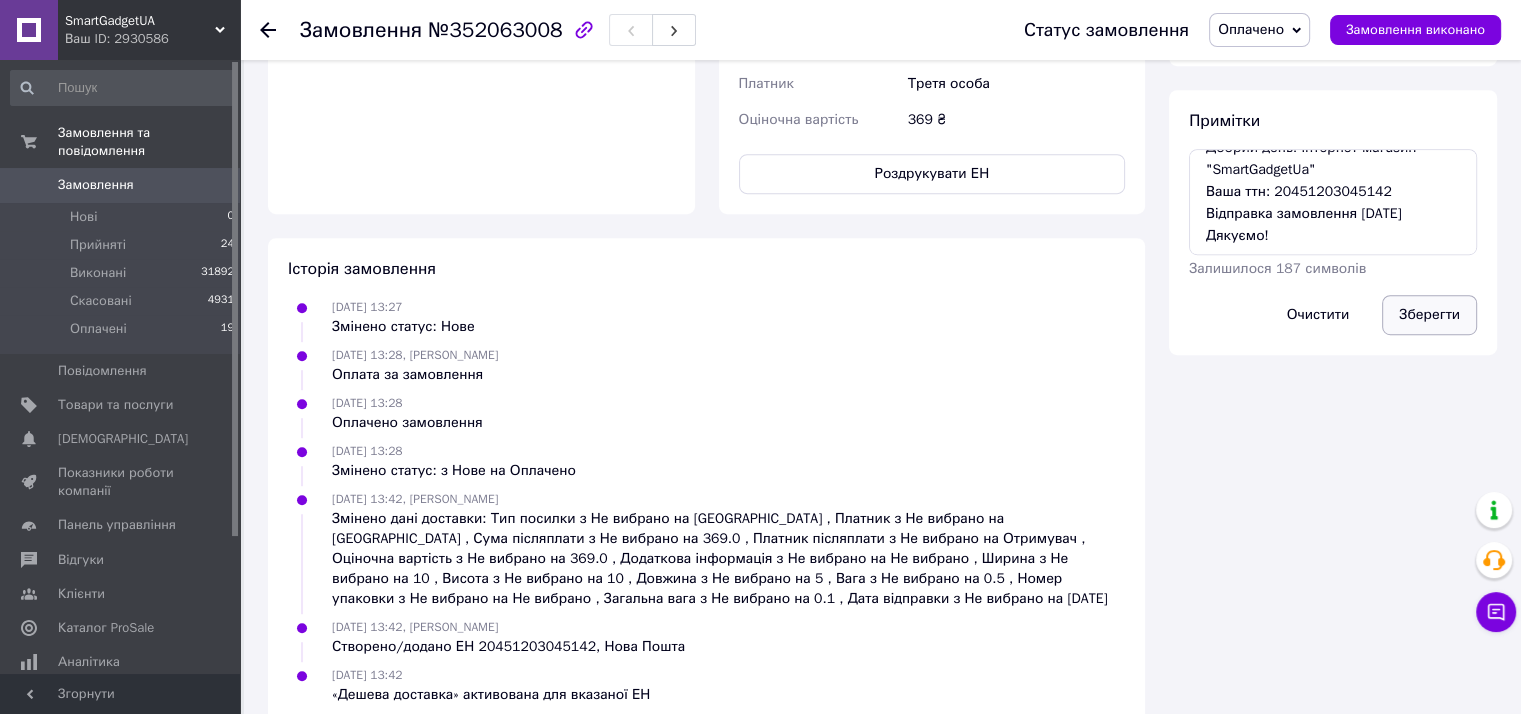 click on "Зберегти" at bounding box center [1429, 315] 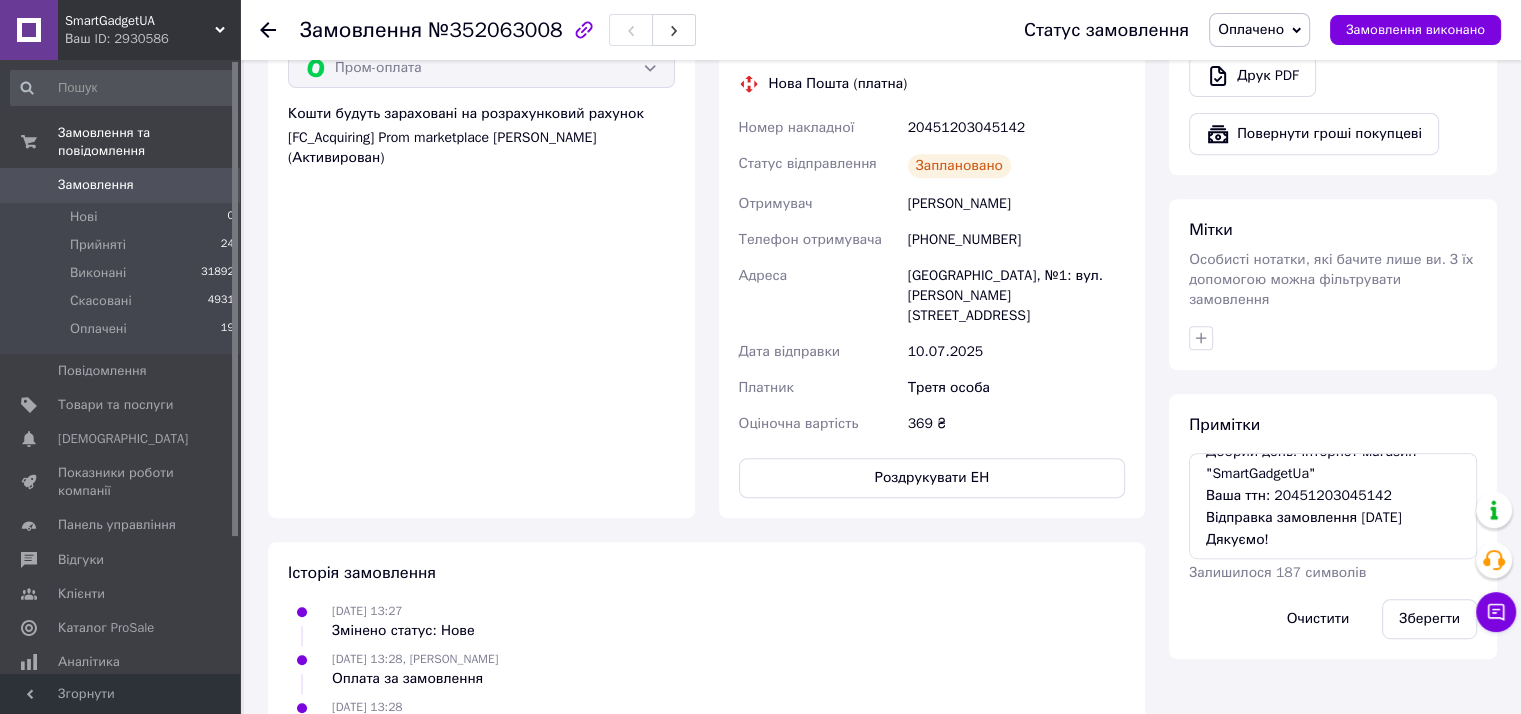 scroll, scrollTop: 1132, scrollLeft: 0, axis: vertical 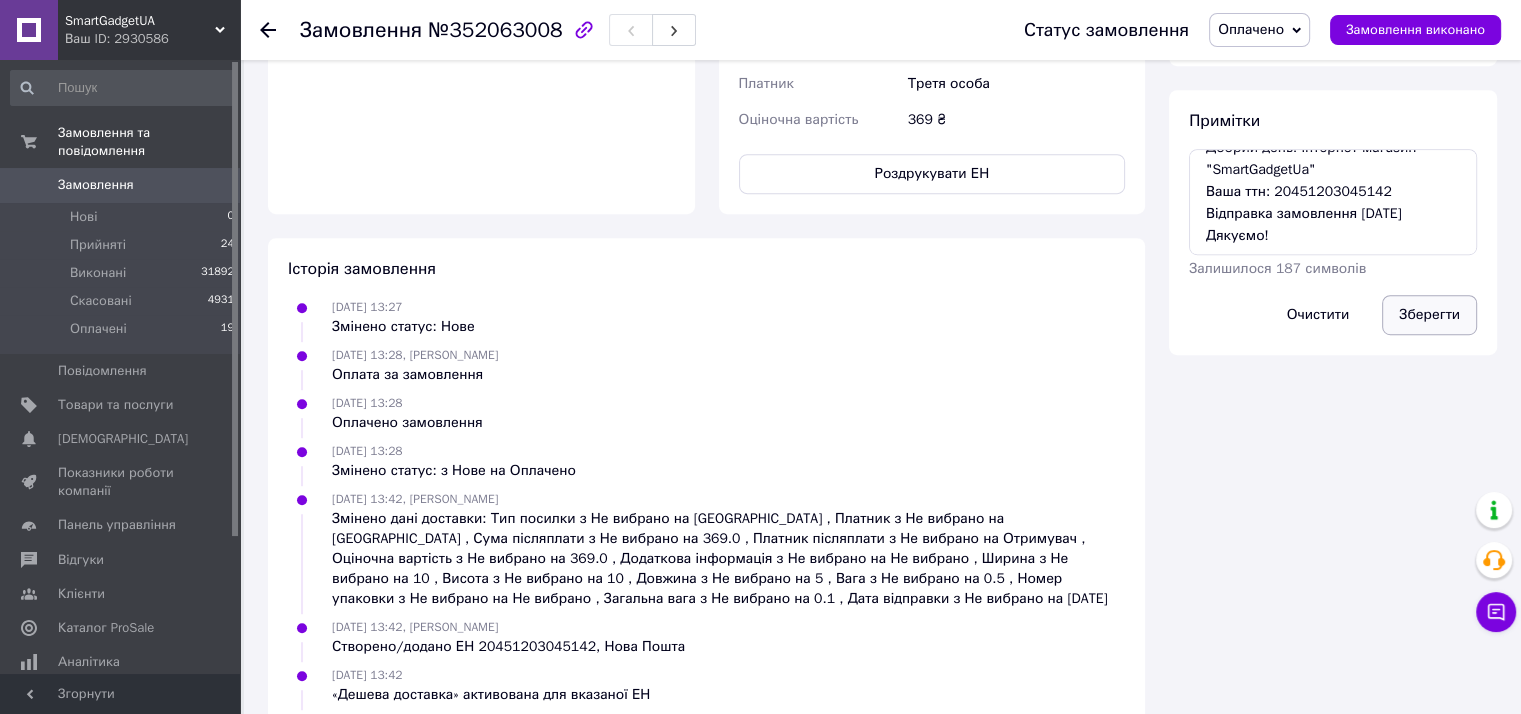click on "Зберегти" at bounding box center (1429, 315) 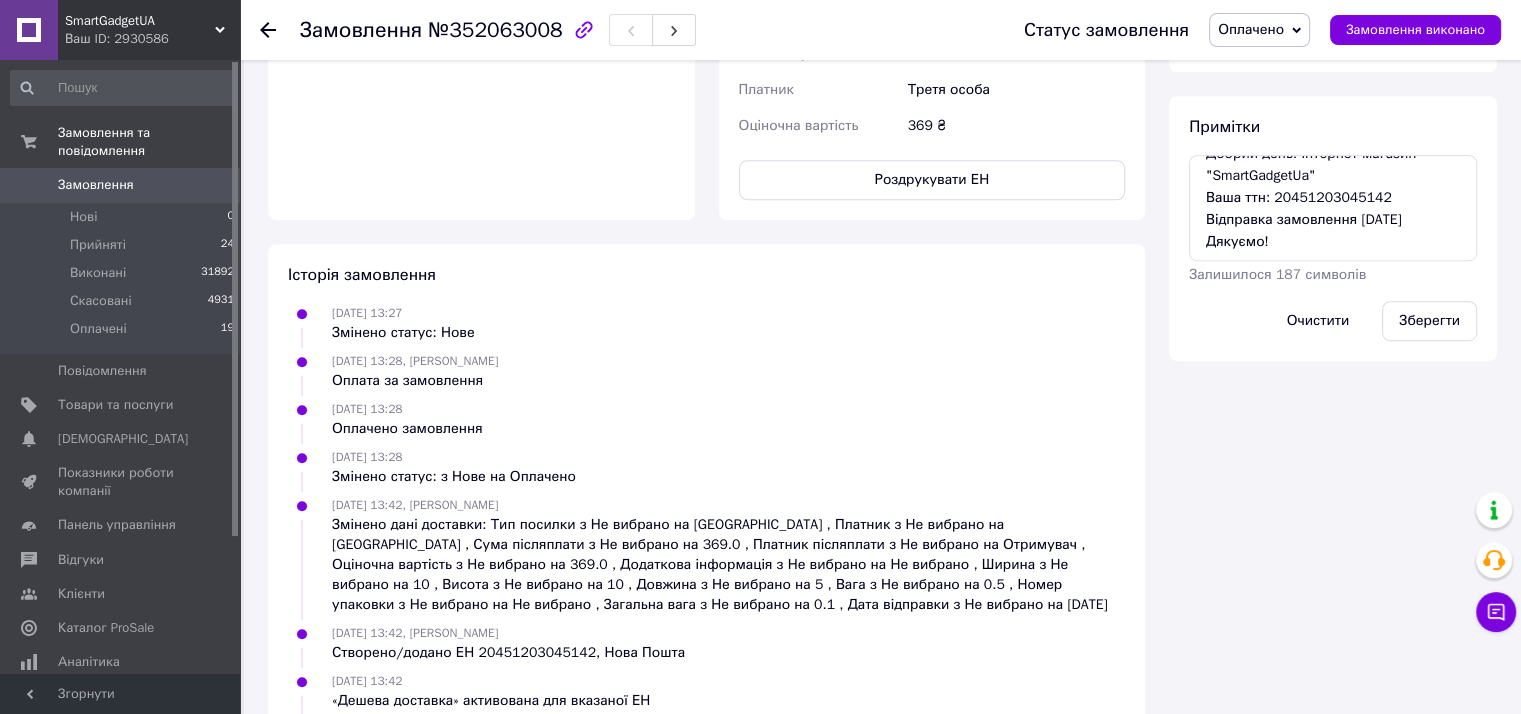 scroll, scrollTop: 1132, scrollLeft: 0, axis: vertical 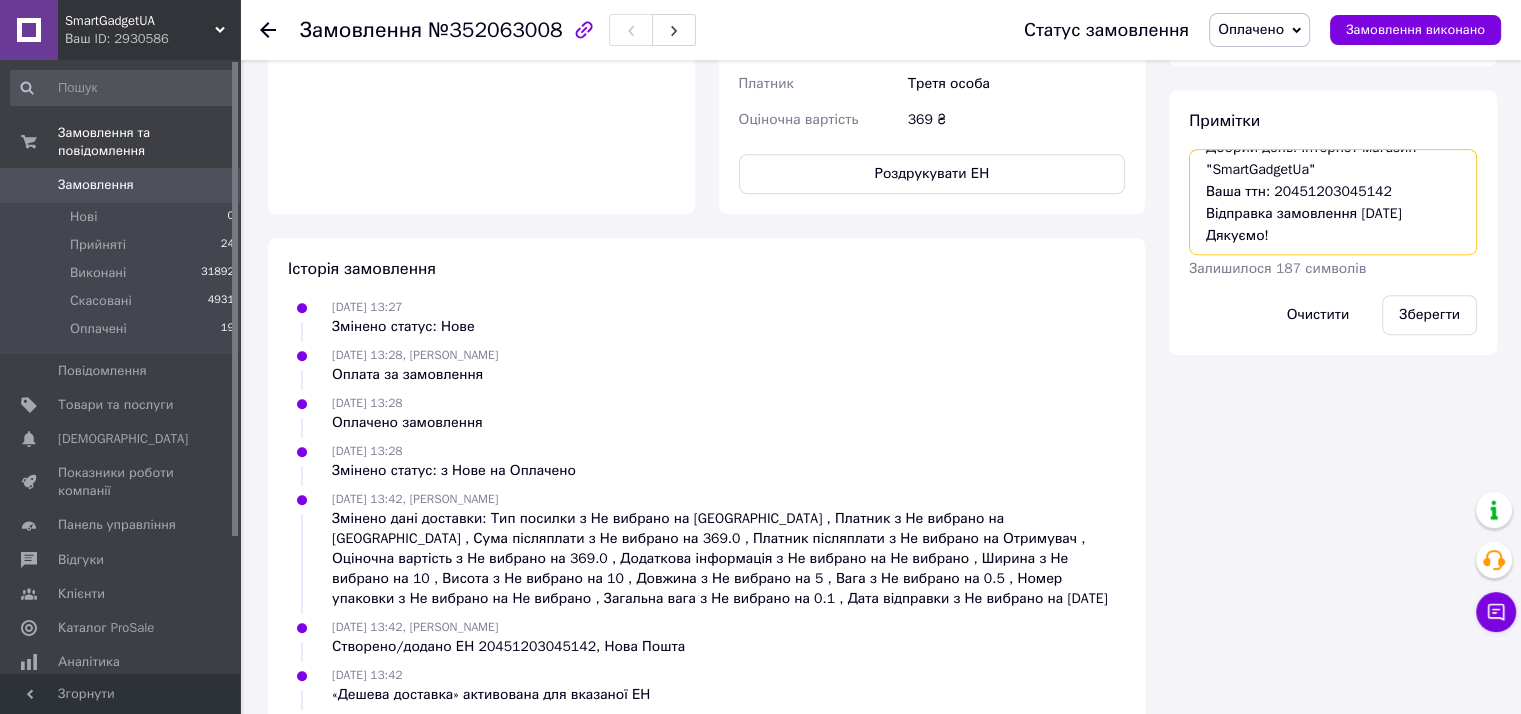 click on "Добрий день! Інтернет-магазин "SmartGadgetUa"
Ваша ттн: 20451203045142
Відправка замовлення 10.07.2025р.
Дякуємо!" at bounding box center [1333, 202] 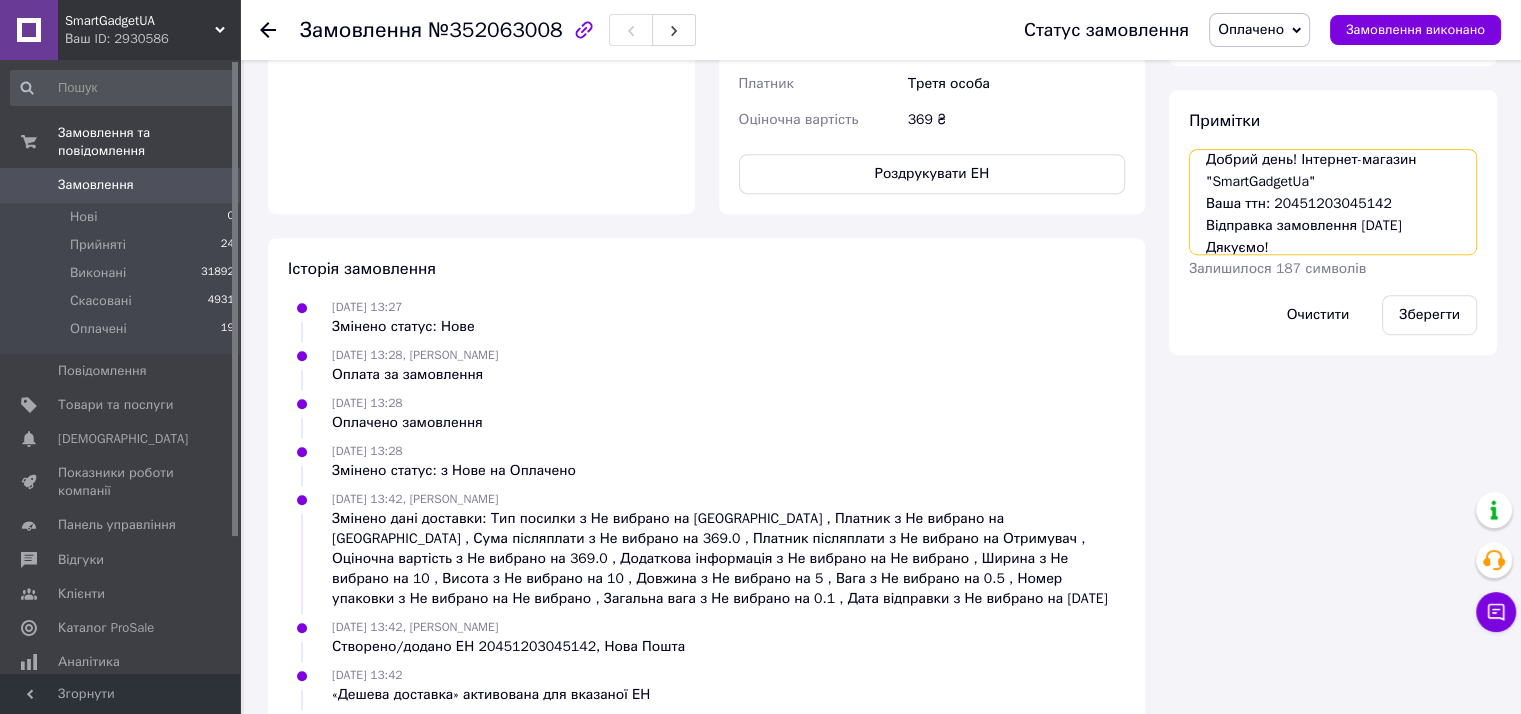 scroll, scrollTop: 0, scrollLeft: 0, axis: both 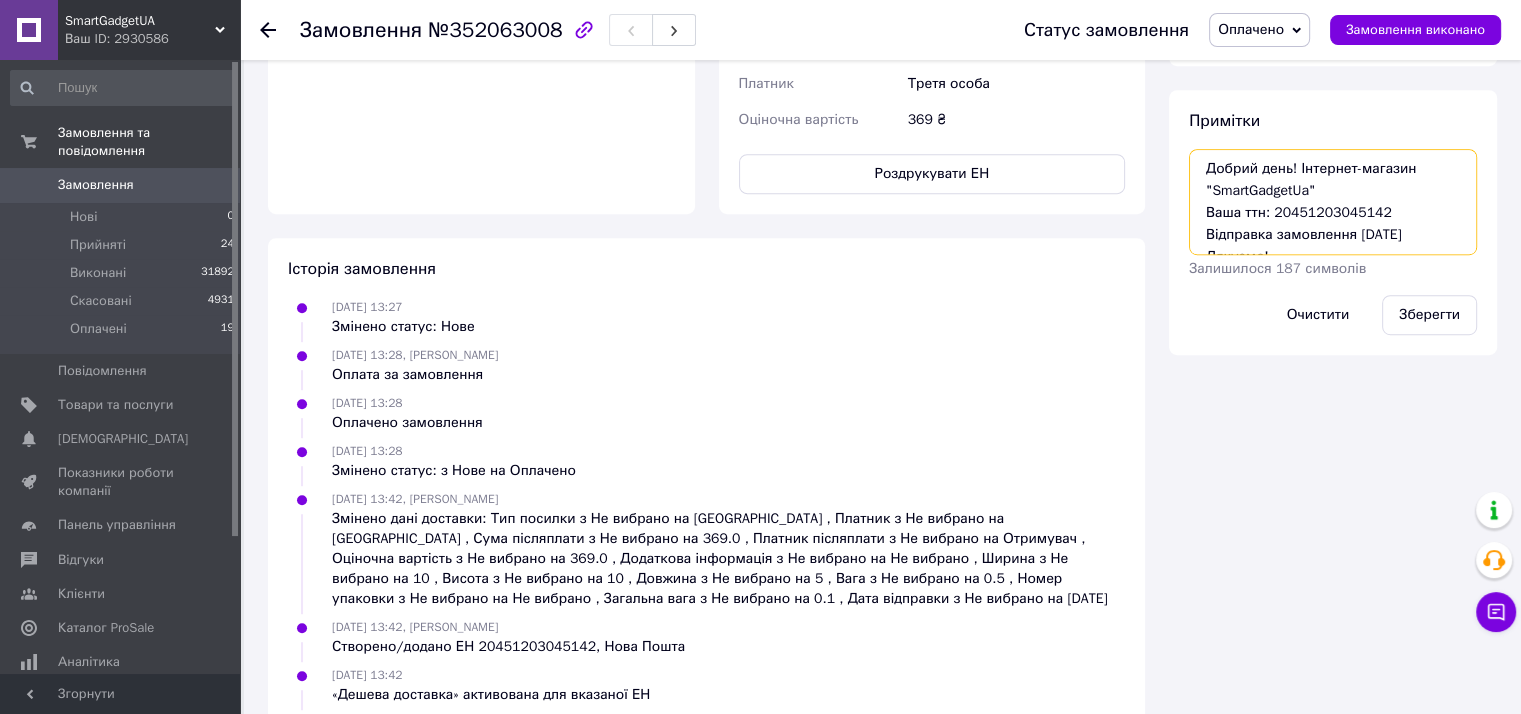 drag, startPoint x: 1292, startPoint y: 217, endPoint x: 1209, endPoint y: 142, distance: 111.86599 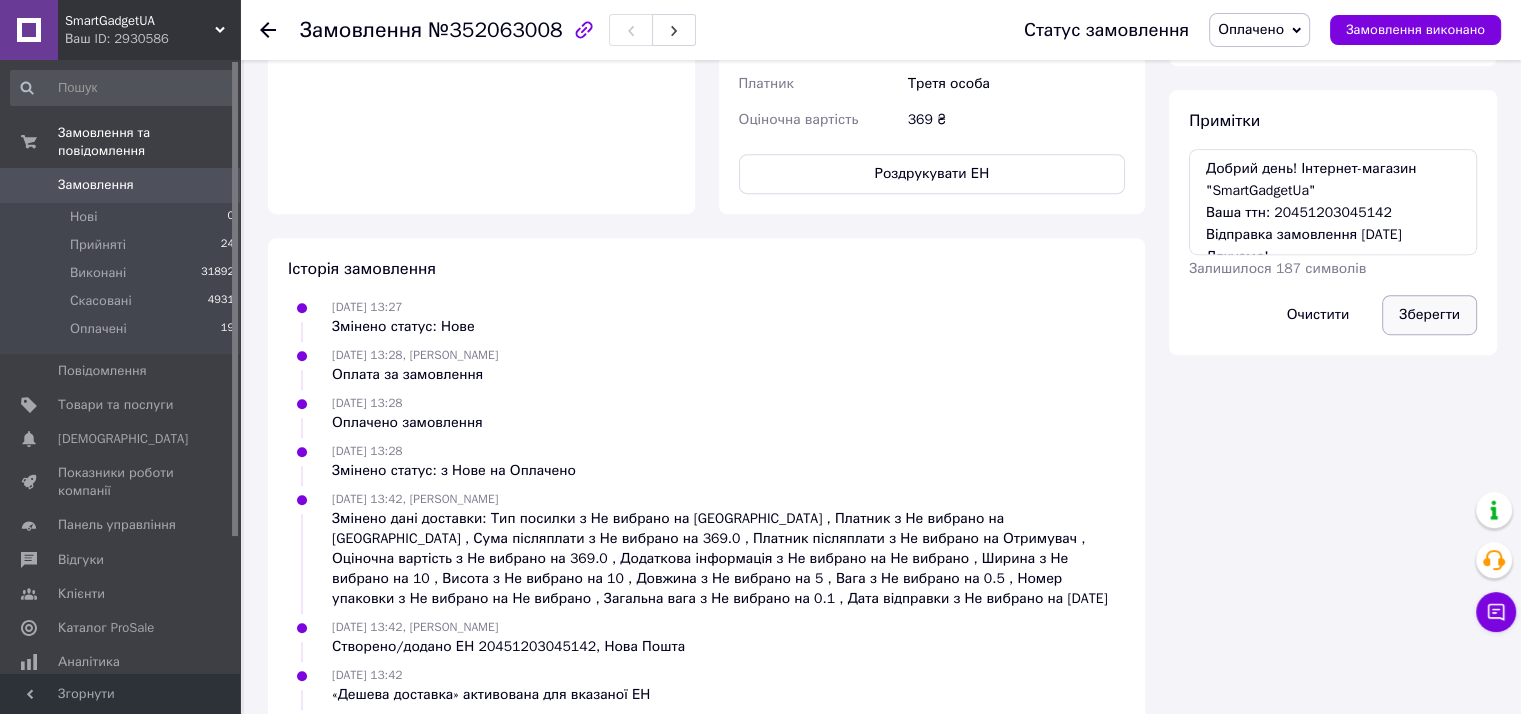 click on "Зберегти" at bounding box center [1429, 315] 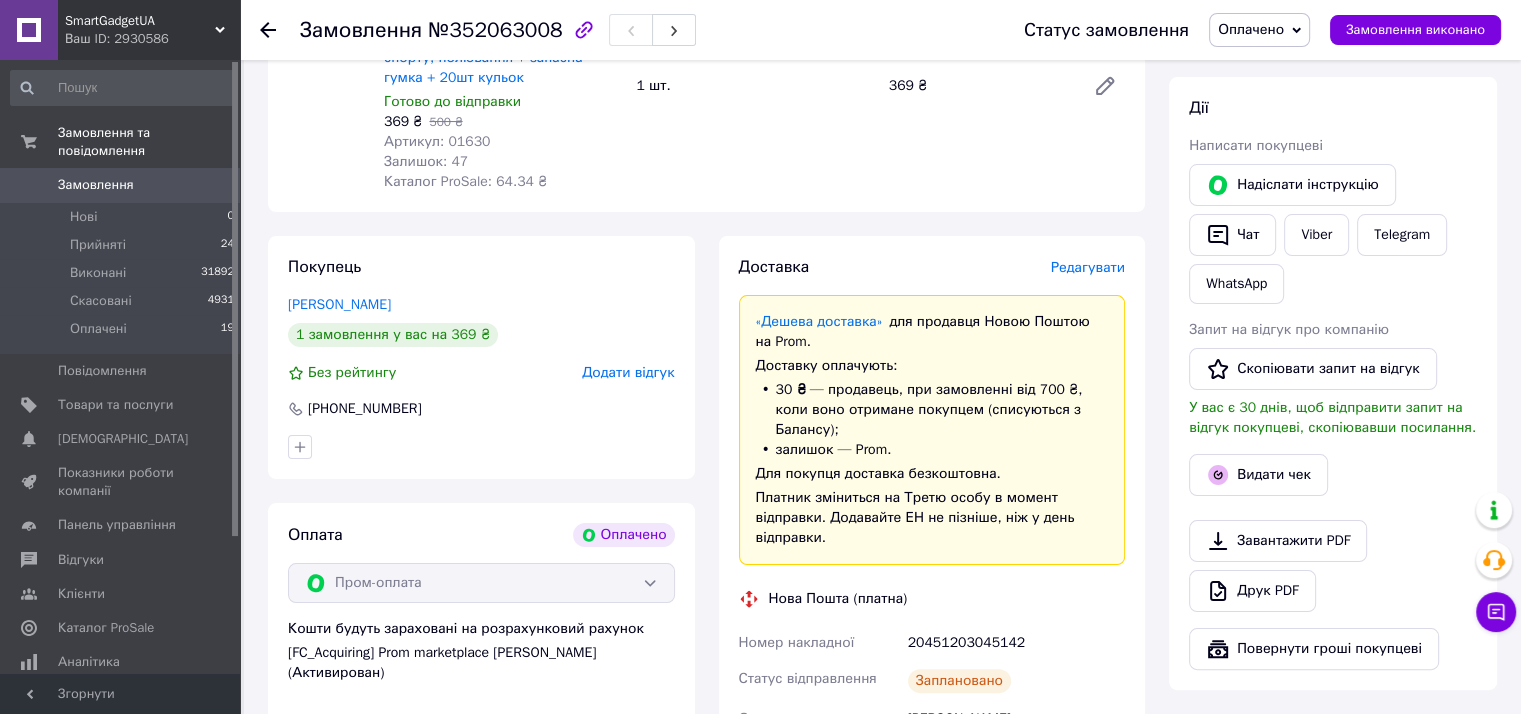 scroll, scrollTop: 198, scrollLeft: 0, axis: vertical 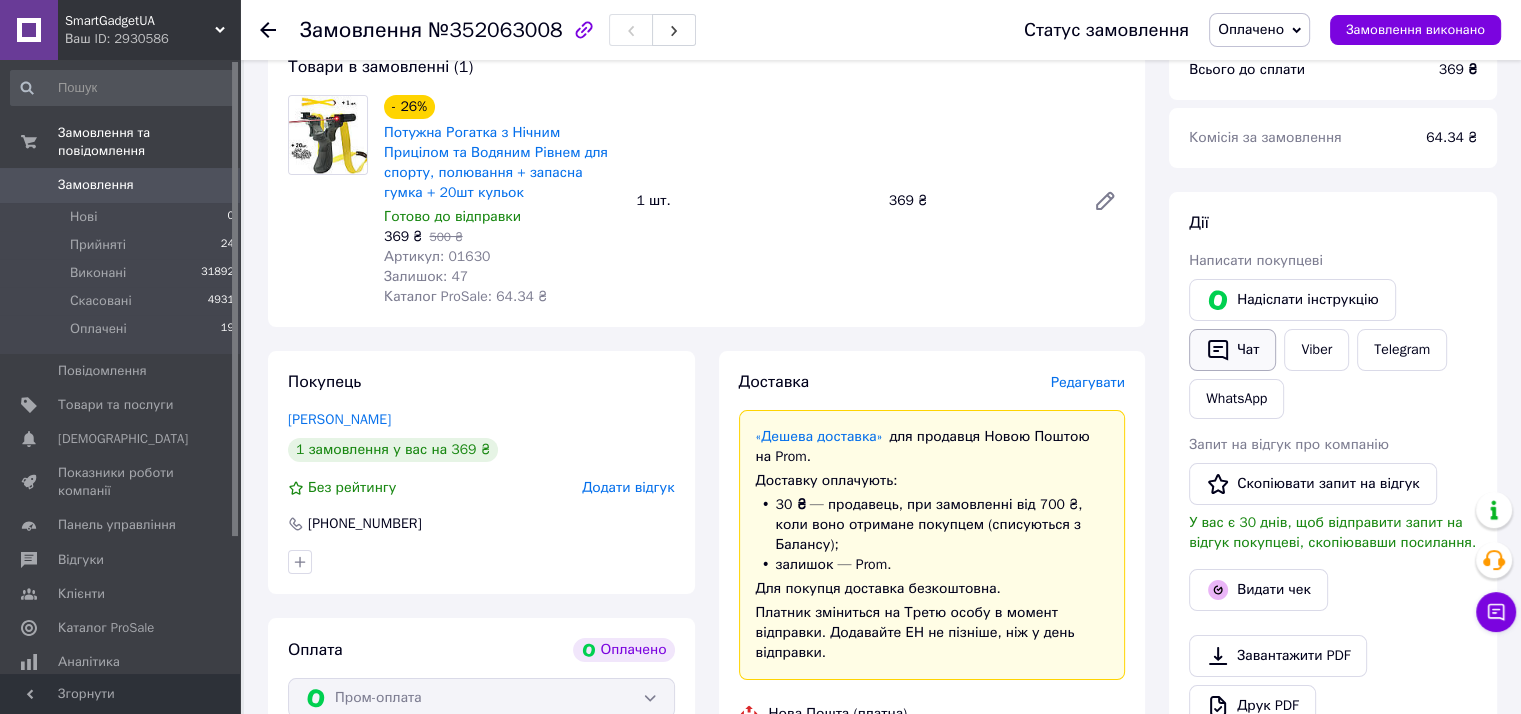 click on "Чат" at bounding box center (1232, 350) 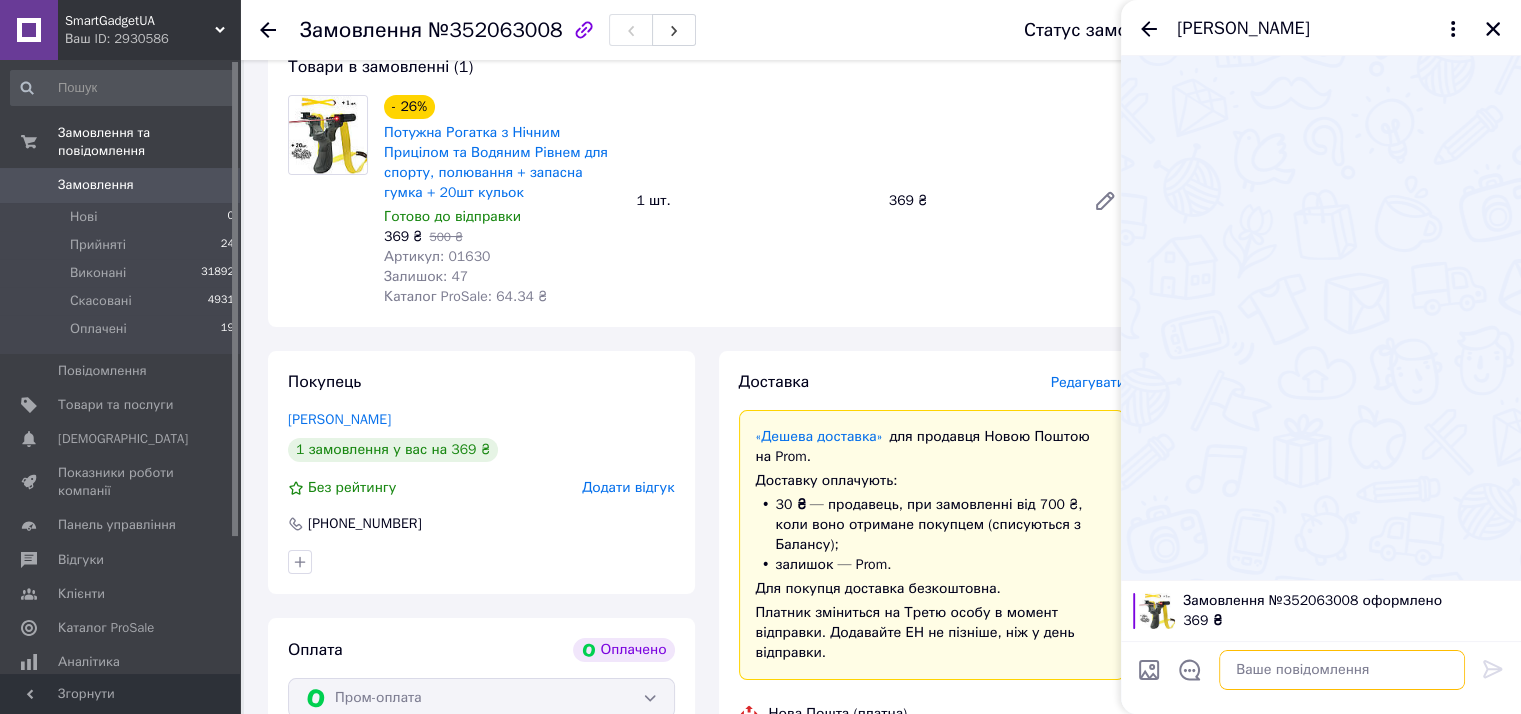 click at bounding box center [1342, 670] 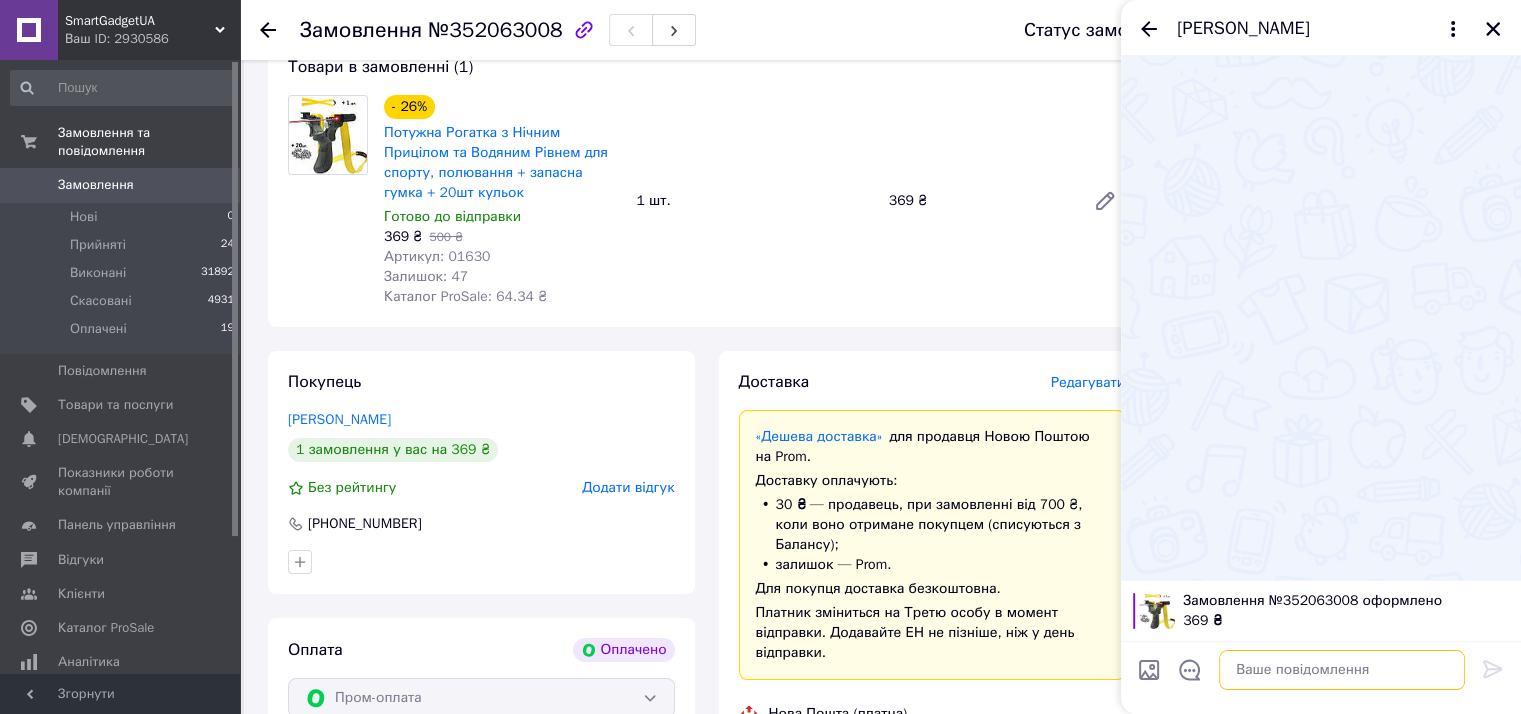paste on "Добрий день! Інтернет-магазин "SmartGadgetUa"
Ваша ттн: 20451203045142
Відправка замовлення 10.07.2025р.
Дякуємо!" 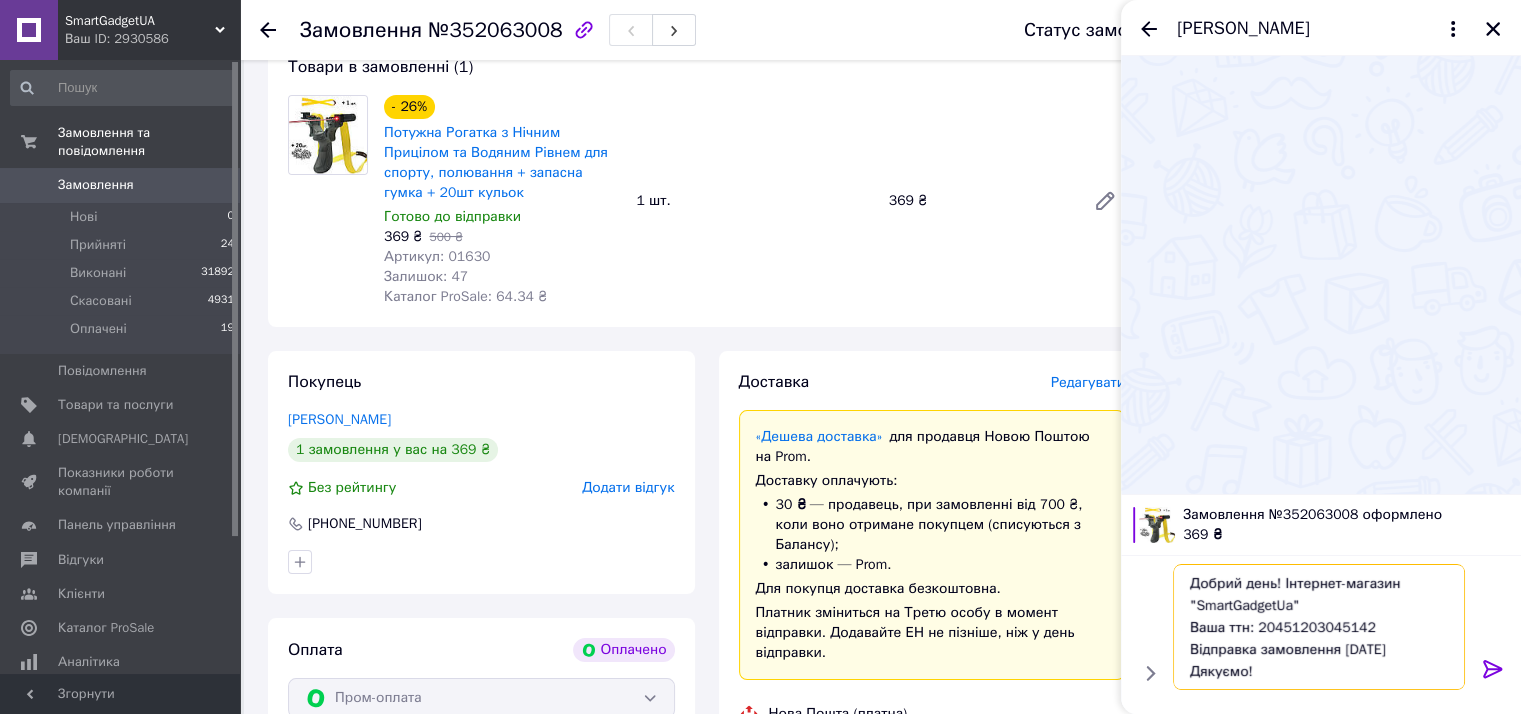 scroll, scrollTop: 1, scrollLeft: 0, axis: vertical 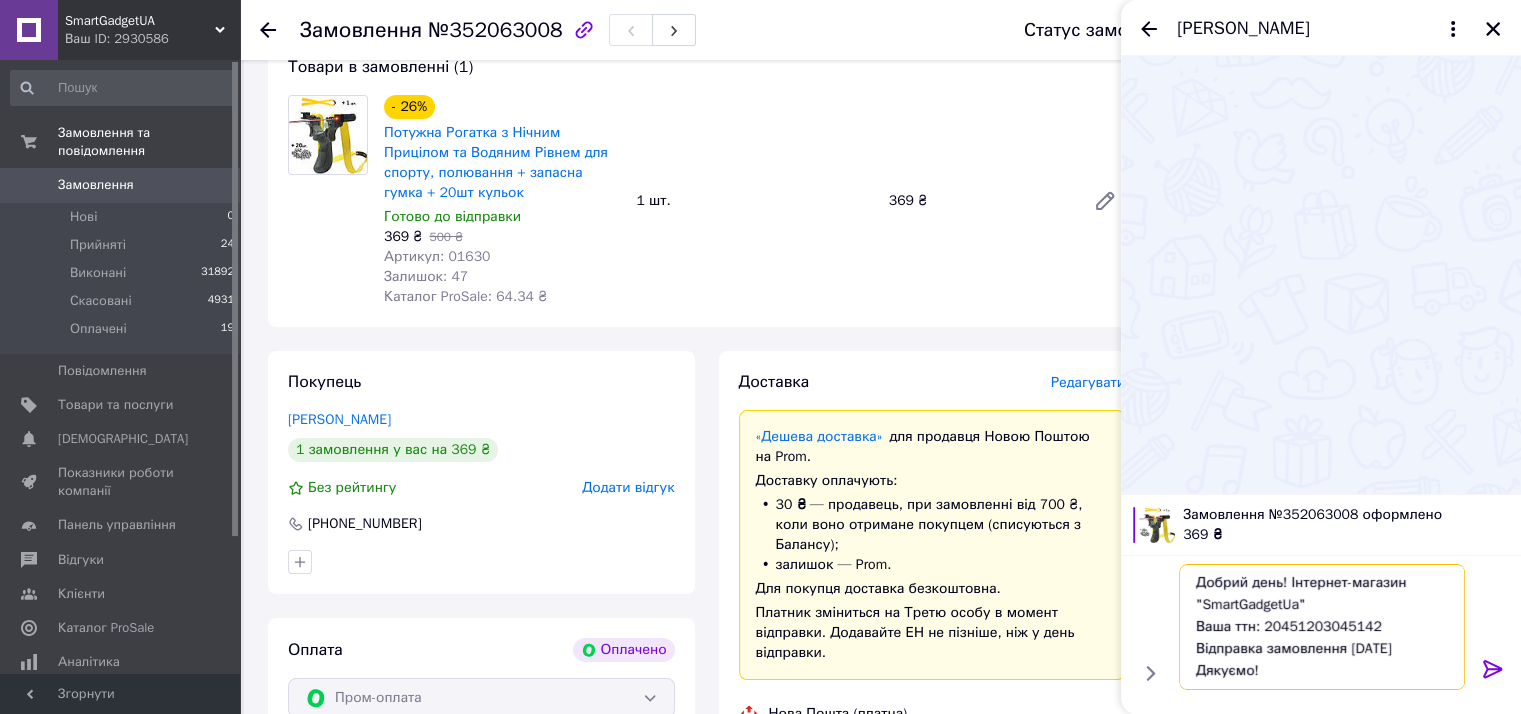 type on "Добрий день! Інтернет-магазин "SmartGadgetUa"
Ваша ттн: 20451203045142
Відправка замовлення 10.07.2025р.
Дякуємо!" 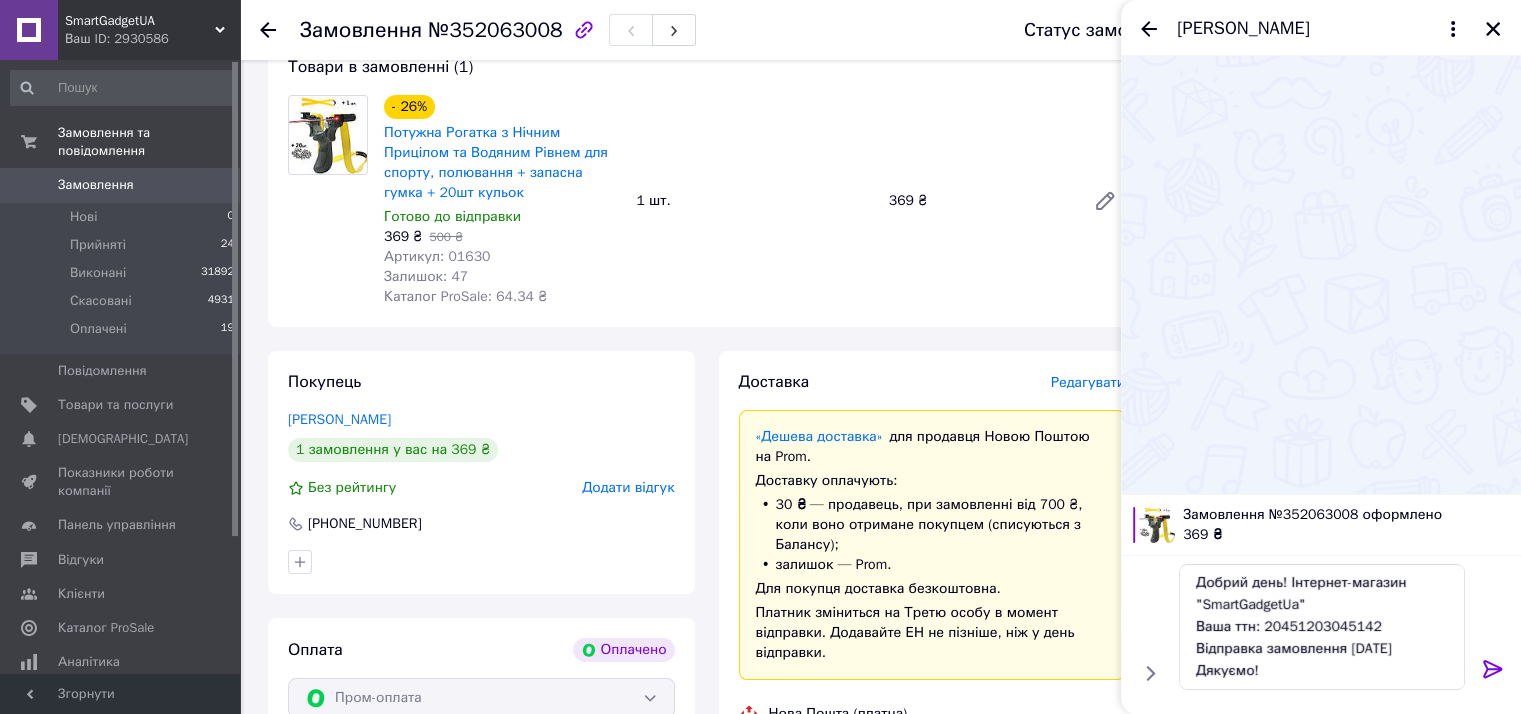 click 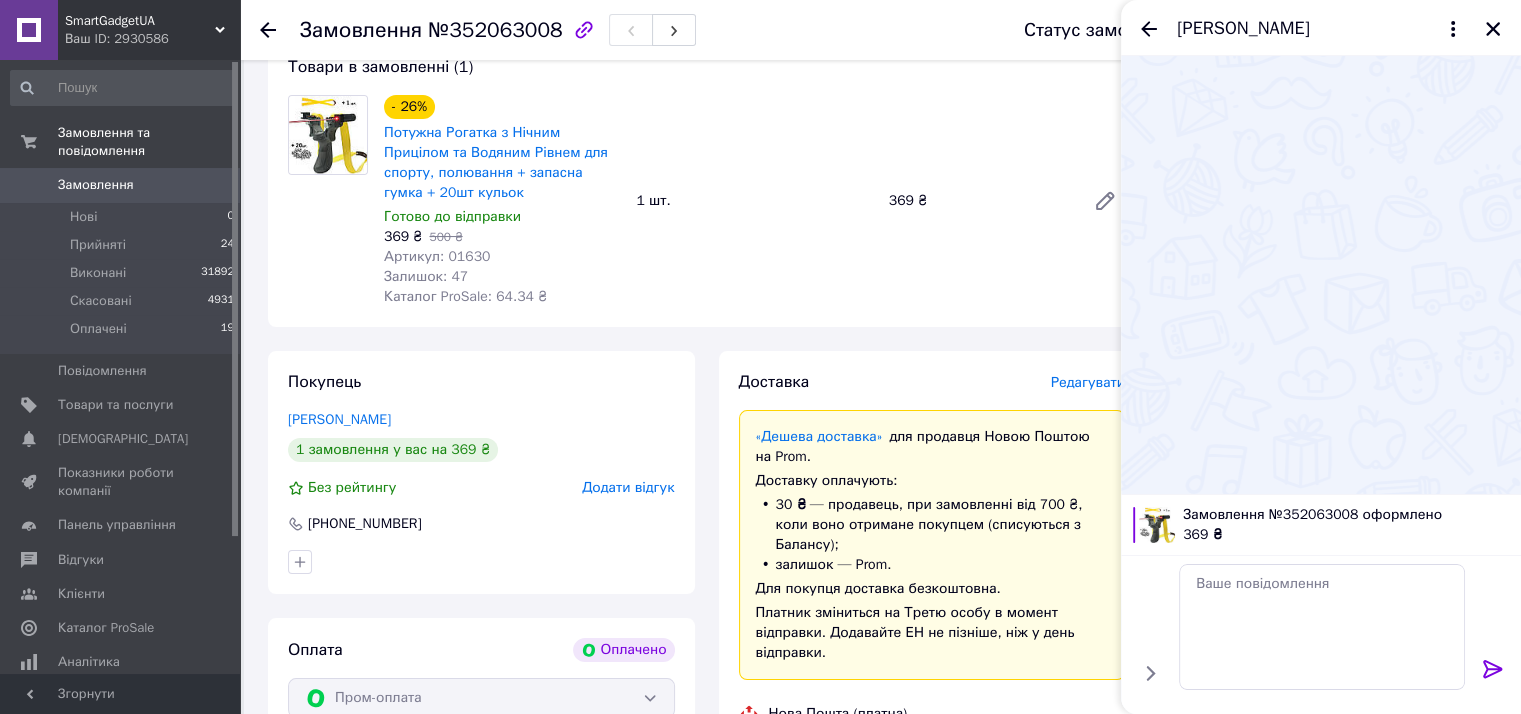 scroll, scrollTop: 0, scrollLeft: 0, axis: both 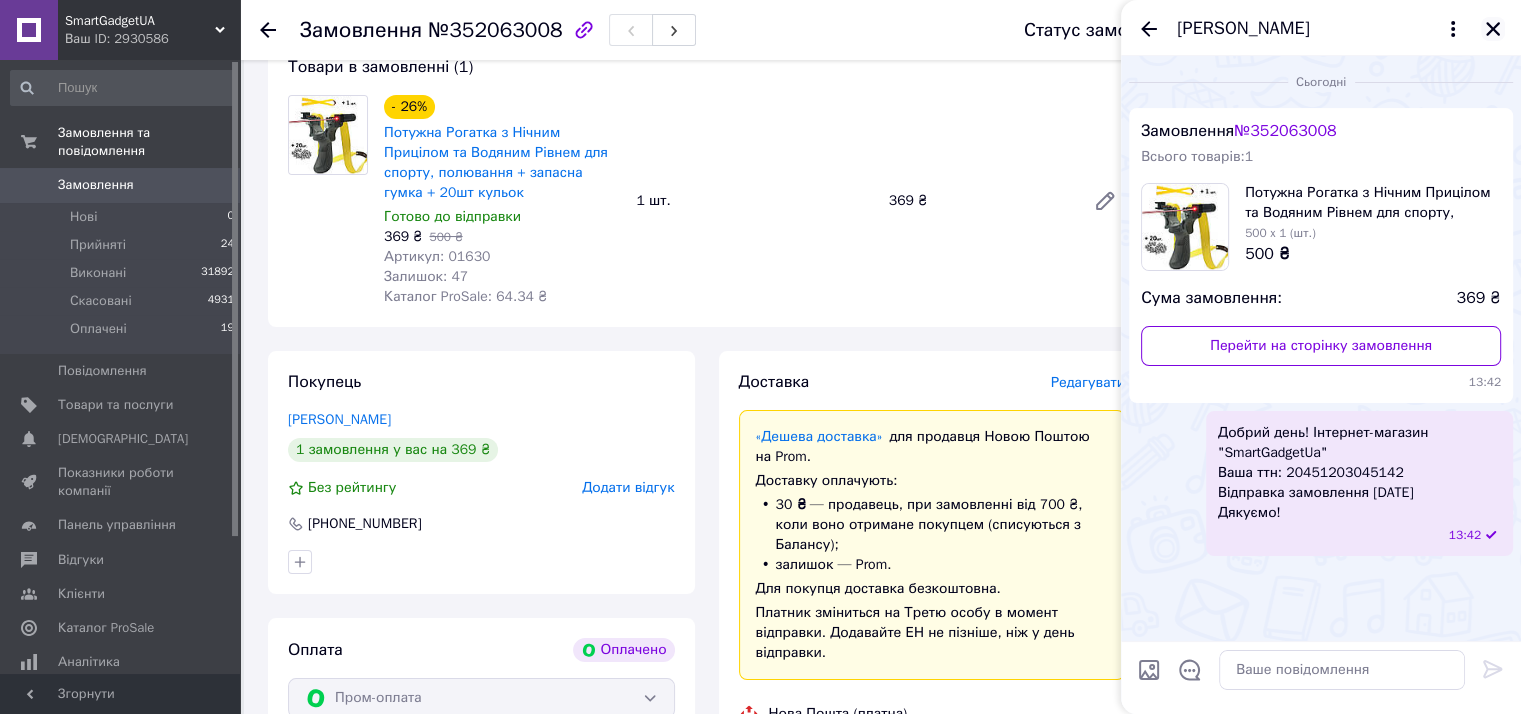 click 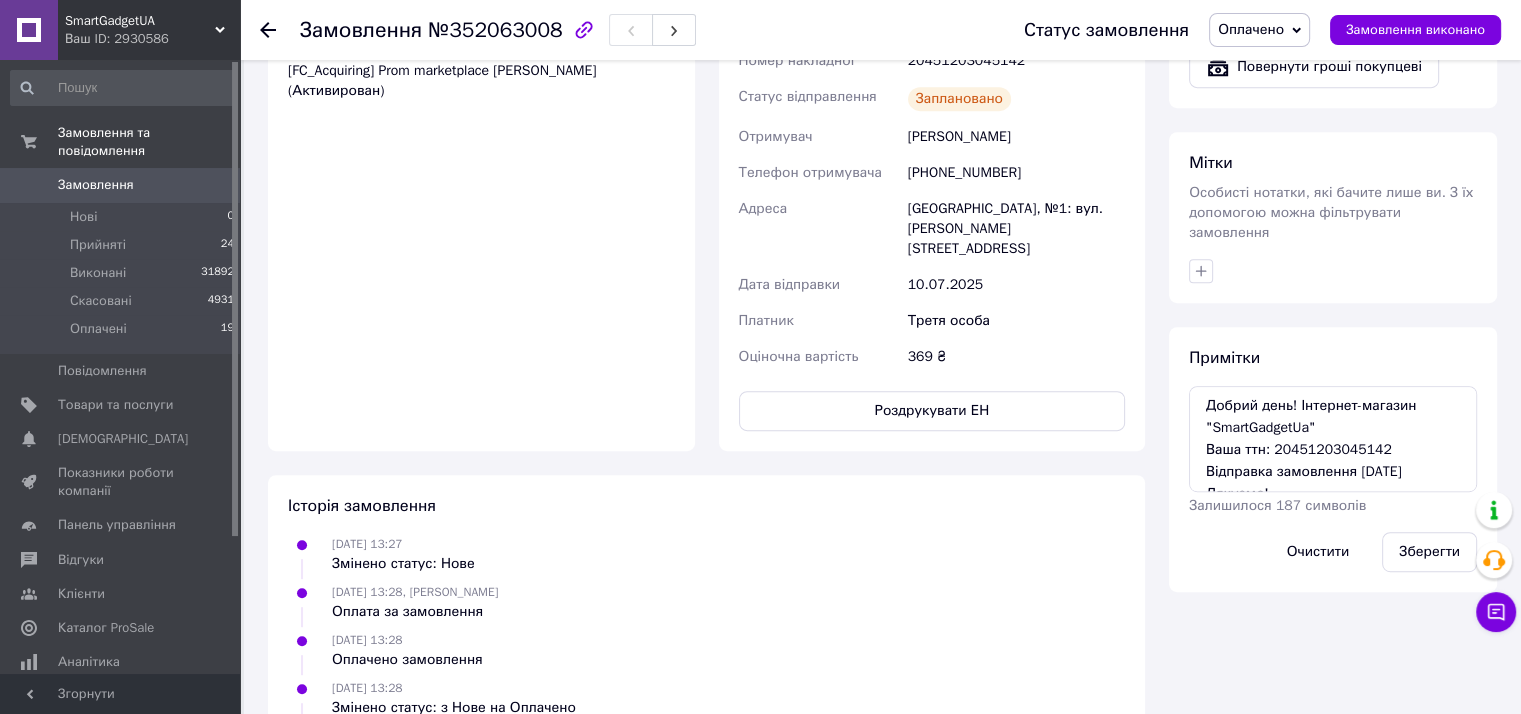 scroll, scrollTop: 933, scrollLeft: 0, axis: vertical 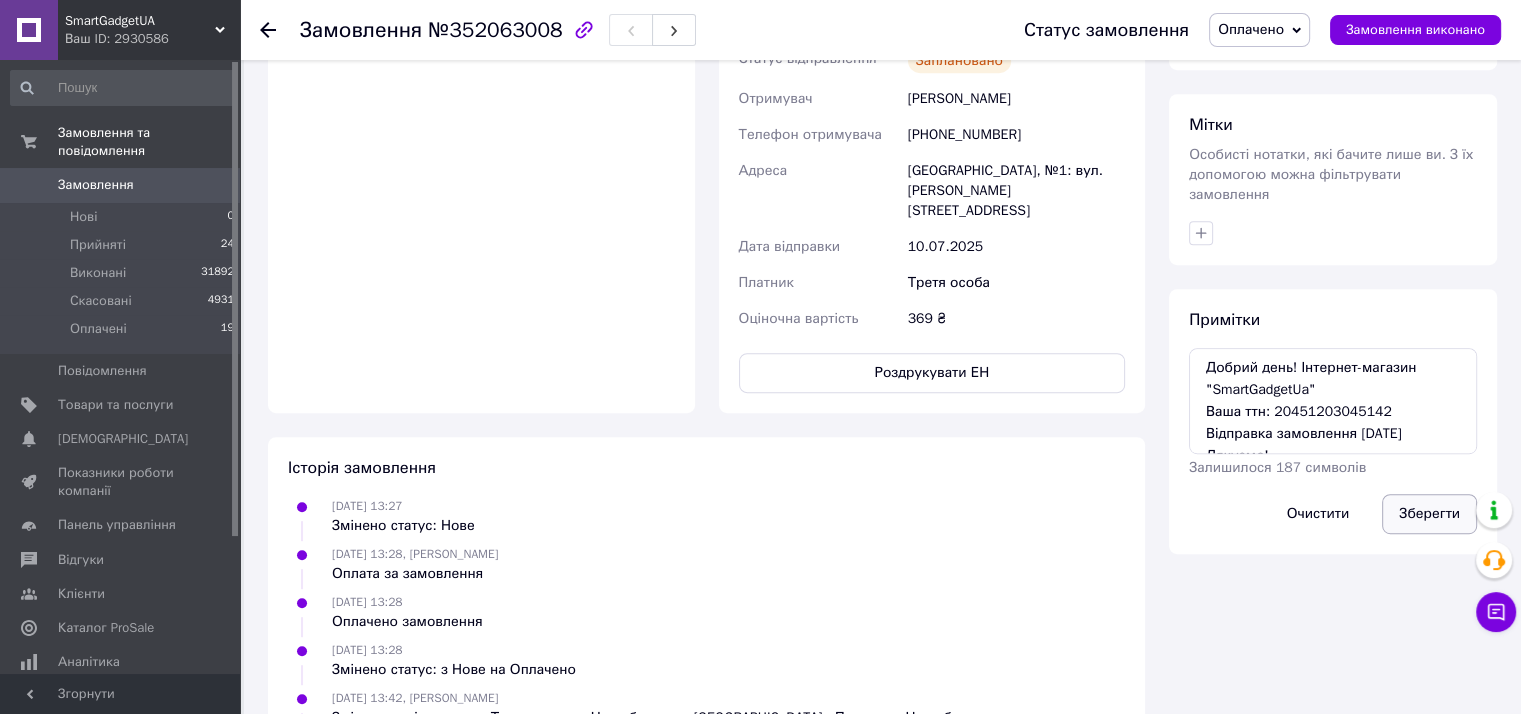 click on "Зберегти" at bounding box center (1429, 514) 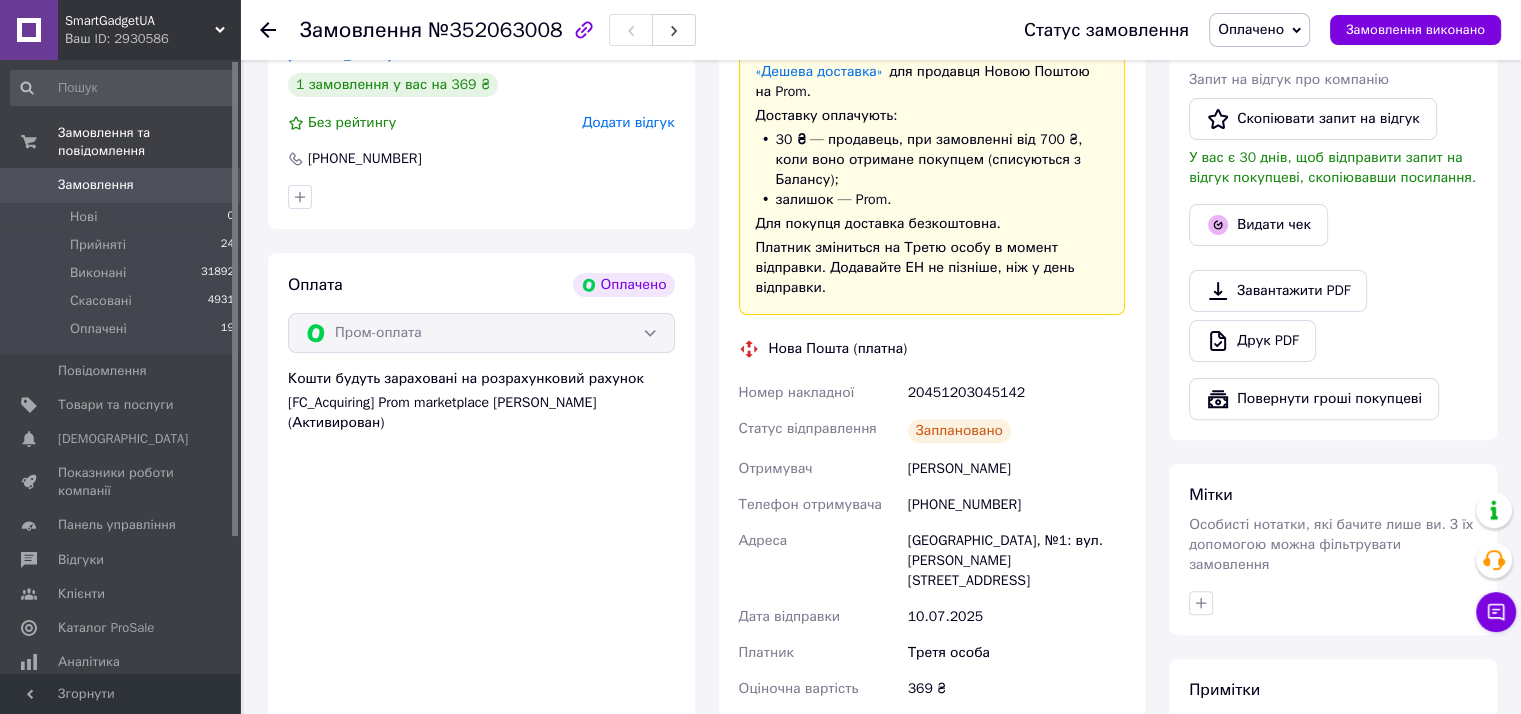 scroll, scrollTop: 466, scrollLeft: 0, axis: vertical 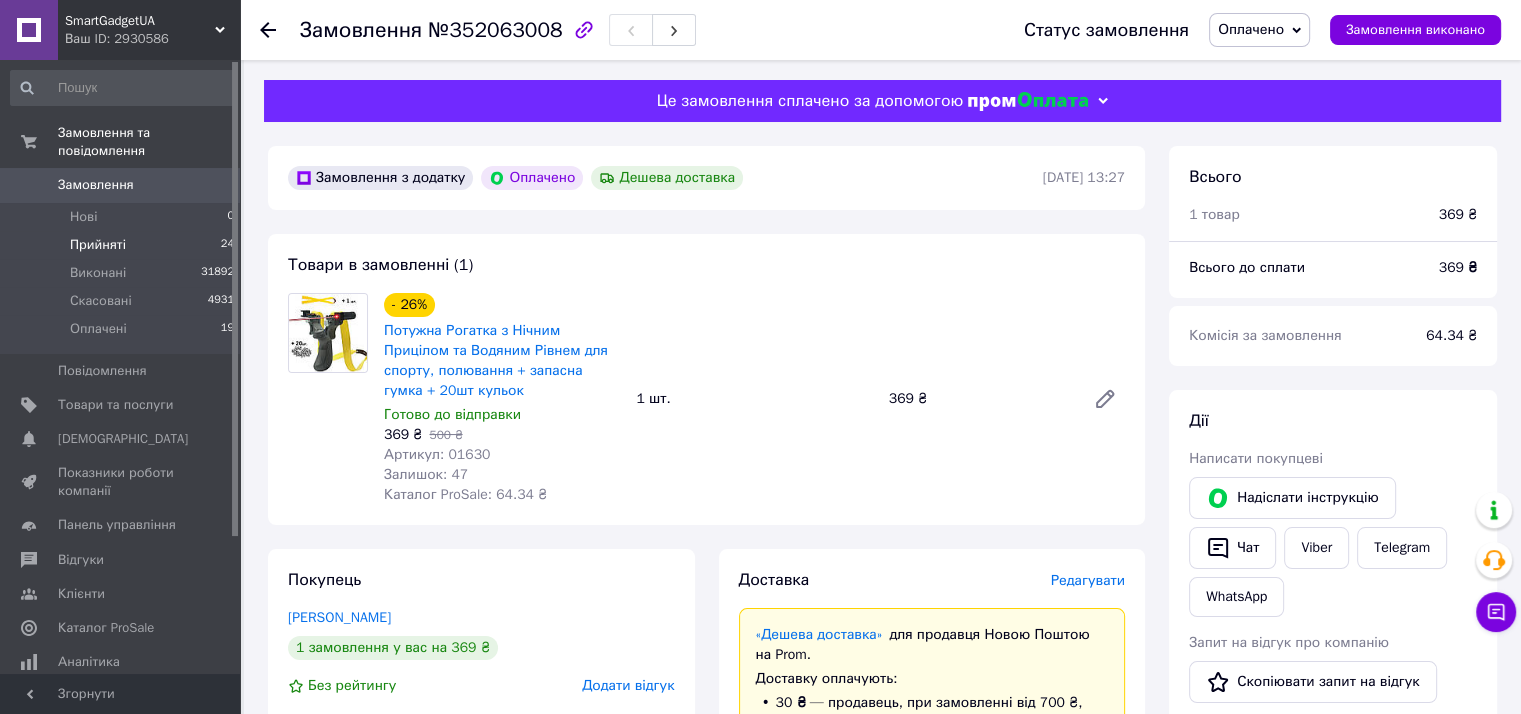 click on "Прийняті" at bounding box center (98, 245) 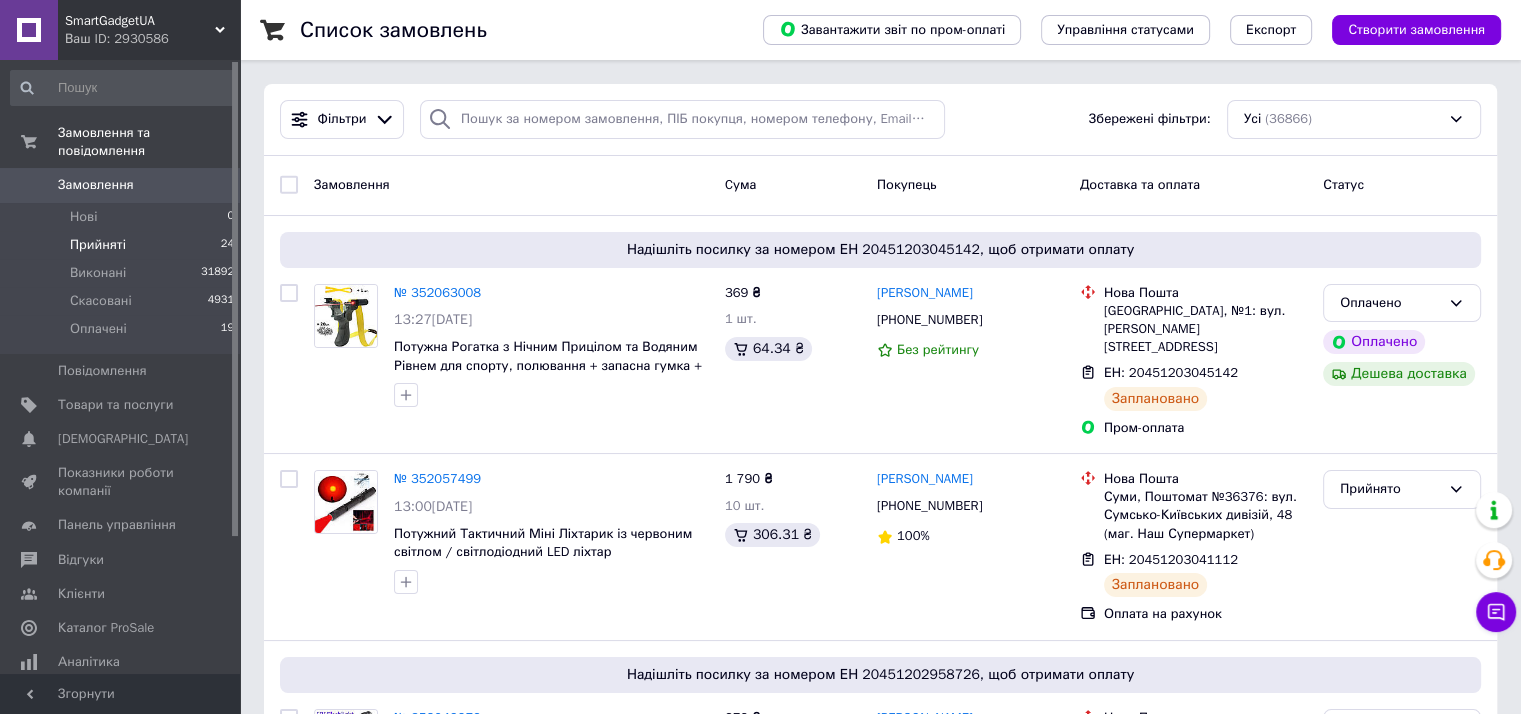 click on "Прийняті" at bounding box center (98, 245) 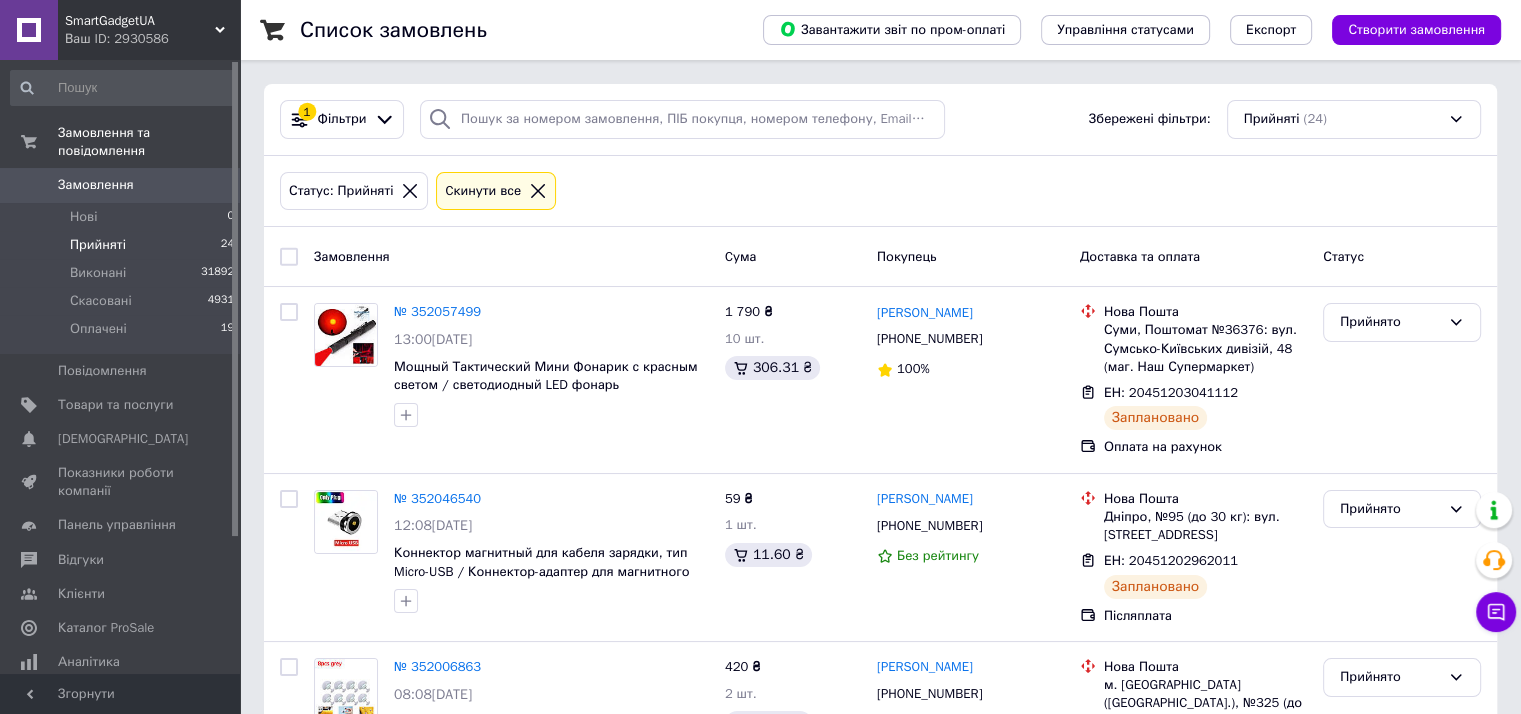 click on "Прийняті" at bounding box center [98, 245] 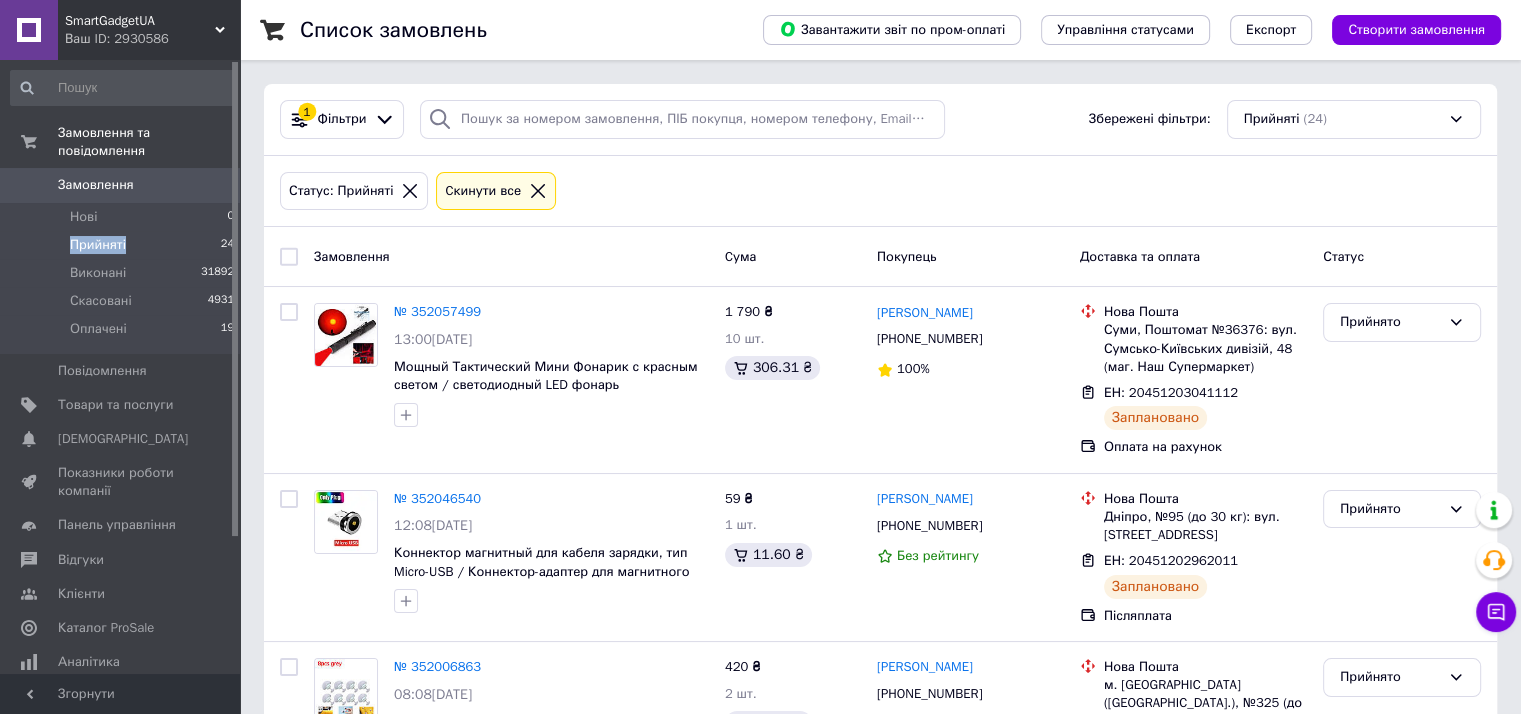 click on "Прийняті" at bounding box center [98, 245] 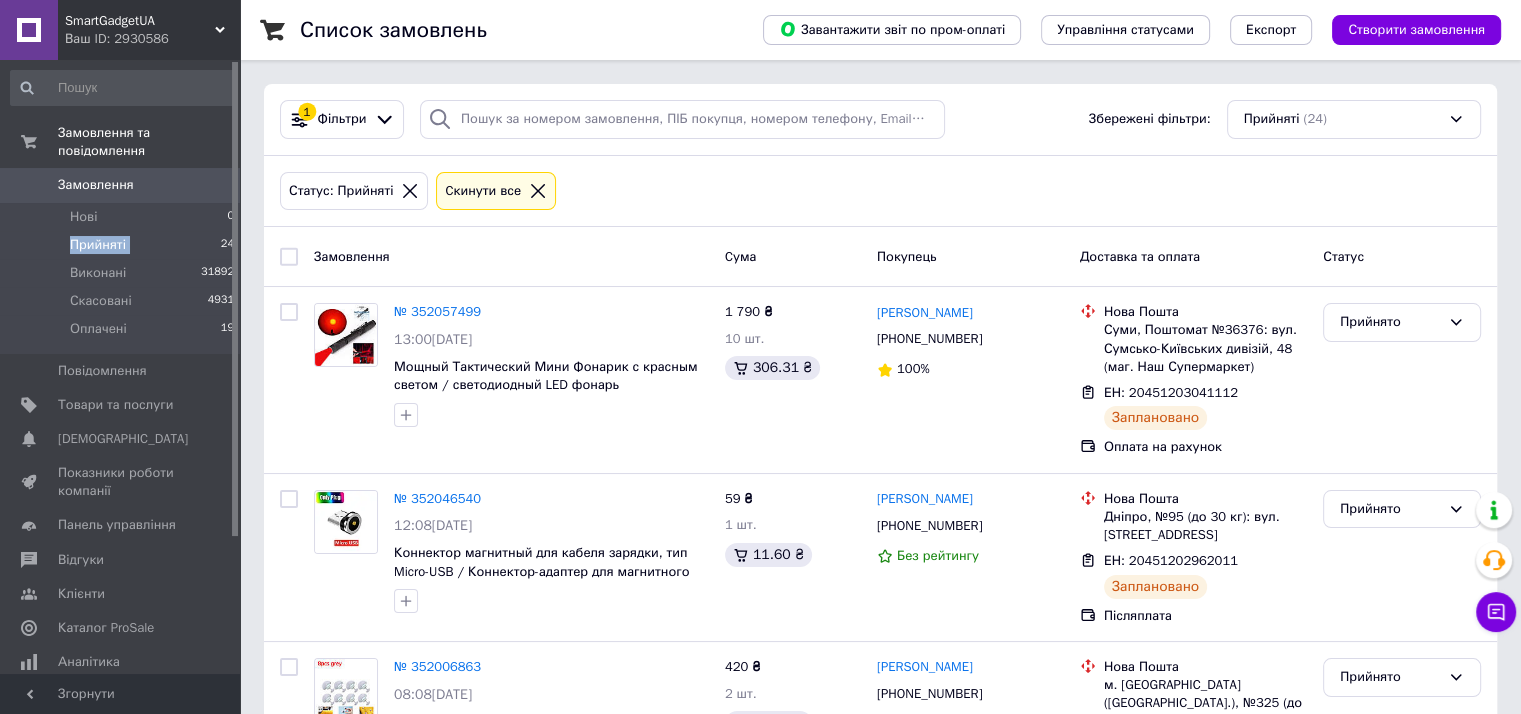 click on "Прийняті" at bounding box center (98, 245) 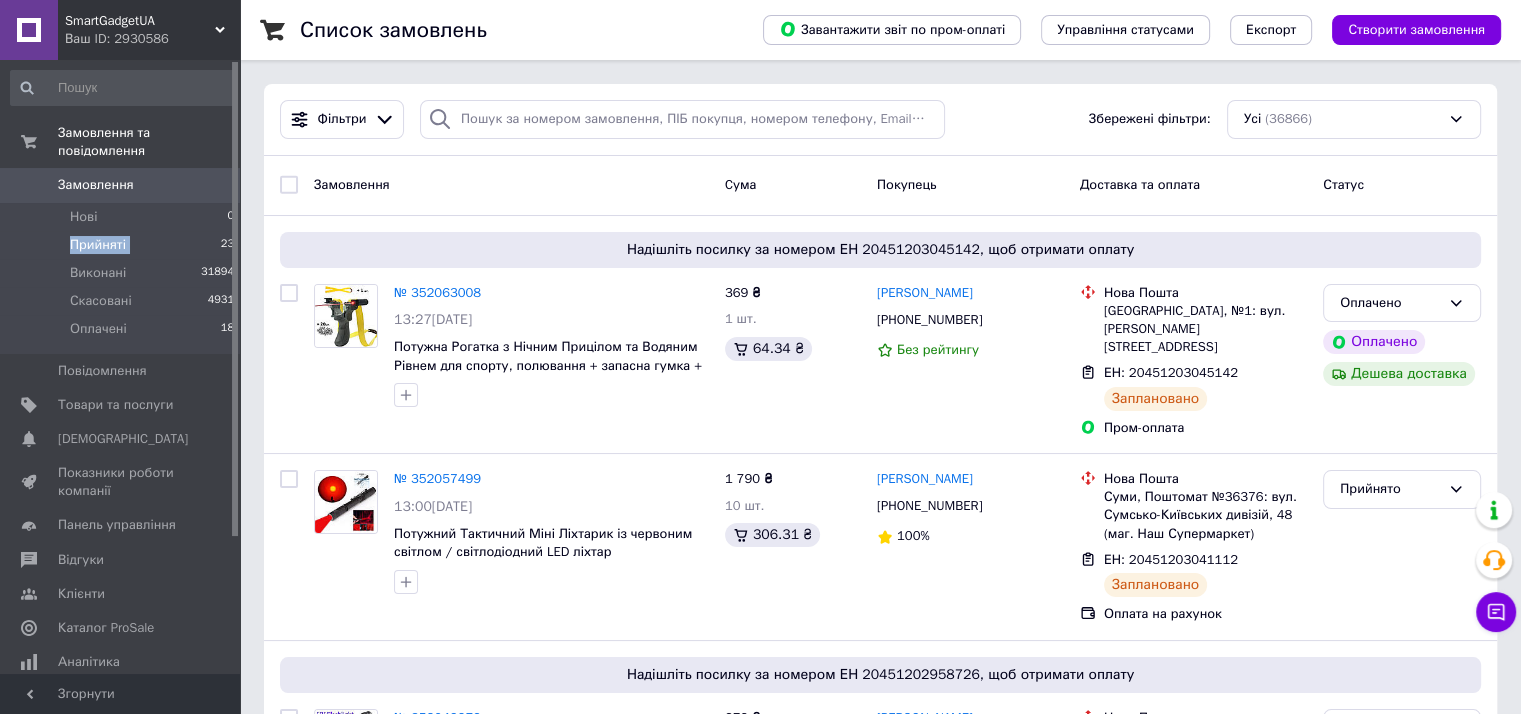 click on "Прийняті" at bounding box center (98, 245) 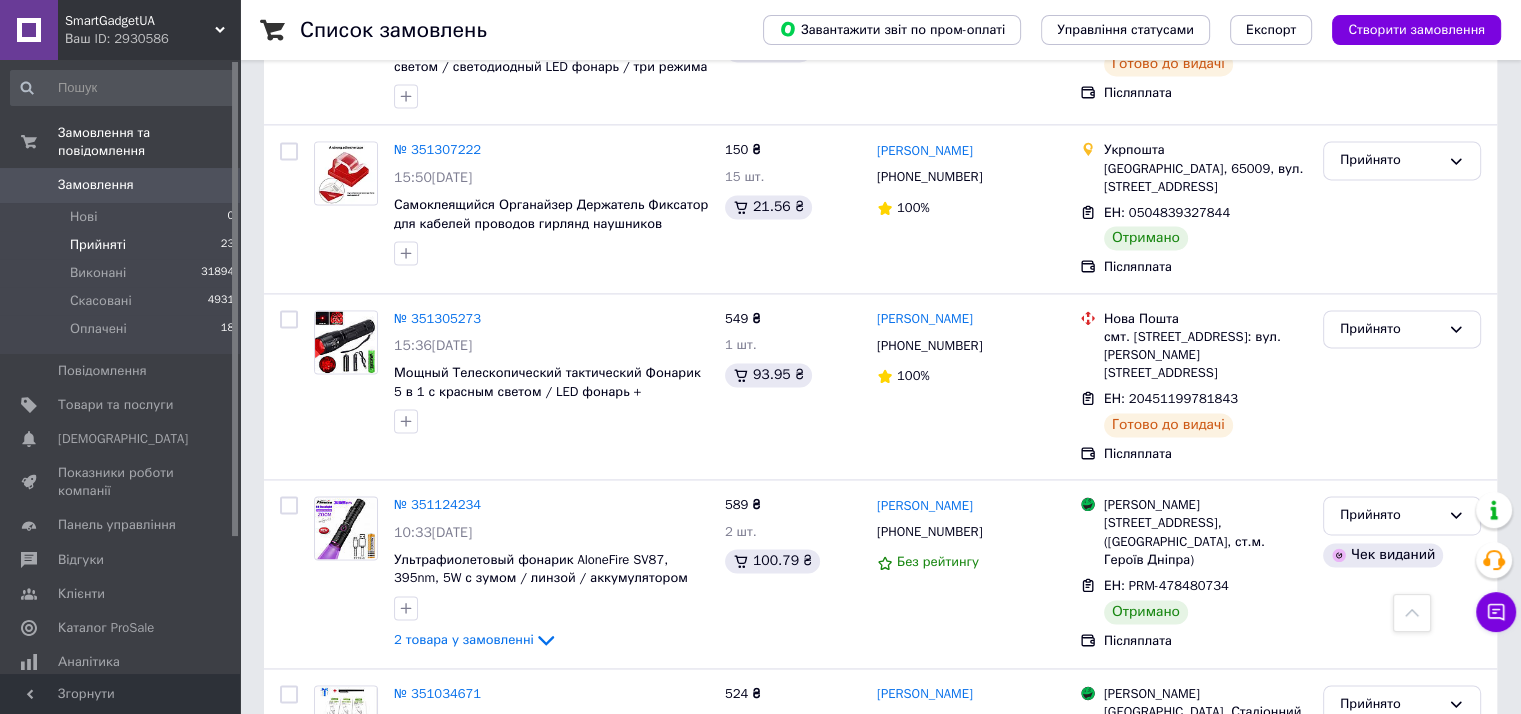 scroll, scrollTop: 2566, scrollLeft: 0, axis: vertical 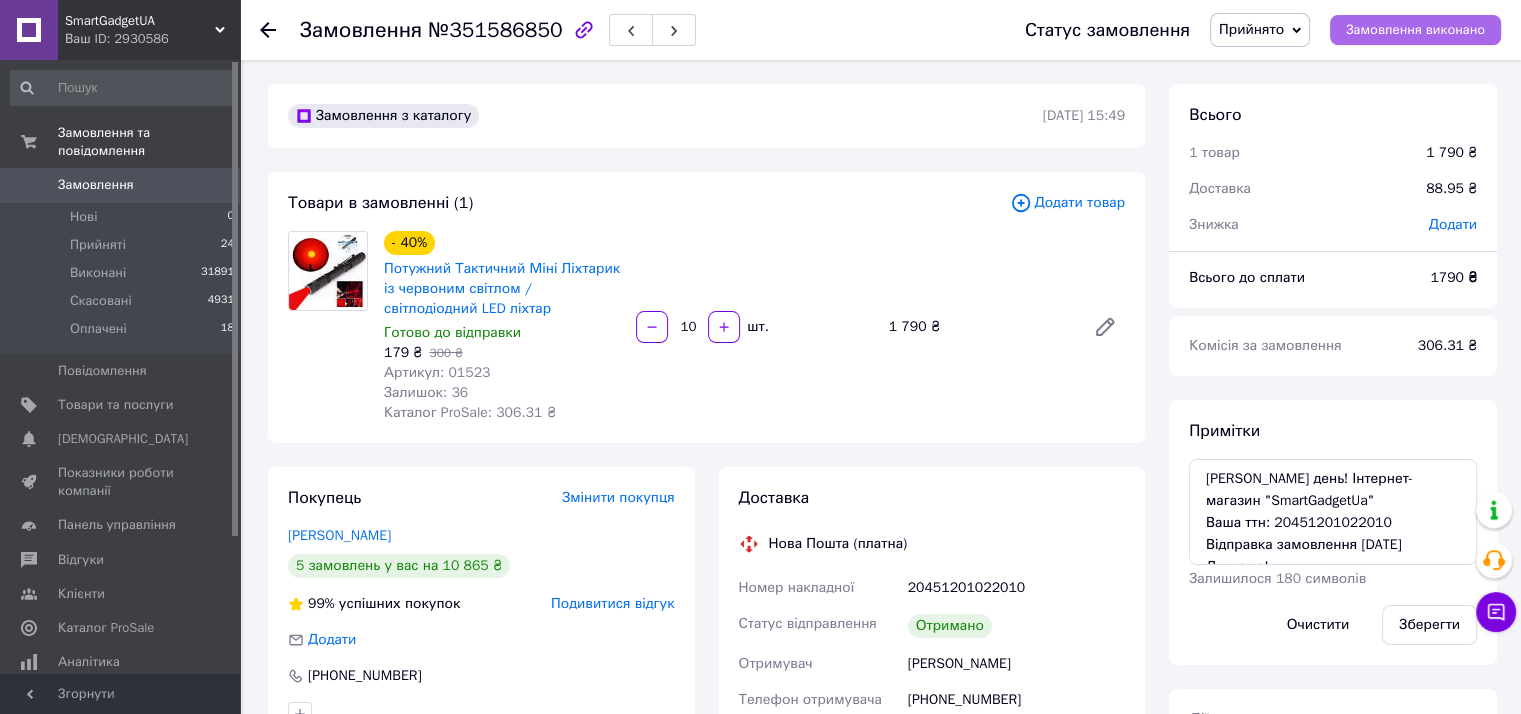 click on "Замовлення виконано" at bounding box center [1415, 30] 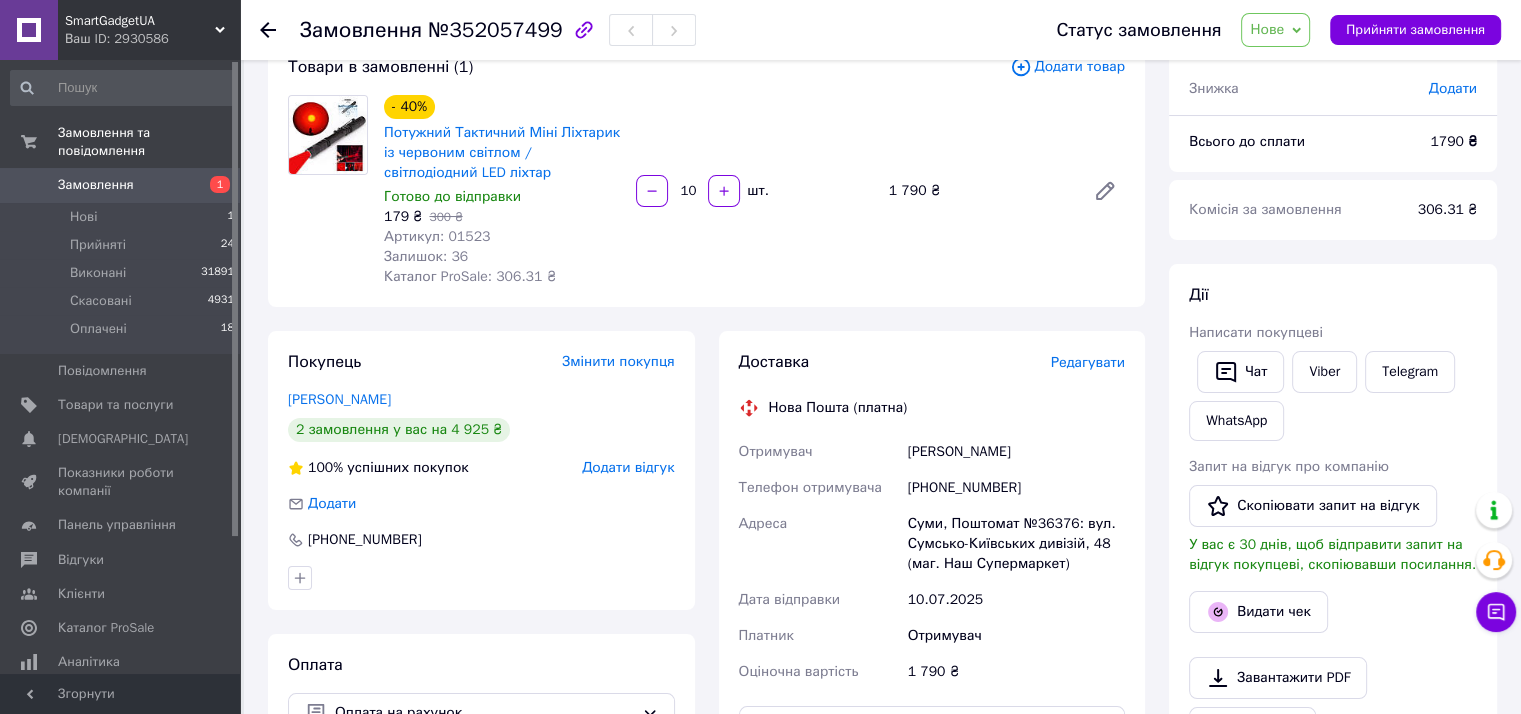 scroll, scrollTop: 233, scrollLeft: 0, axis: vertical 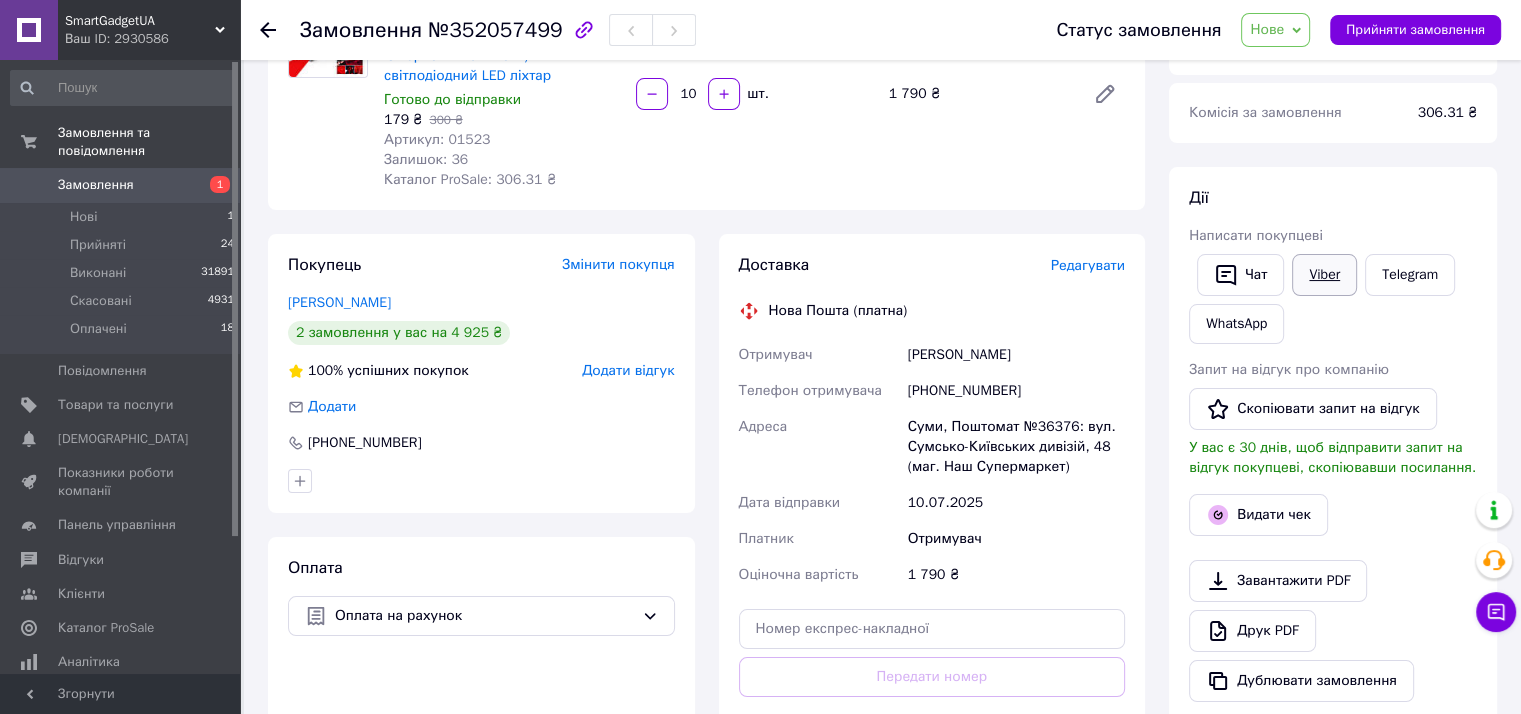 drag, startPoint x: 1253, startPoint y: 316, endPoint x: 1336, endPoint y: 294, distance: 85.86617 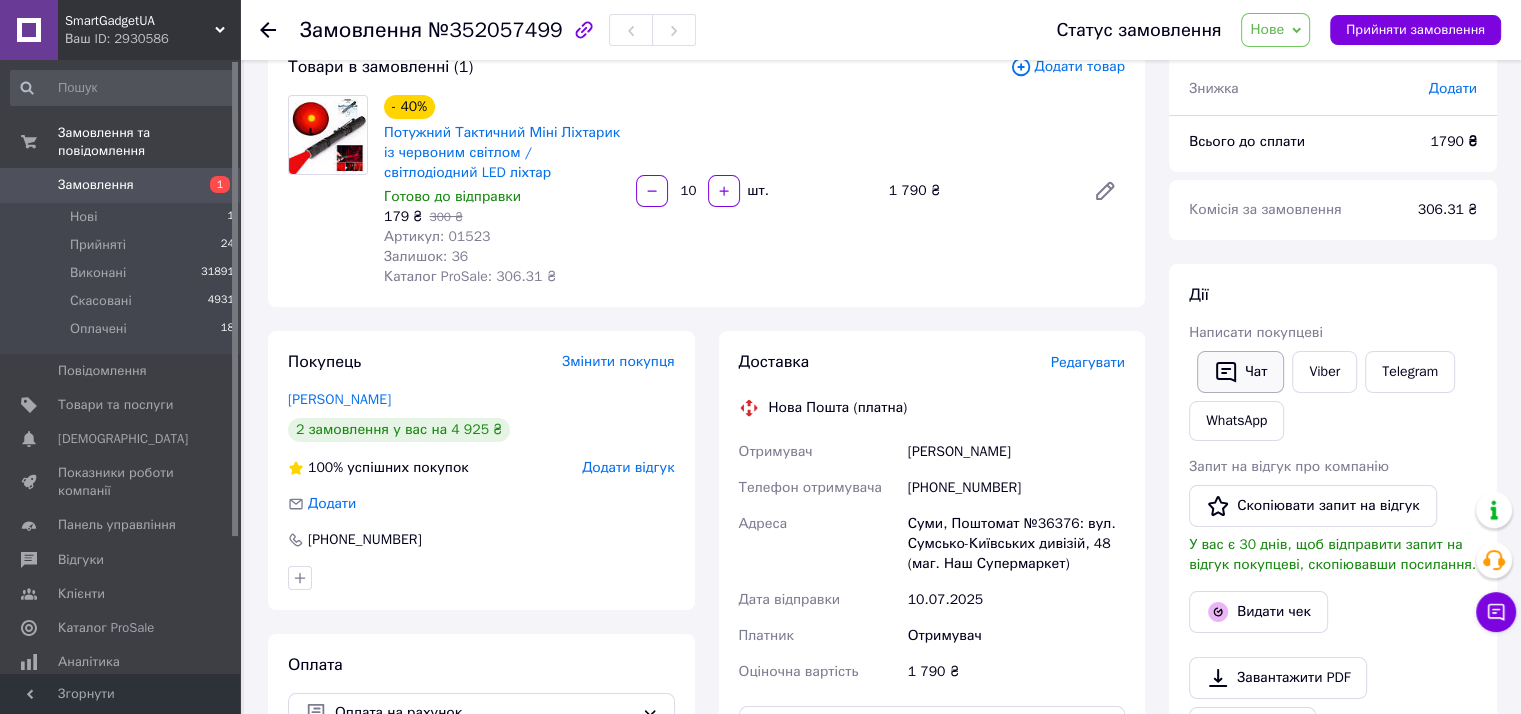 scroll, scrollTop: 233, scrollLeft: 0, axis: vertical 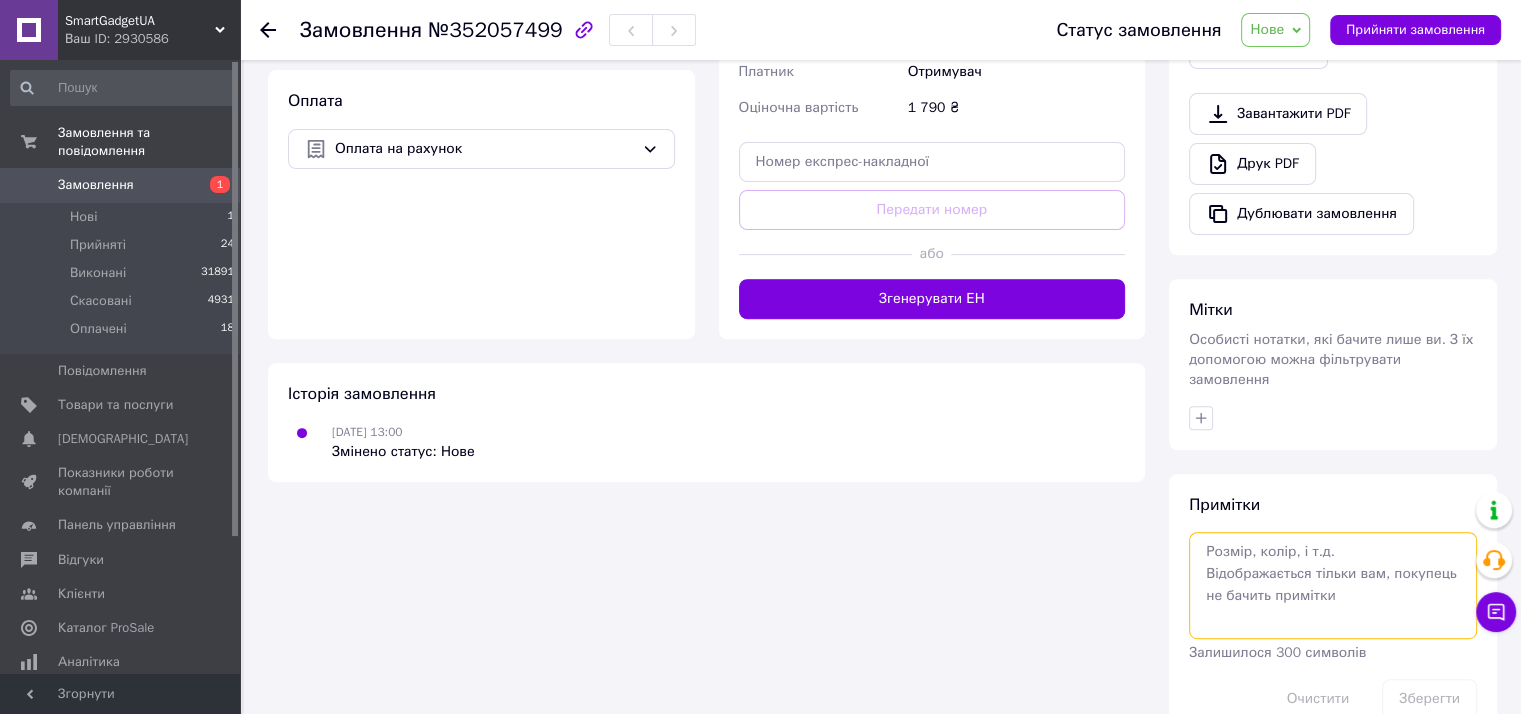 click at bounding box center [1333, 585] 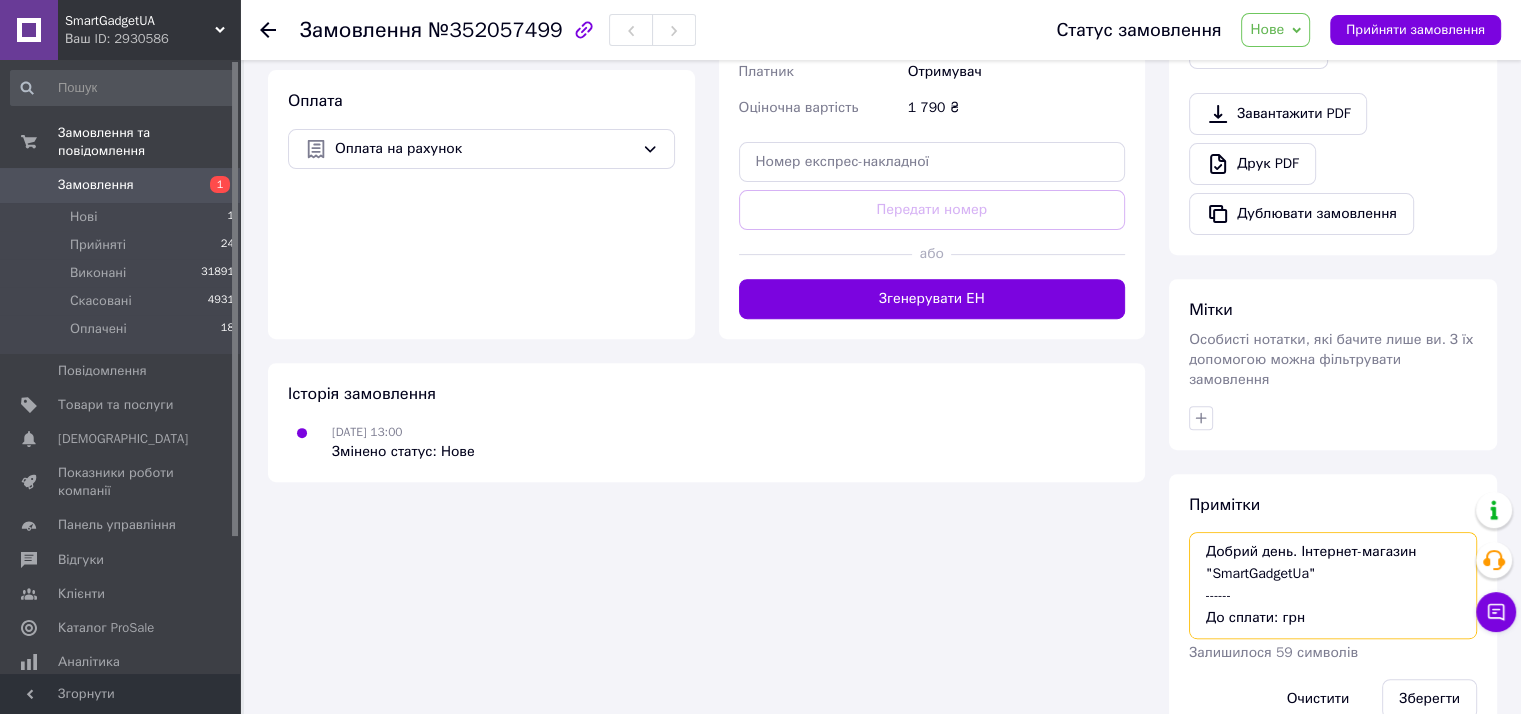 scroll, scrollTop: 252, scrollLeft: 0, axis: vertical 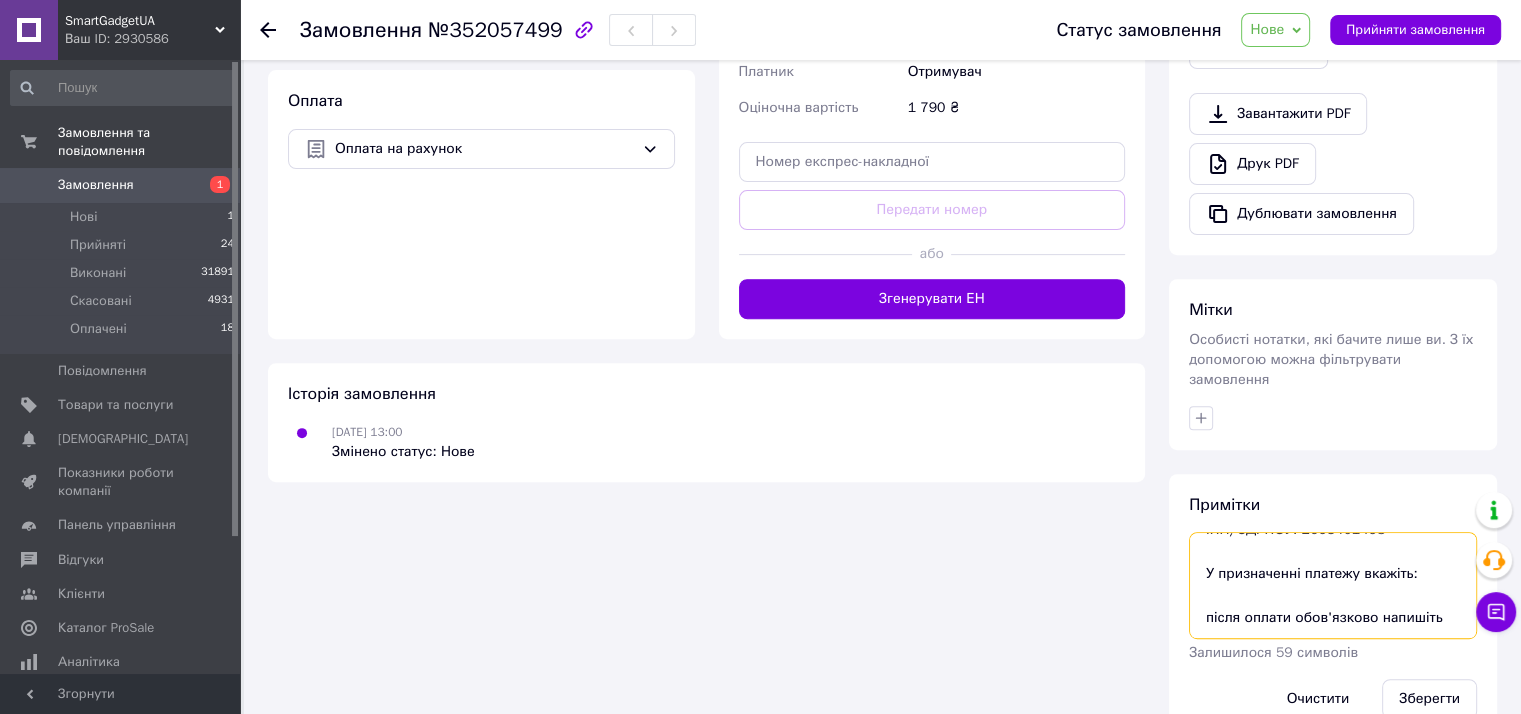 type 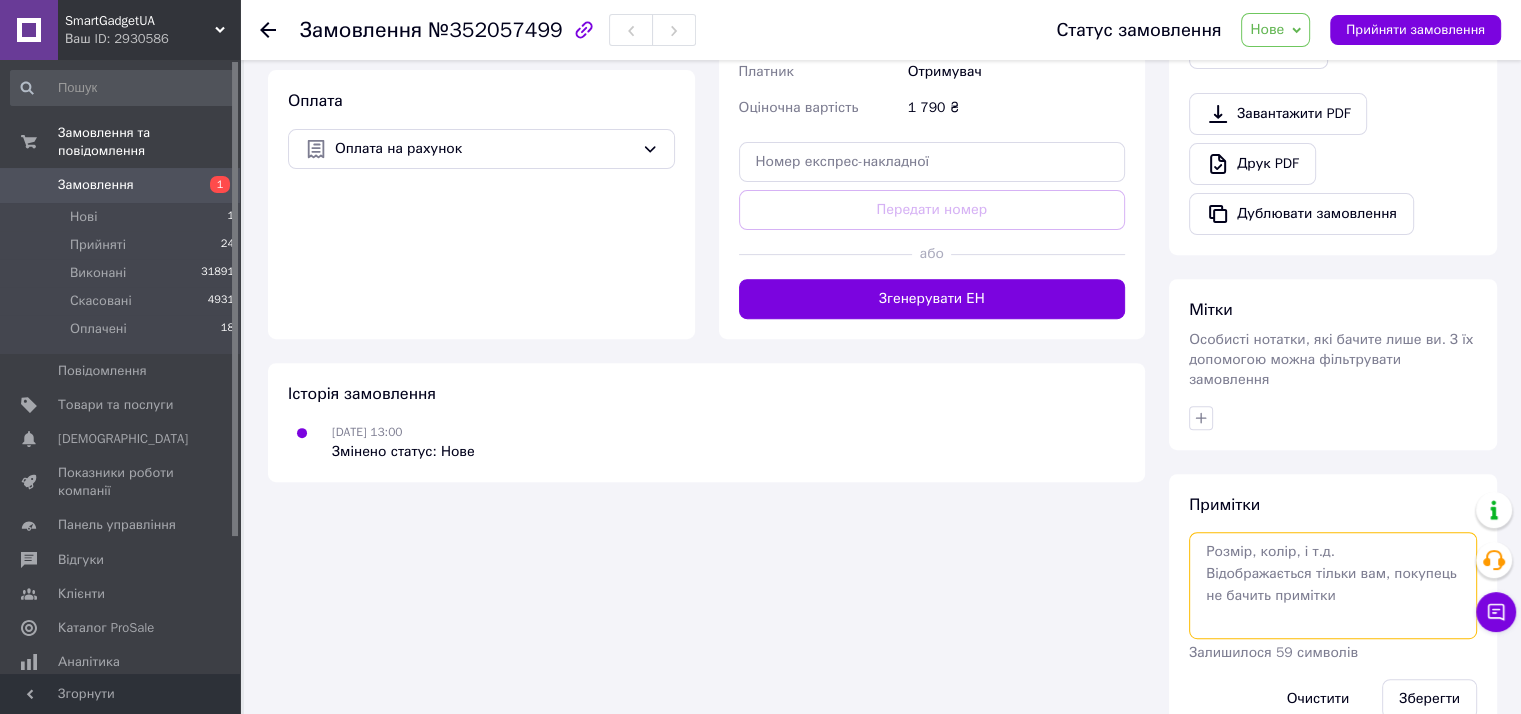 scroll, scrollTop: 0, scrollLeft: 0, axis: both 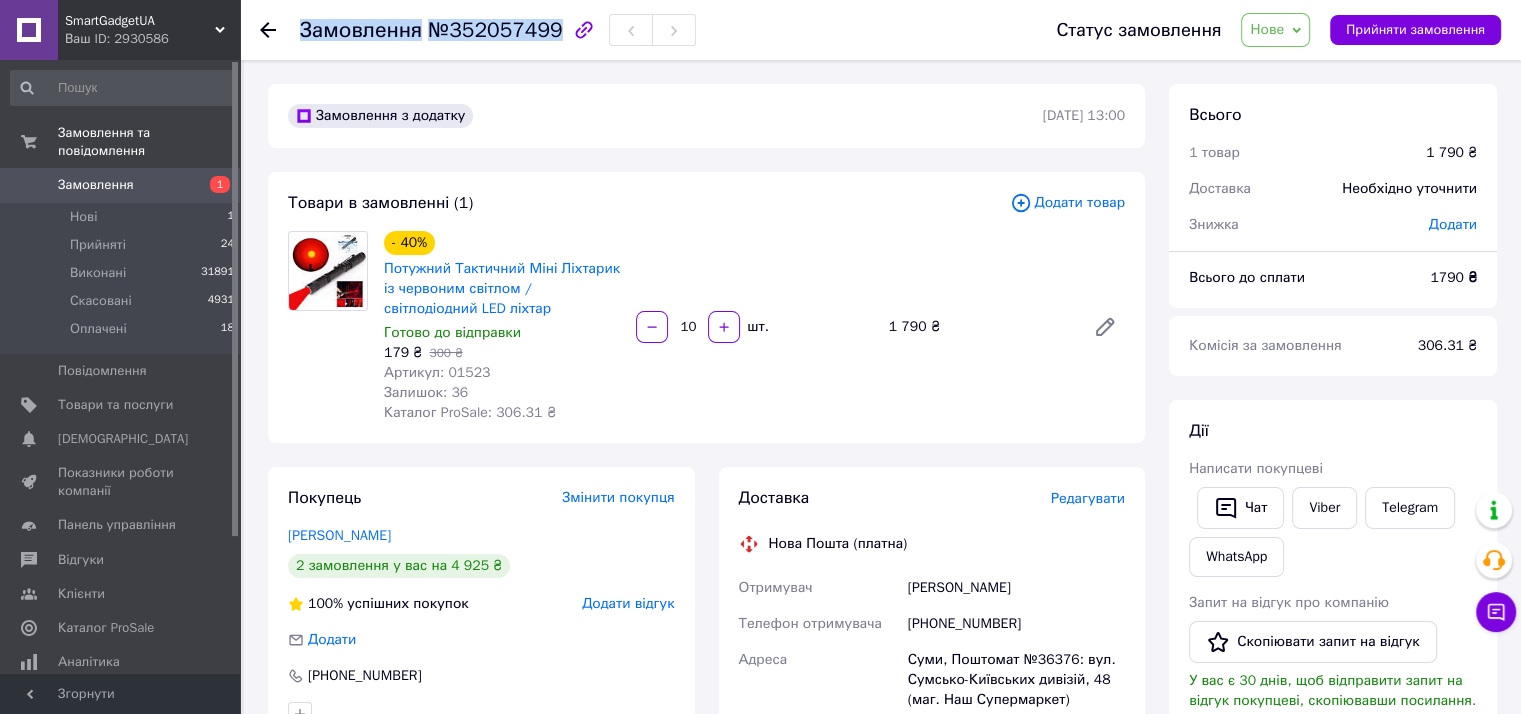 drag, startPoint x: 301, startPoint y: 26, endPoint x: 543, endPoint y: 27, distance: 242.00206 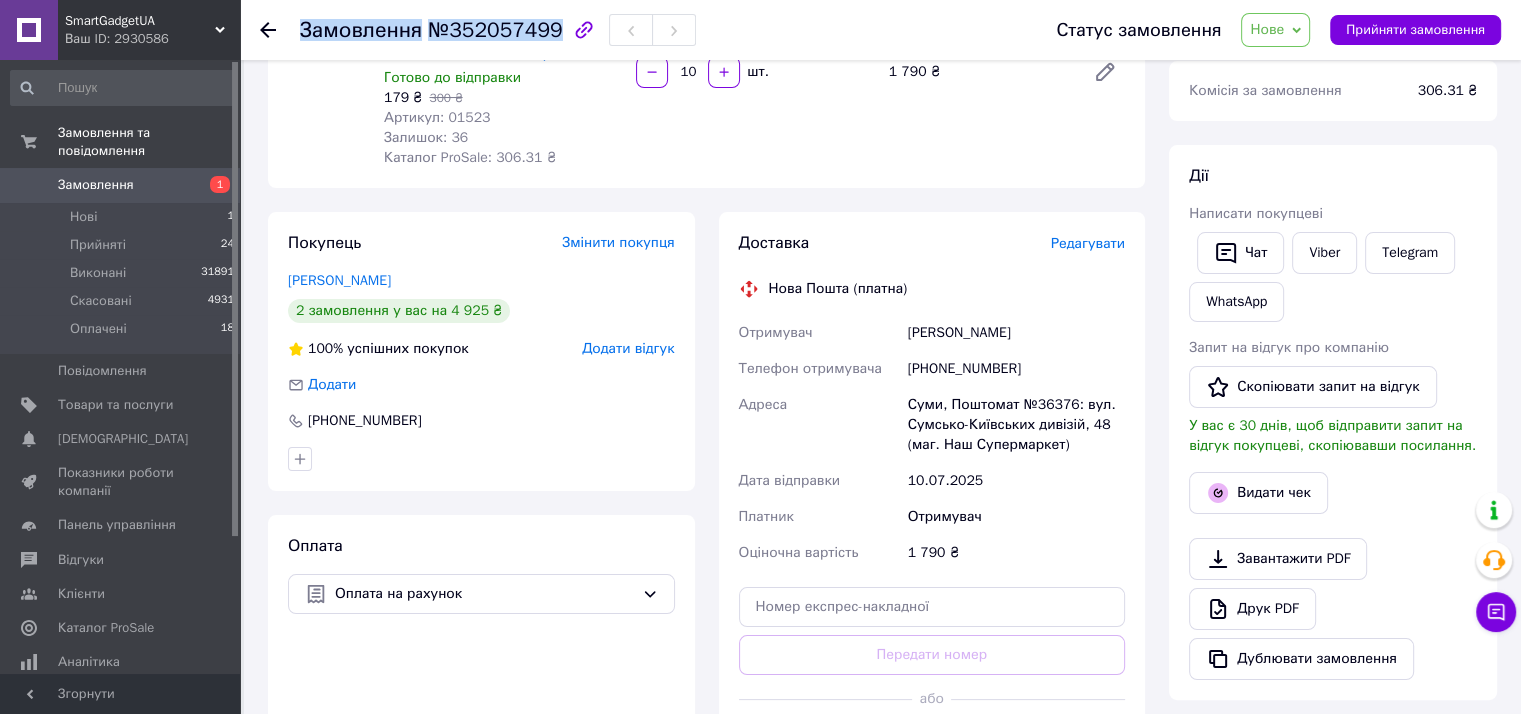 scroll, scrollTop: 0, scrollLeft: 0, axis: both 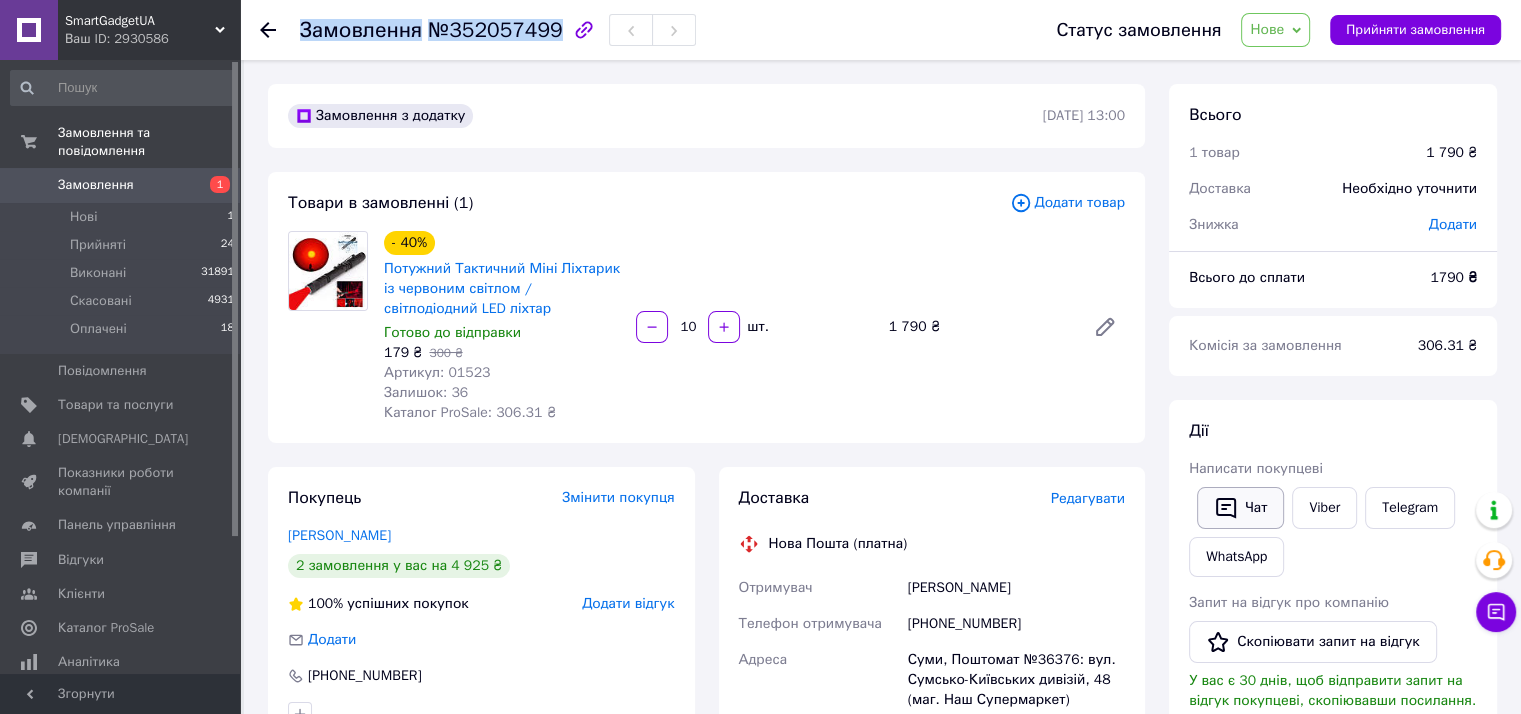 click on "Чат" at bounding box center (1240, 508) 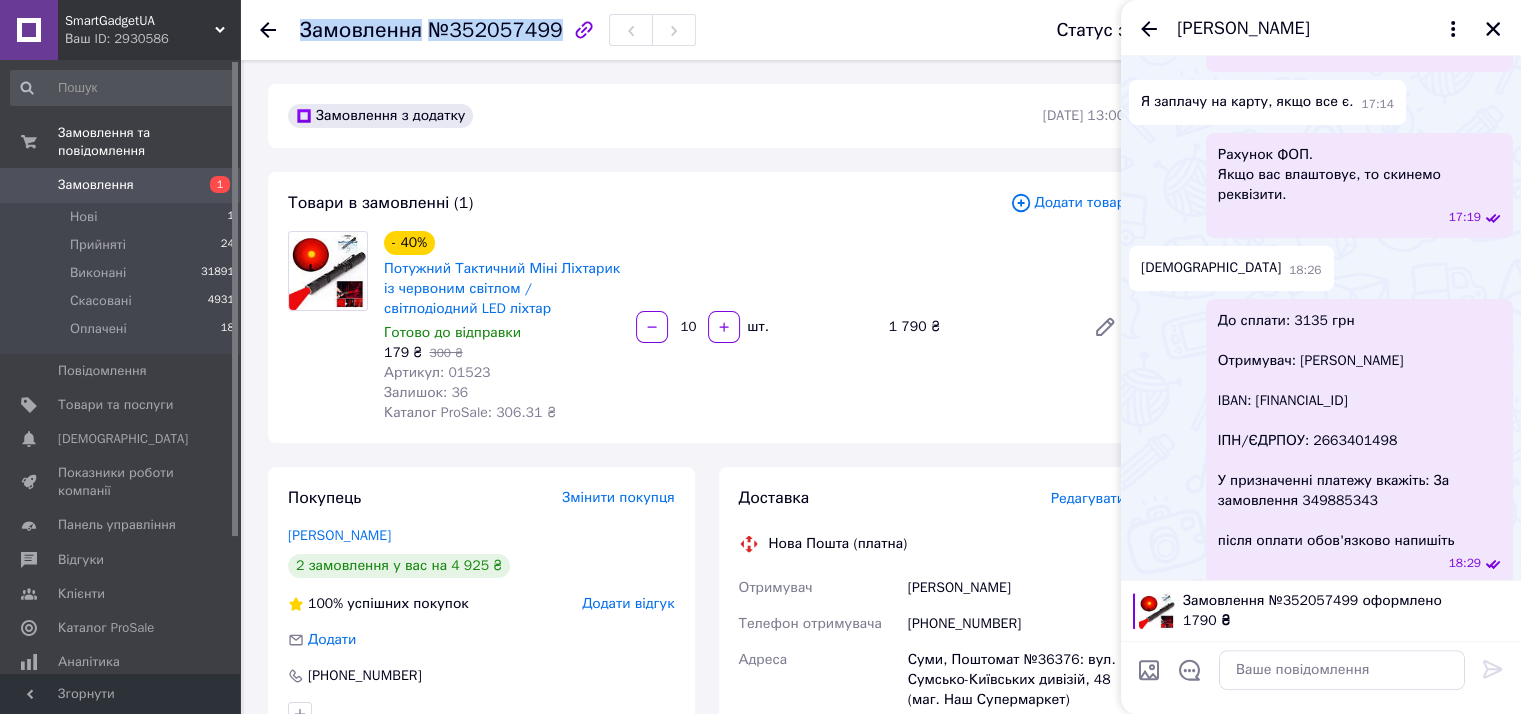 scroll, scrollTop: 554, scrollLeft: 0, axis: vertical 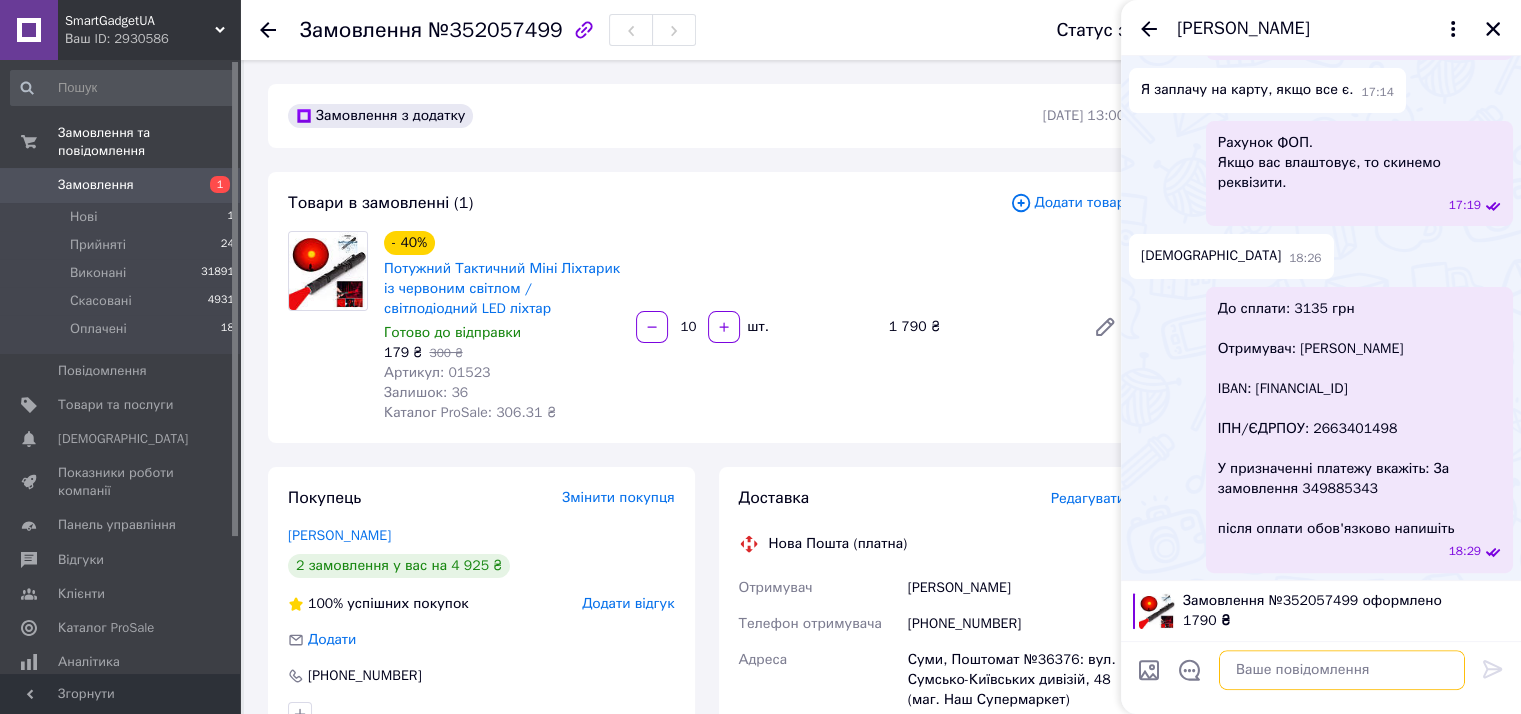 click at bounding box center (1342, 670) 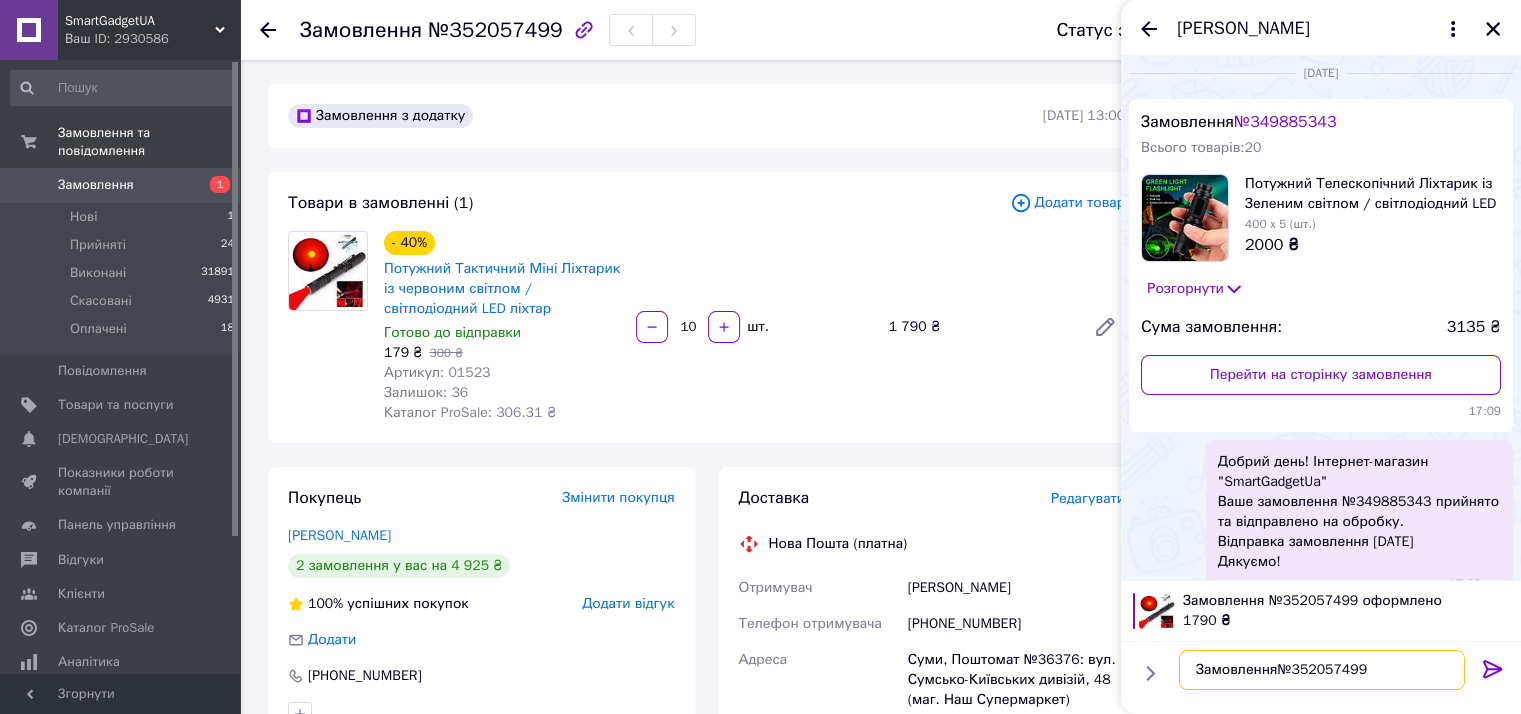scroll, scrollTop: 0, scrollLeft: 0, axis: both 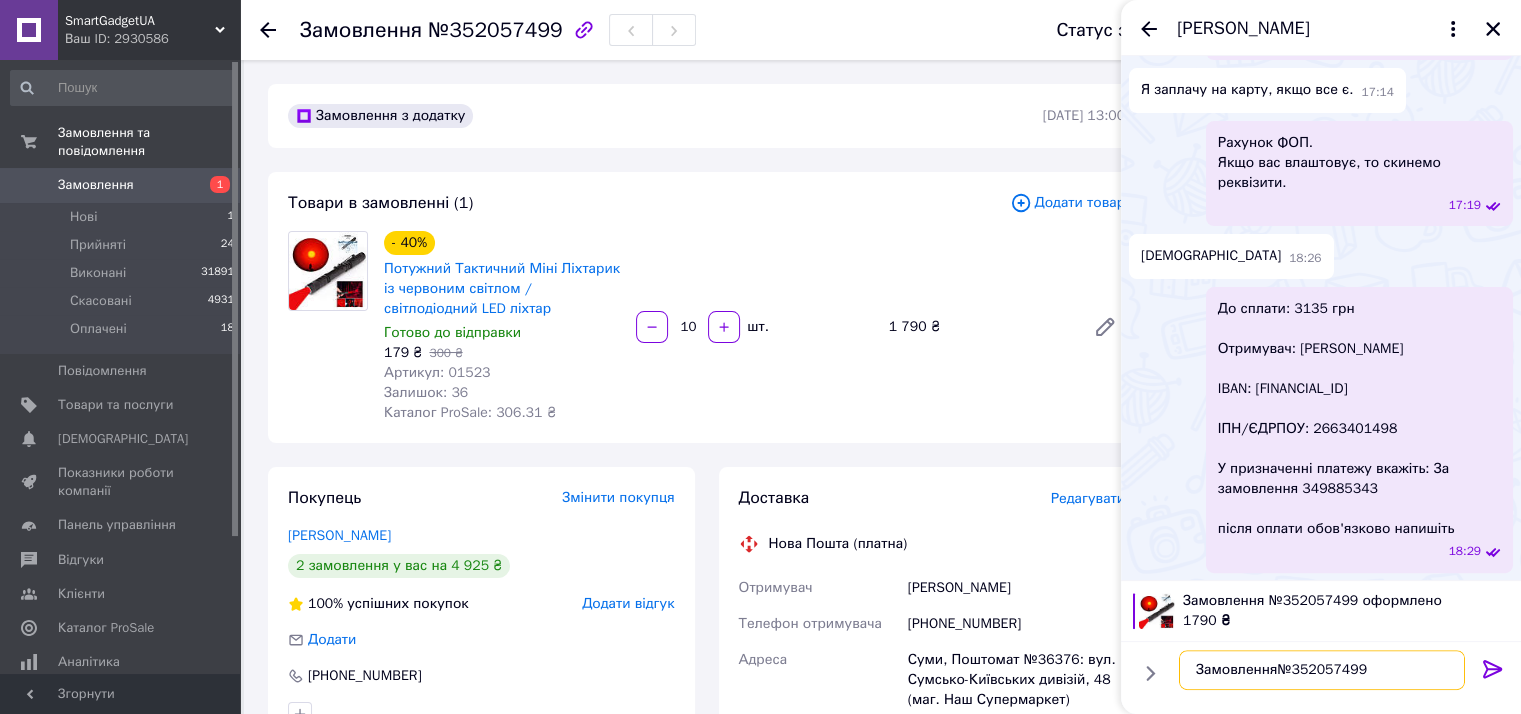 click on "Замовлення№352057499" at bounding box center [1322, 670] 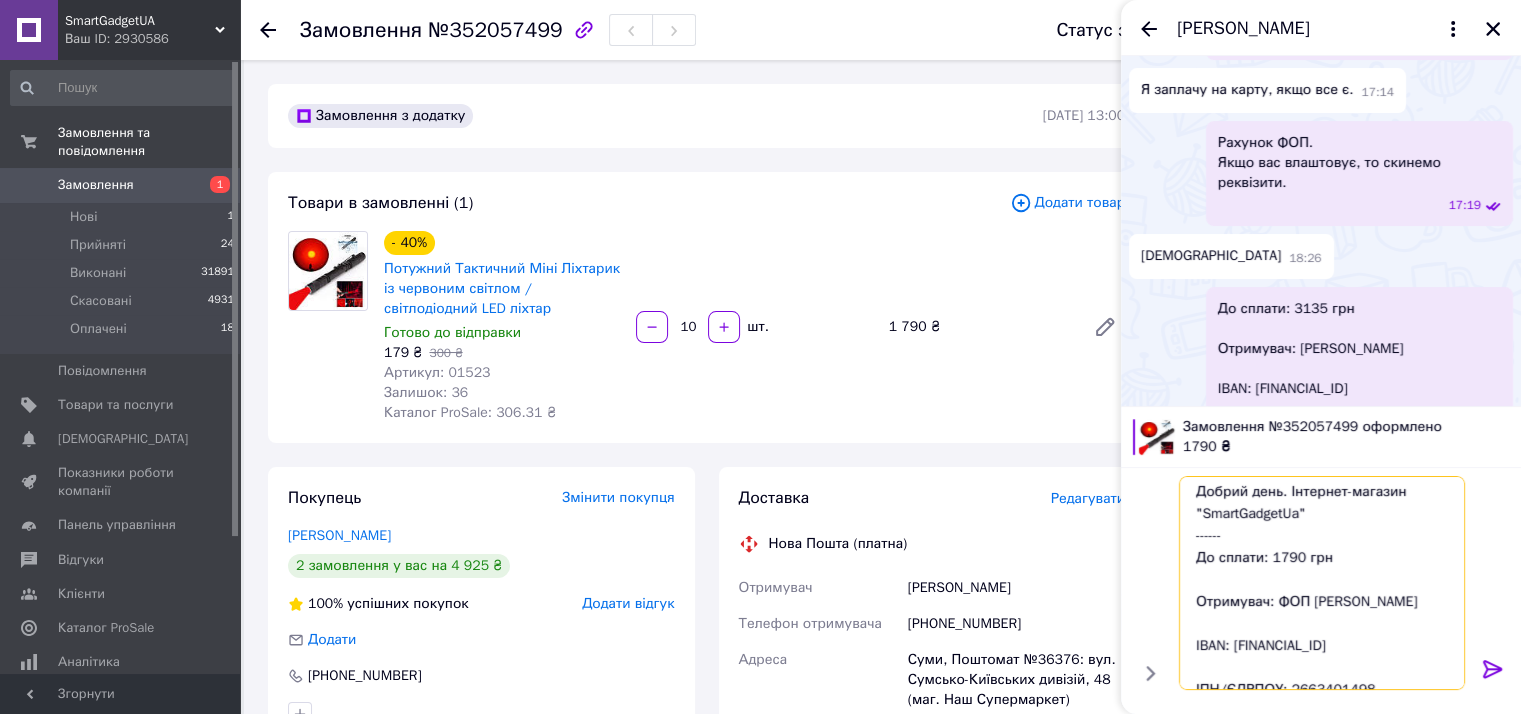 scroll, scrollTop: 0, scrollLeft: 0, axis: both 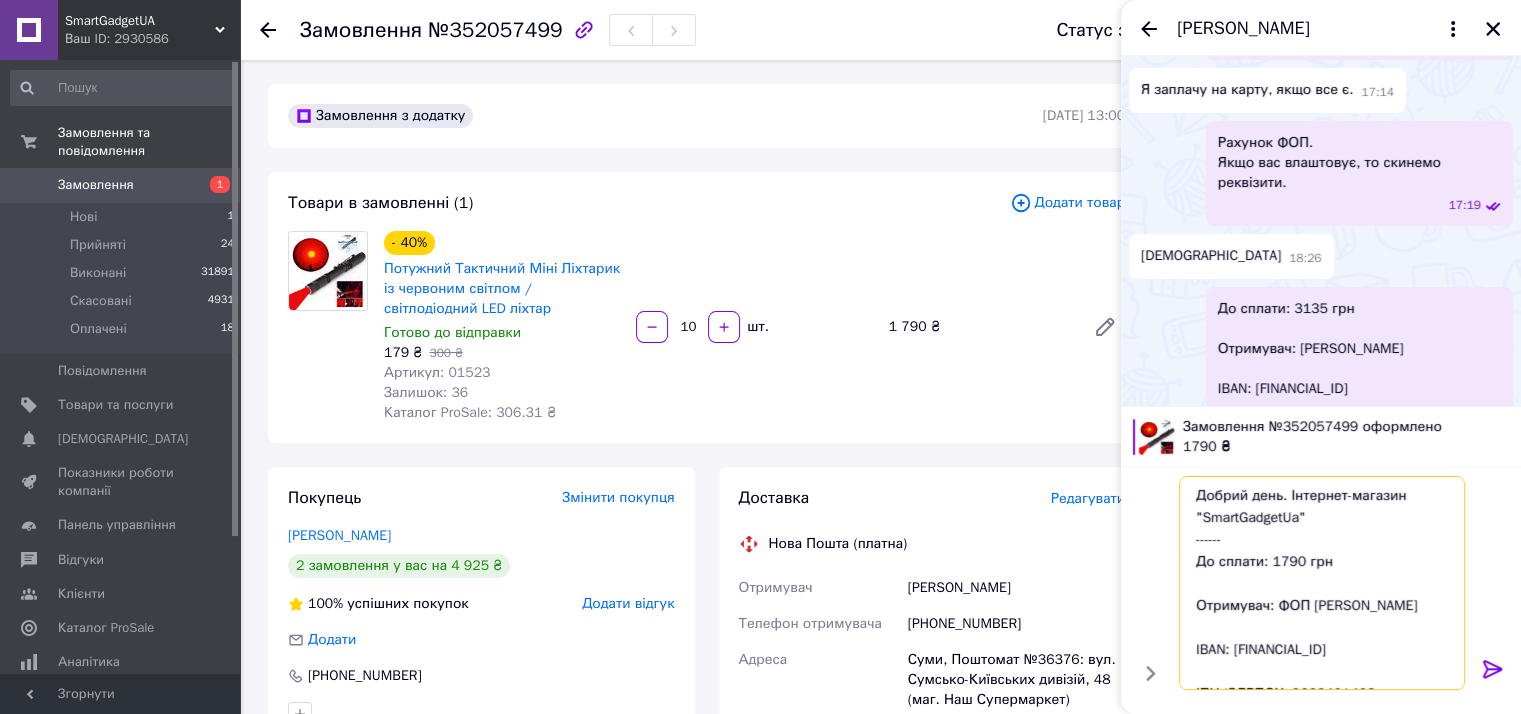 type on "Добрий день. Інтернет-магазин "SmartGadgetUa"
------
До сплати: 1790 грн
Отримувач: ФОП Жердєв Віталій Васильович
IBAN: UA023220010000026007350075631
ІПН/ЄДРПОУ: 2663401498
У призначенні платежу вкажіть: За замовлення 352057499
після оплати обов'язково напишіть" 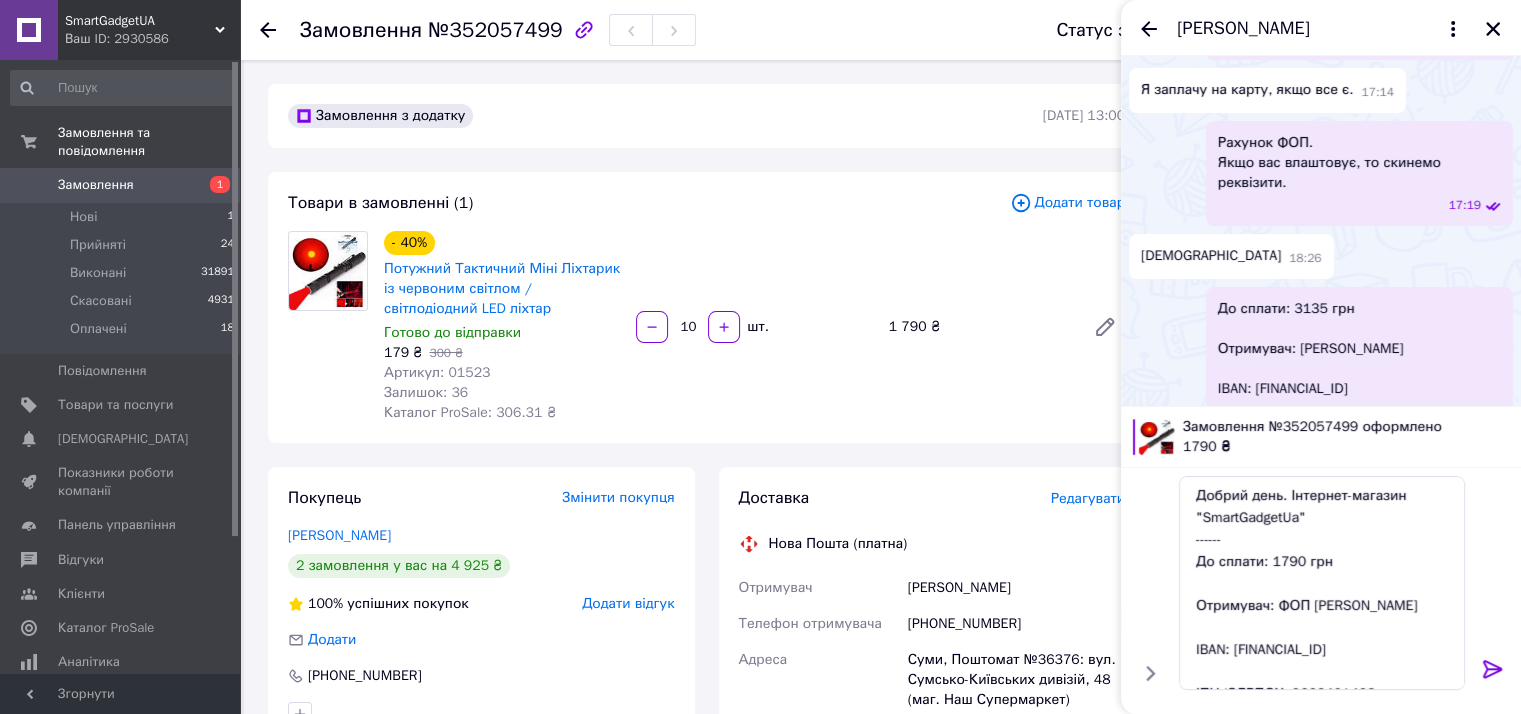 click 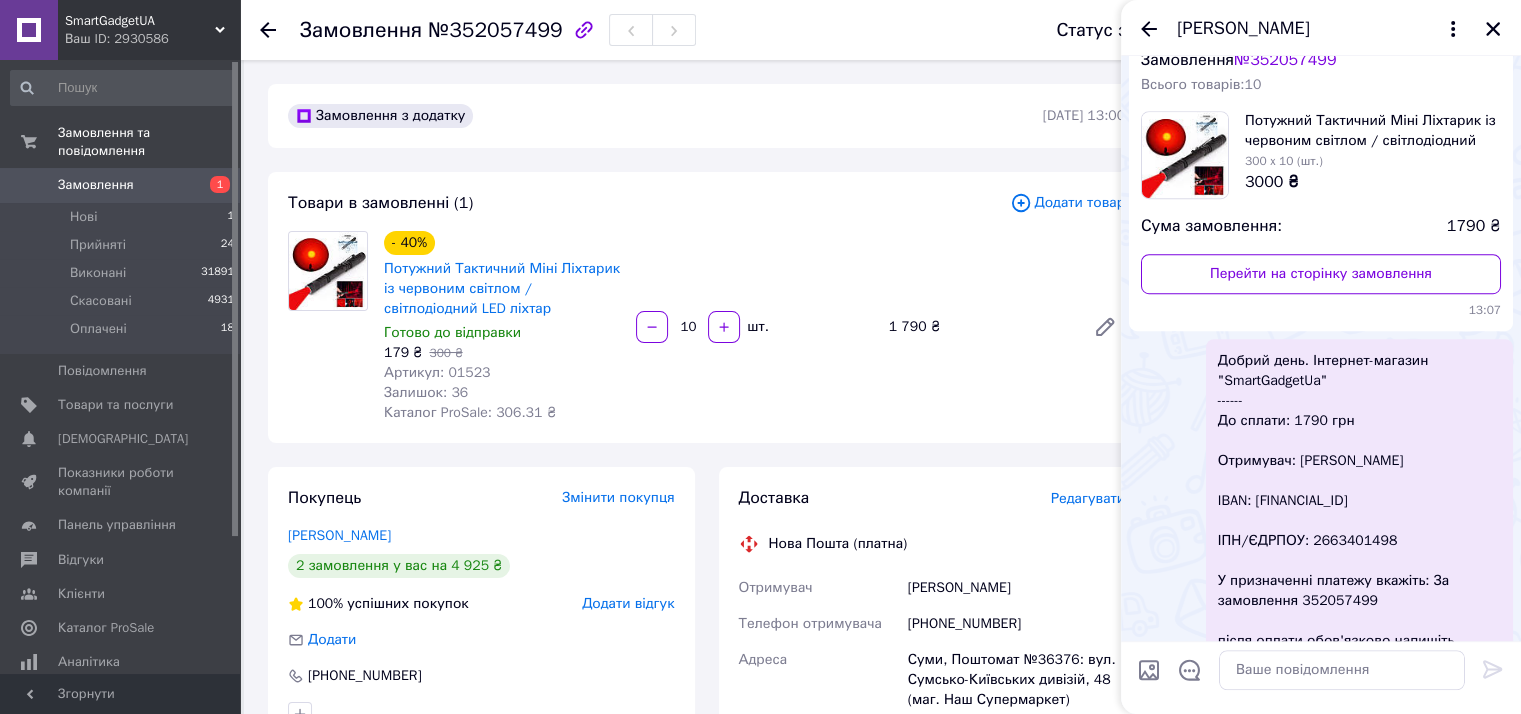 scroll, scrollTop: 1221, scrollLeft: 0, axis: vertical 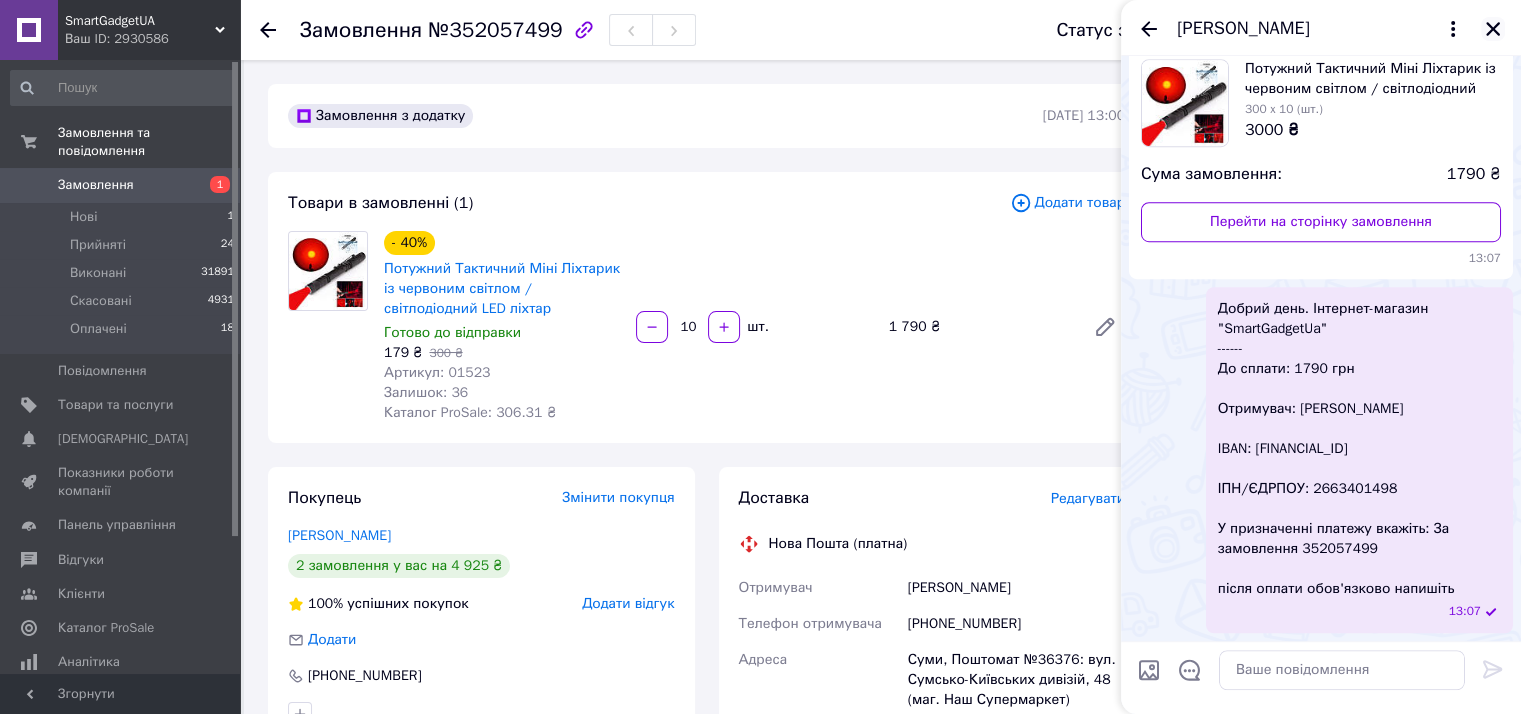click 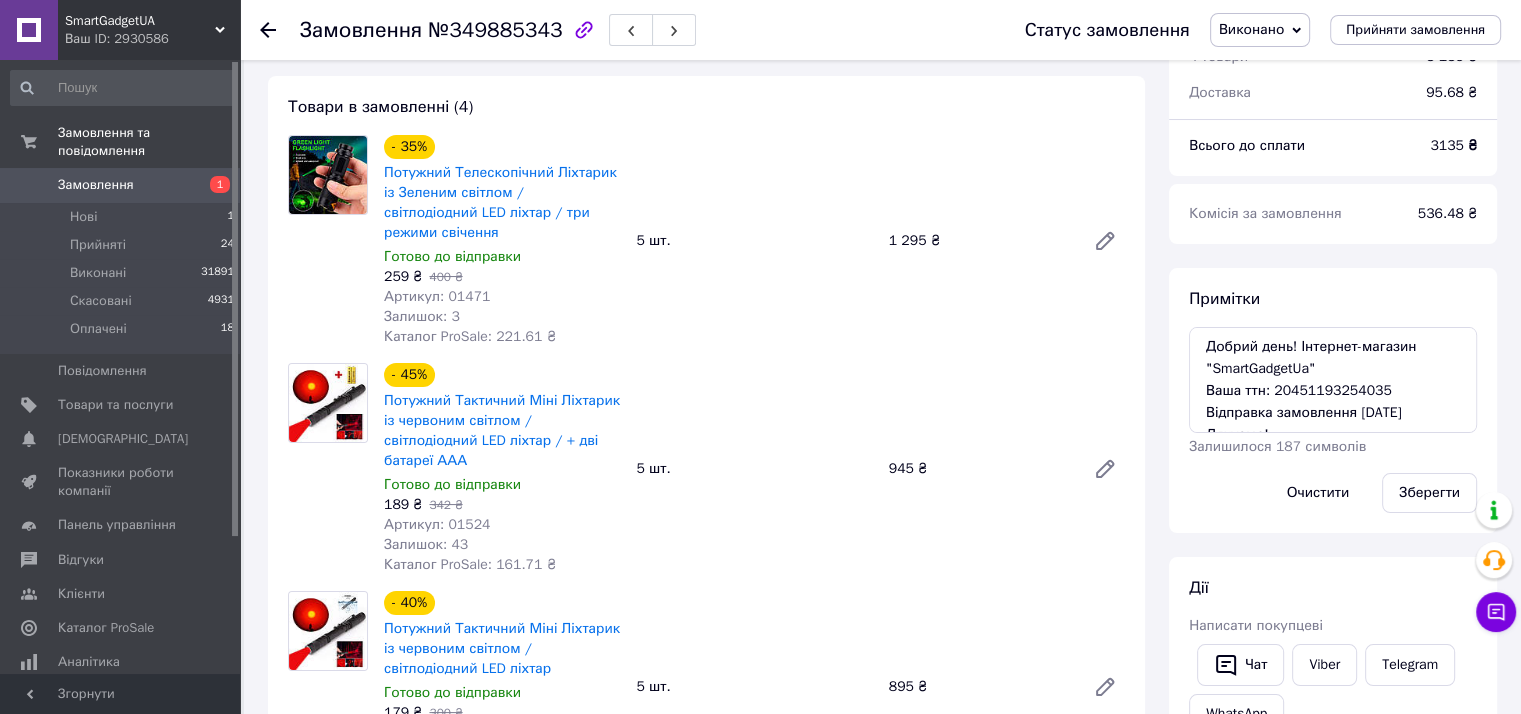scroll, scrollTop: 0, scrollLeft: 0, axis: both 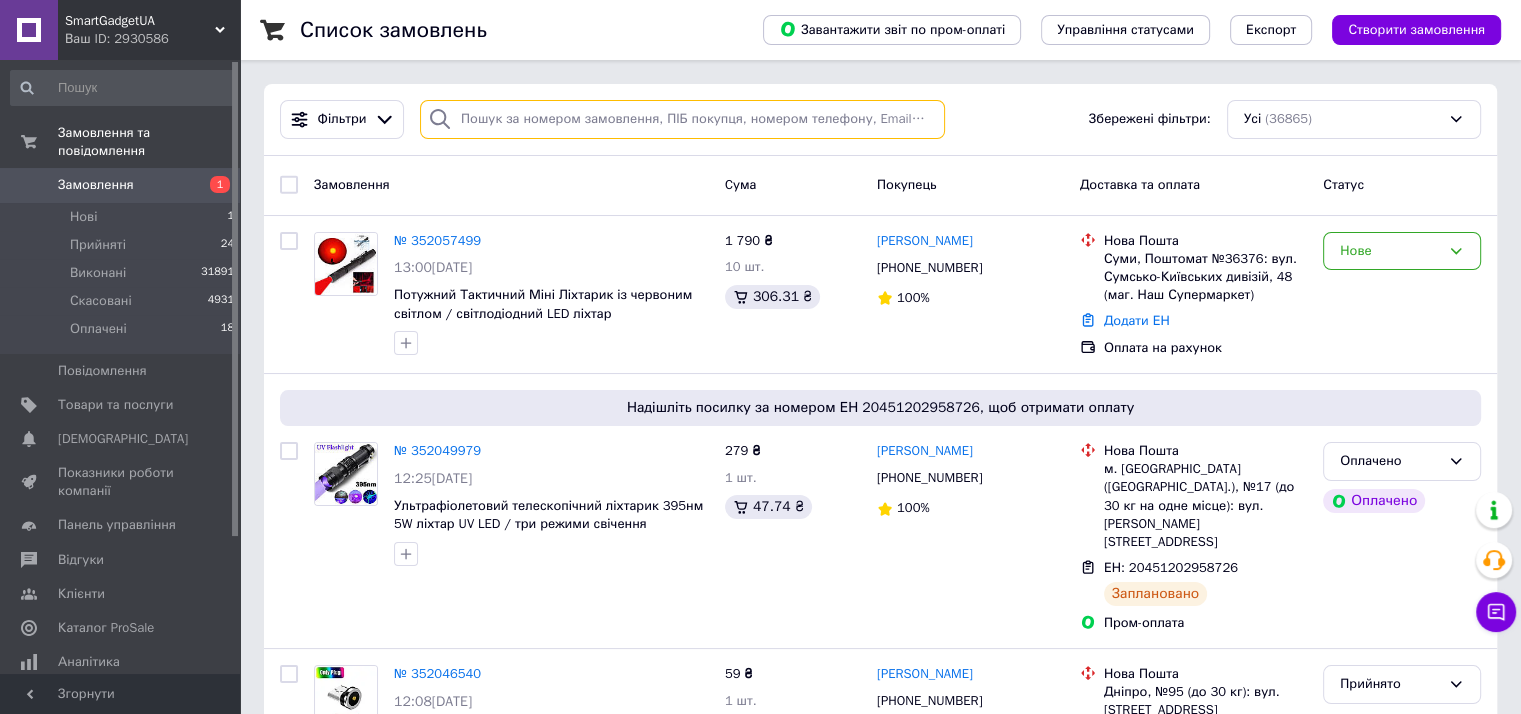 click at bounding box center (682, 119) 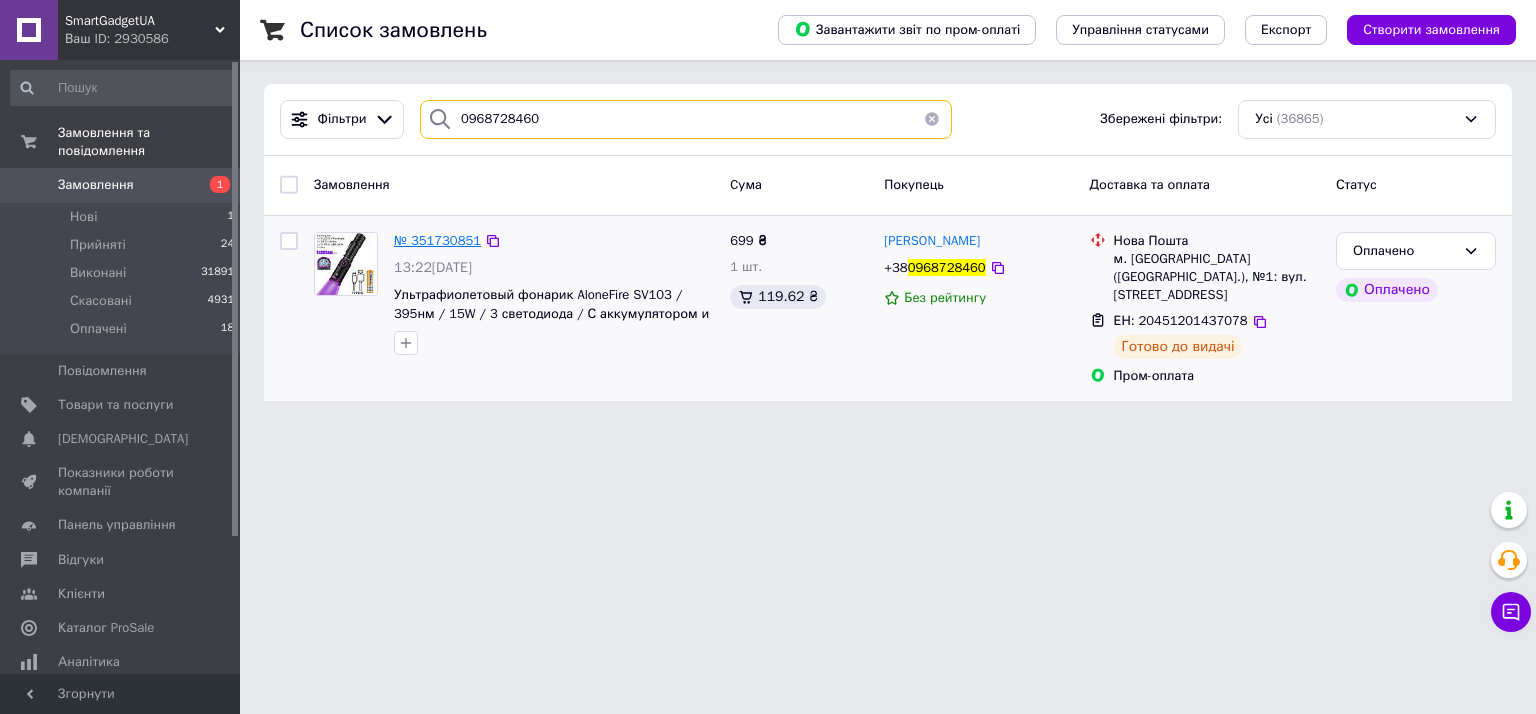 type on "0968728460" 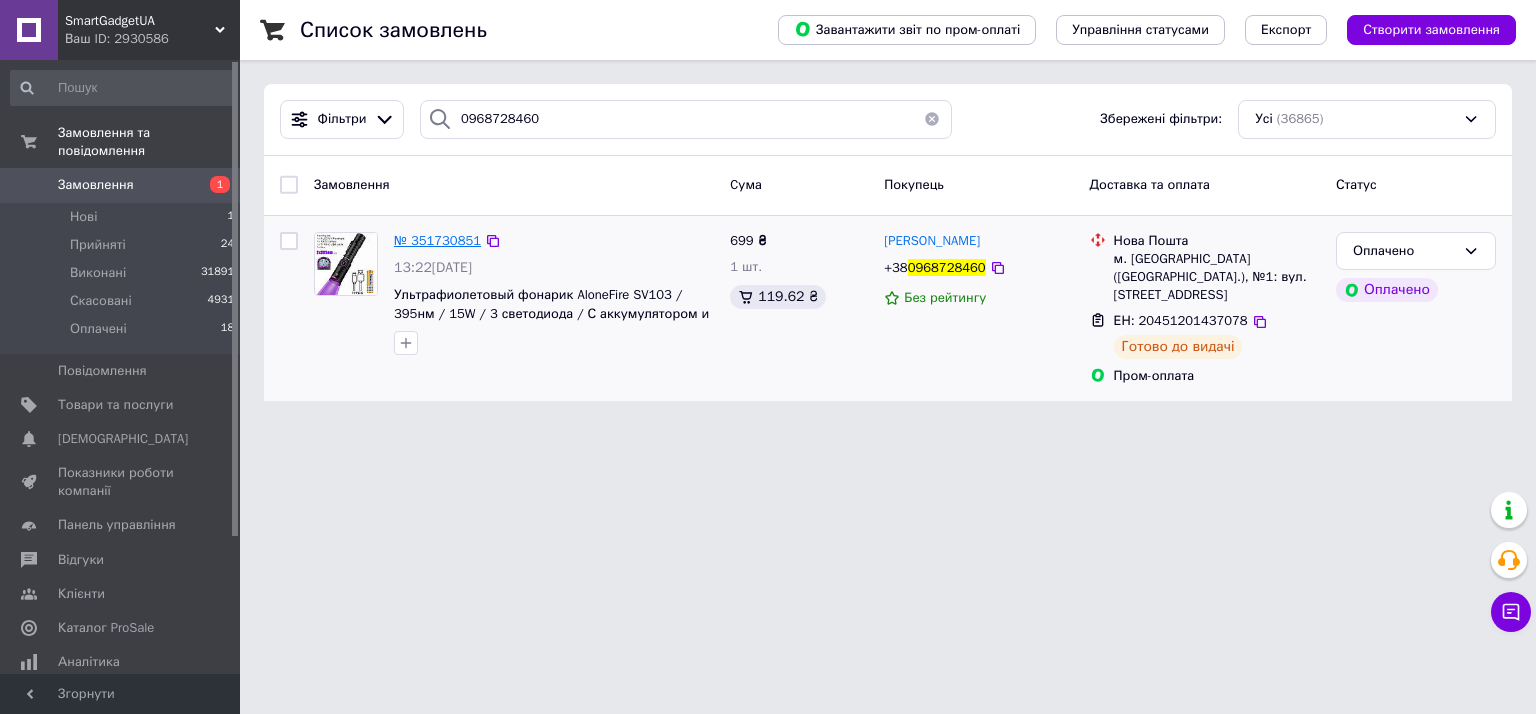 click on "№ 351730851" at bounding box center [437, 240] 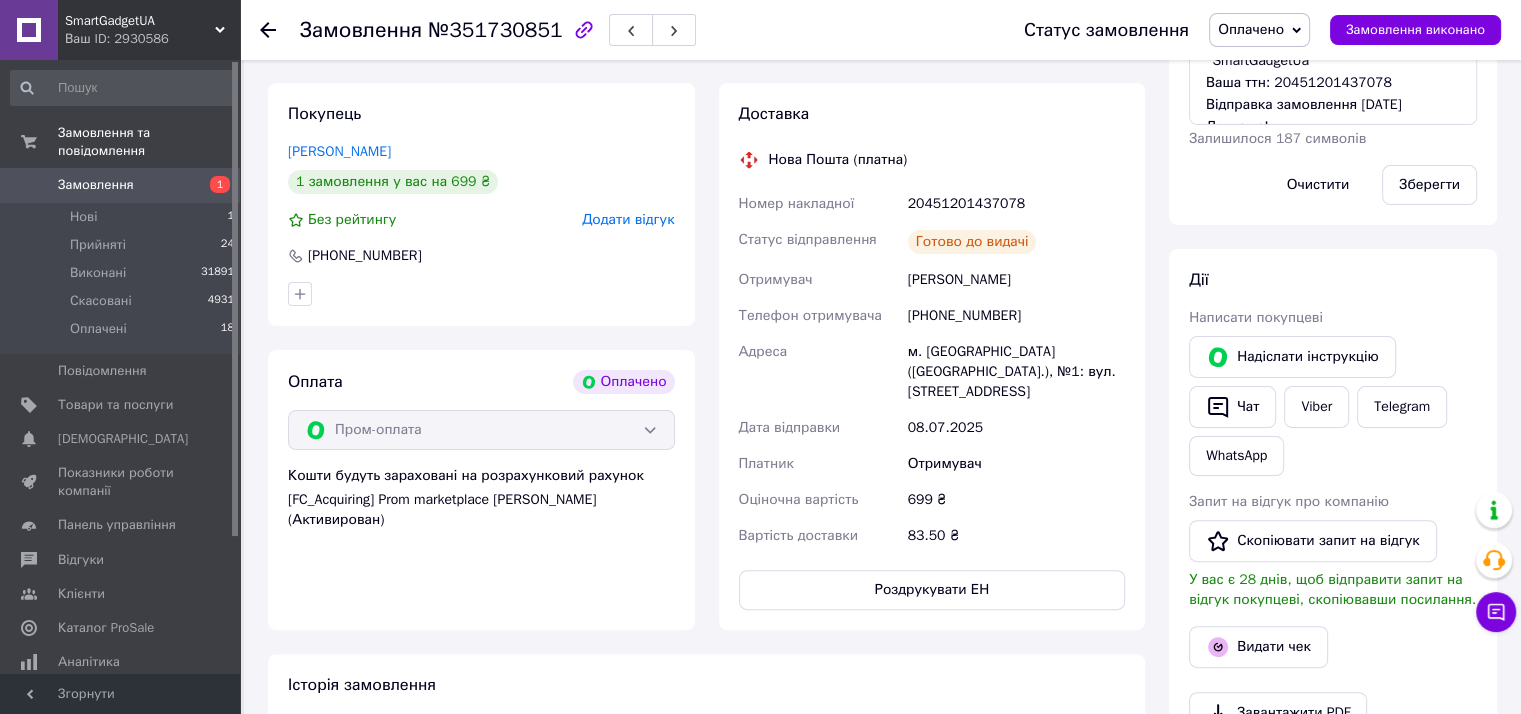 scroll, scrollTop: 700, scrollLeft: 0, axis: vertical 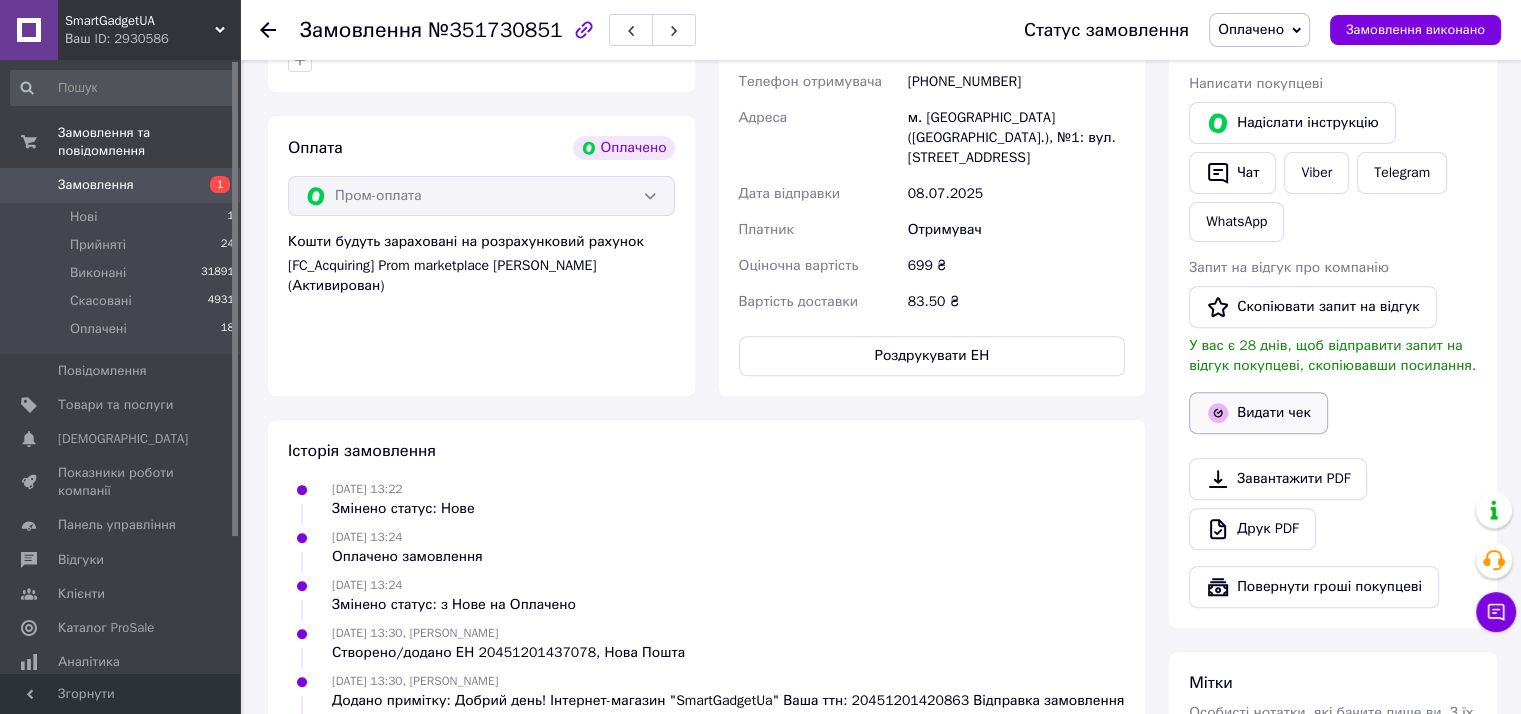 click on "Видати чек" at bounding box center (1258, 413) 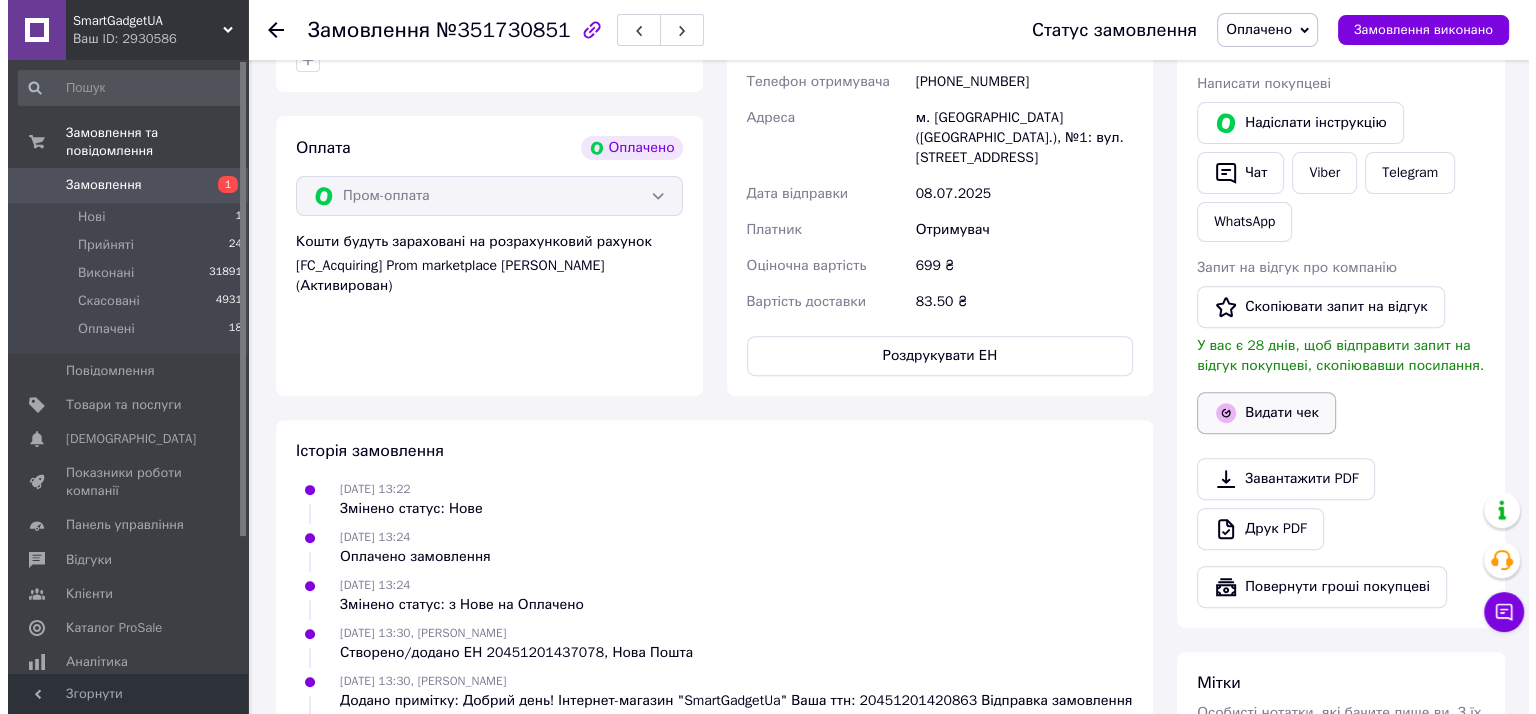 scroll, scrollTop: 680, scrollLeft: 0, axis: vertical 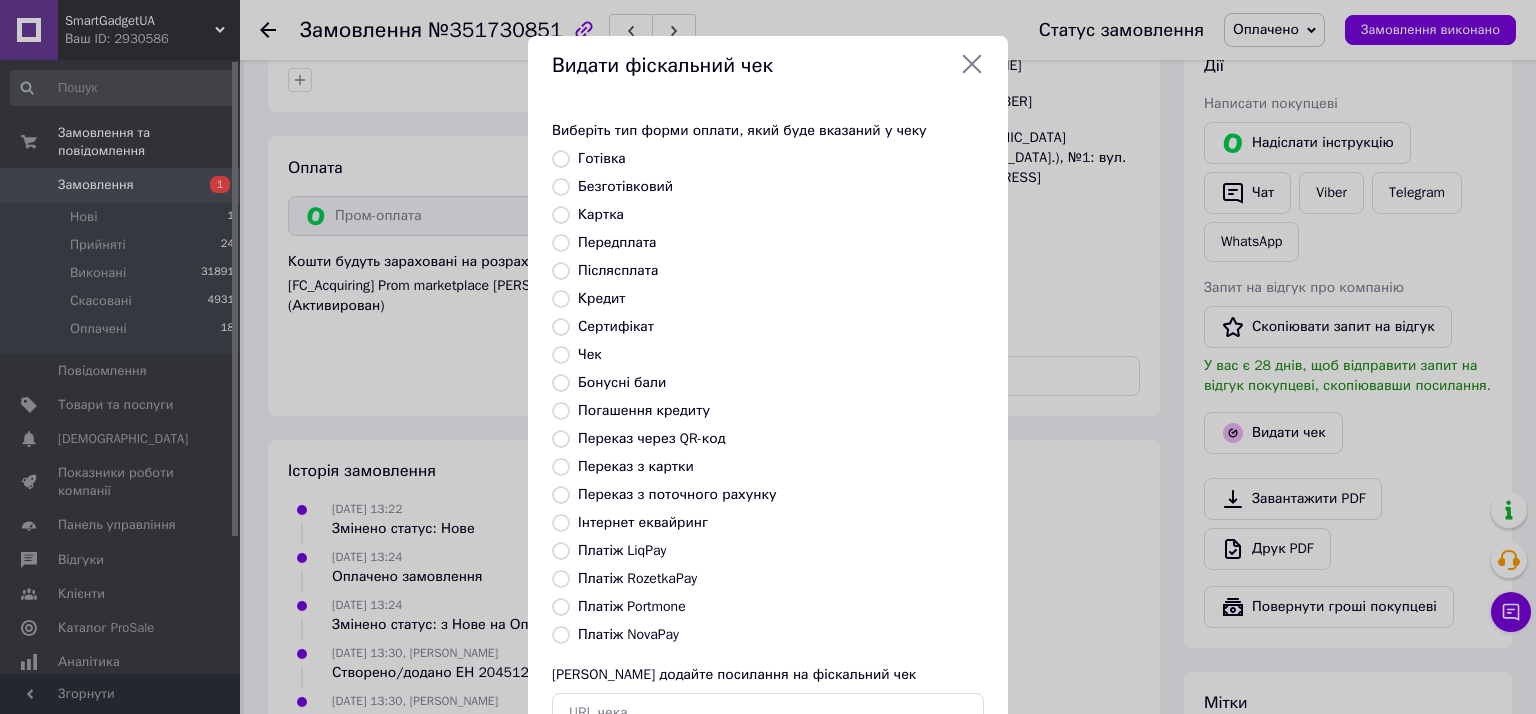 radio on "true" 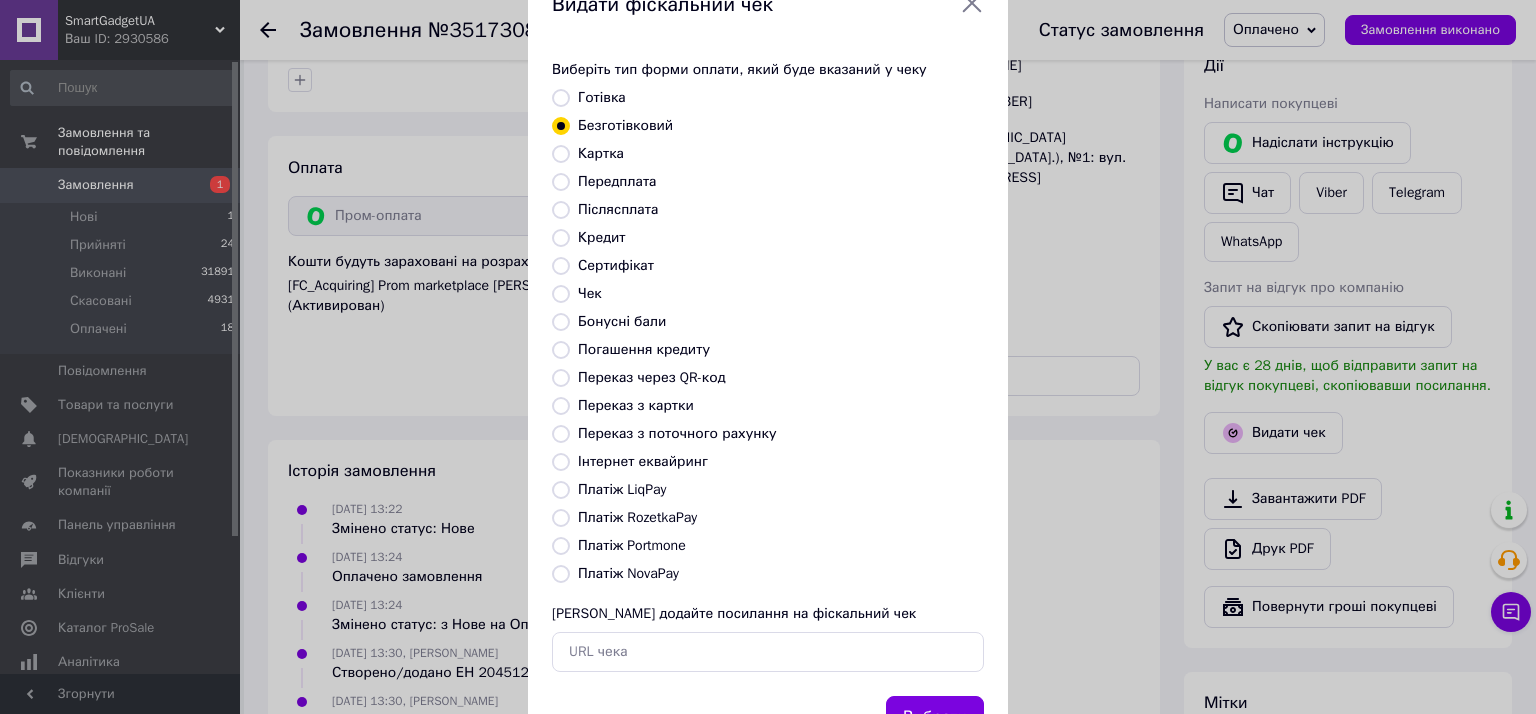 scroll, scrollTop: 144, scrollLeft: 0, axis: vertical 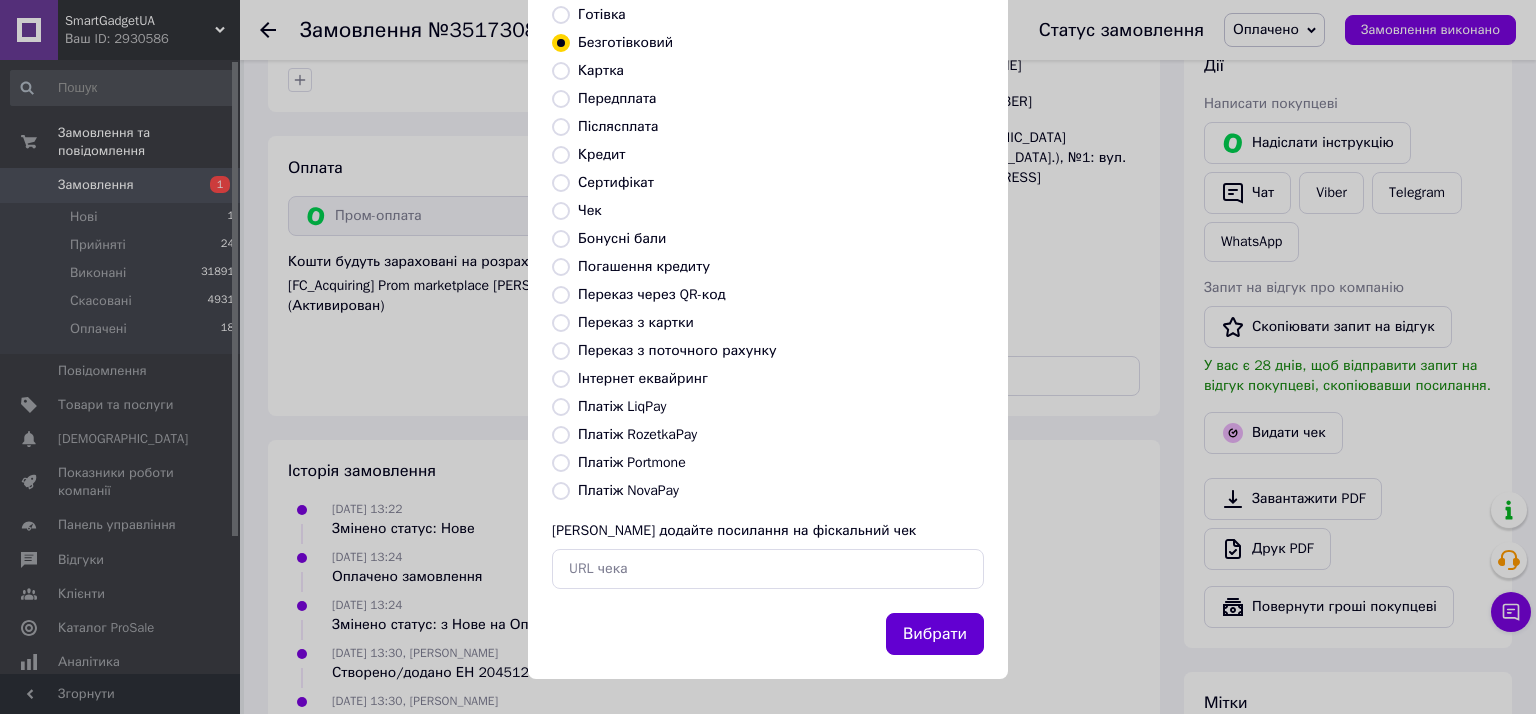 click on "Вибрати" at bounding box center [935, 634] 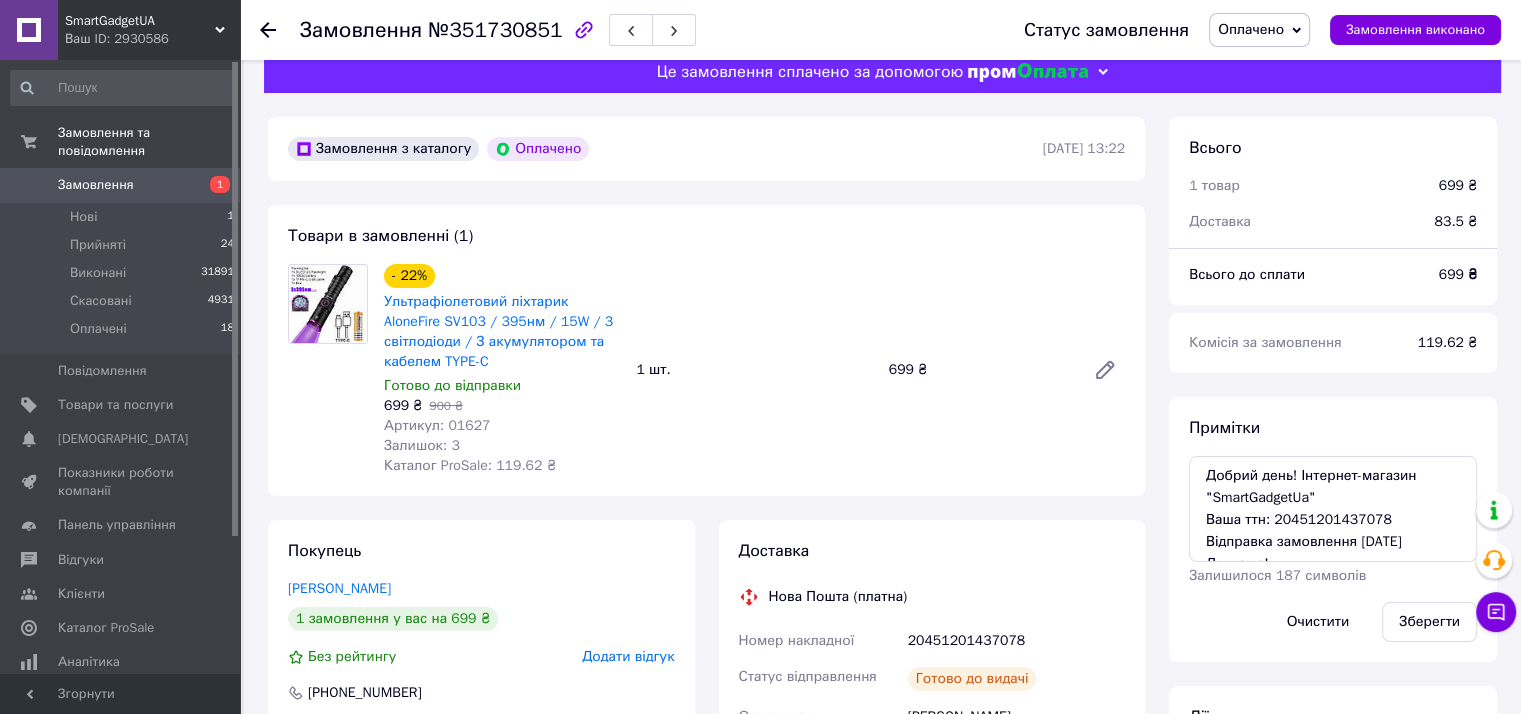 scroll, scrollTop: 0, scrollLeft: 0, axis: both 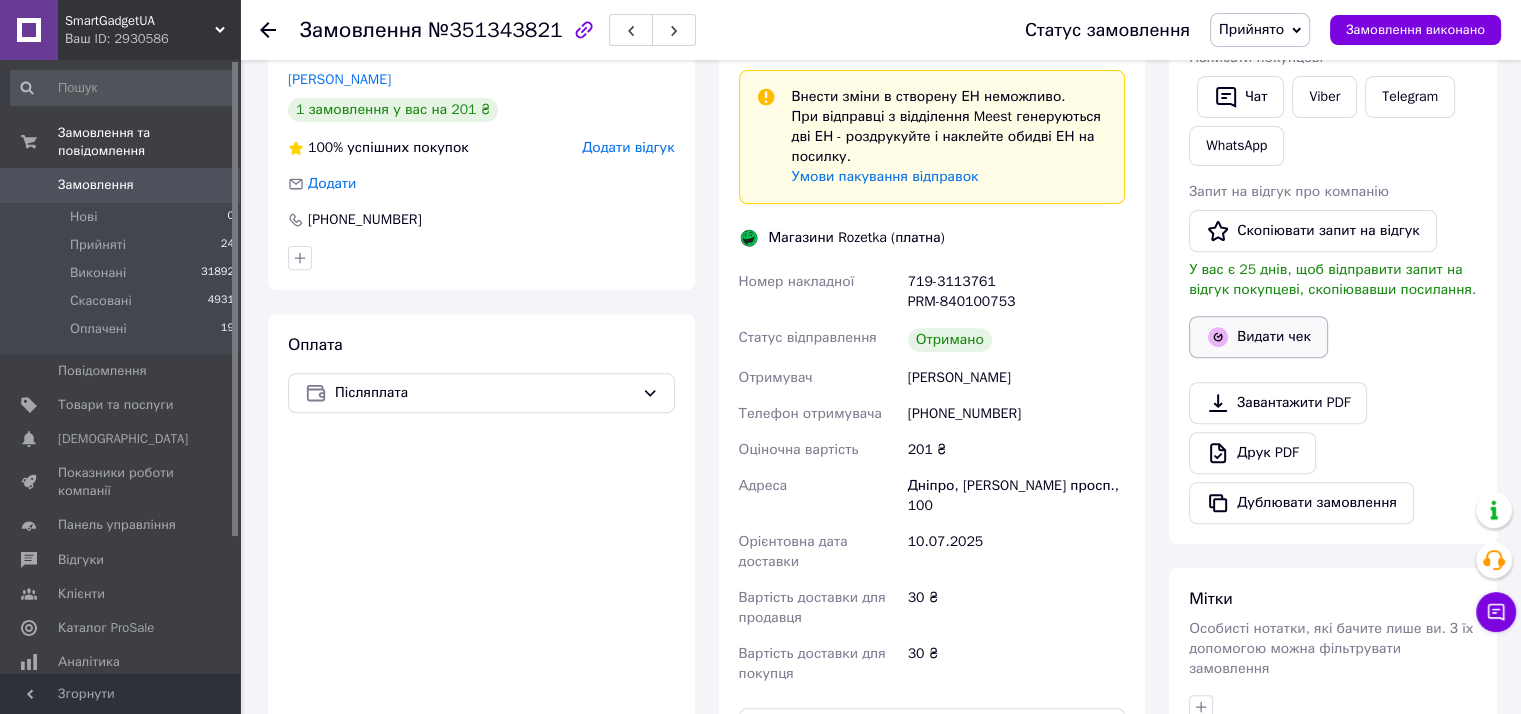 click on "Видати чек" at bounding box center [1258, 337] 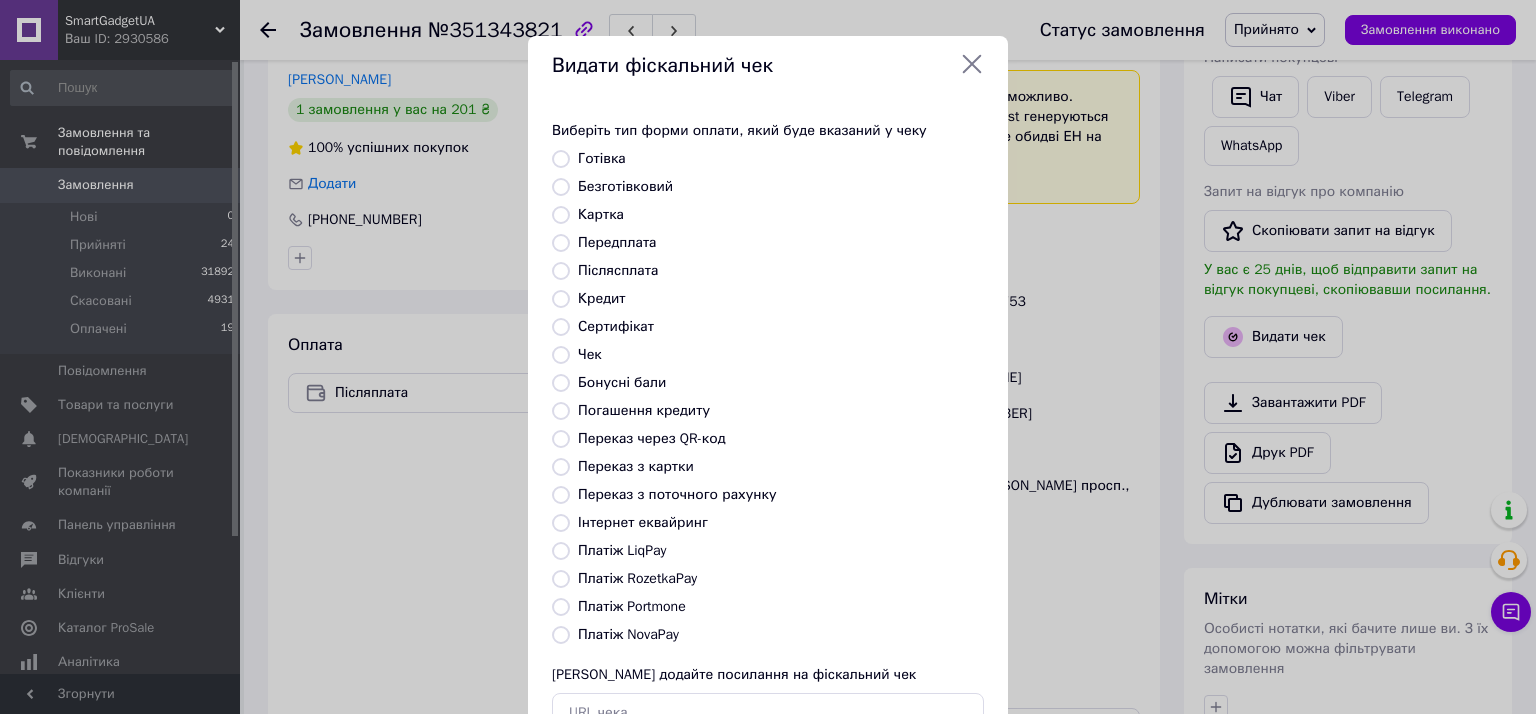 click on "Безготівковий" at bounding box center [561, 187] 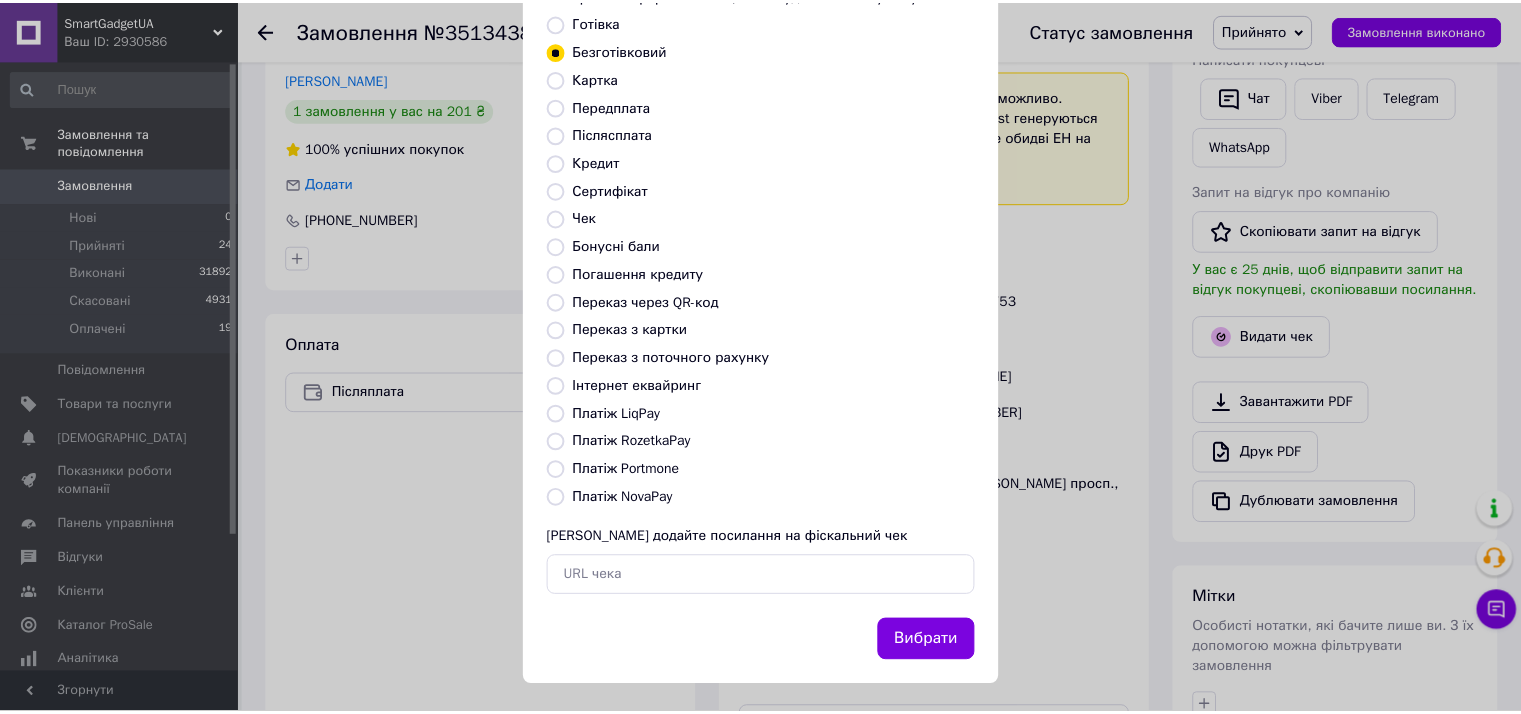 scroll, scrollTop: 144, scrollLeft: 0, axis: vertical 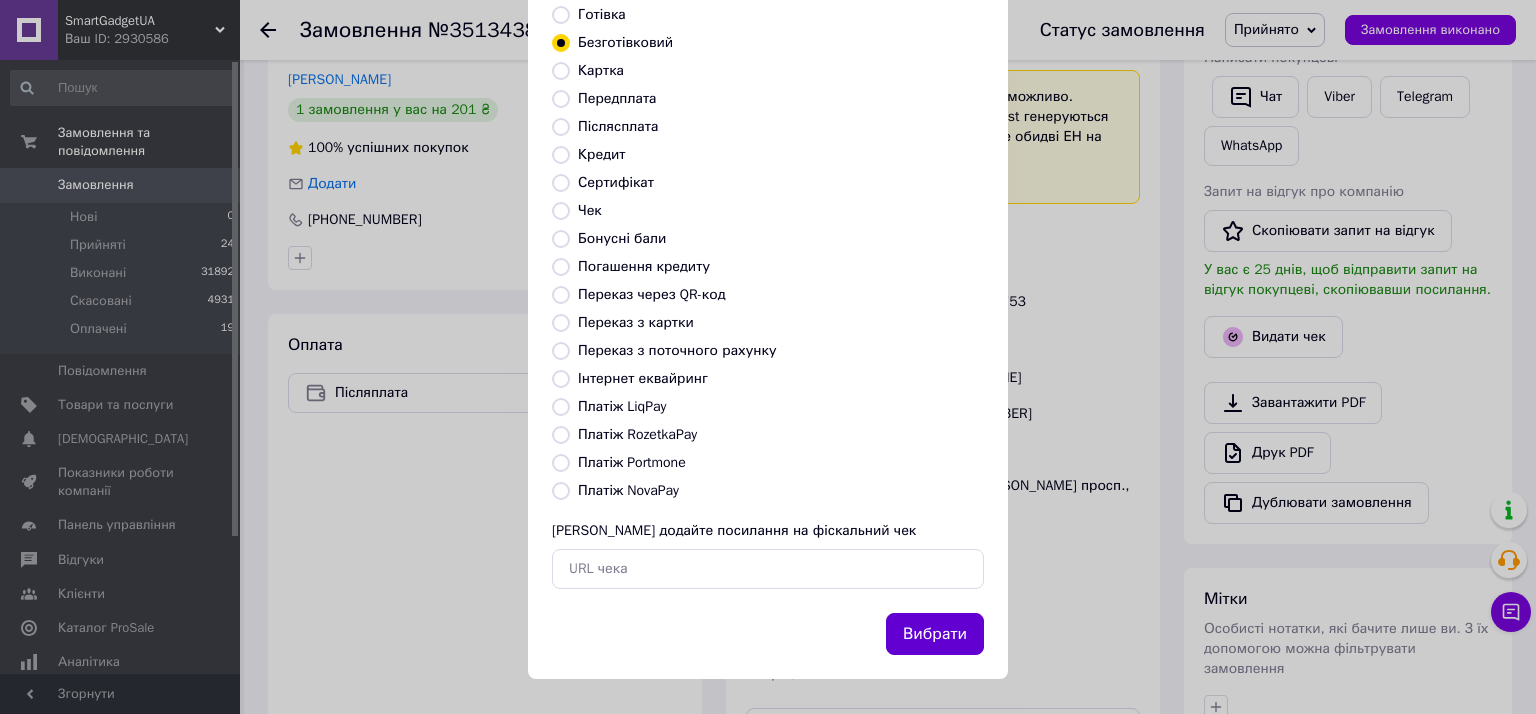 click on "Вибрати" at bounding box center (935, 634) 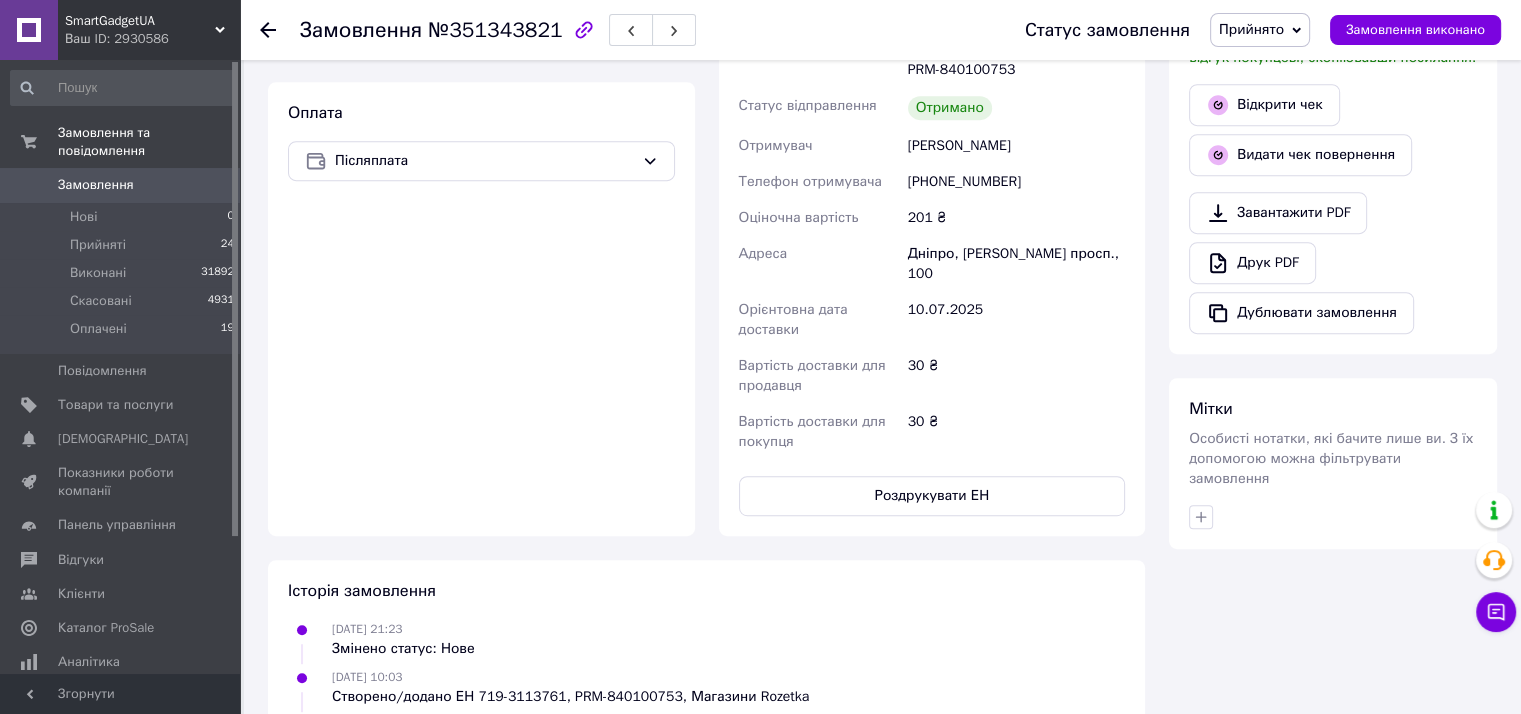 scroll, scrollTop: 933, scrollLeft: 0, axis: vertical 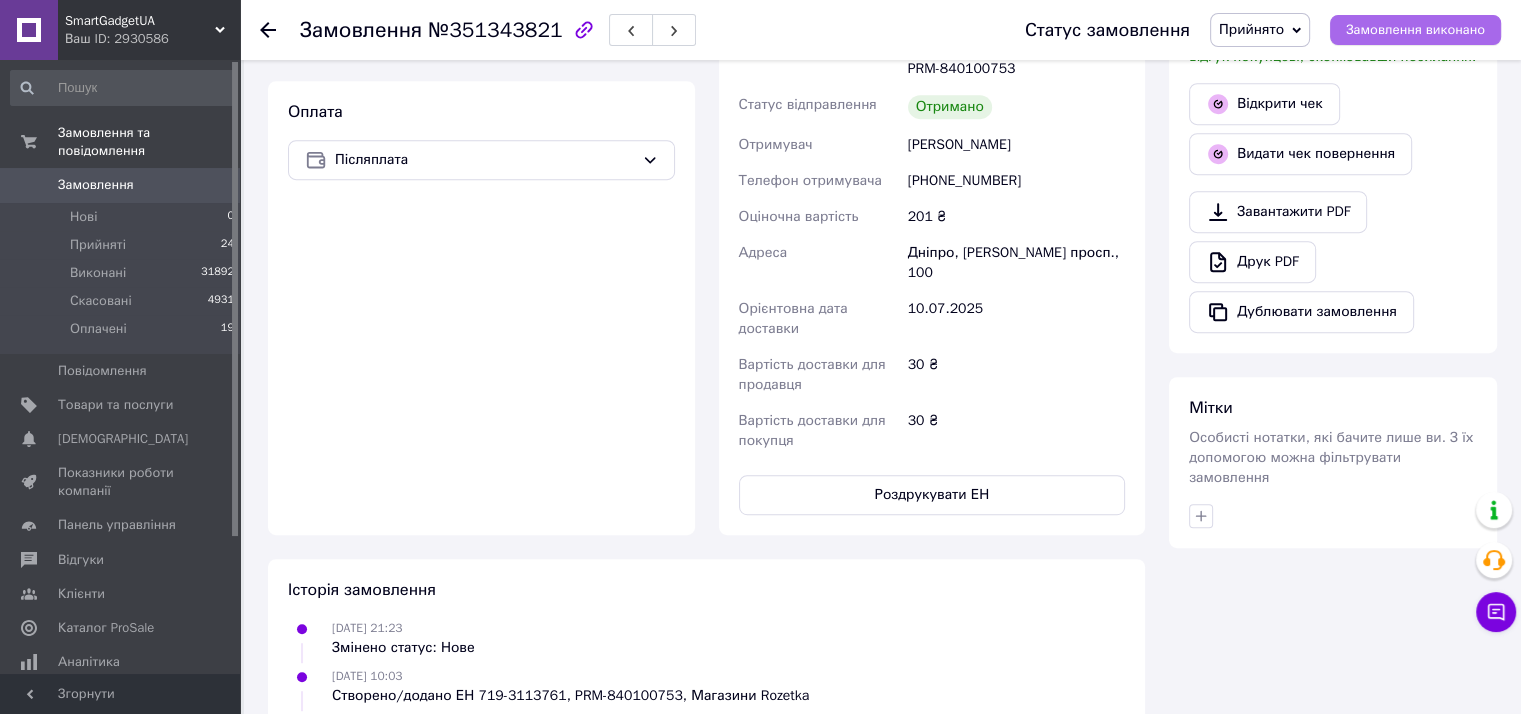 click on "Замовлення виконано" at bounding box center [1415, 30] 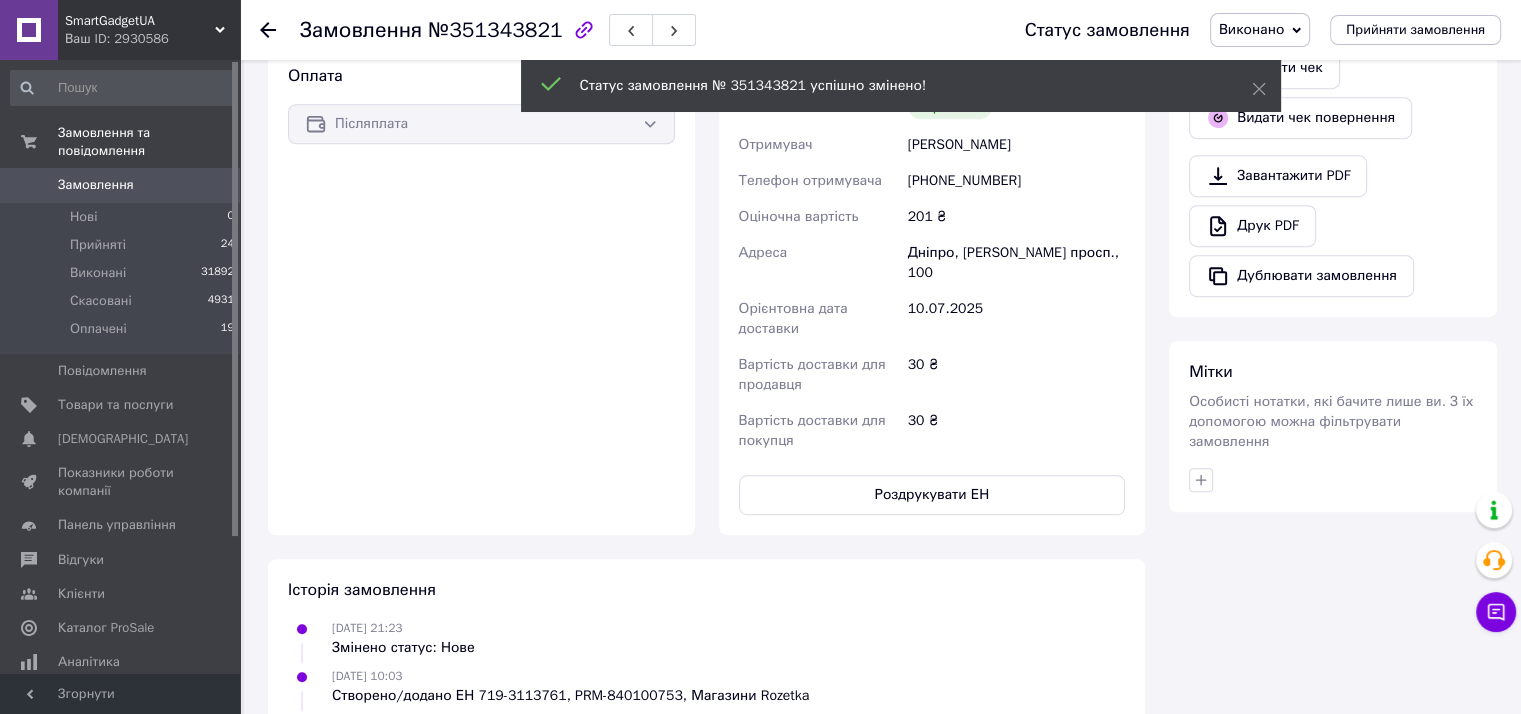 scroll, scrollTop: 897, scrollLeft: 0, axis: vertical 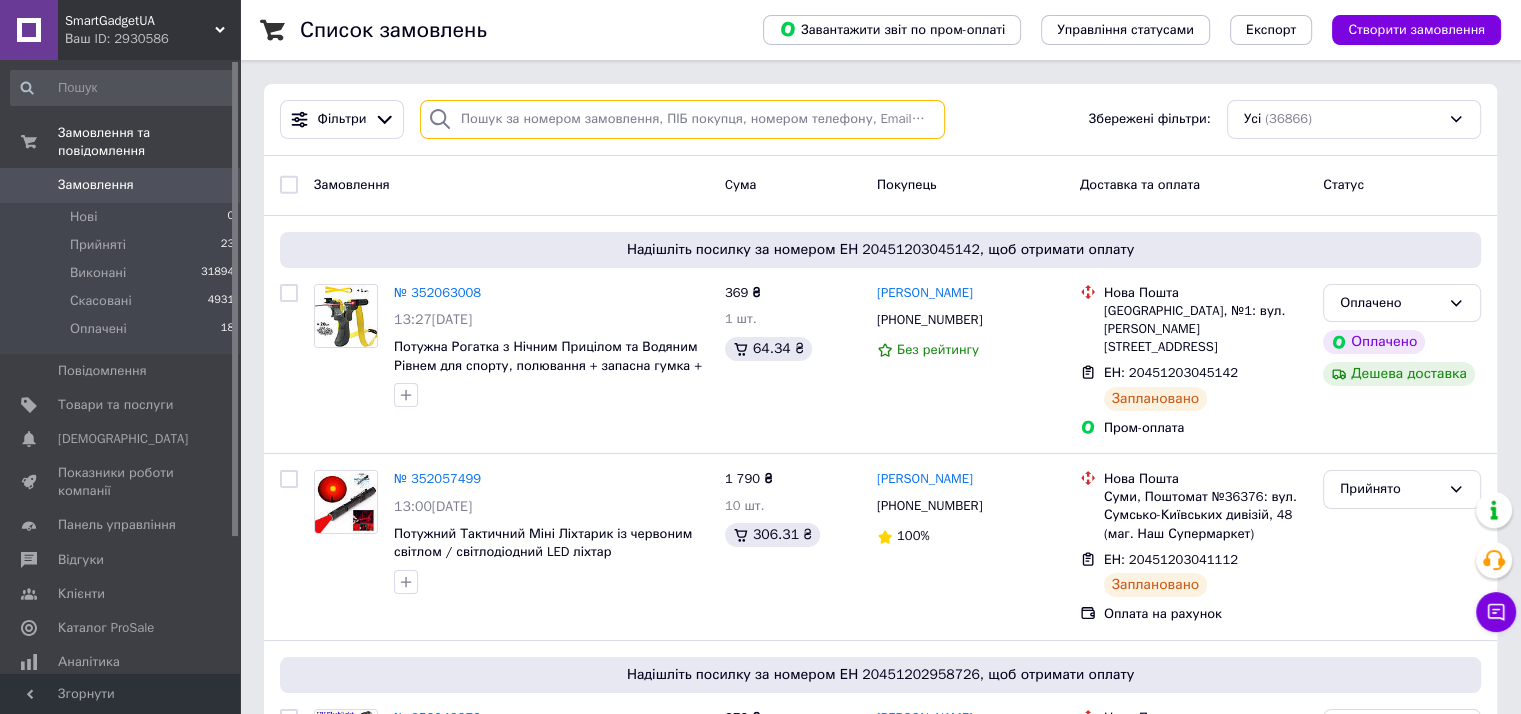 click at bounding box center [682, 119] 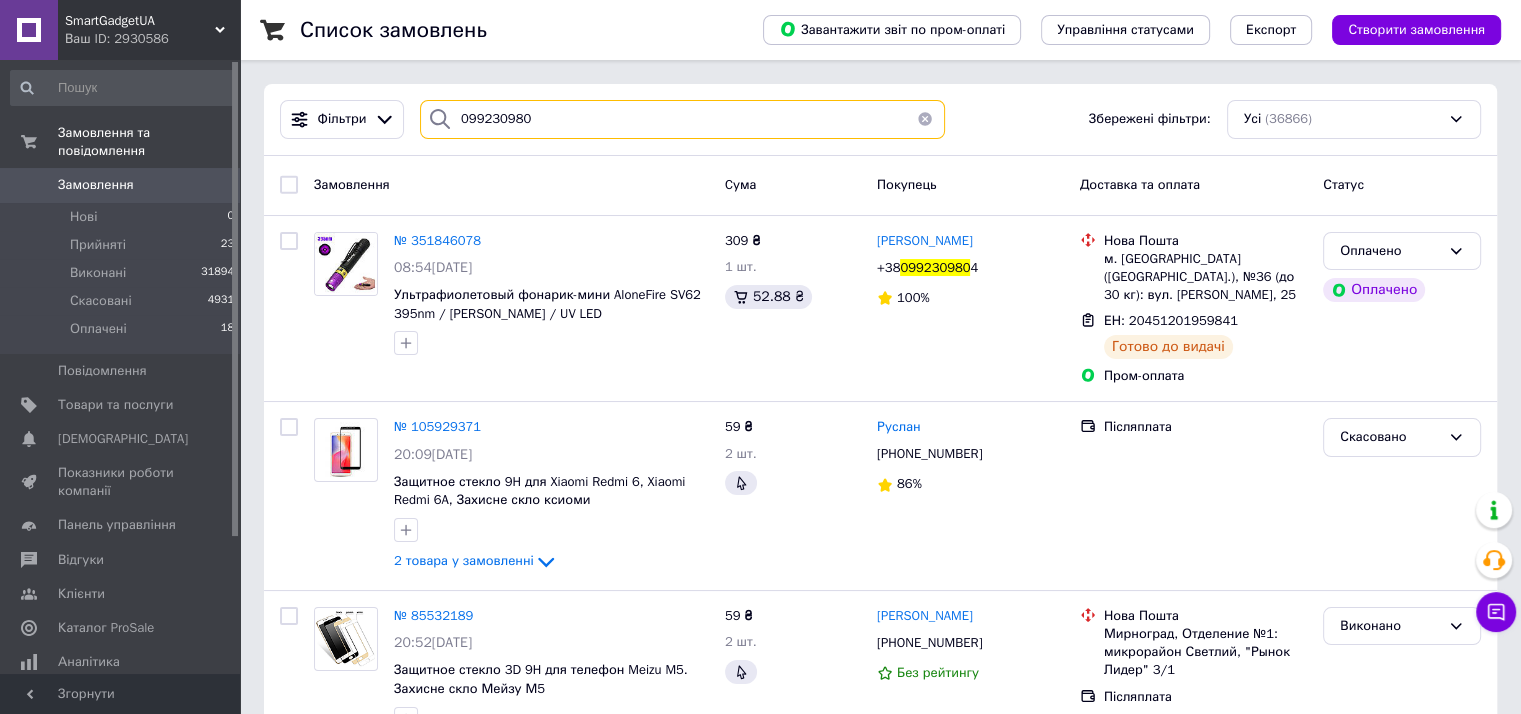 type on "0992309804" 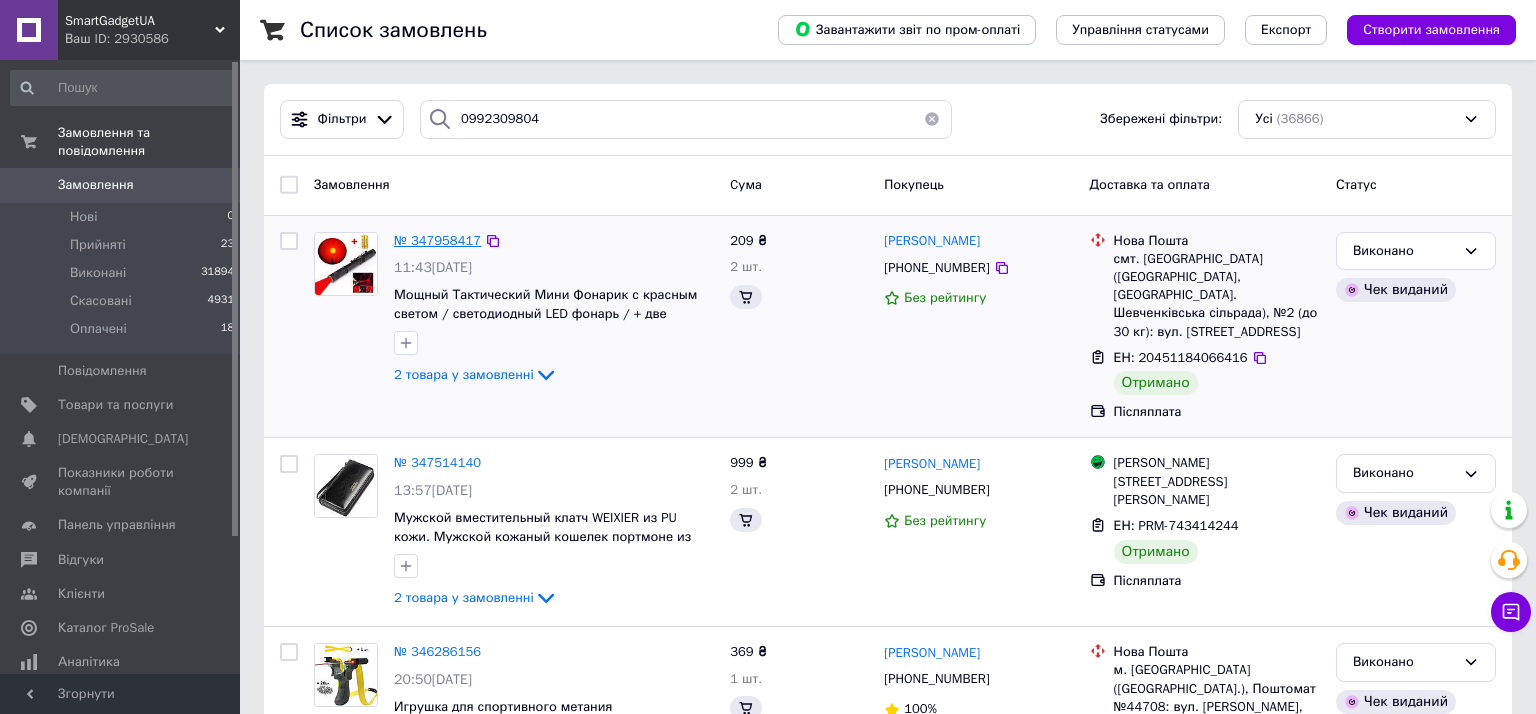 click on "№ 347958417" at bounding box center [437, 240] 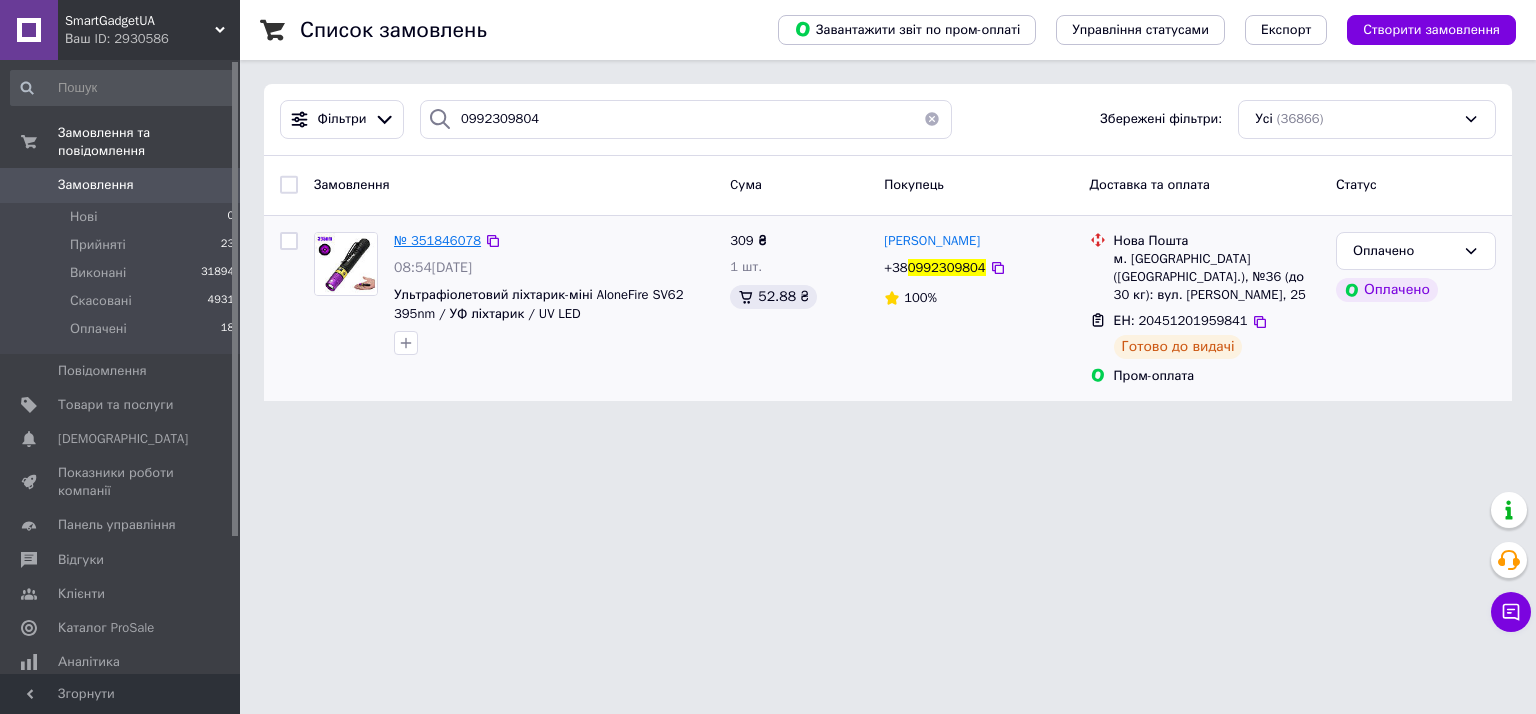 click on "№ 351846078" at bounding box center [437, 240] 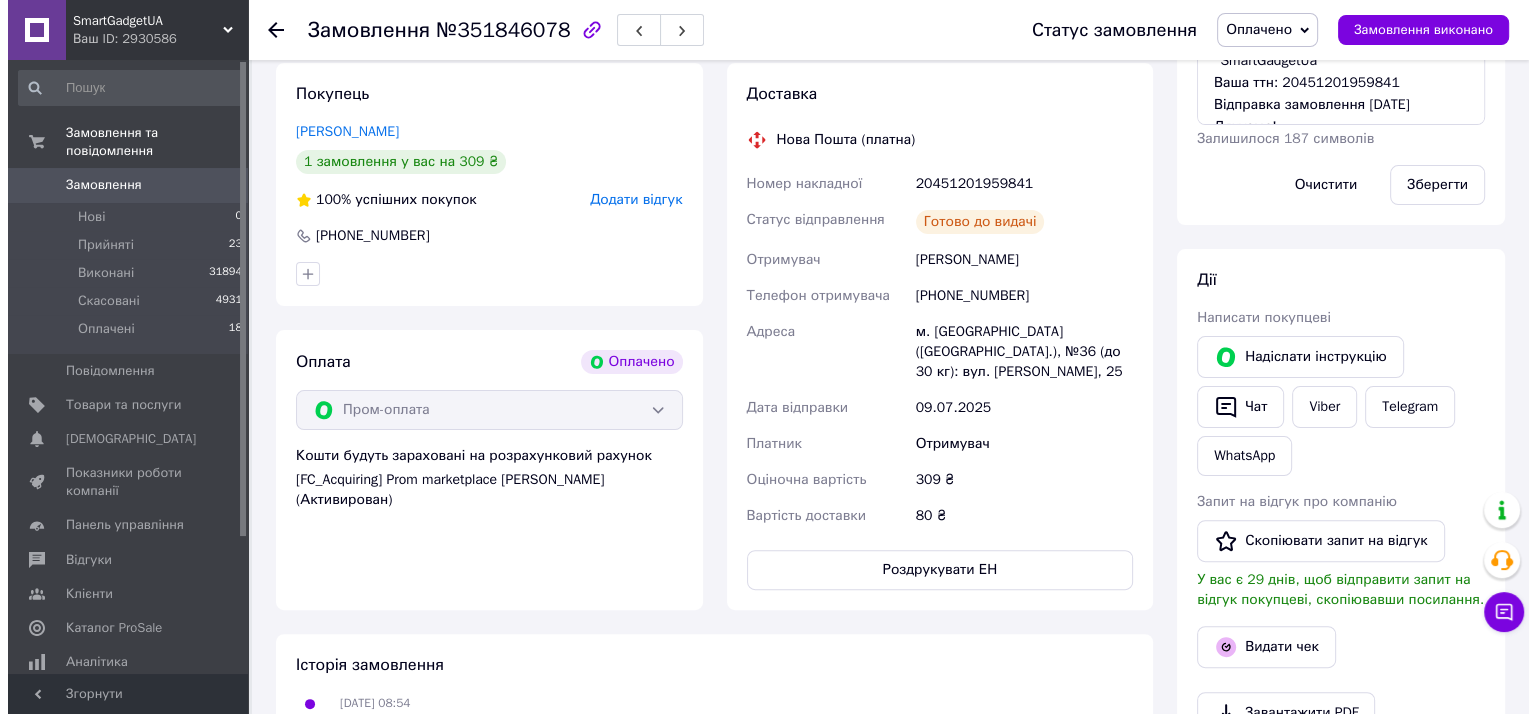 scroll, scrollTop: 700, scrollLeft: 0, axis: vertical 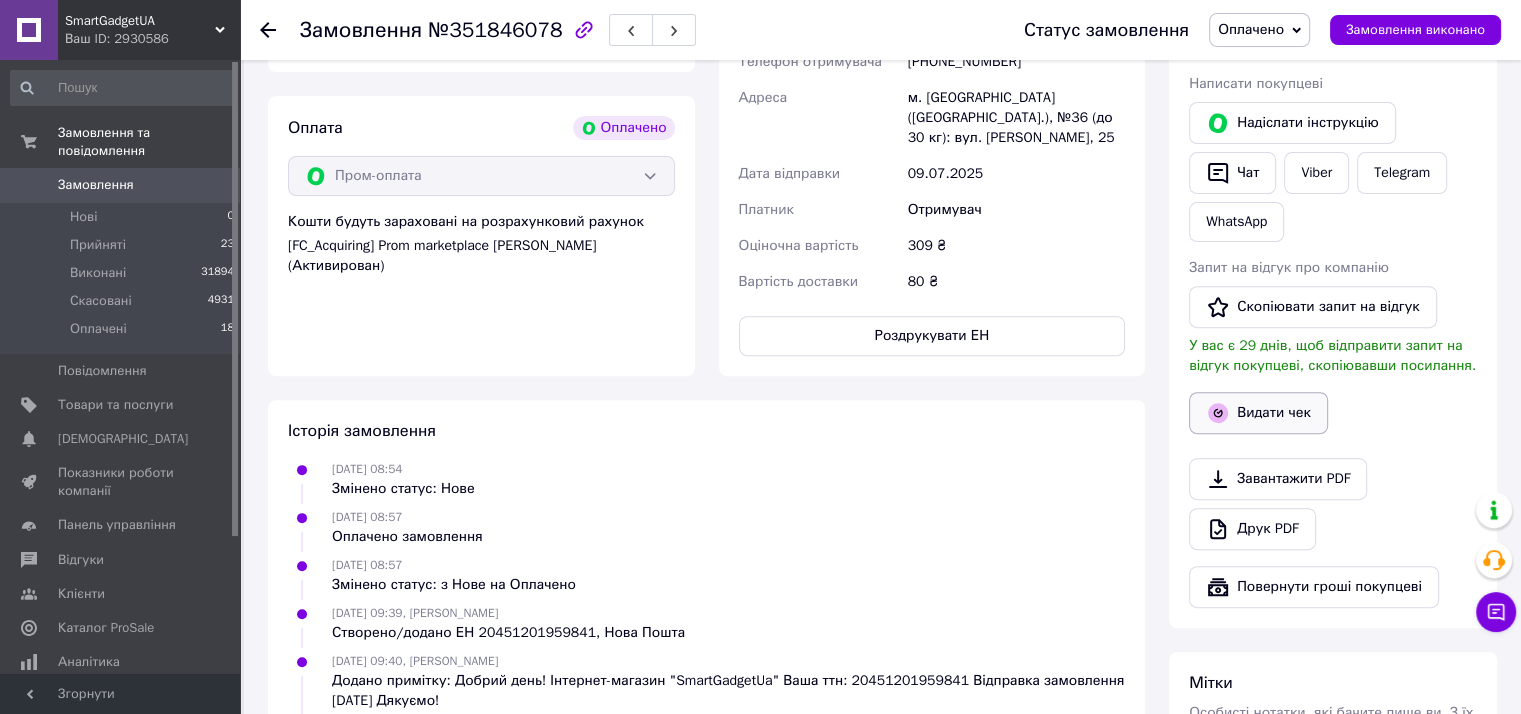 click on "Видати чек" at bounding box center (1258, 413) 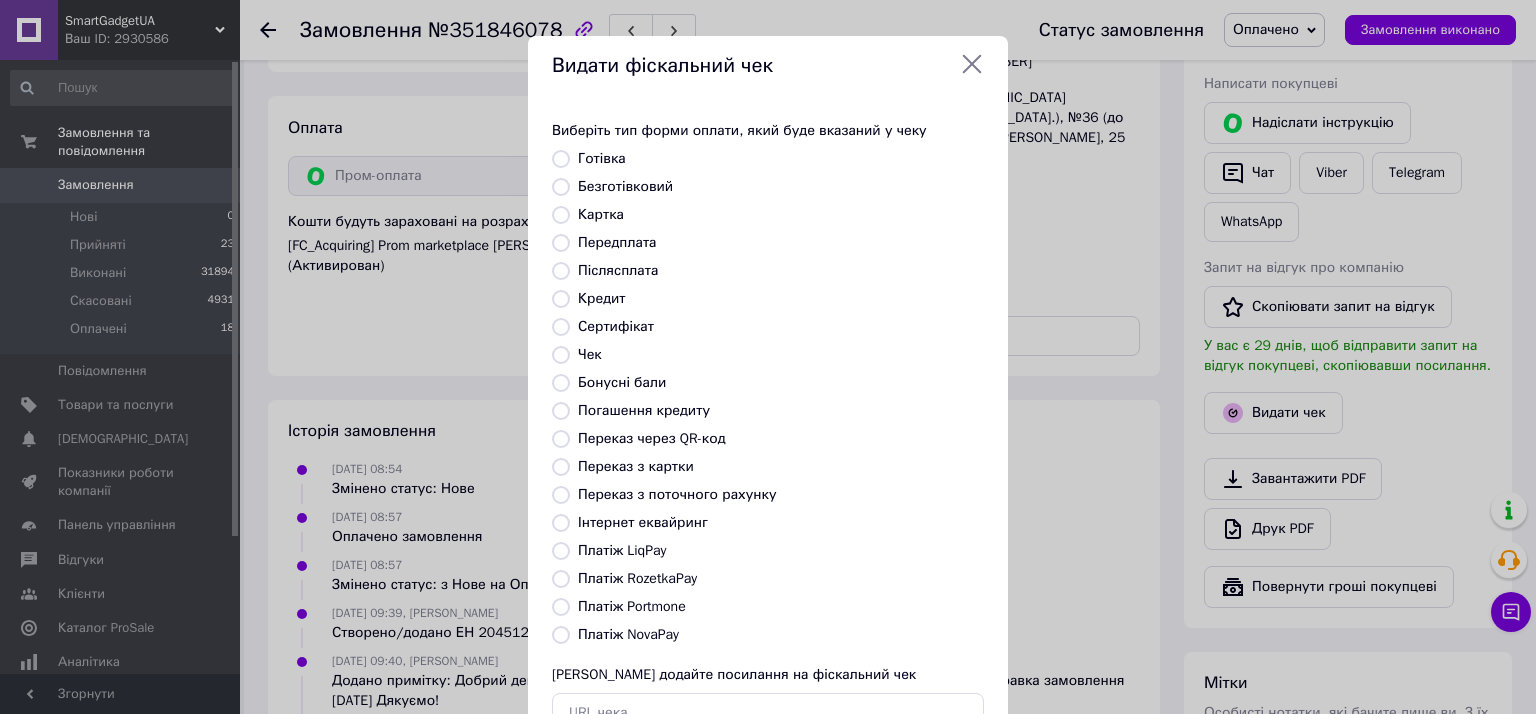 click on "Безготівковий" at bounding box center (561, 187) 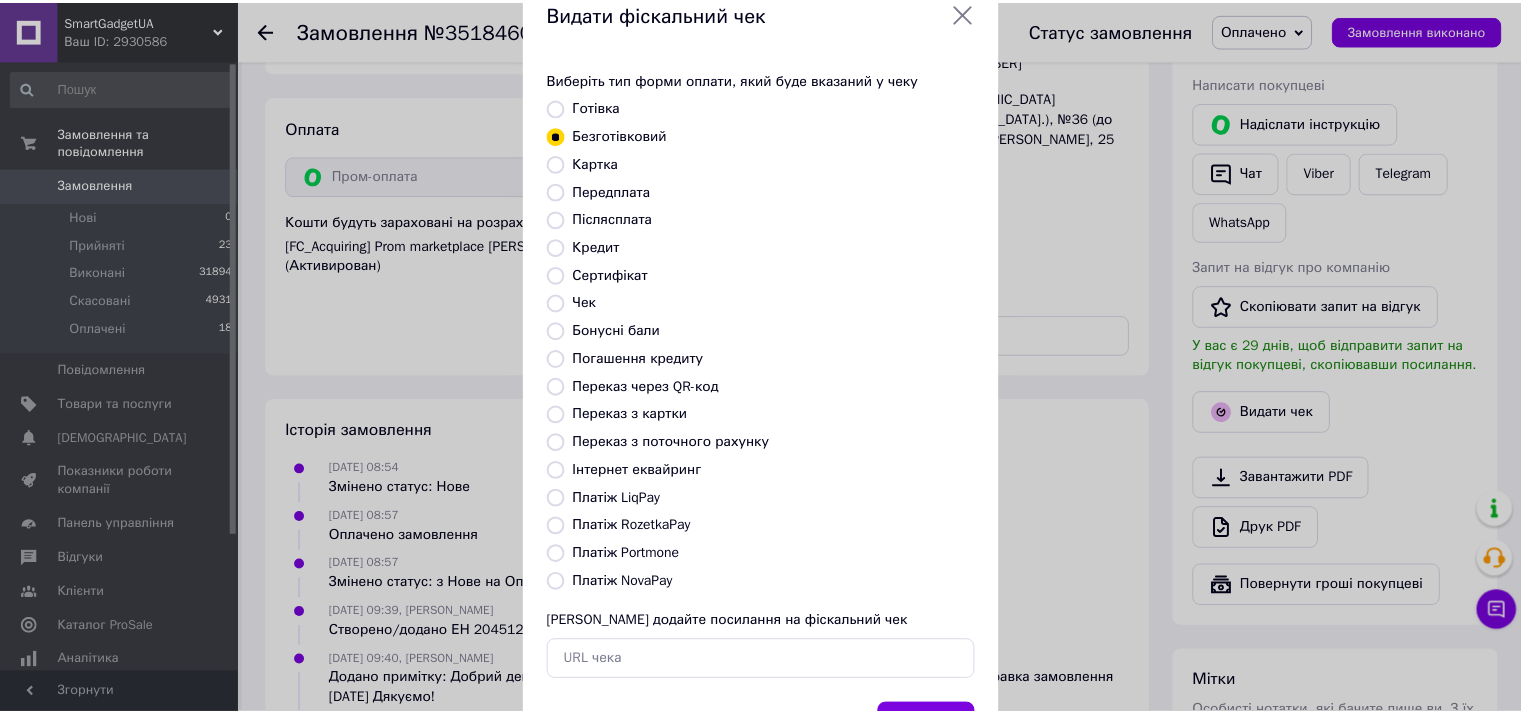 scroll, scrollTop: 144, scrollLeft: 0, axis: vertical 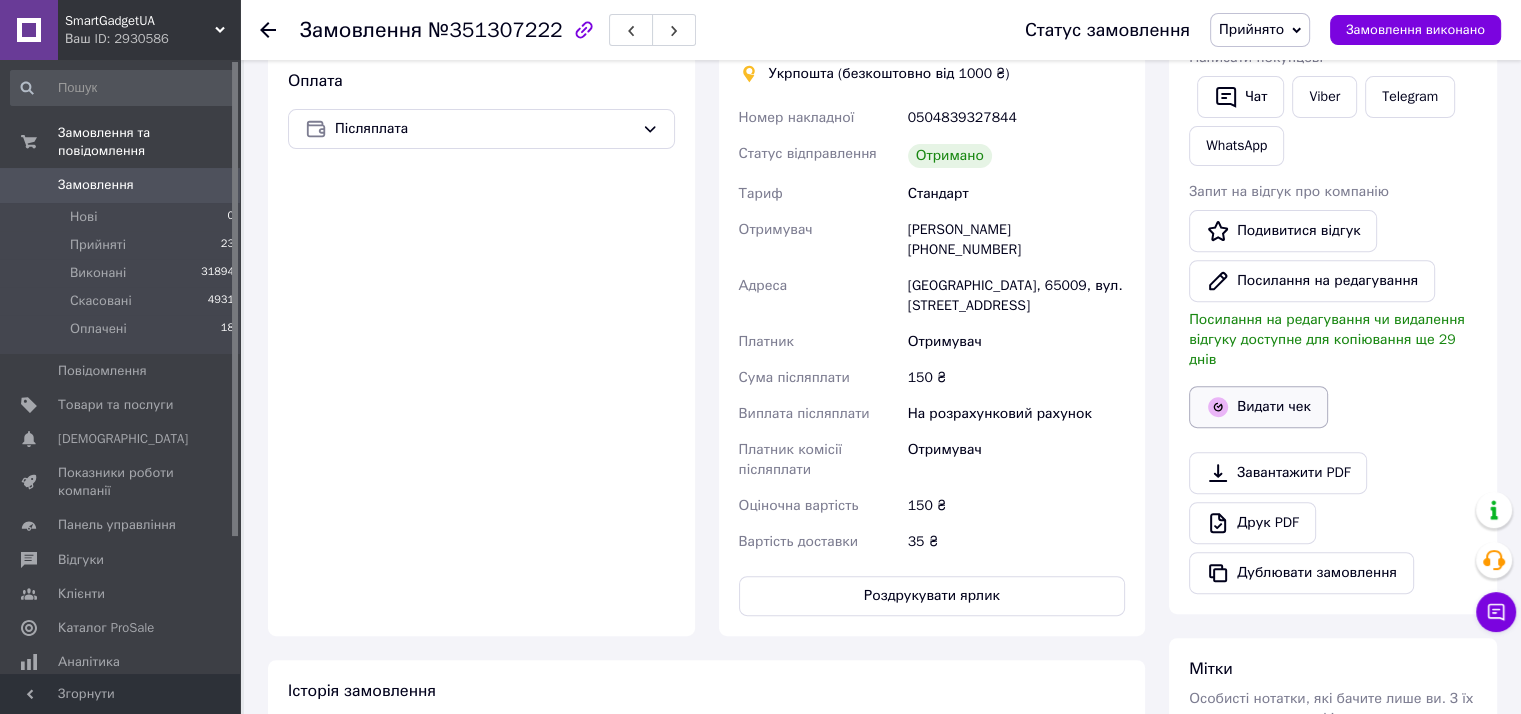 click on "Видати чек" at bounding box center (1258, 407) 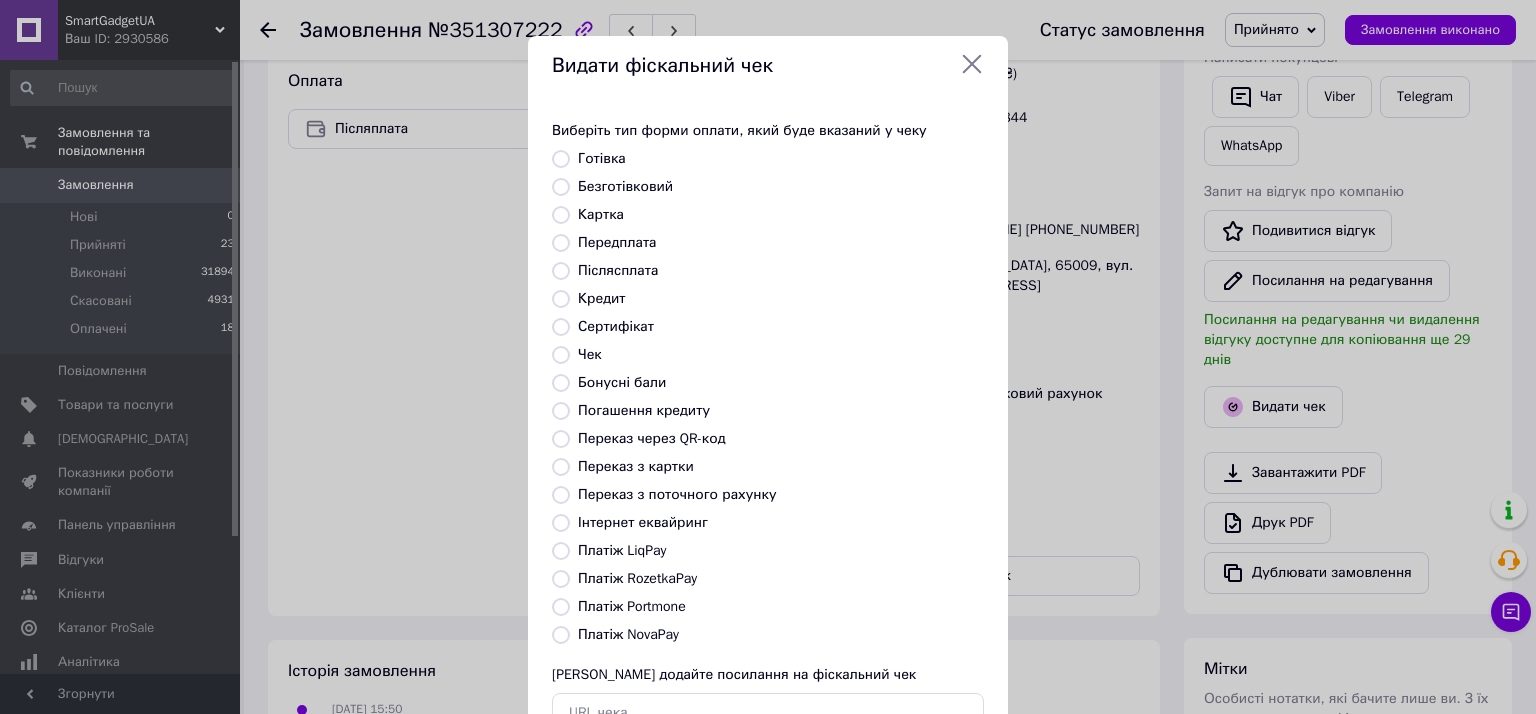 click on "Безготівковий" at bounding box center (561, 187) 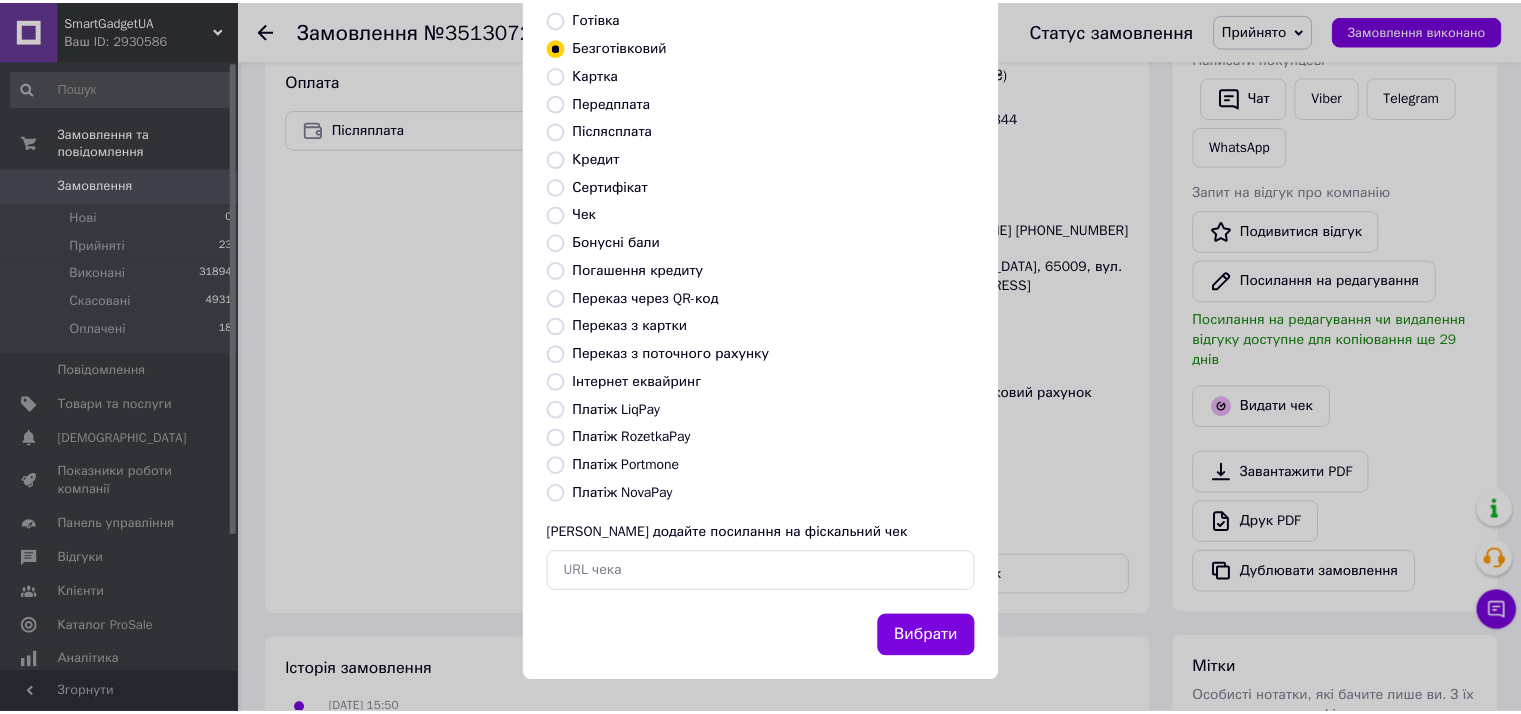 scroll, scrollTop: 144, scrollLeft: 0, axis: vertical 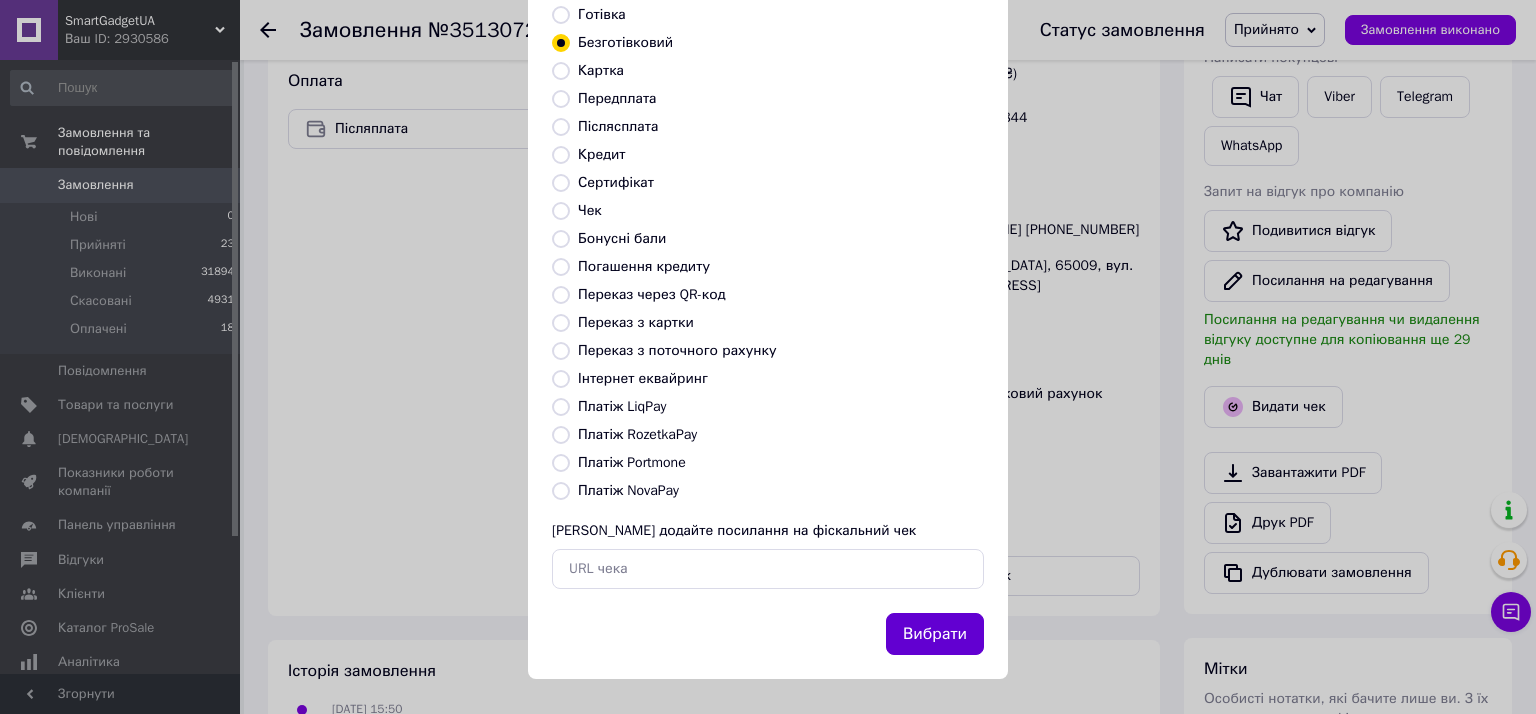 click on "Вибрати" at bounding box center (935, 634) 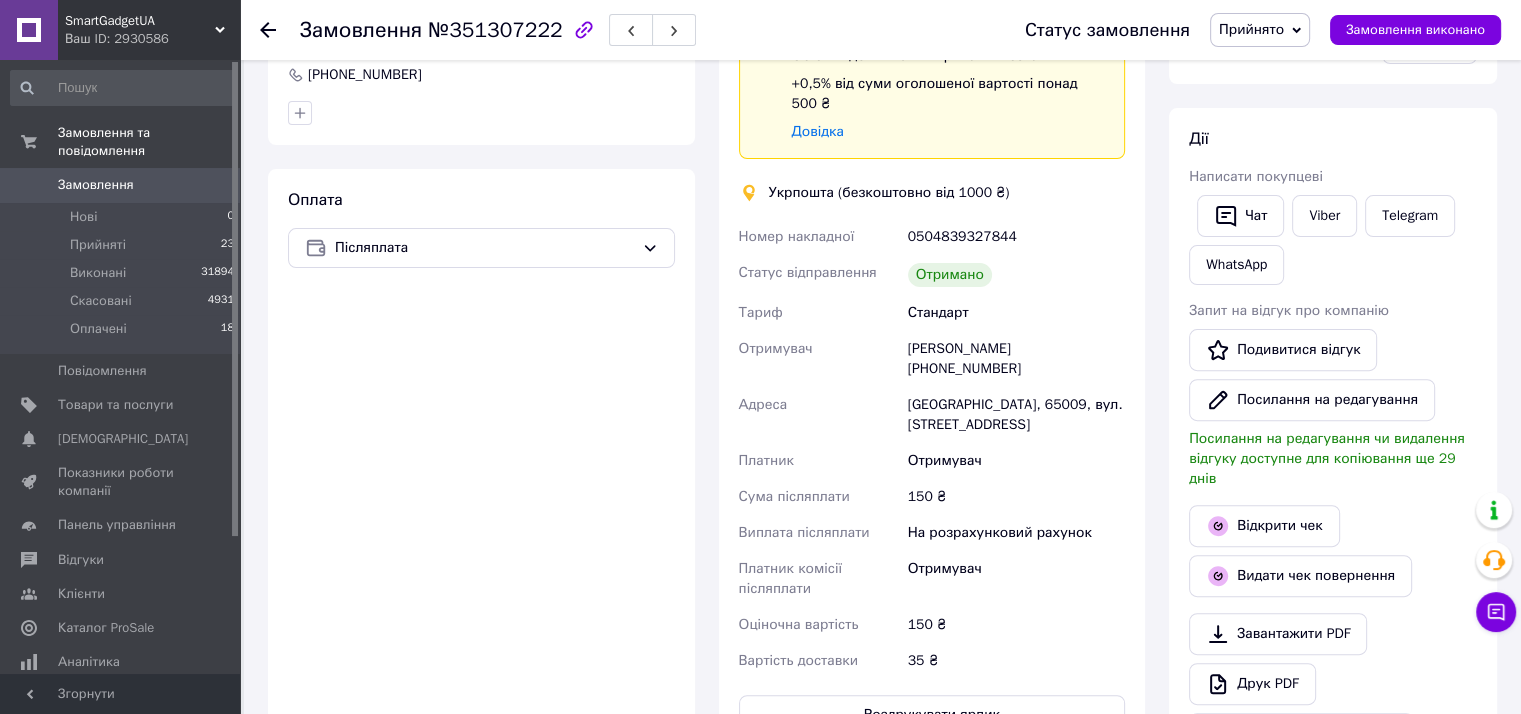 scroll, scrollTop: 466, scrollLeft: 0, axis: vertical 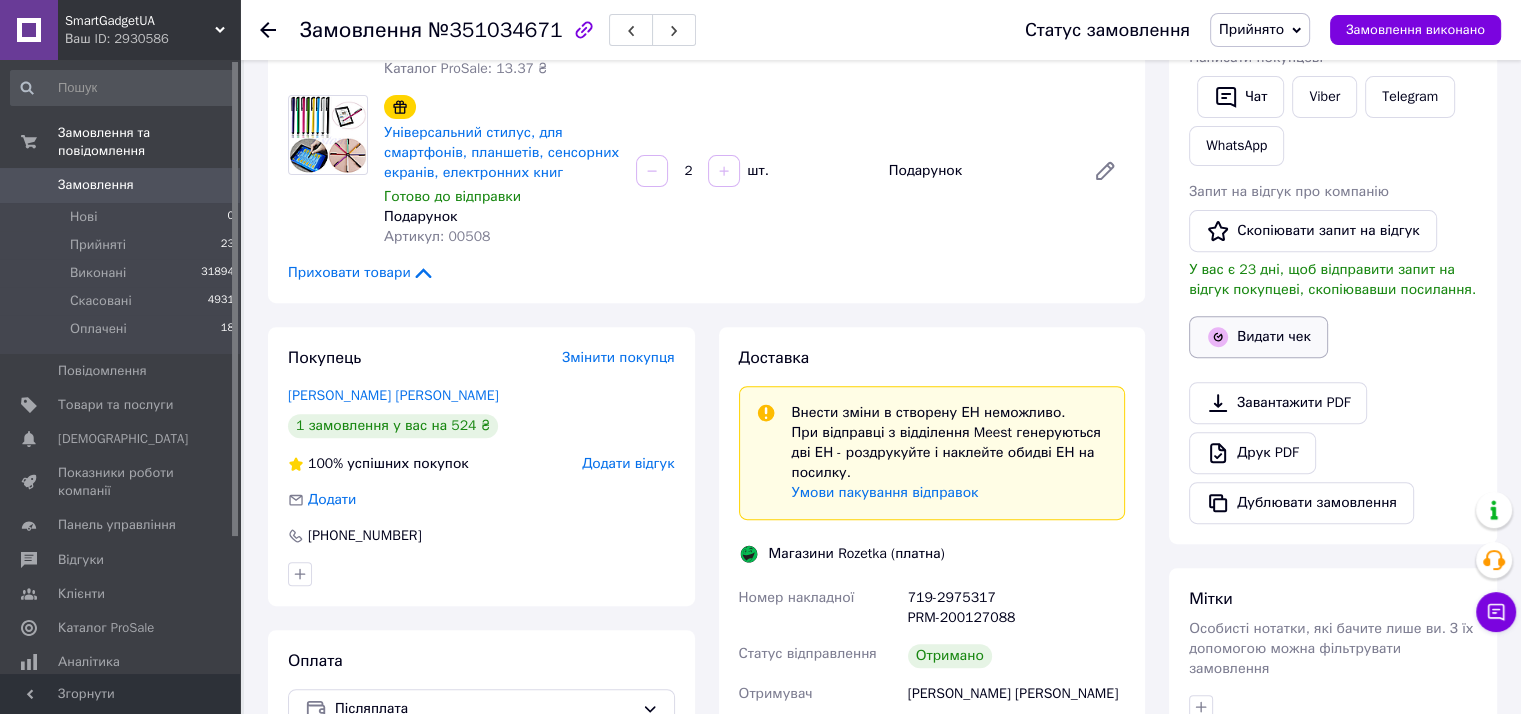 click on "Видати чек" at bounding box center [1258, 337] 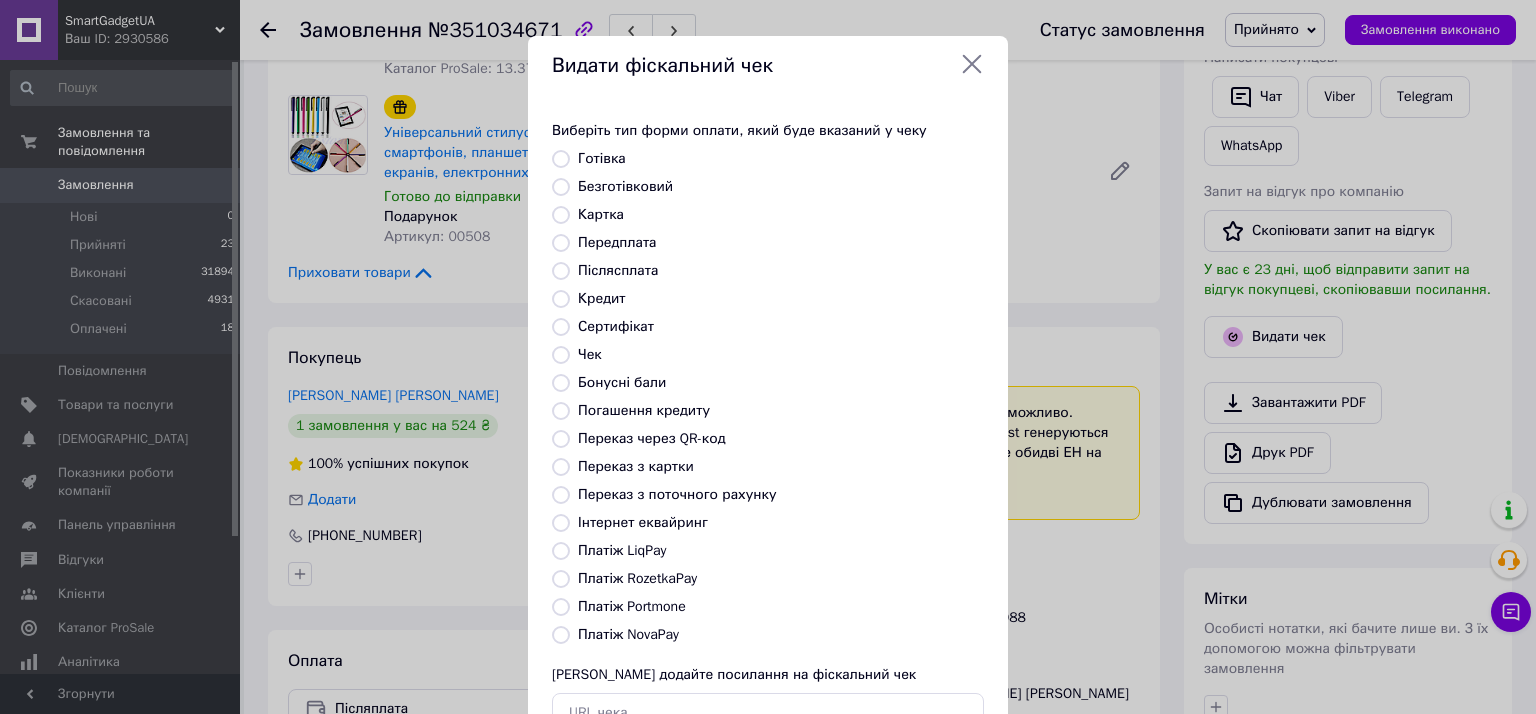 click on "Безготівковий" at bounding box center (561, 187) 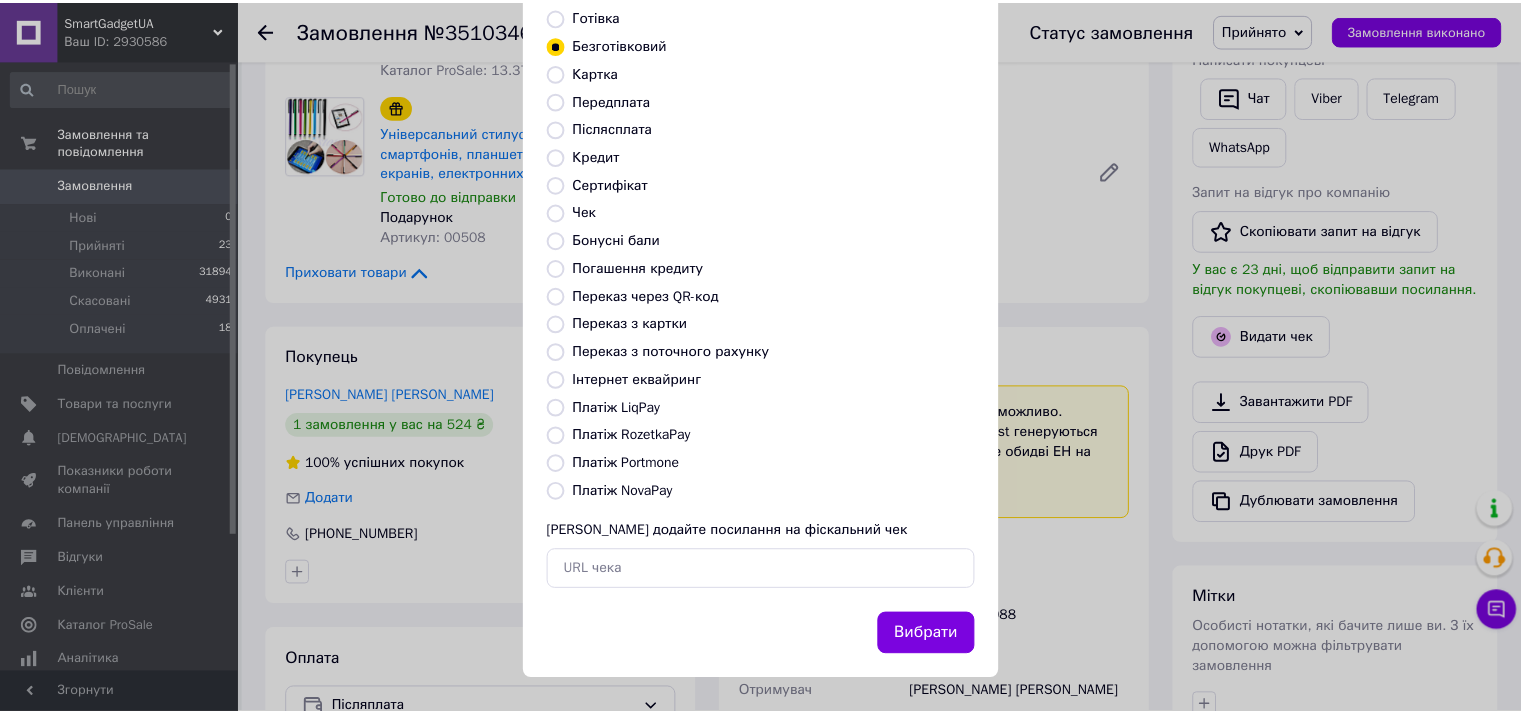scroll, scrollTop: 144, scrollLeft: 0, axis: vertical 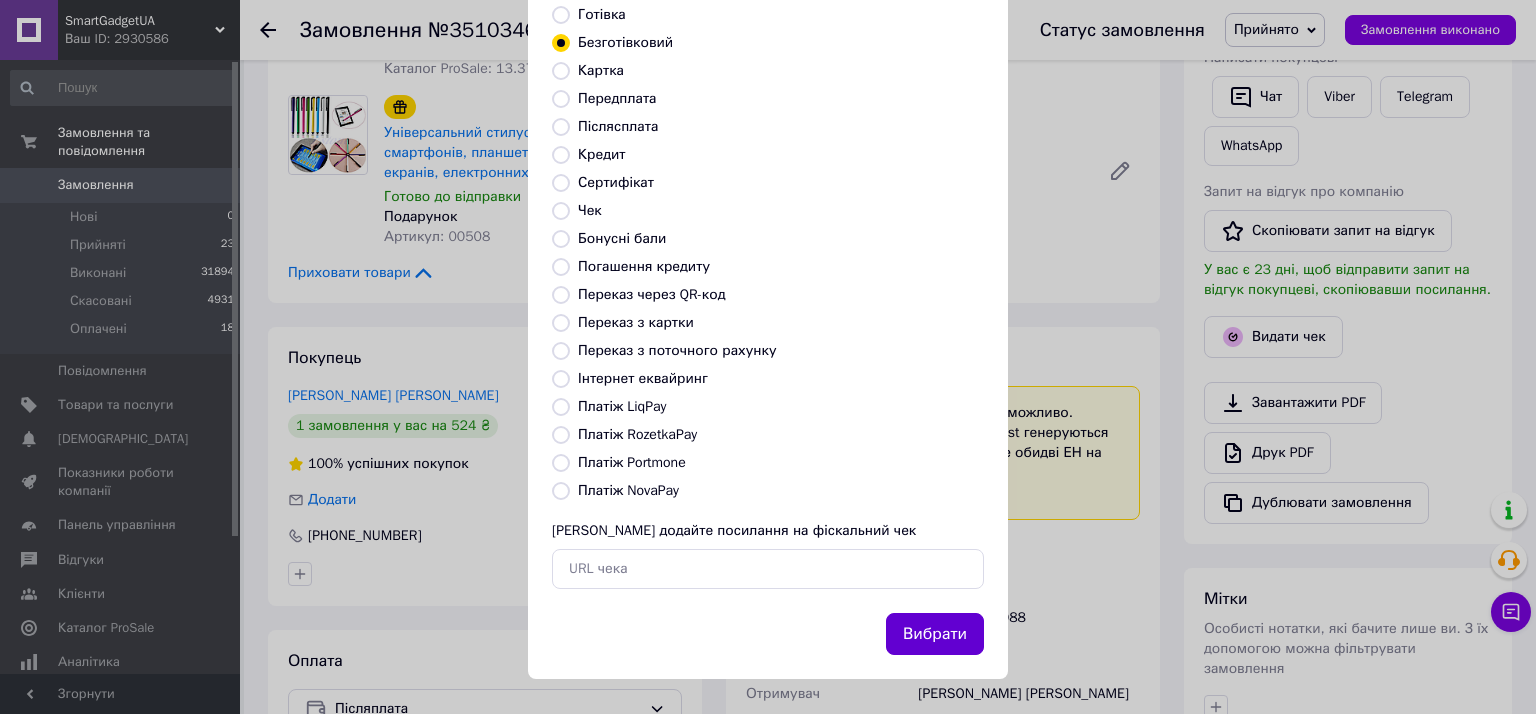 click on "Вибрати" at bounding box center (935, 634) 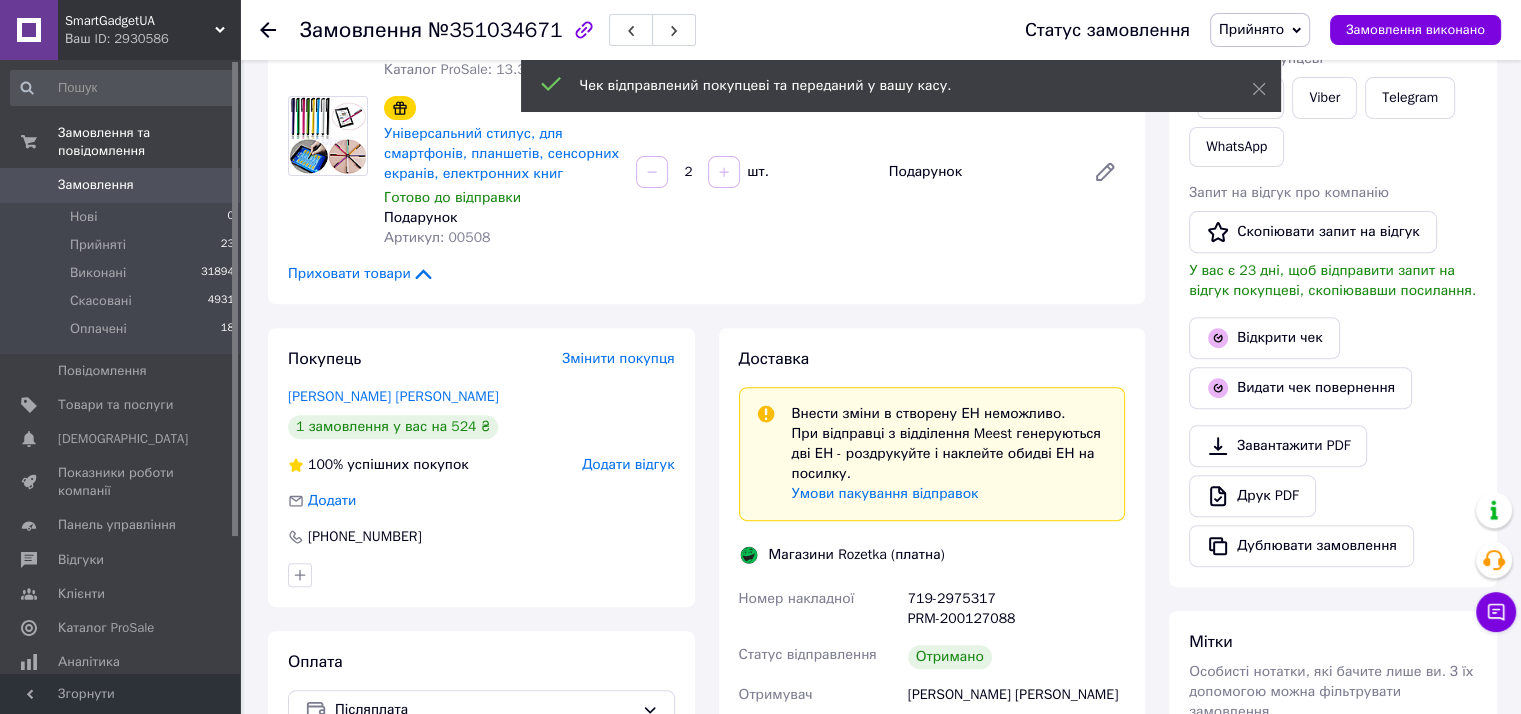scroll, scrollTop: 233, scrollLeft: 0, axis: vertical 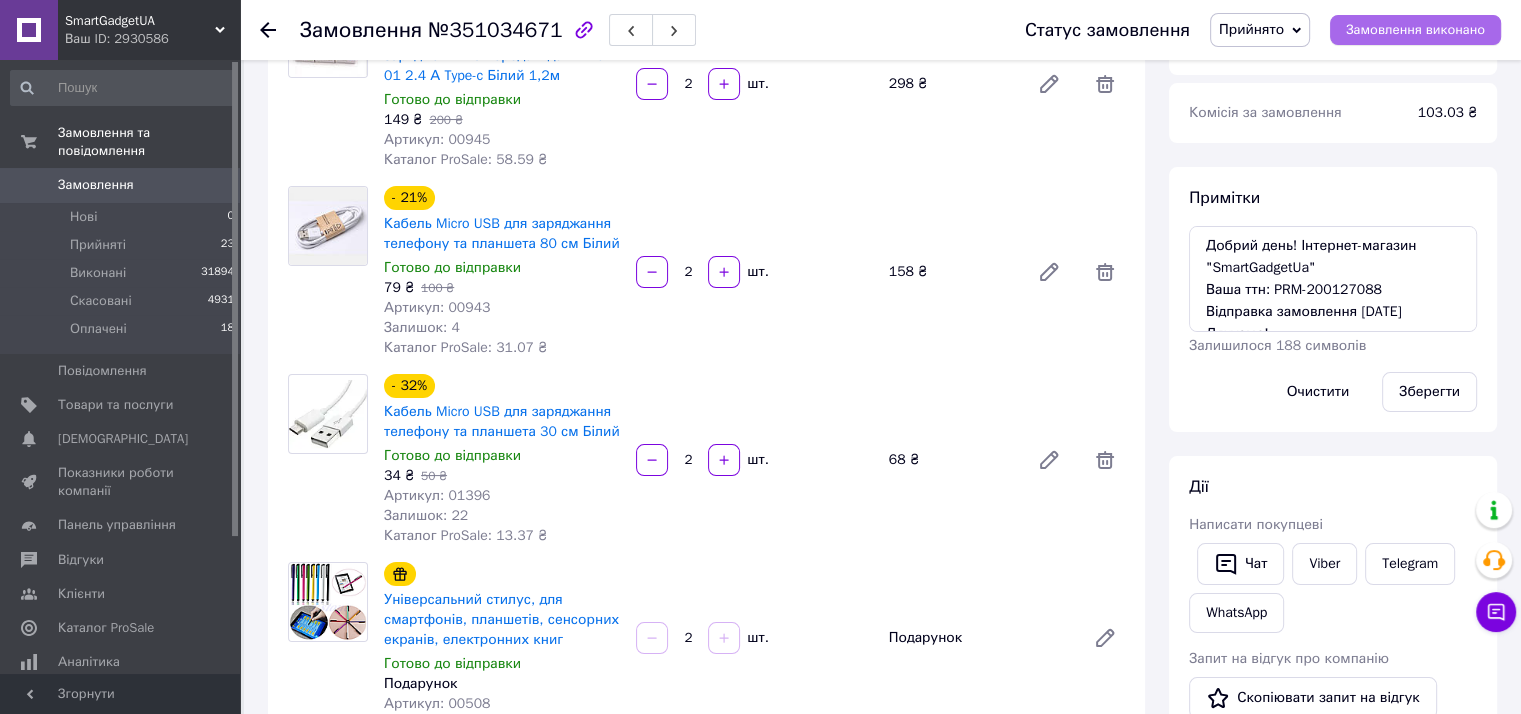 click on "Замовлення виконано" at bounding box center (1415, 30) 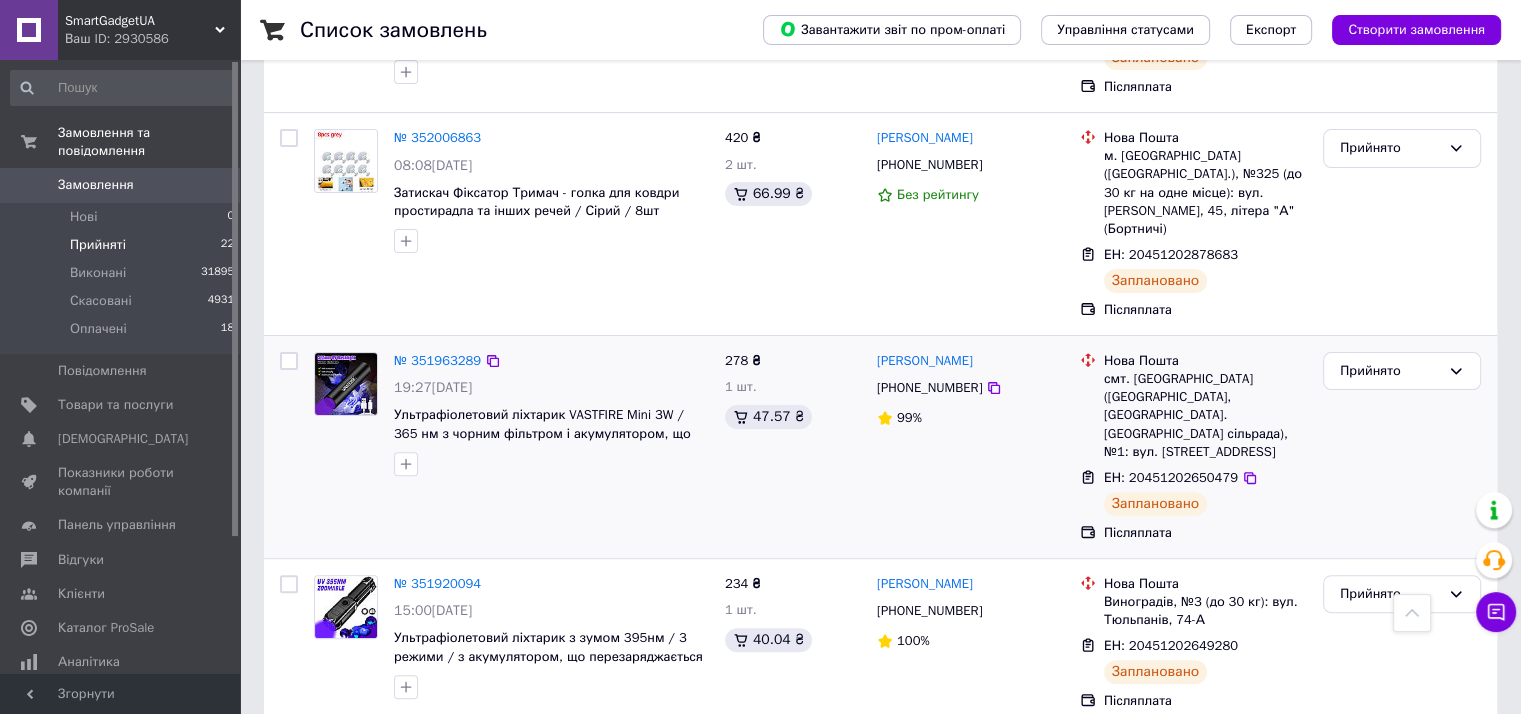 scroll, scrollTop: 0, scrollLeft: 0, axis: both 